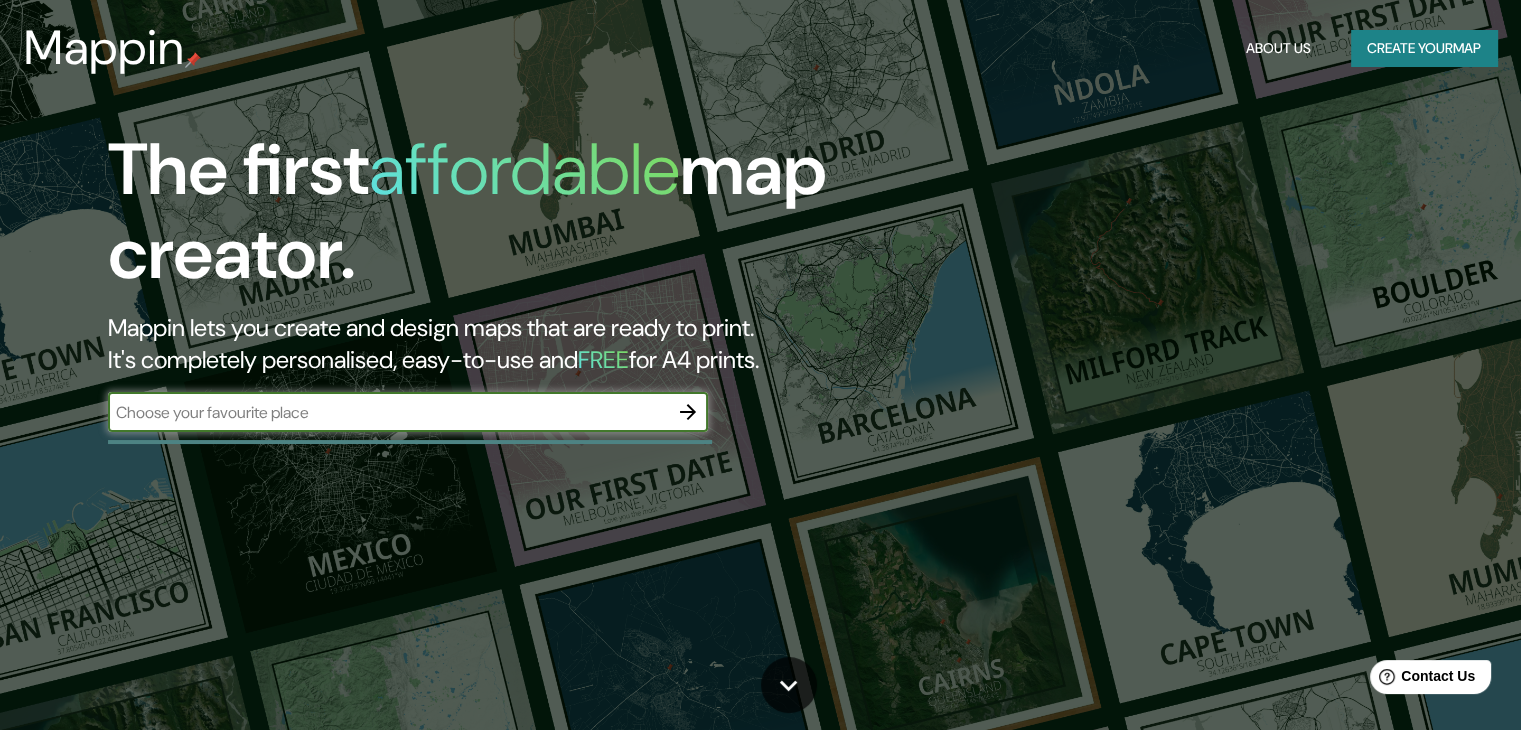 scroll, scrollTop: 0, scrollLeft: 0, axis: both 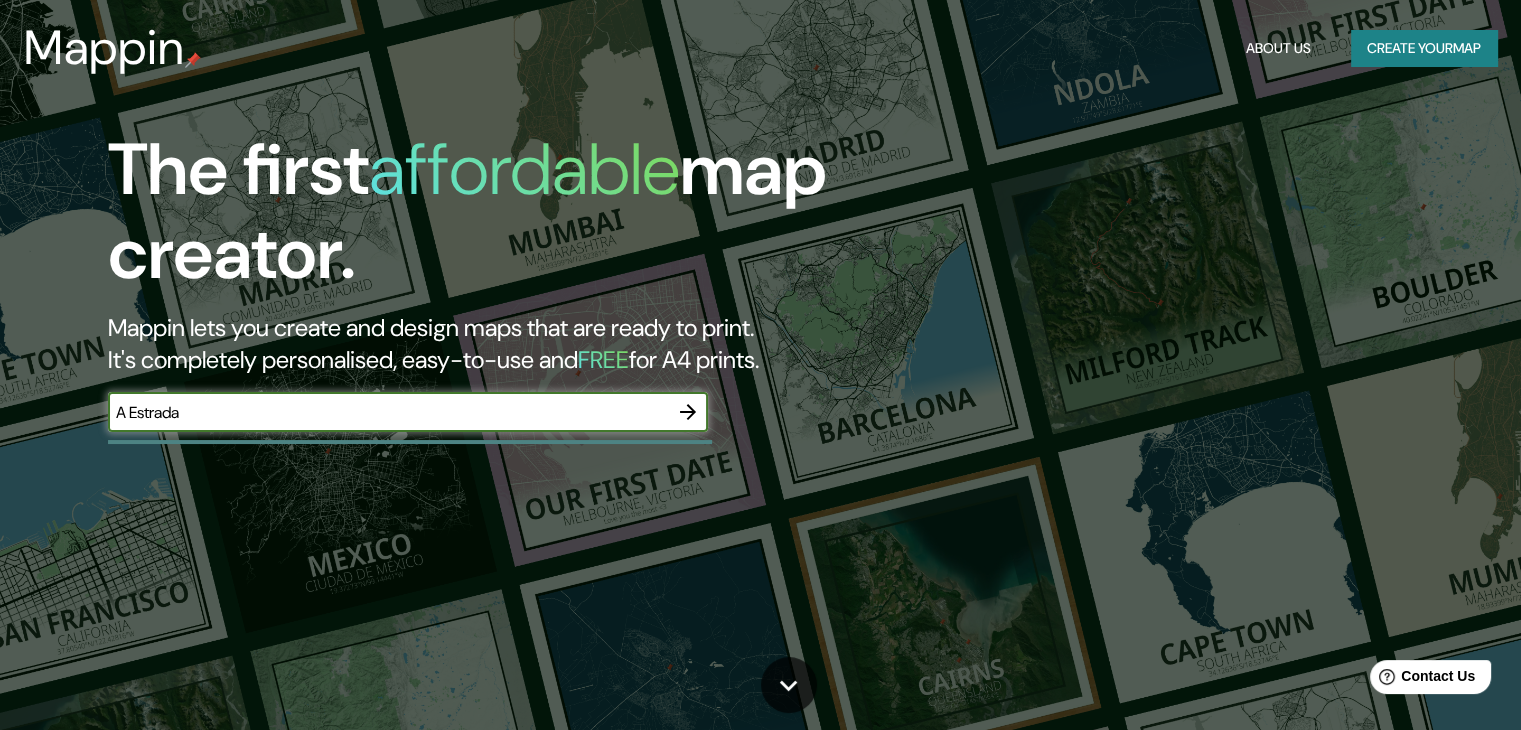 type on "A Estrada" 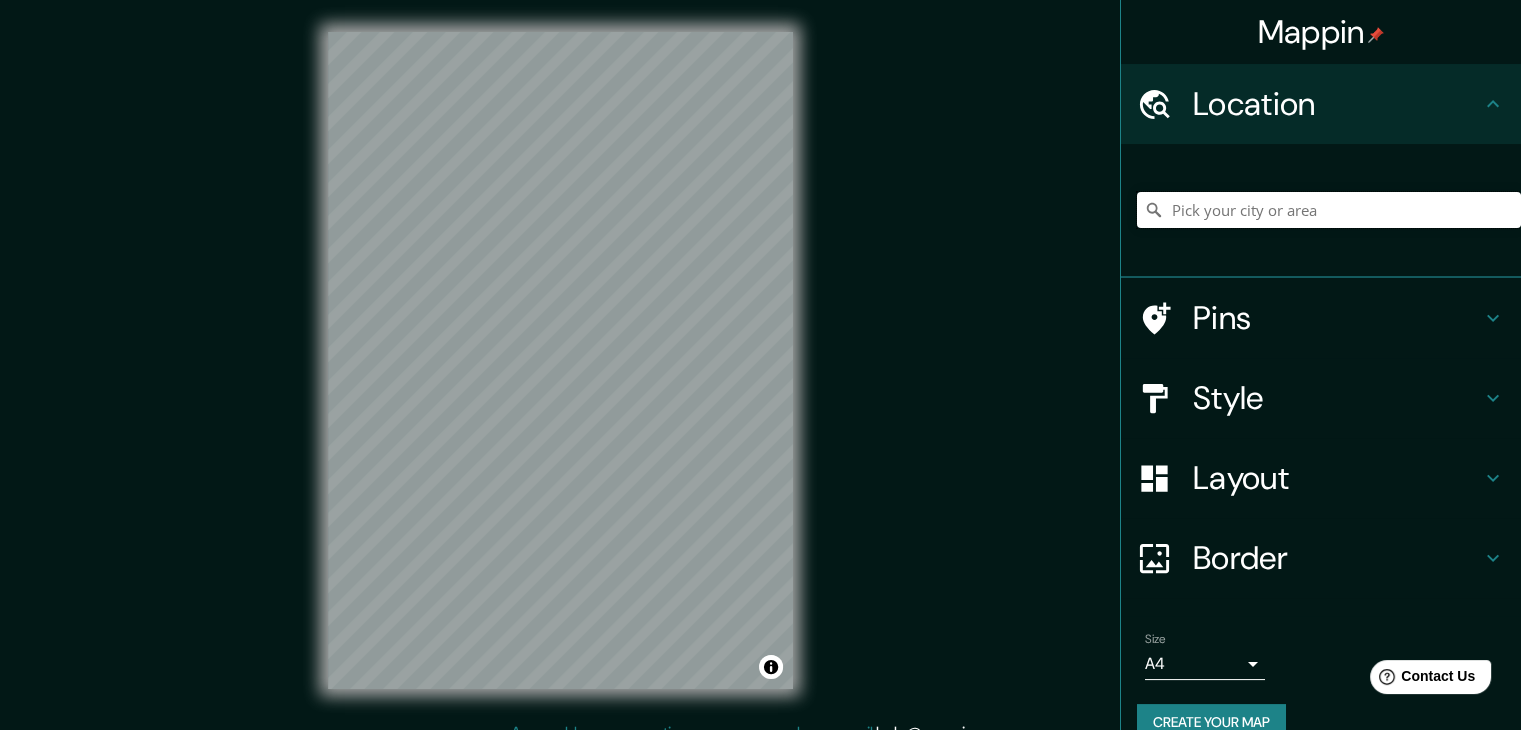 click at bounding box center [1329, 210] 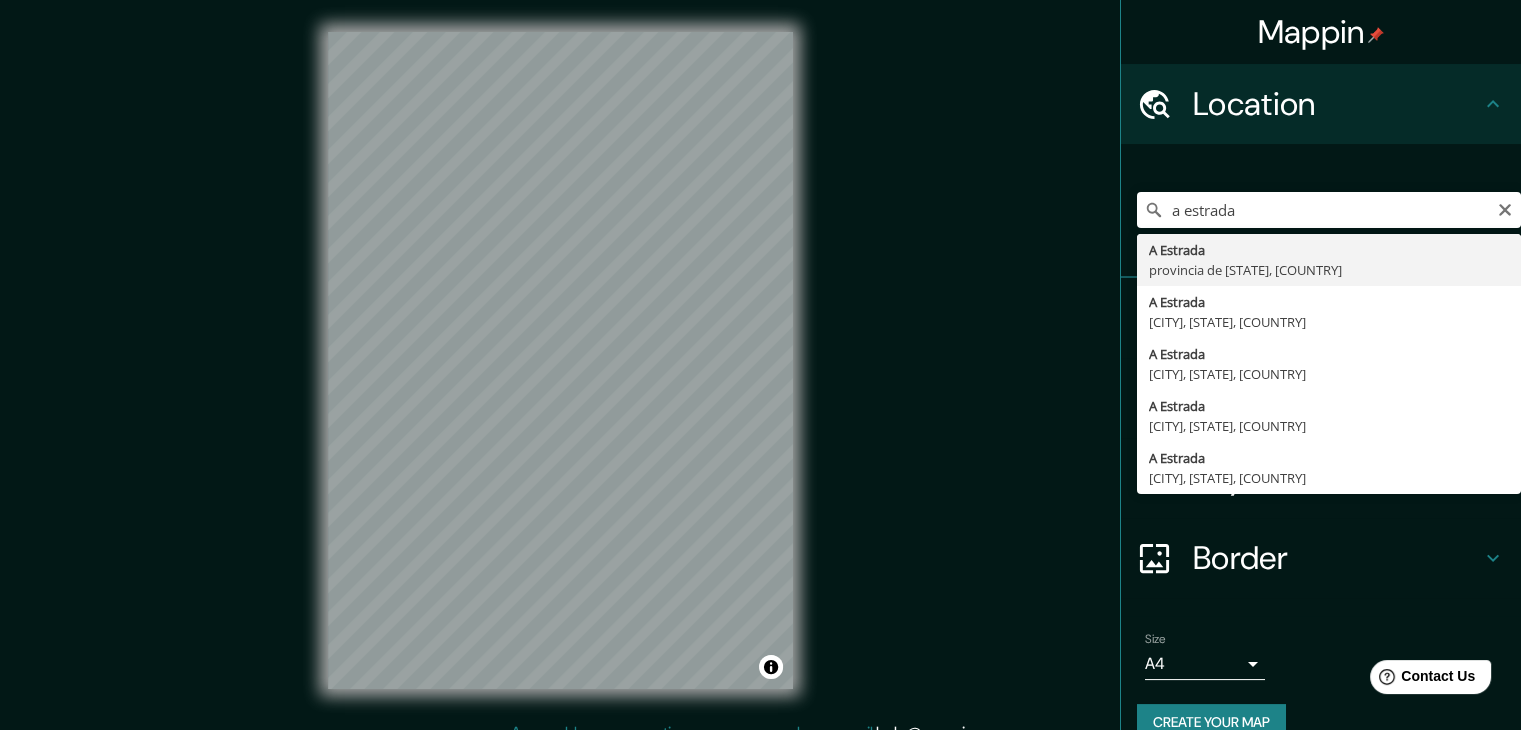 type on "A [CITY], provincia de [PROVINCE], España" 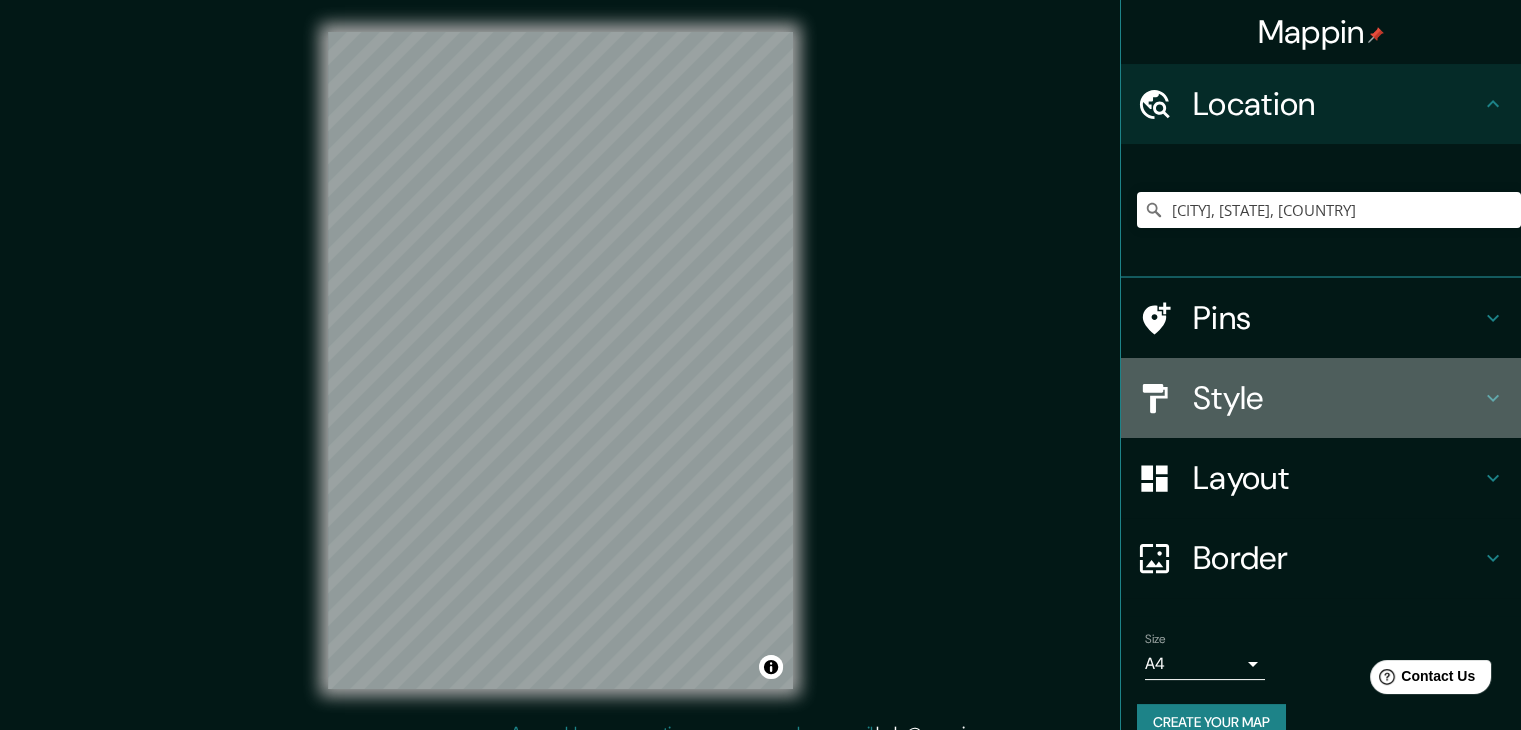 click on "Style" at bounding box center (1337, 398) 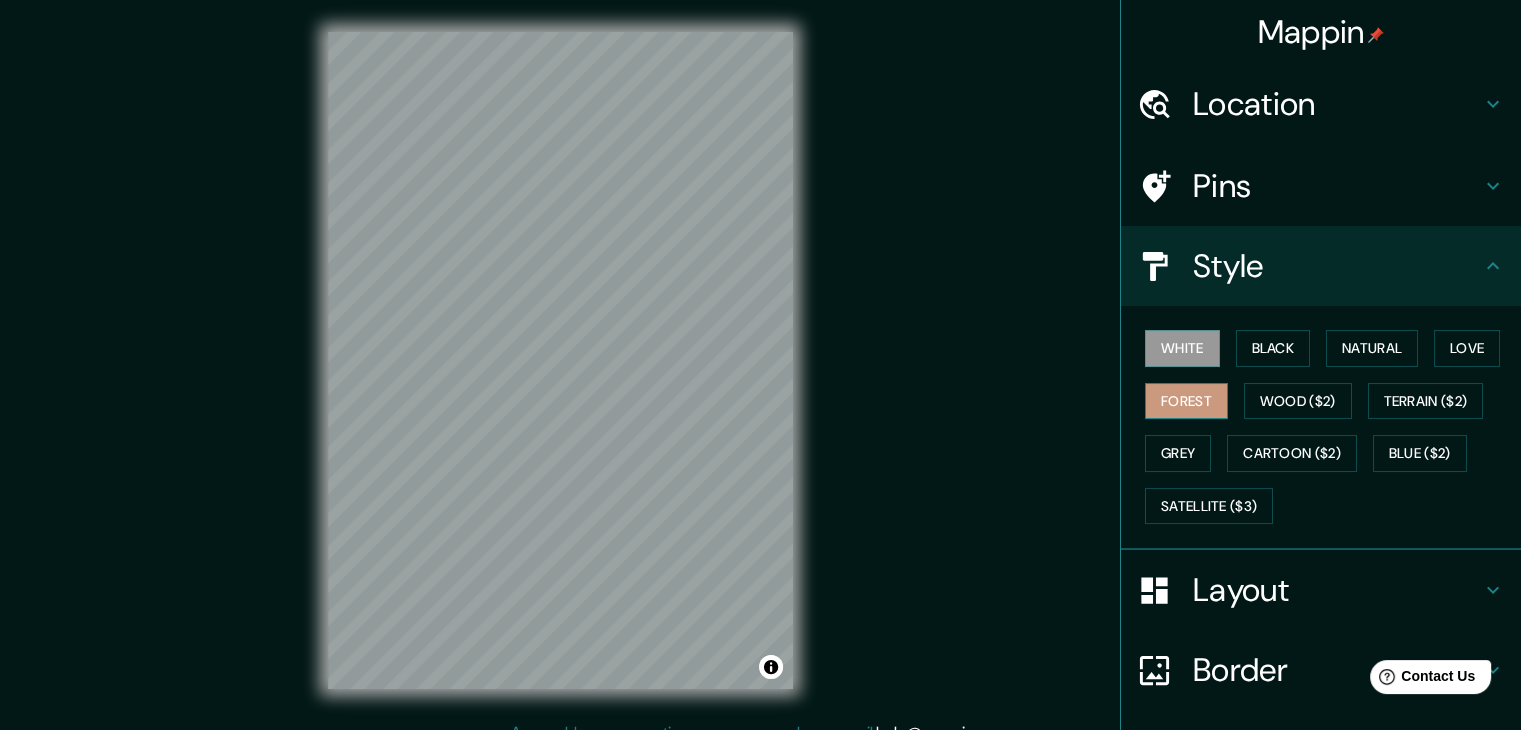 click on "Forest" at bounding box center [1186, 401] 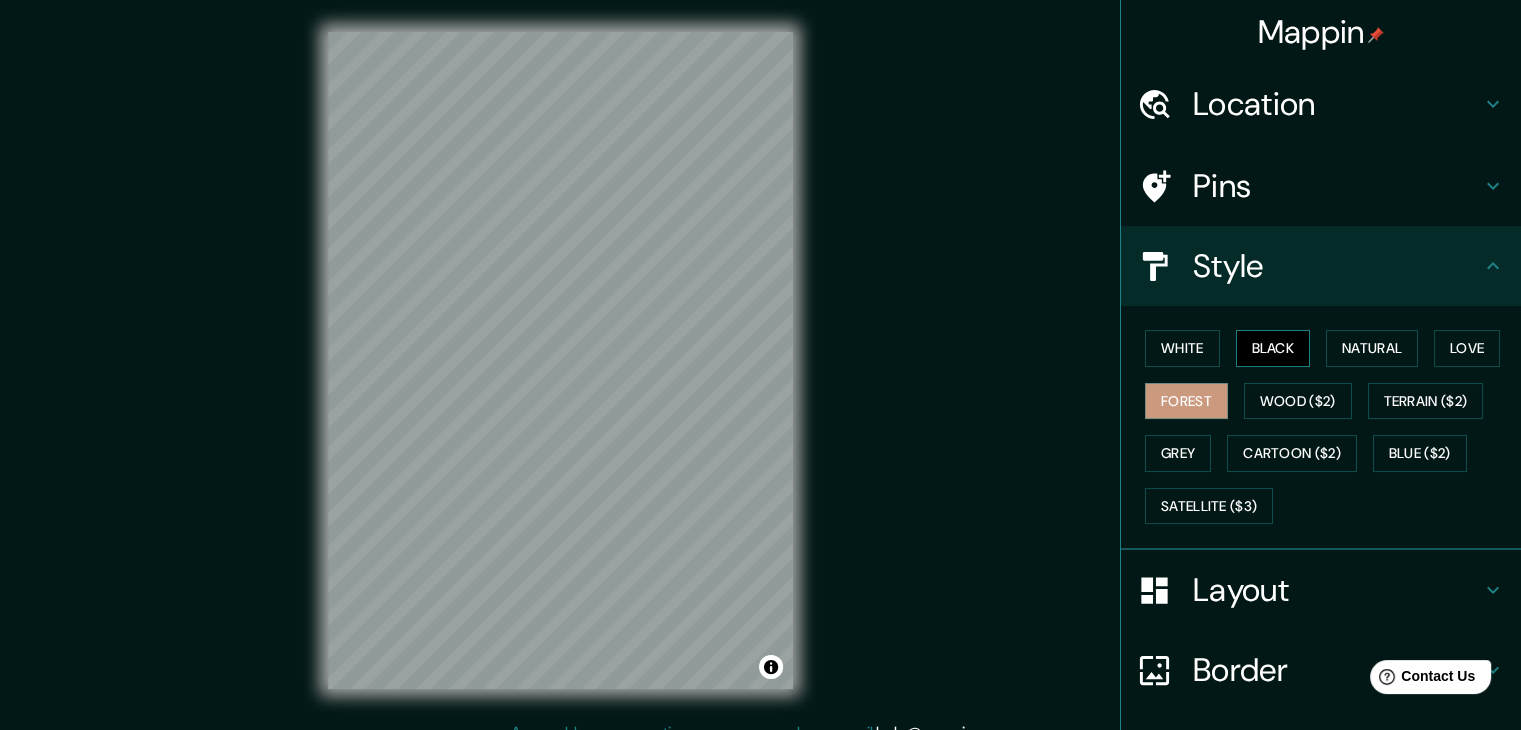 click on "Black" at bounding box center [1273, 348] 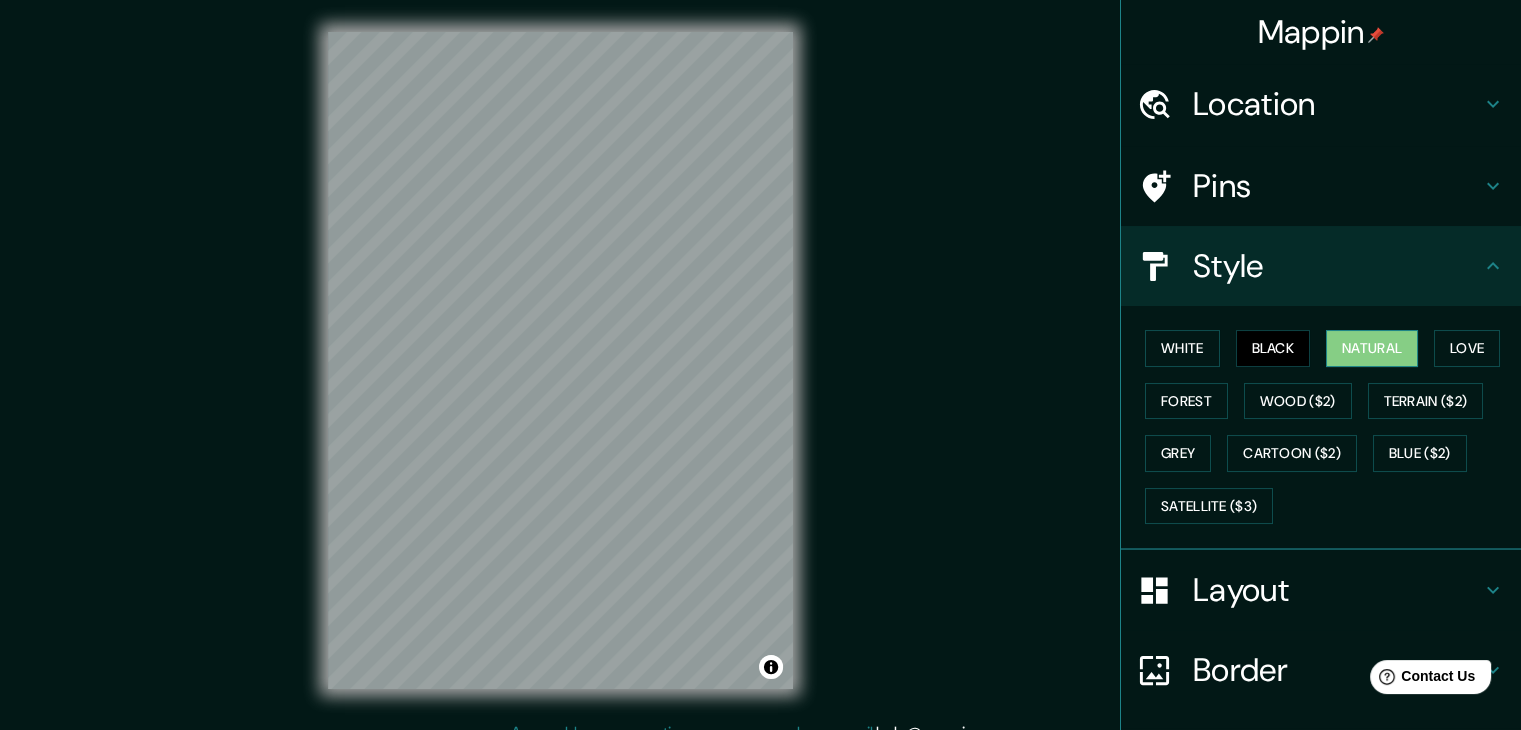 click on "Natural" at bounding box center (1372, 348) 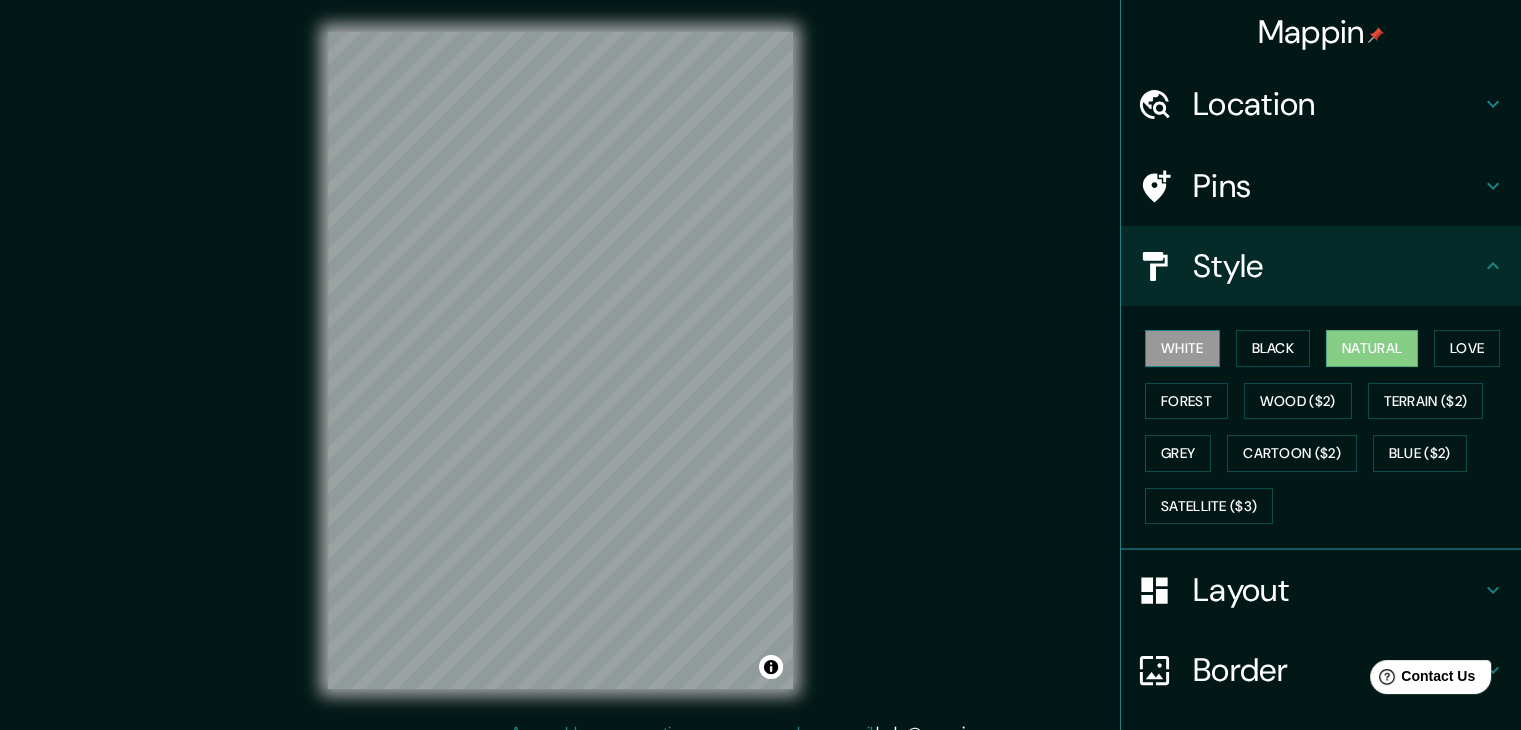 drag, startPoint x: 1214, startPoint y: 345, endPoint x: 1197, endPoint y: 344, distance: 17.029387 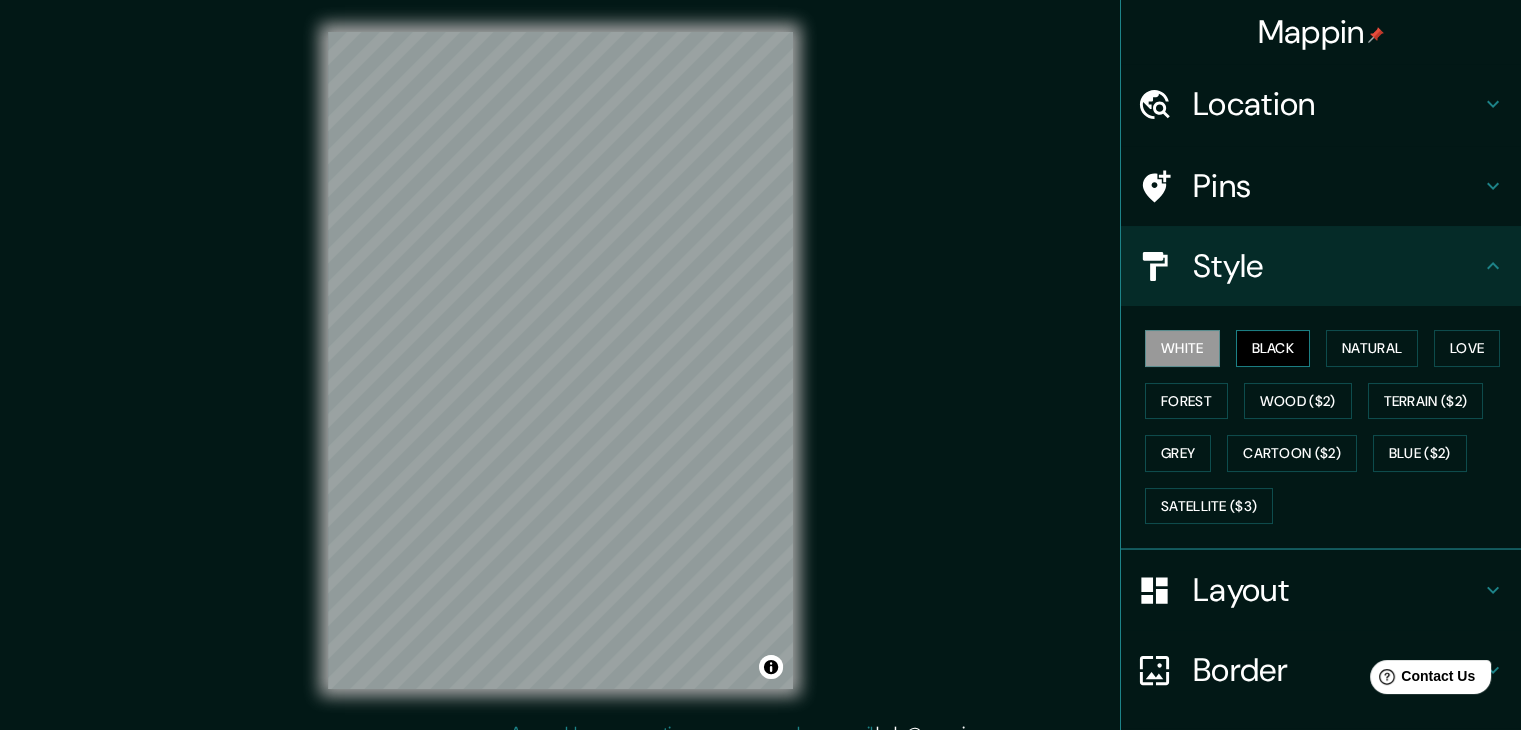 click on "Black" at bounding box center (1273, 348) 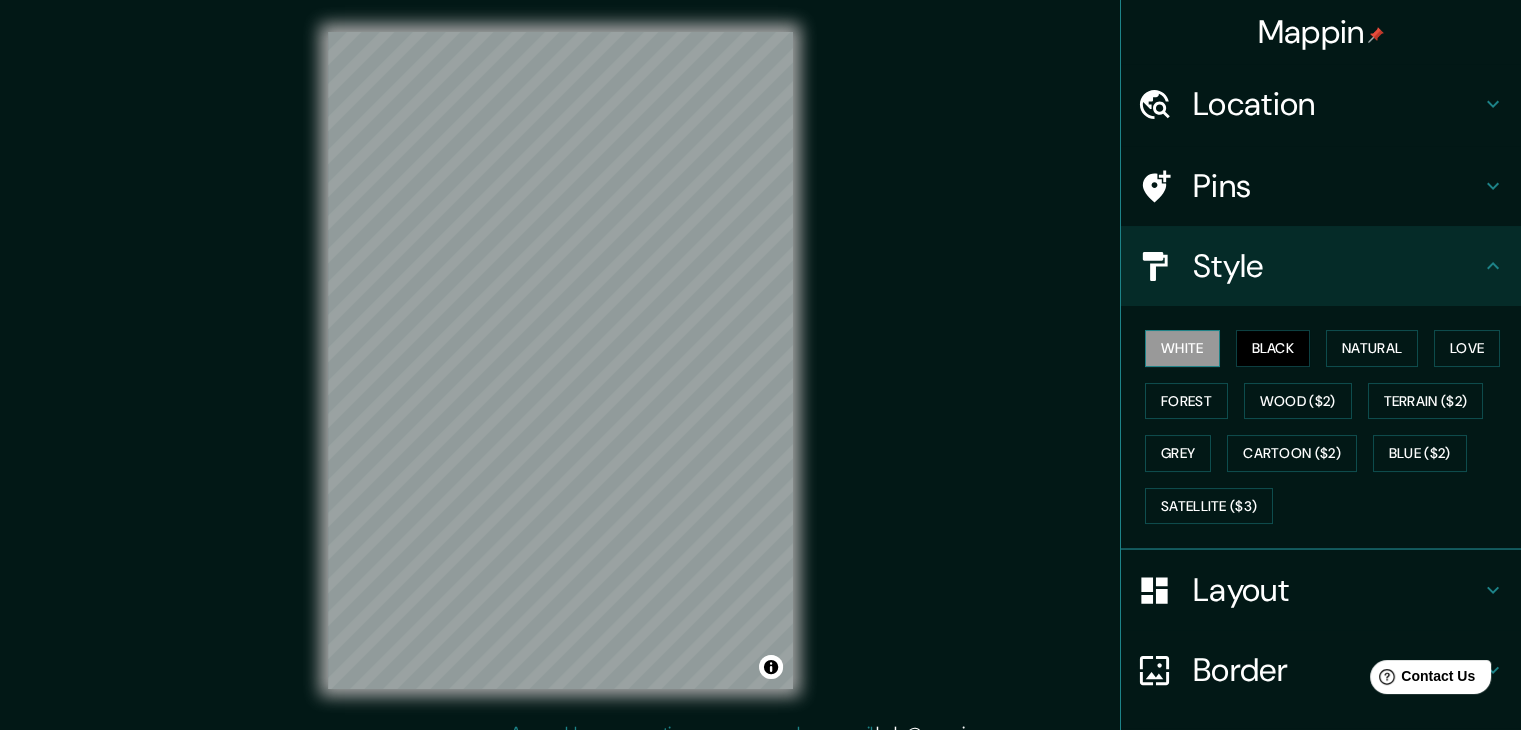 click on "White" at bounding box center (1182, 348) 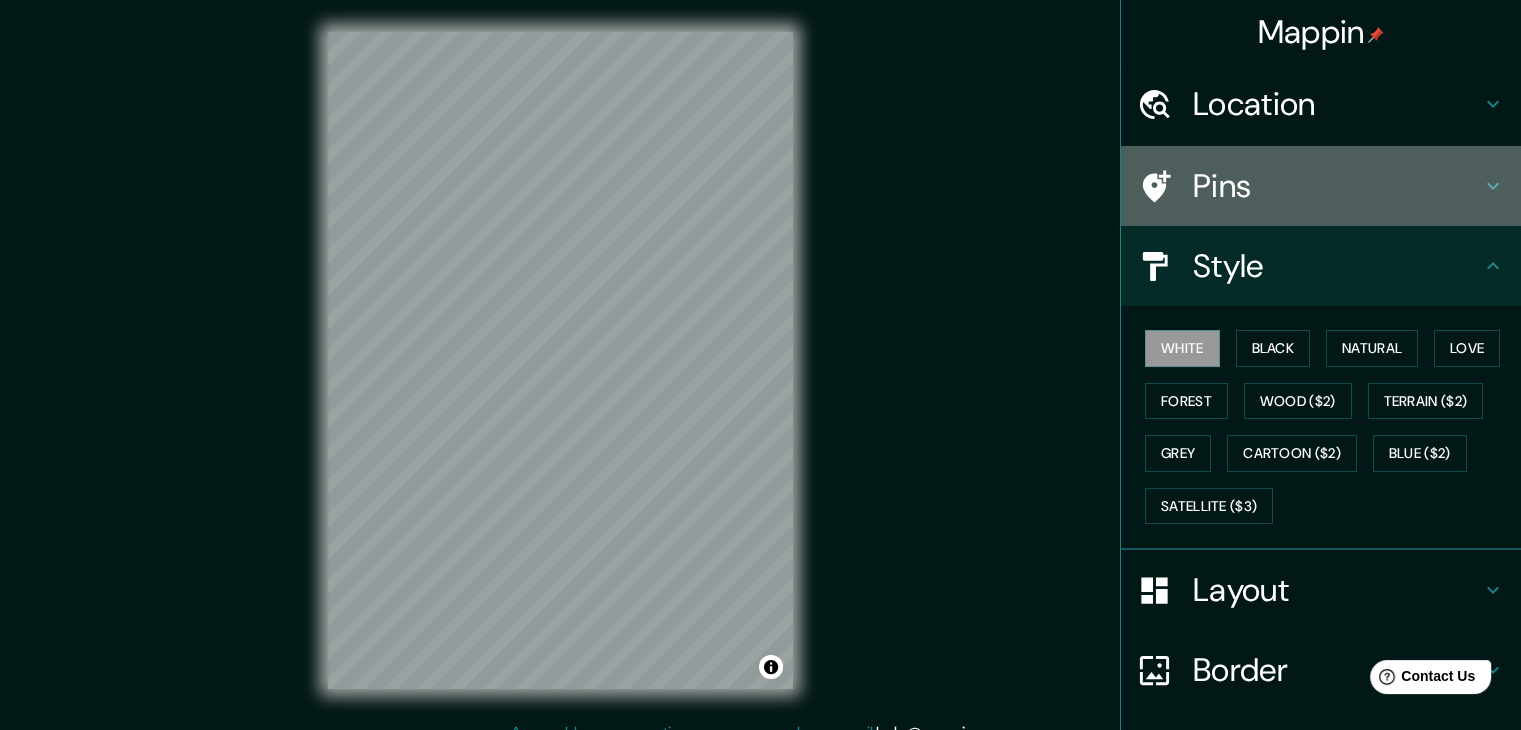 click on "Pins" at bounding box center (1337, 186) 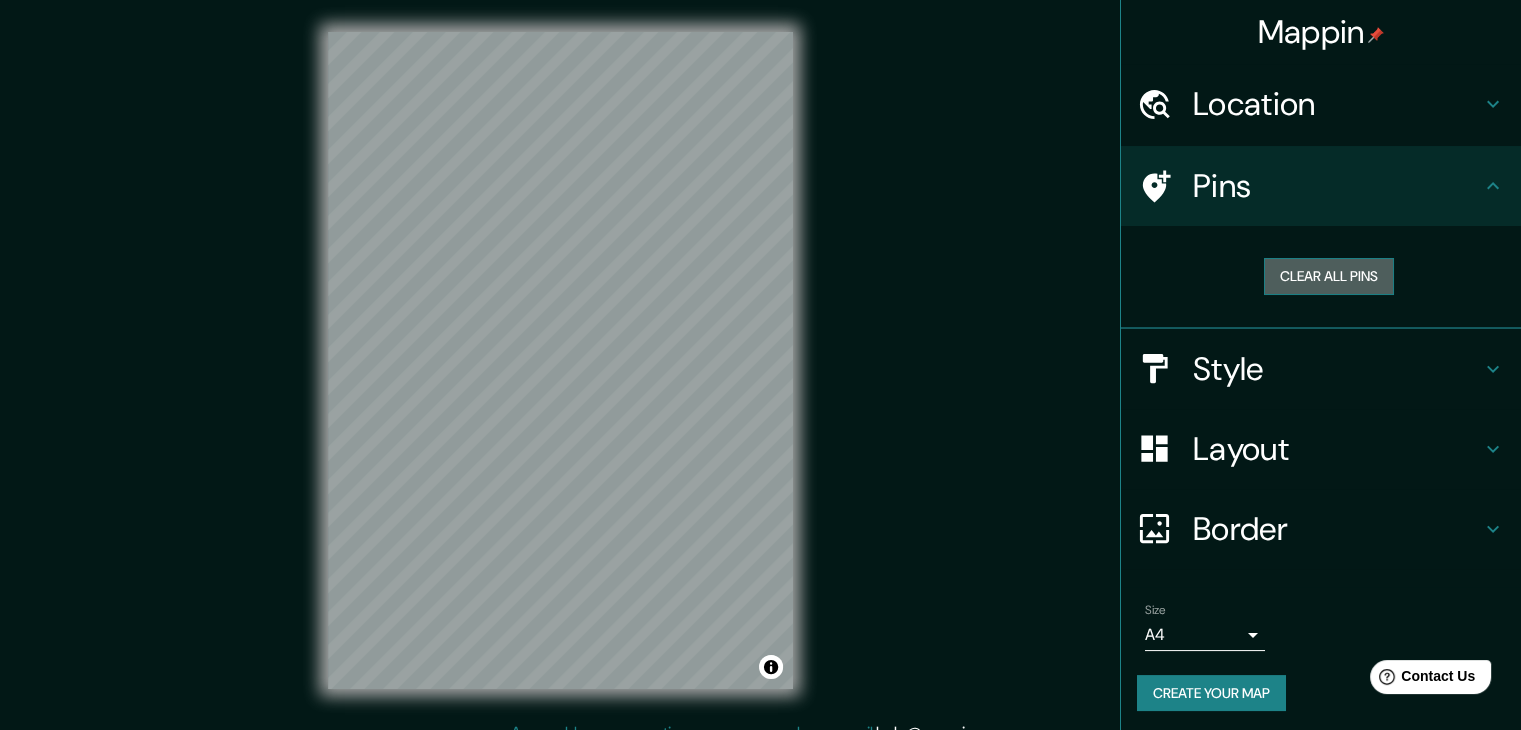 click on "Clear all pins" at bounding box center [1329, 276] 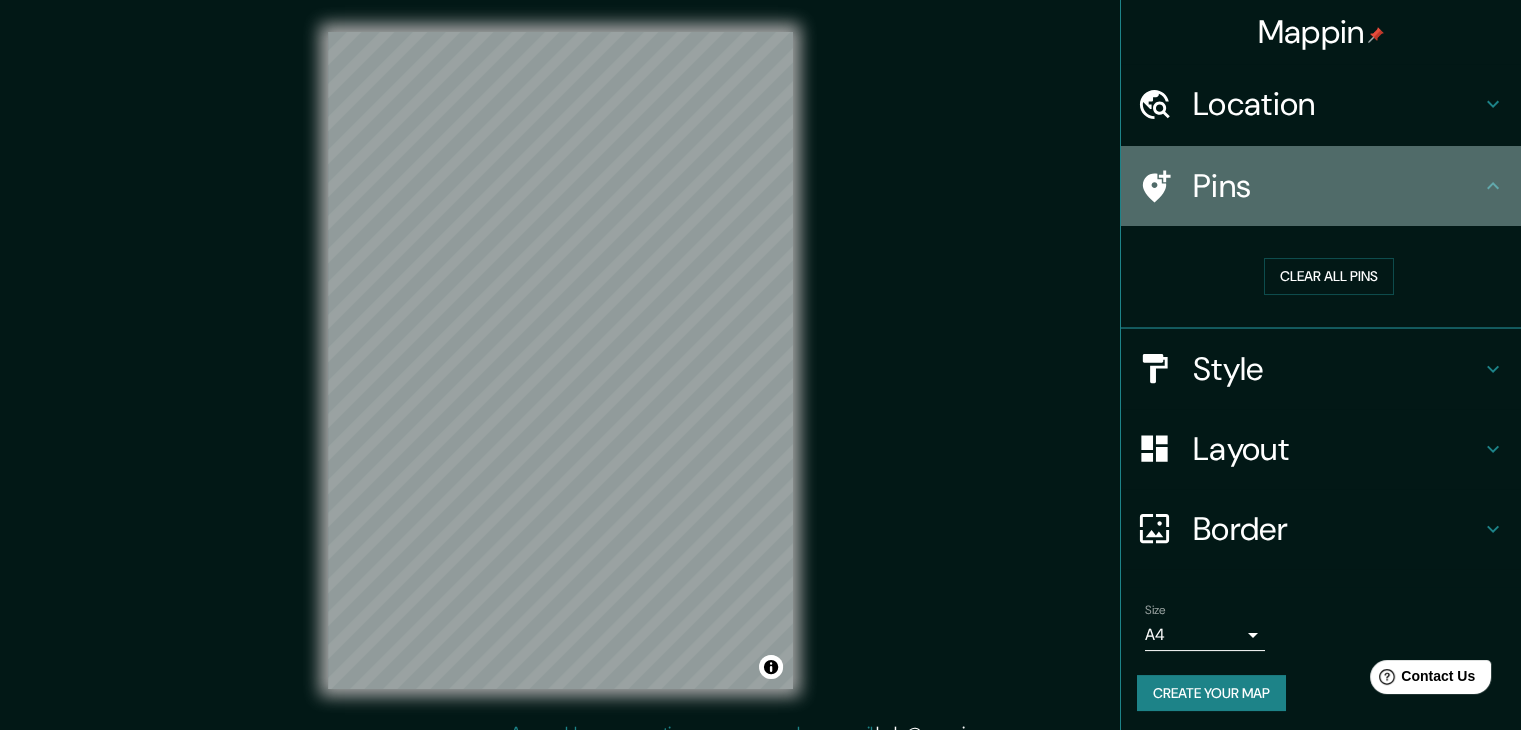 click 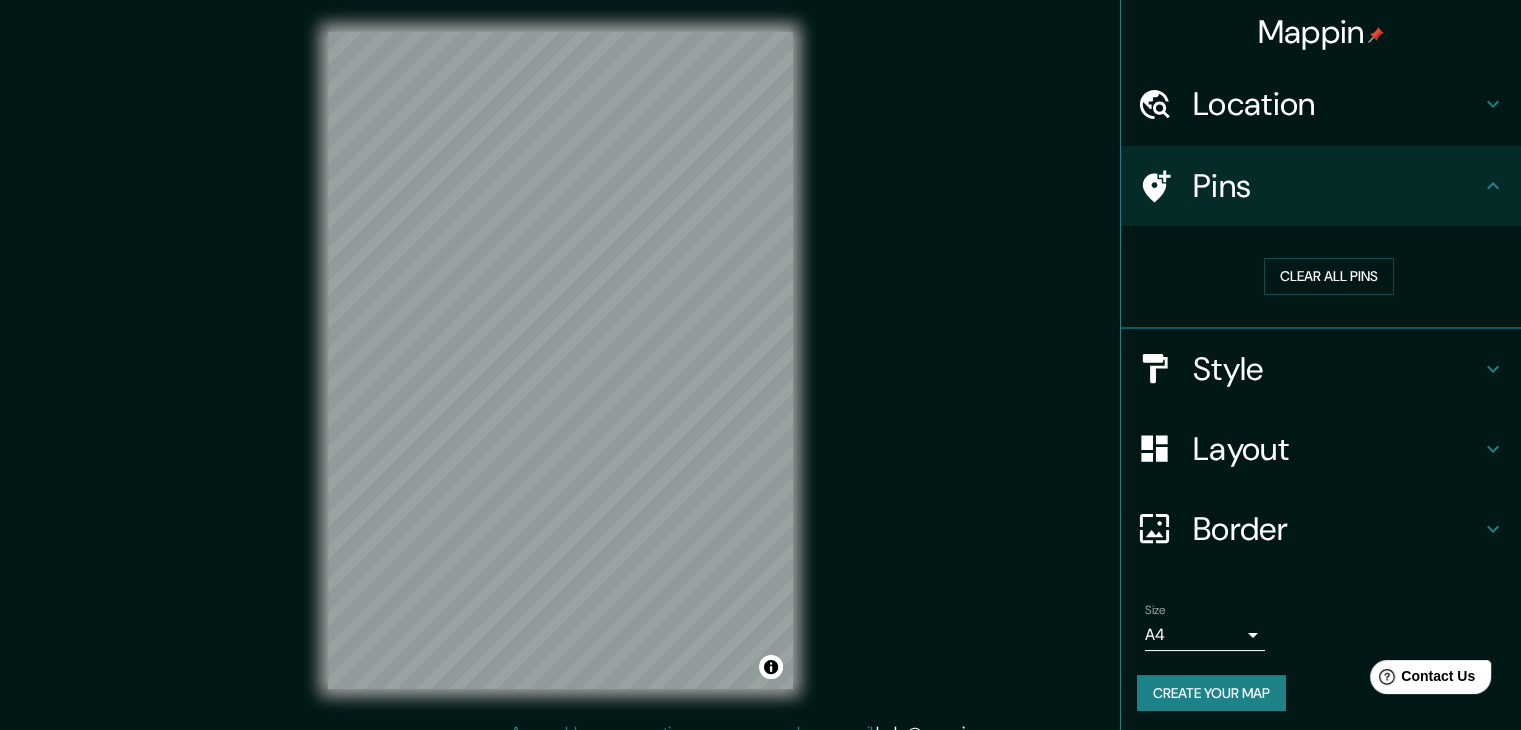 click on "Layout" at bounding box center [1337, 449] 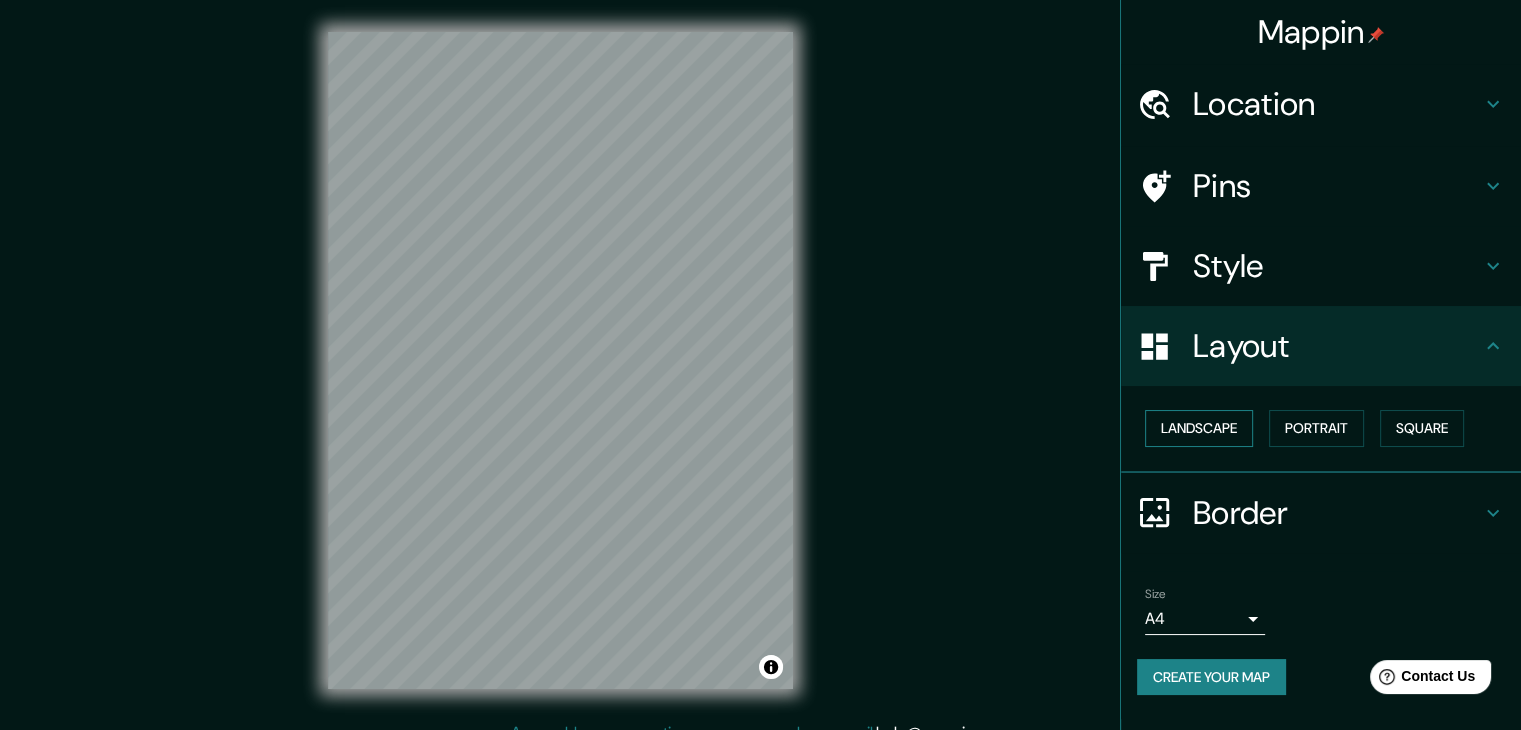 click on "Landscape" at bounding box center [1199, 428] 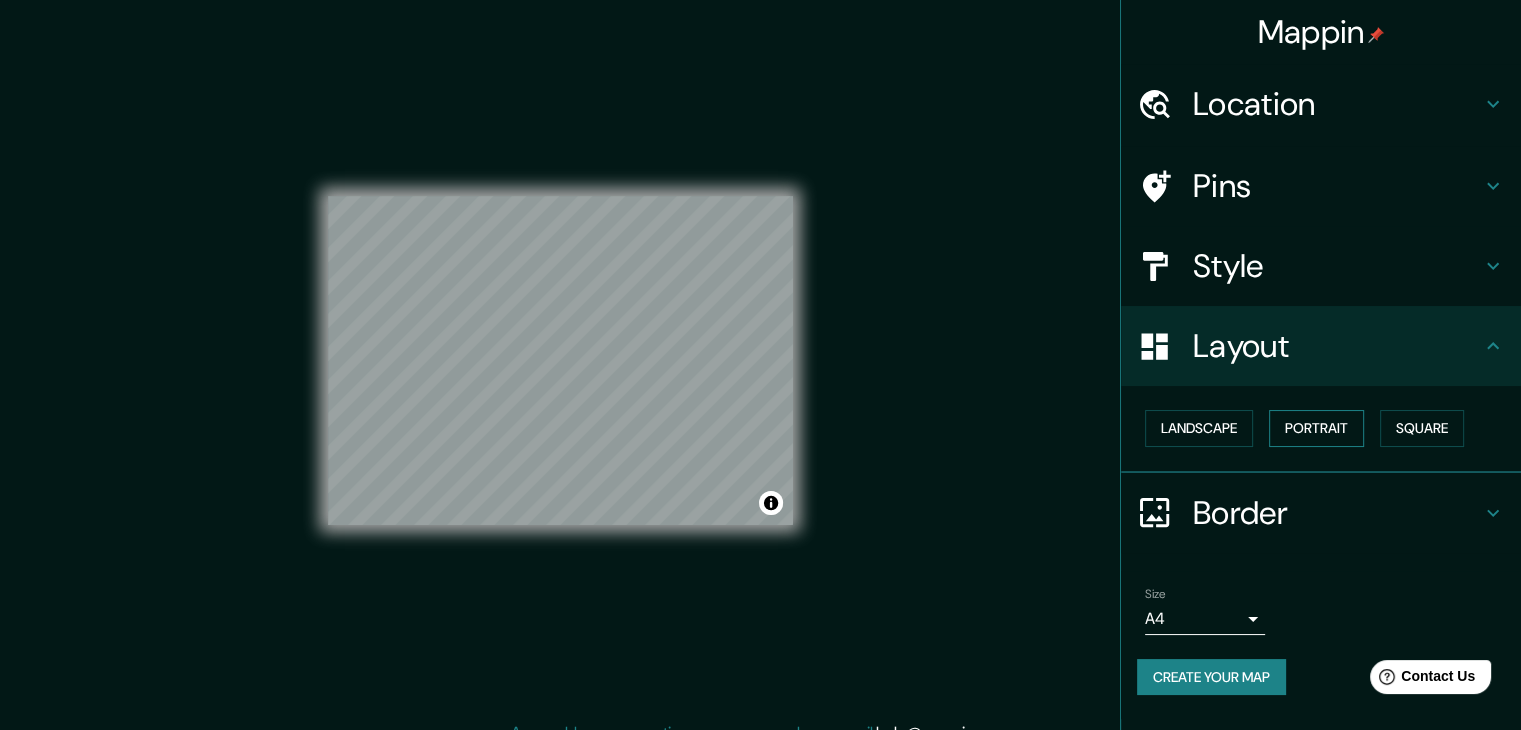 click on "Portrait" at bounding box center [1316, 428] 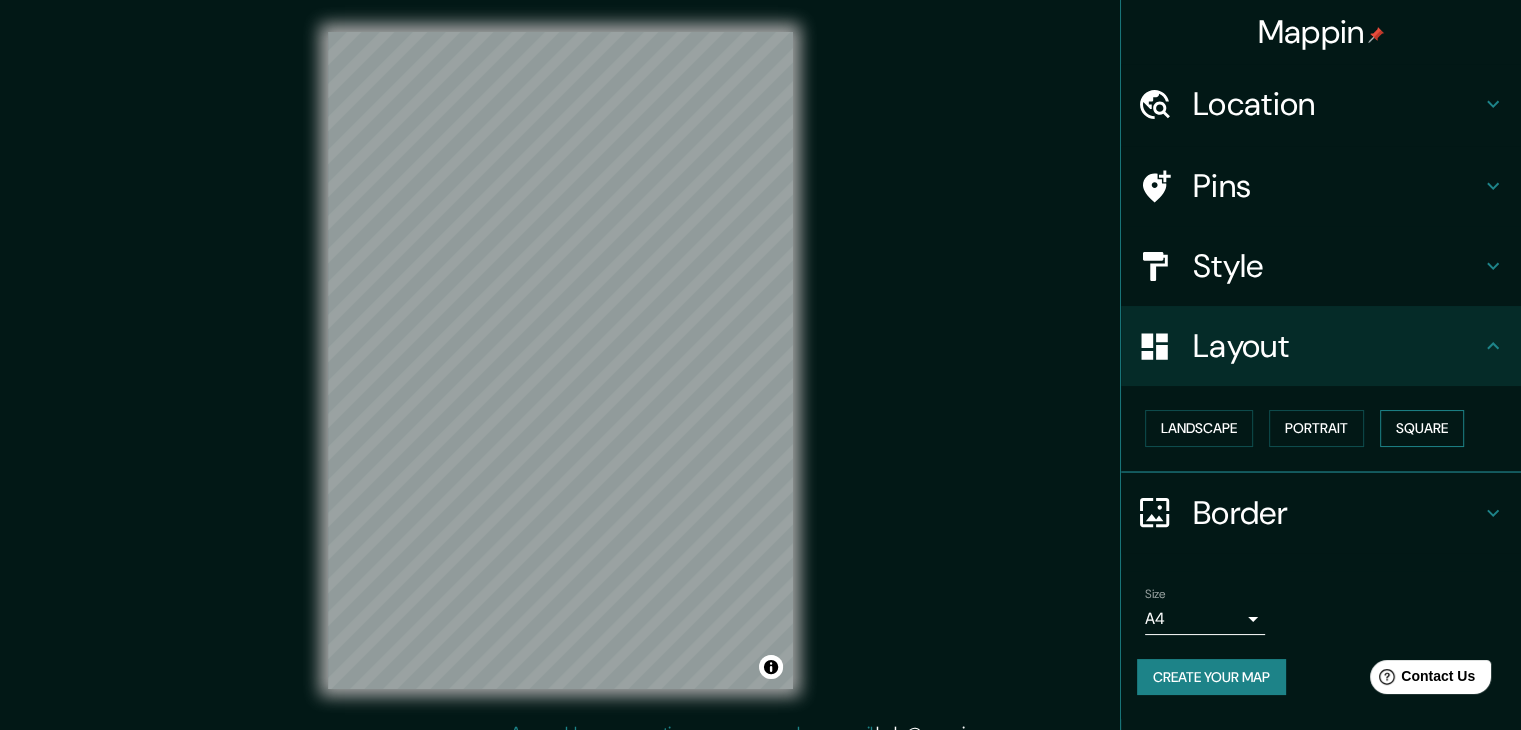 click on "Square" at bounding box center (1422, 428) 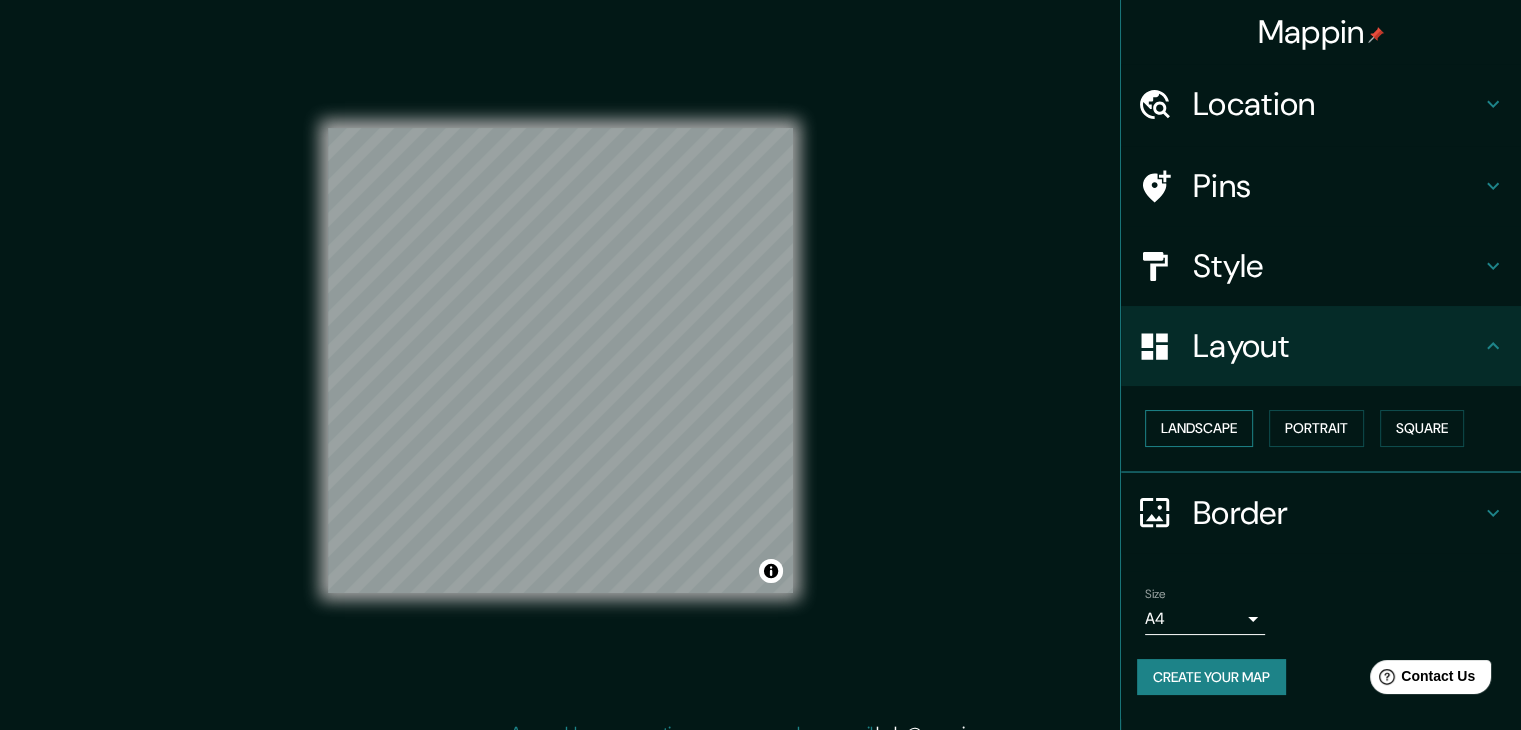 click on "Landscape" at bounding box center (1199, 428) 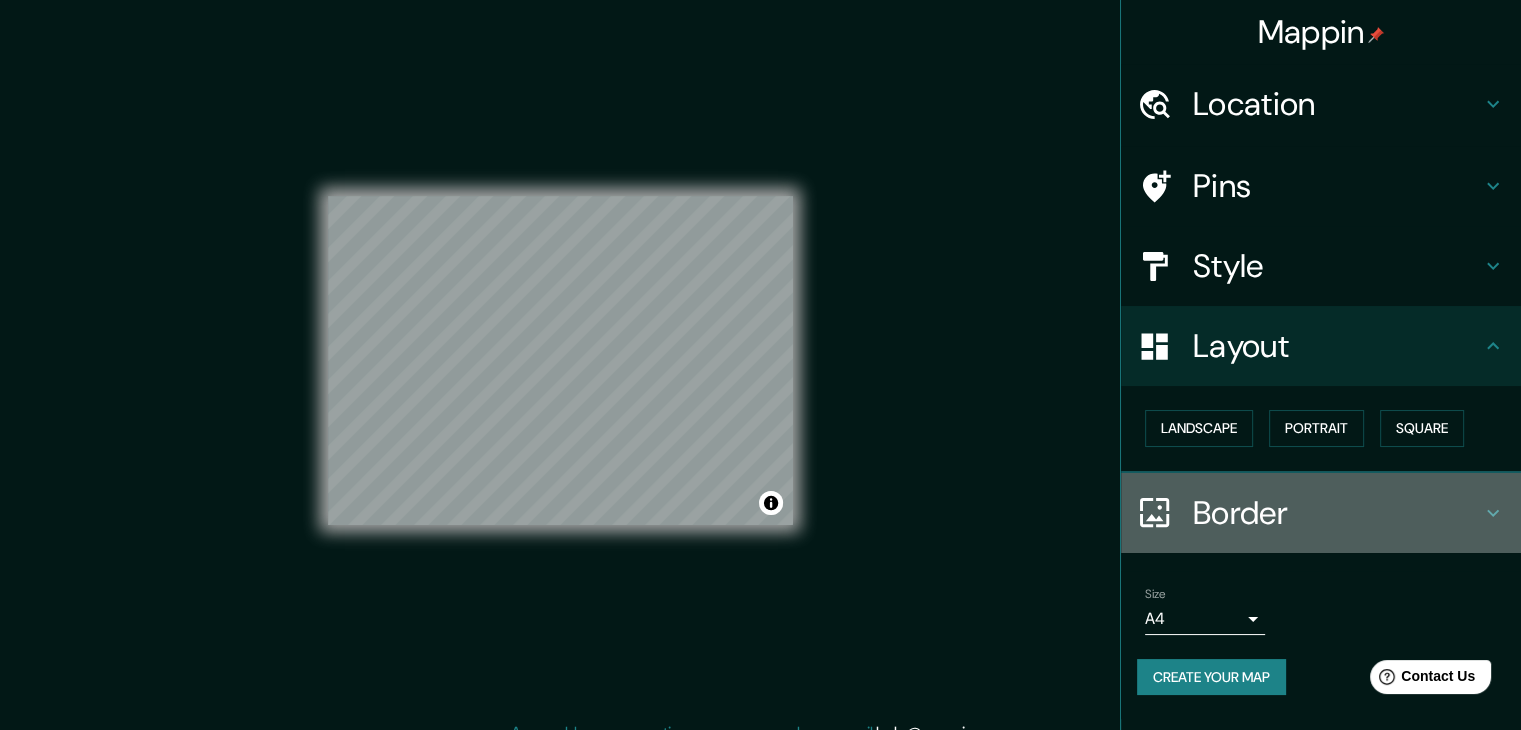 click on "Border" at bounding box center [1321, 513] 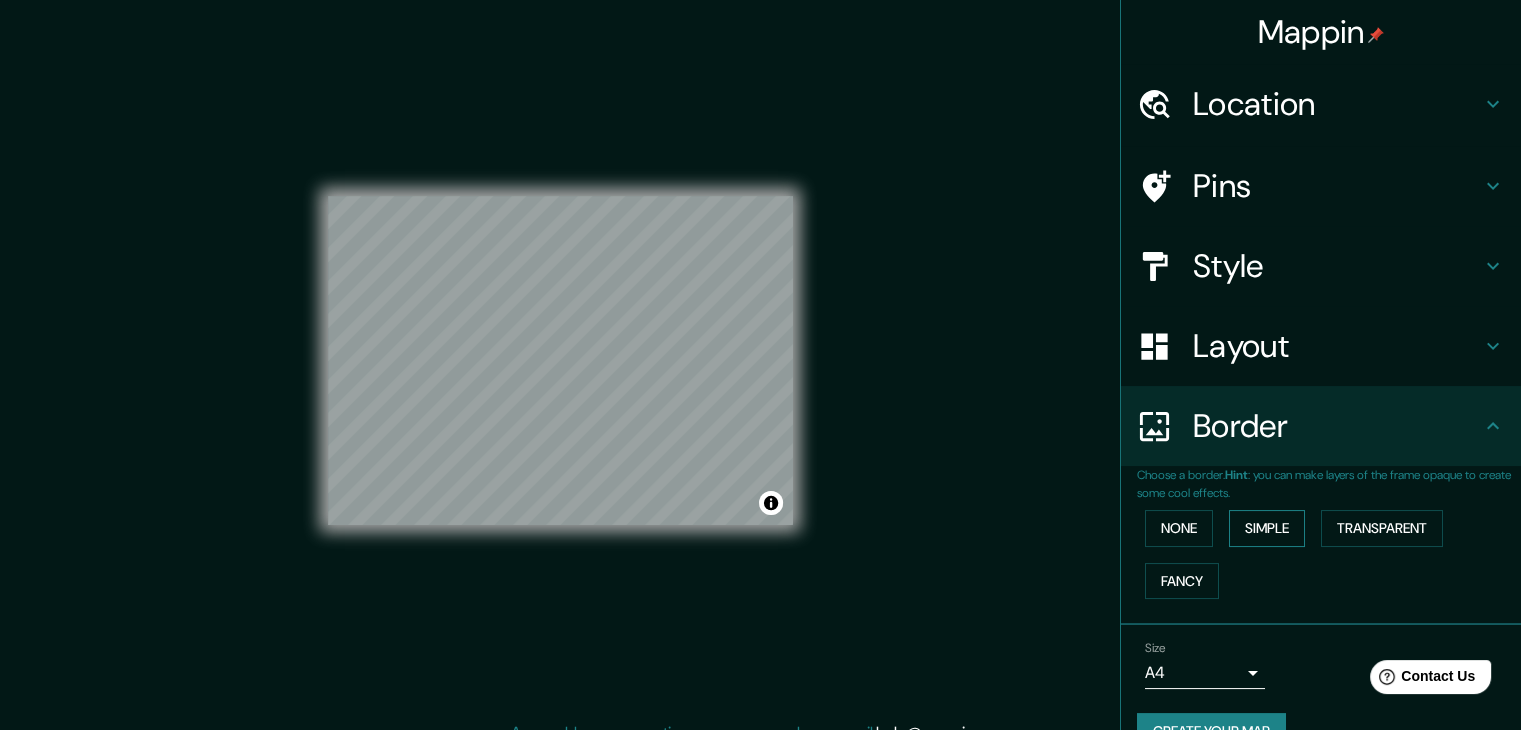 click on "Simple" at bounding box center [1267, 528] 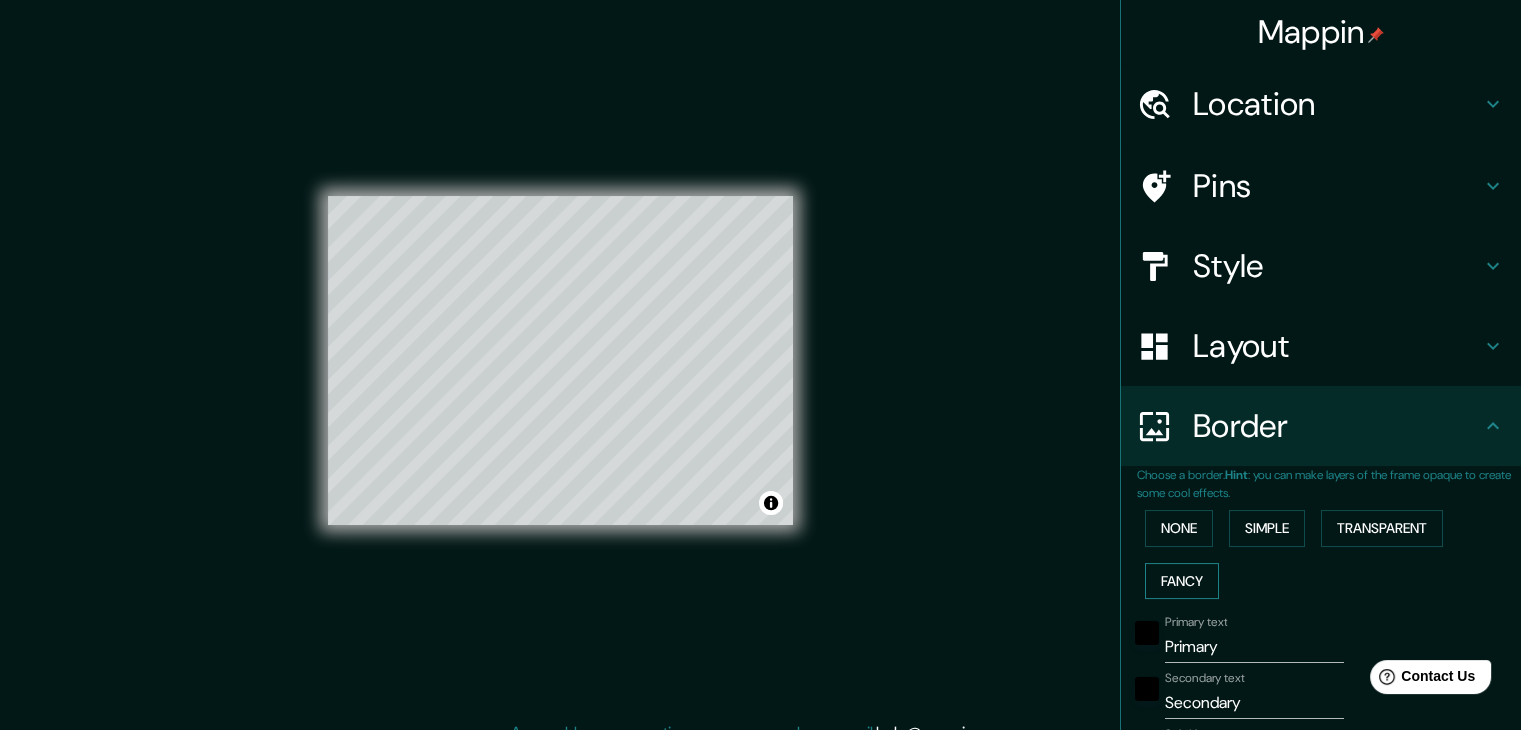 click on "Fancy" at bounding box center [1182, 581] 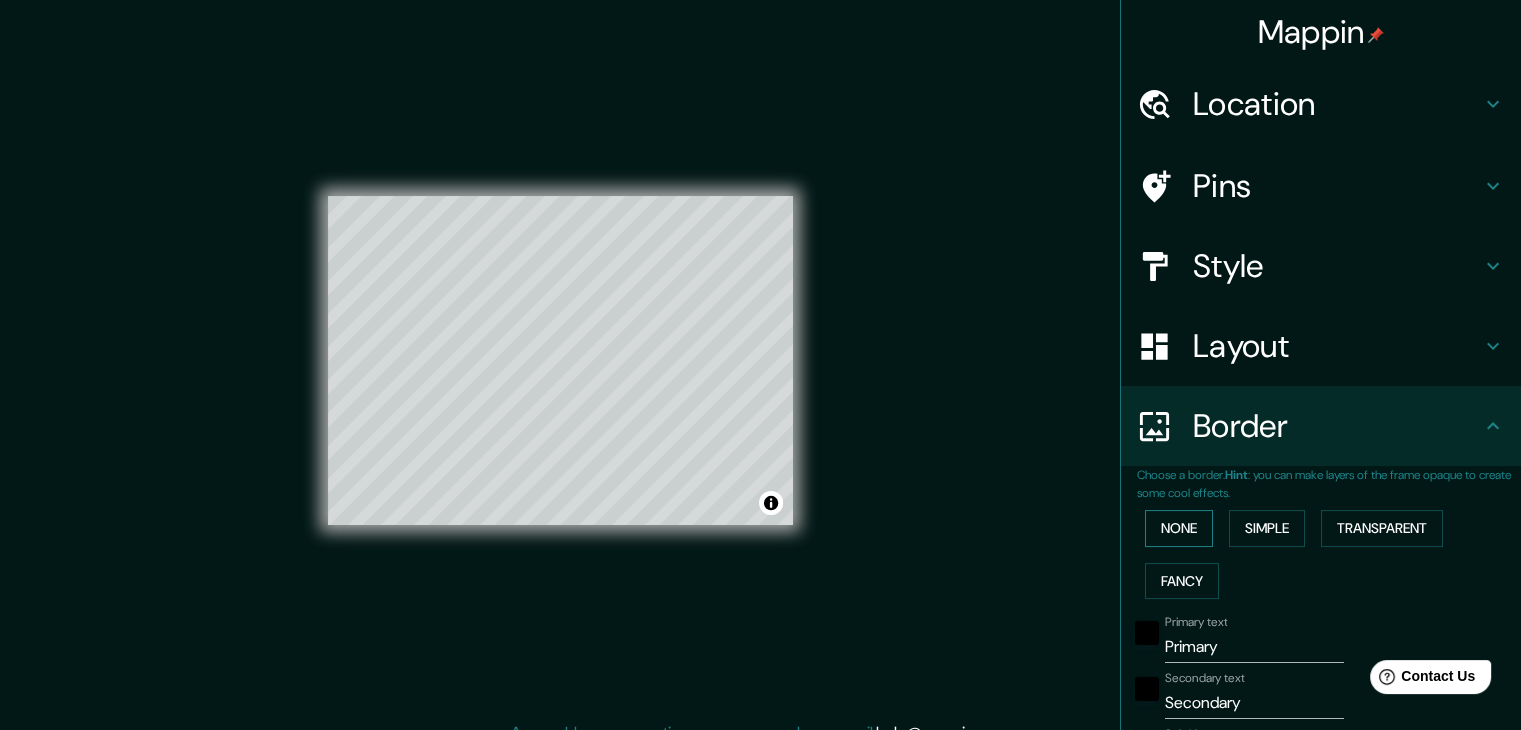 click on "None" at bounding box center [1179, 528] 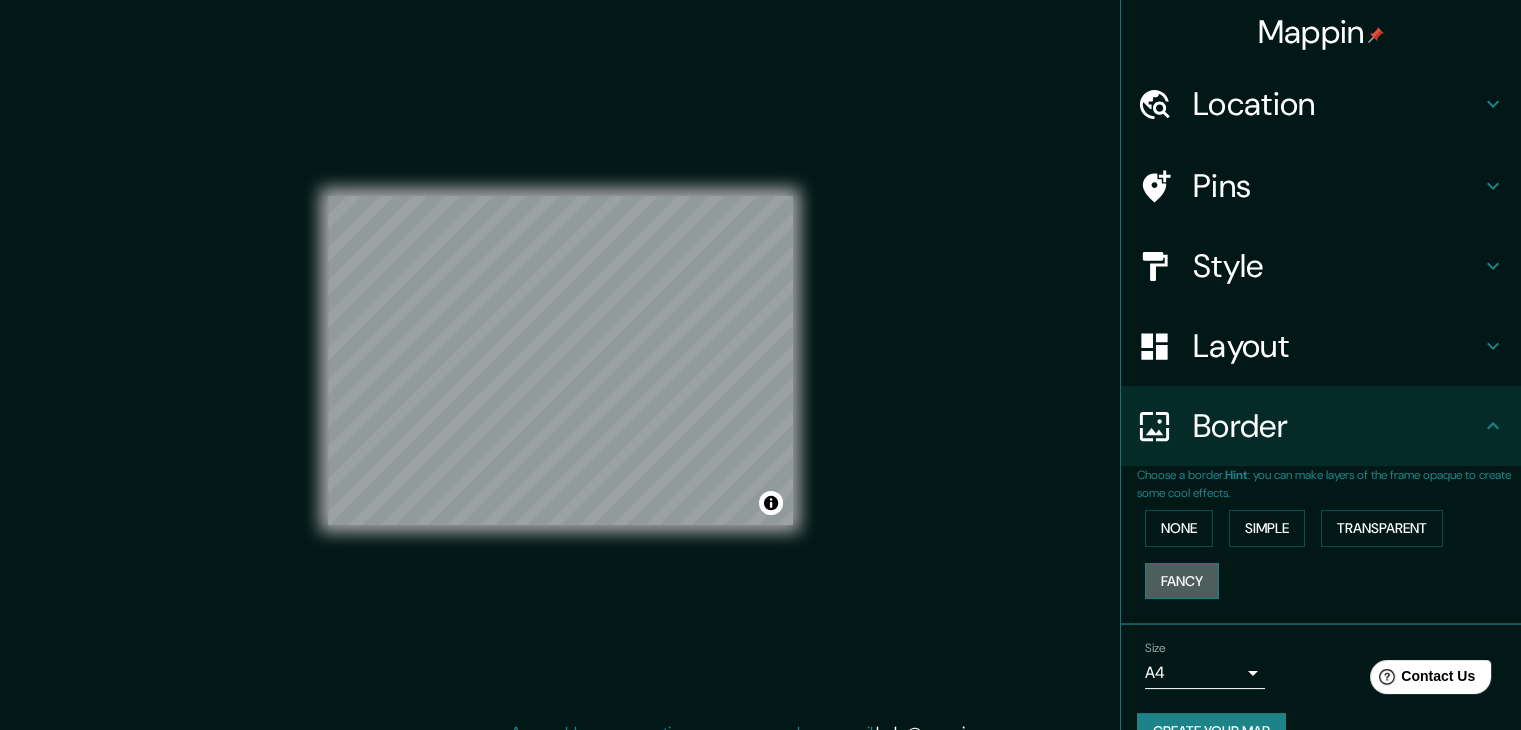 click on "Fancy" at bounding box center (1182, 581) 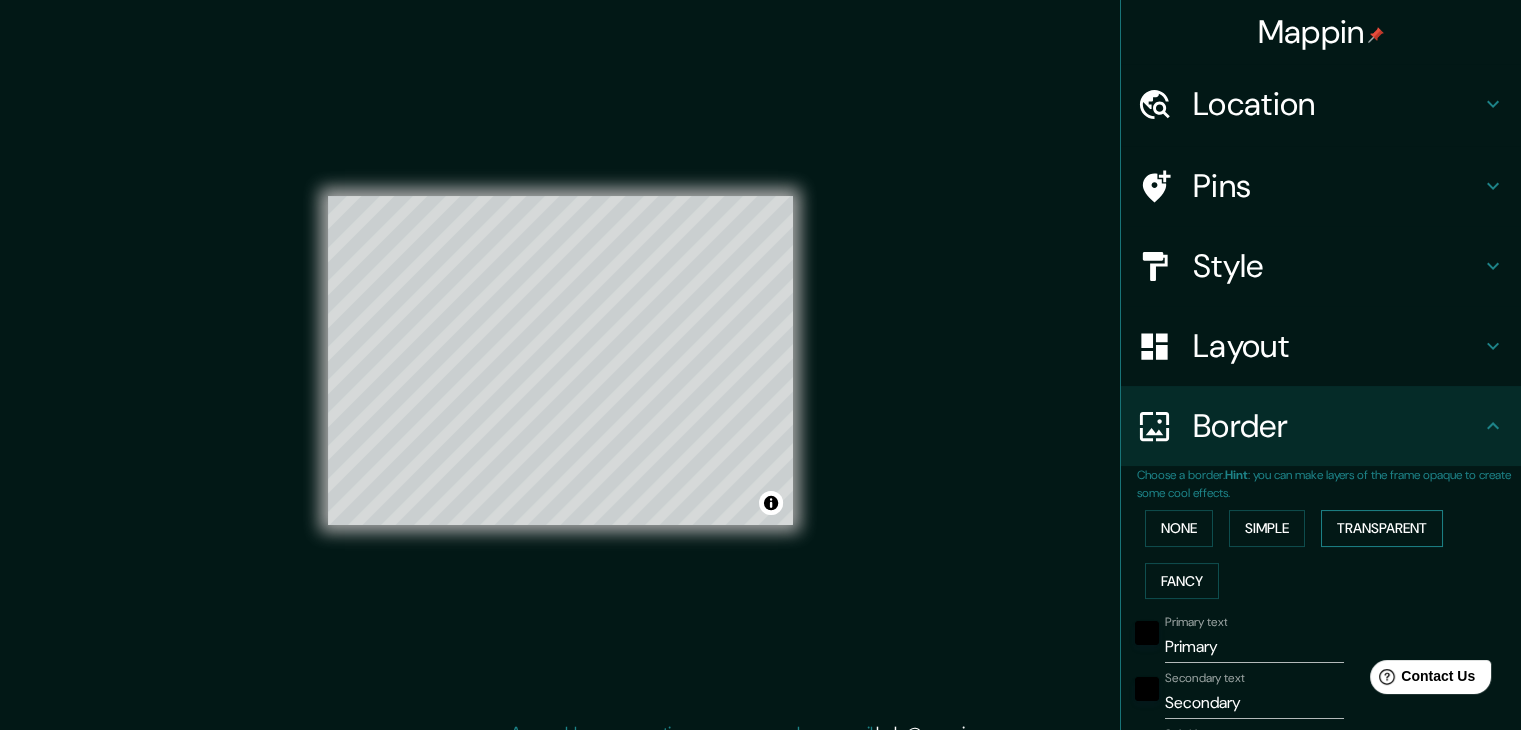 click on "Transparent" at bounding box center [1382, 528] 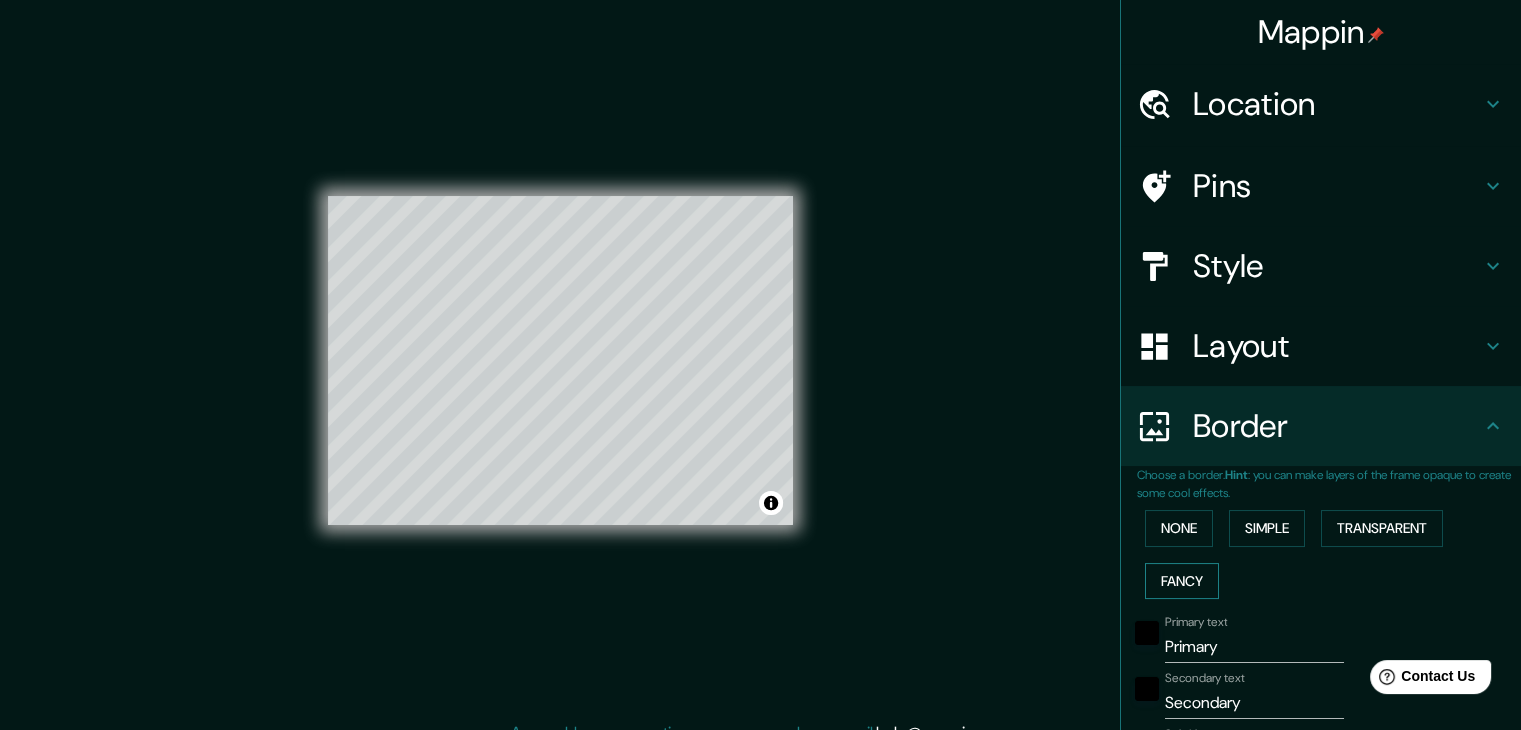 click on "Fancy" at bounding box center (1182, 581) 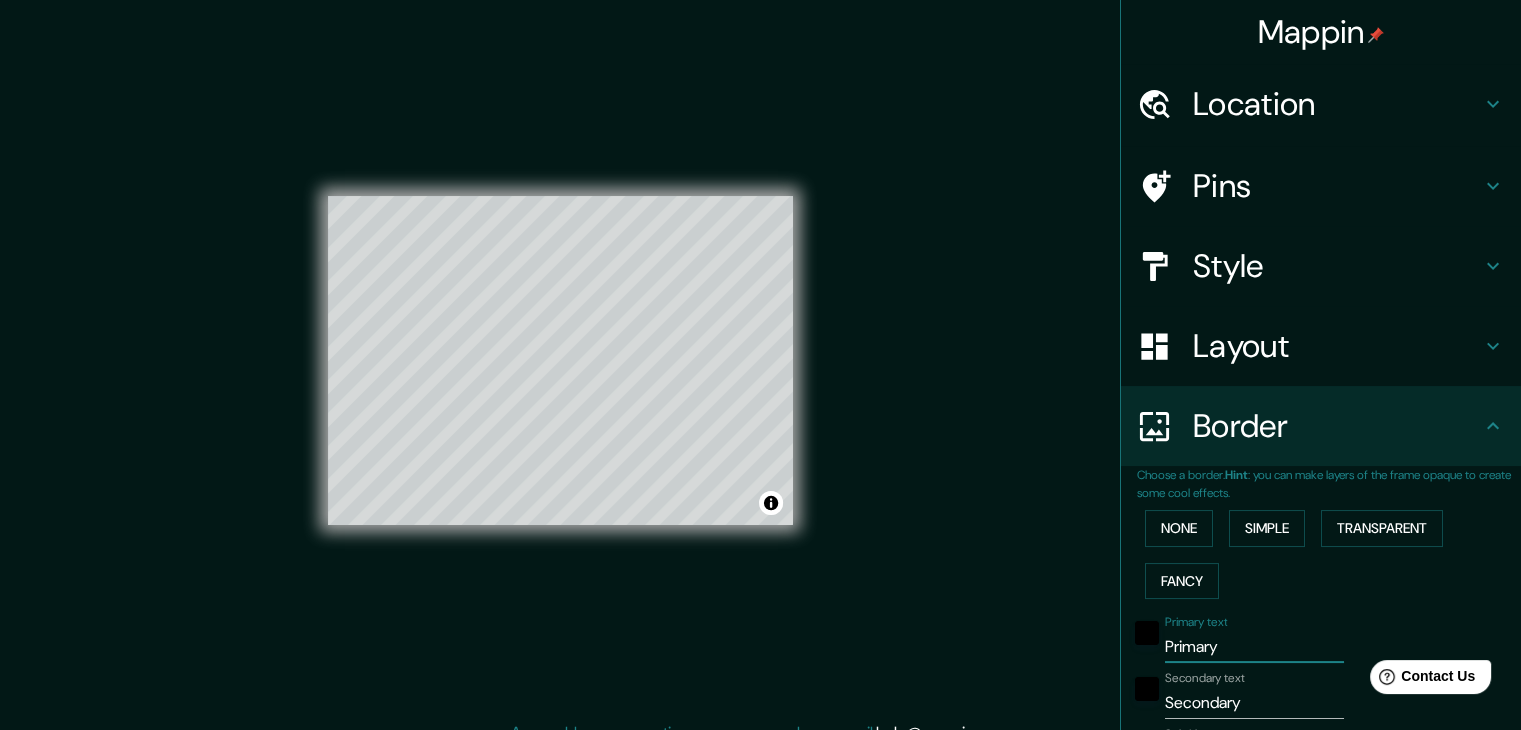 drag, startPoint x: 1225, startPoint y: 645, endPoint x: 1128, endPoint y: 654, distance: 97.41663 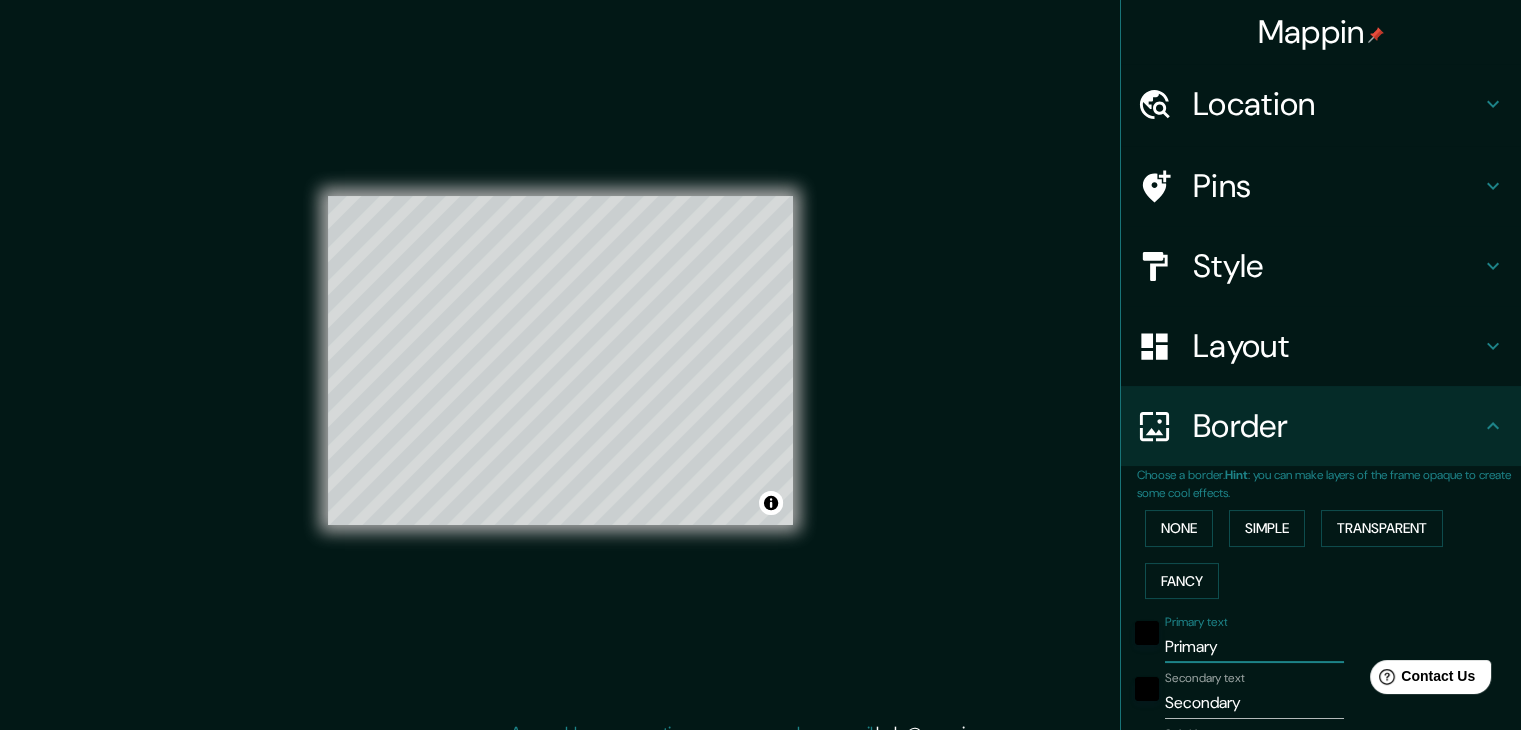 click on "Primary text Primary" at bounding box center [1293, 639] 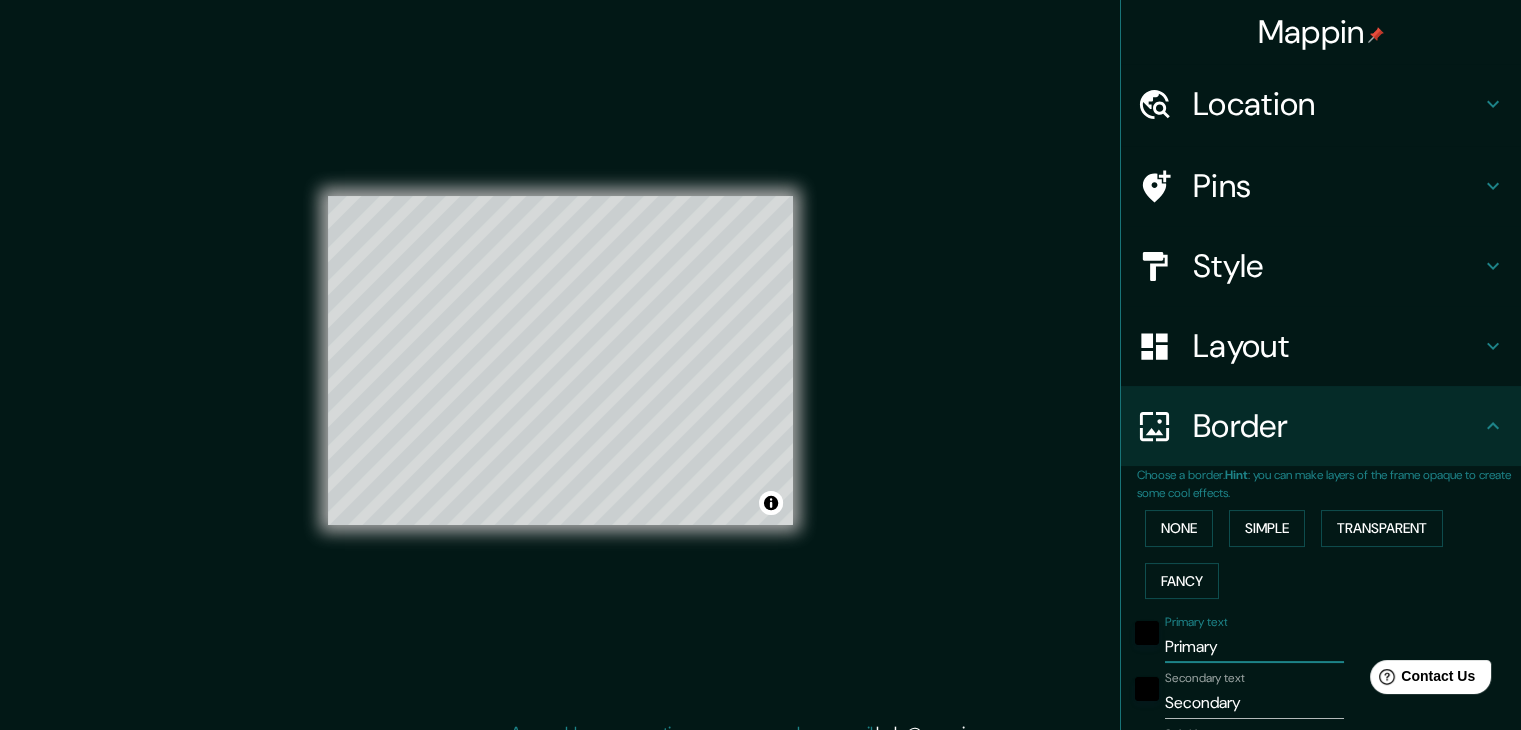 type on "A" 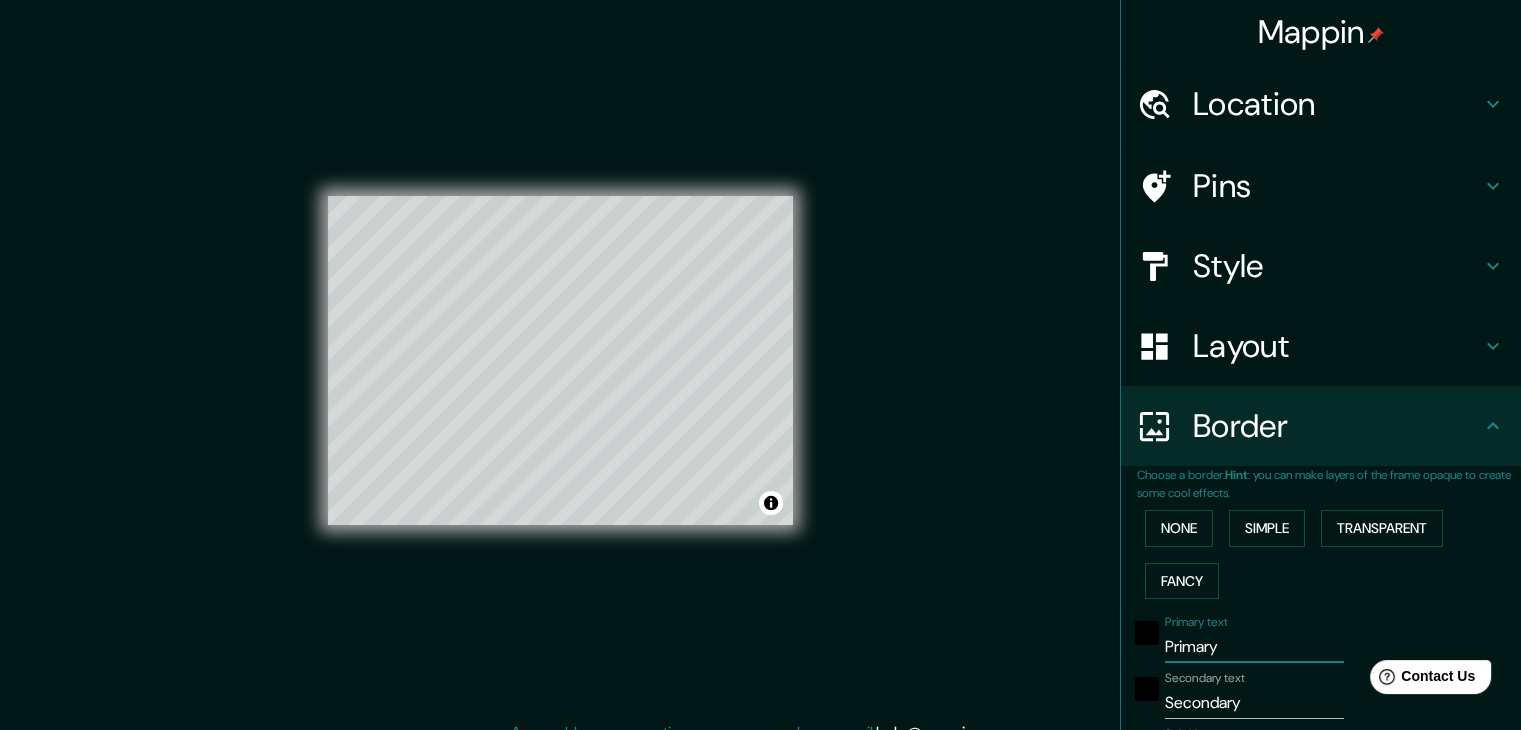 type on "37" 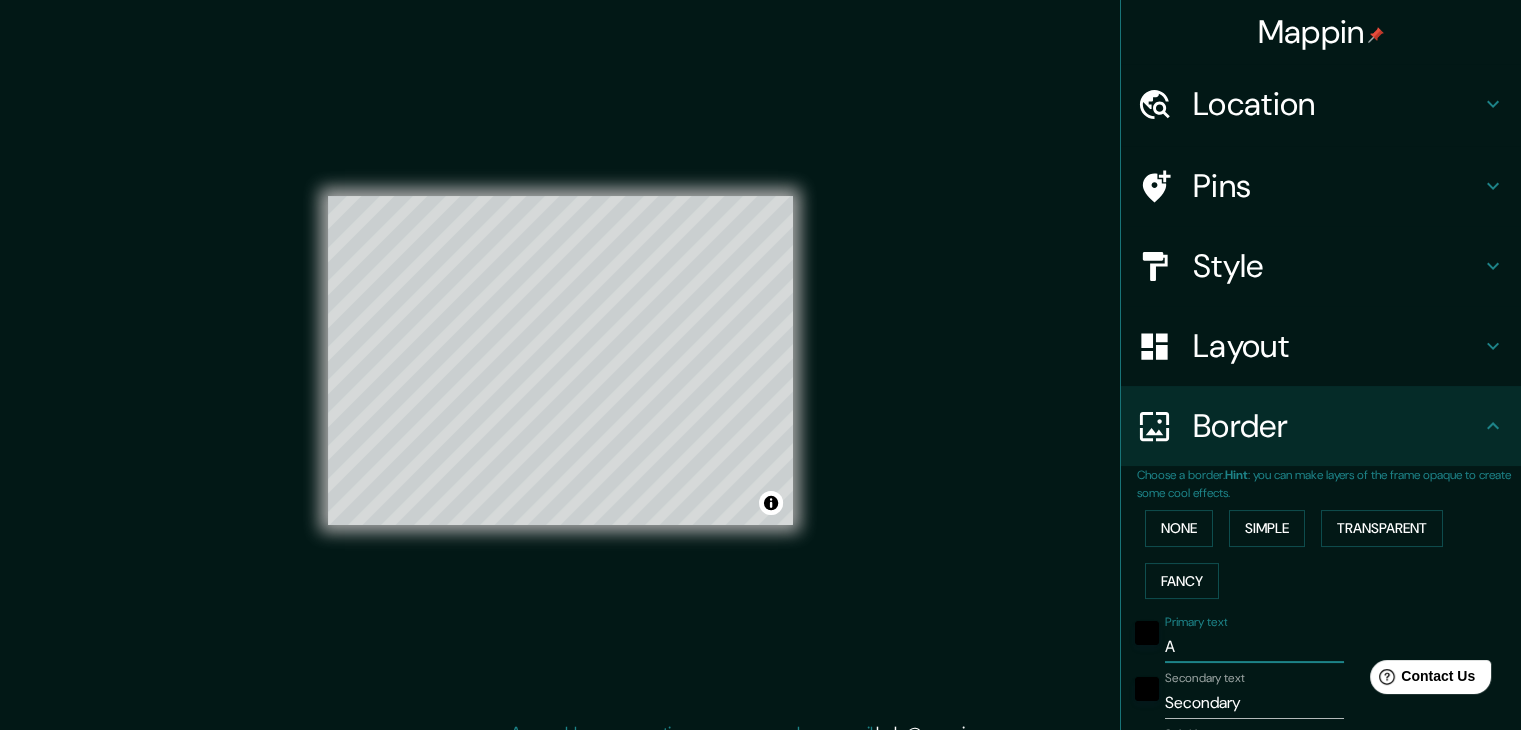 type on "A" 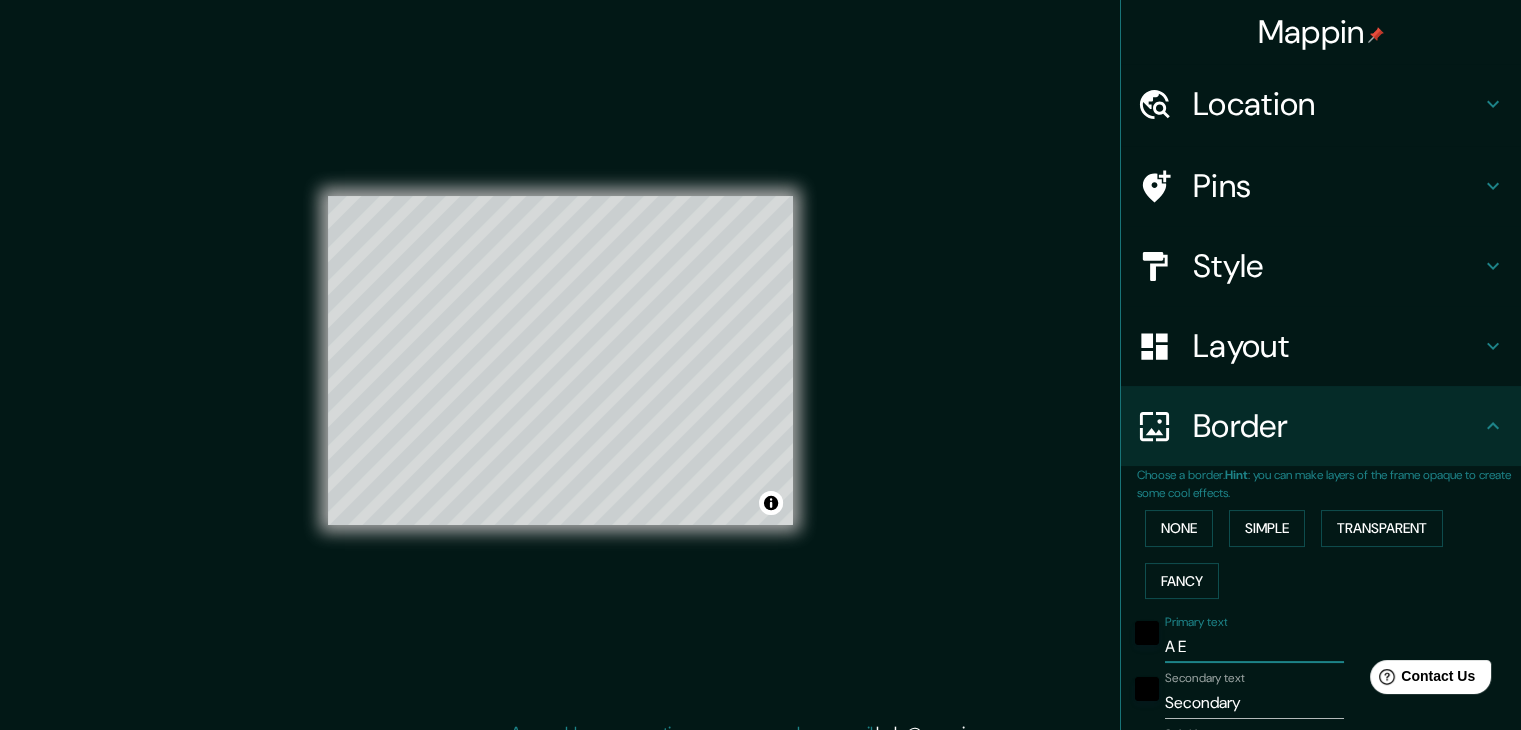type on "A Es" 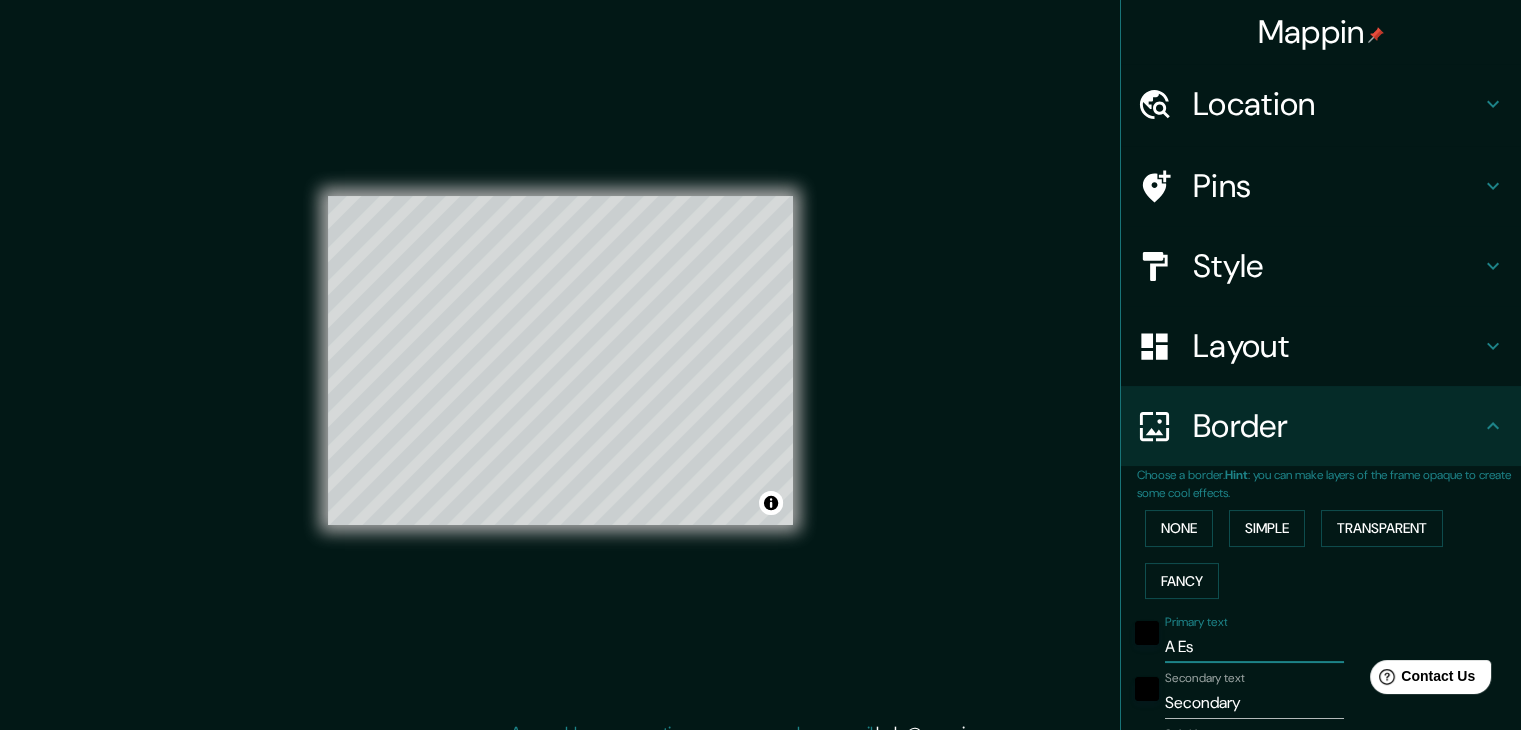 type on "A Est" 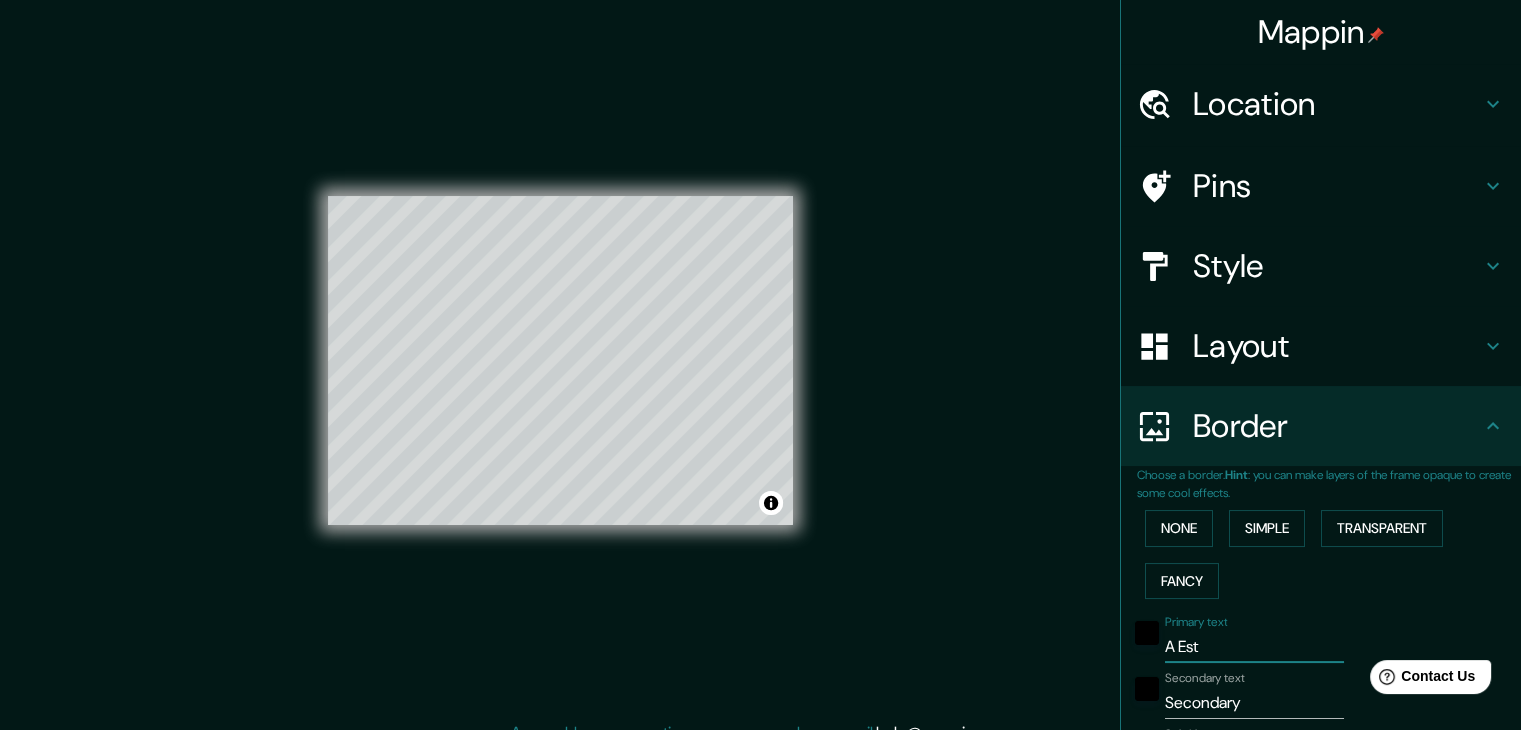 type on "A Estr" 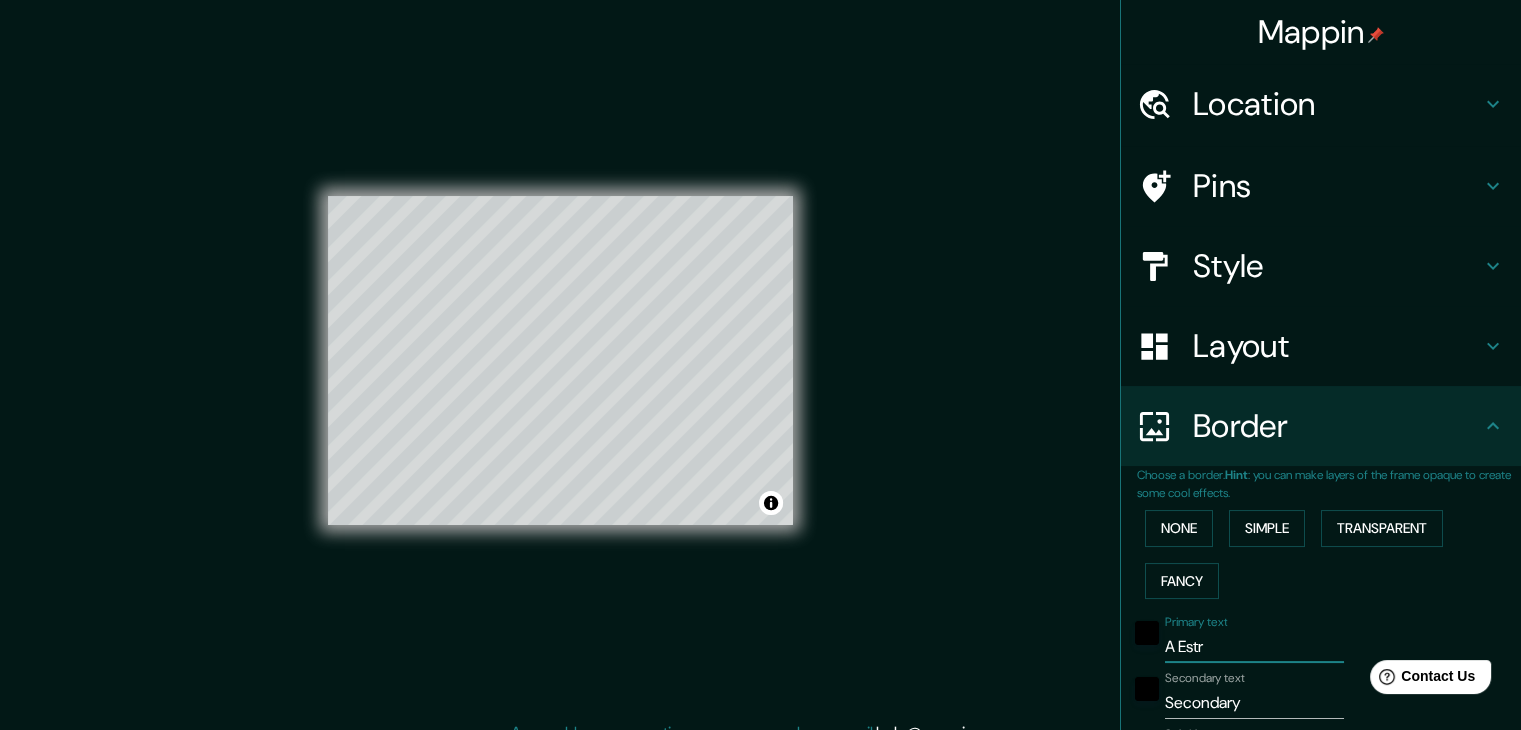 type on "A Estra" 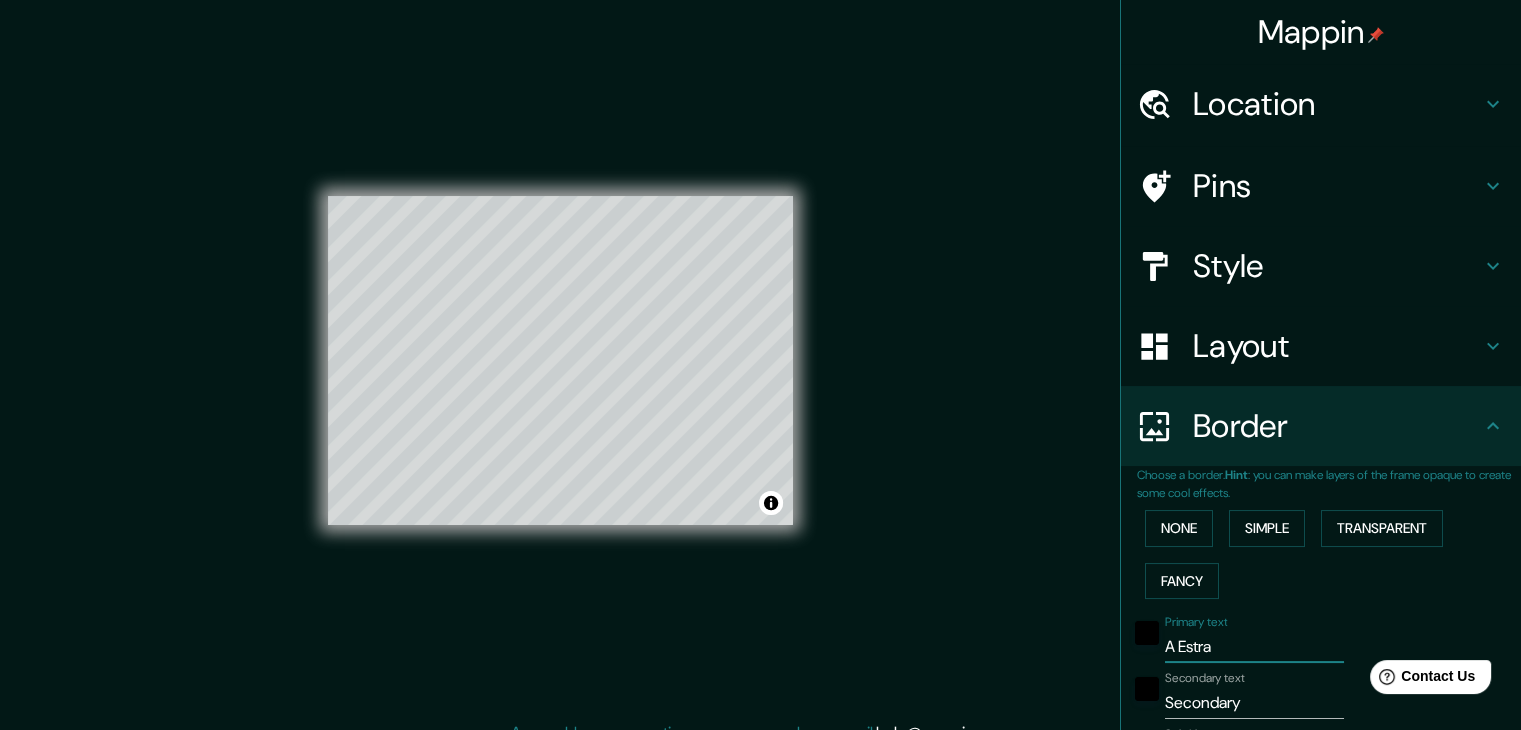 type on "A Estrad" 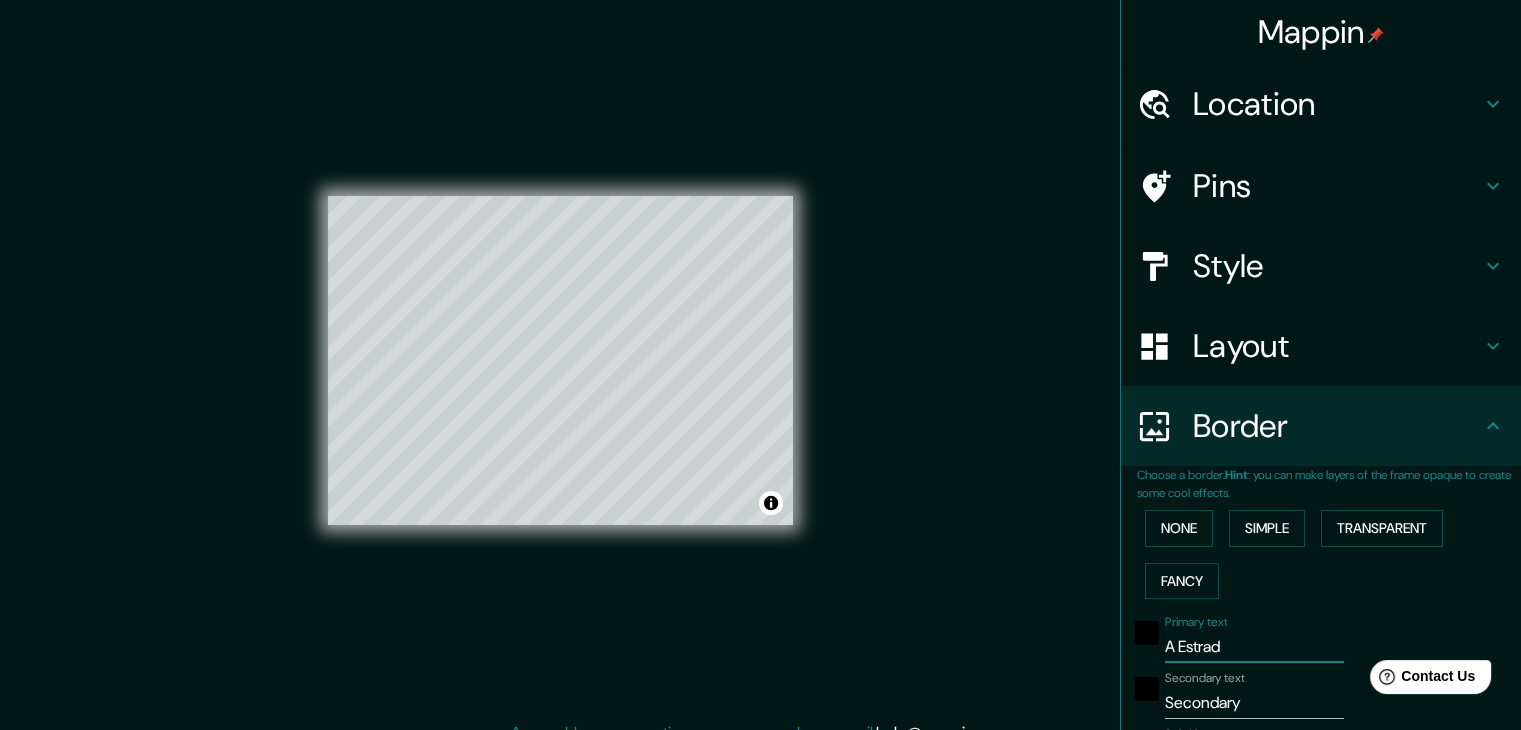 type on "37" 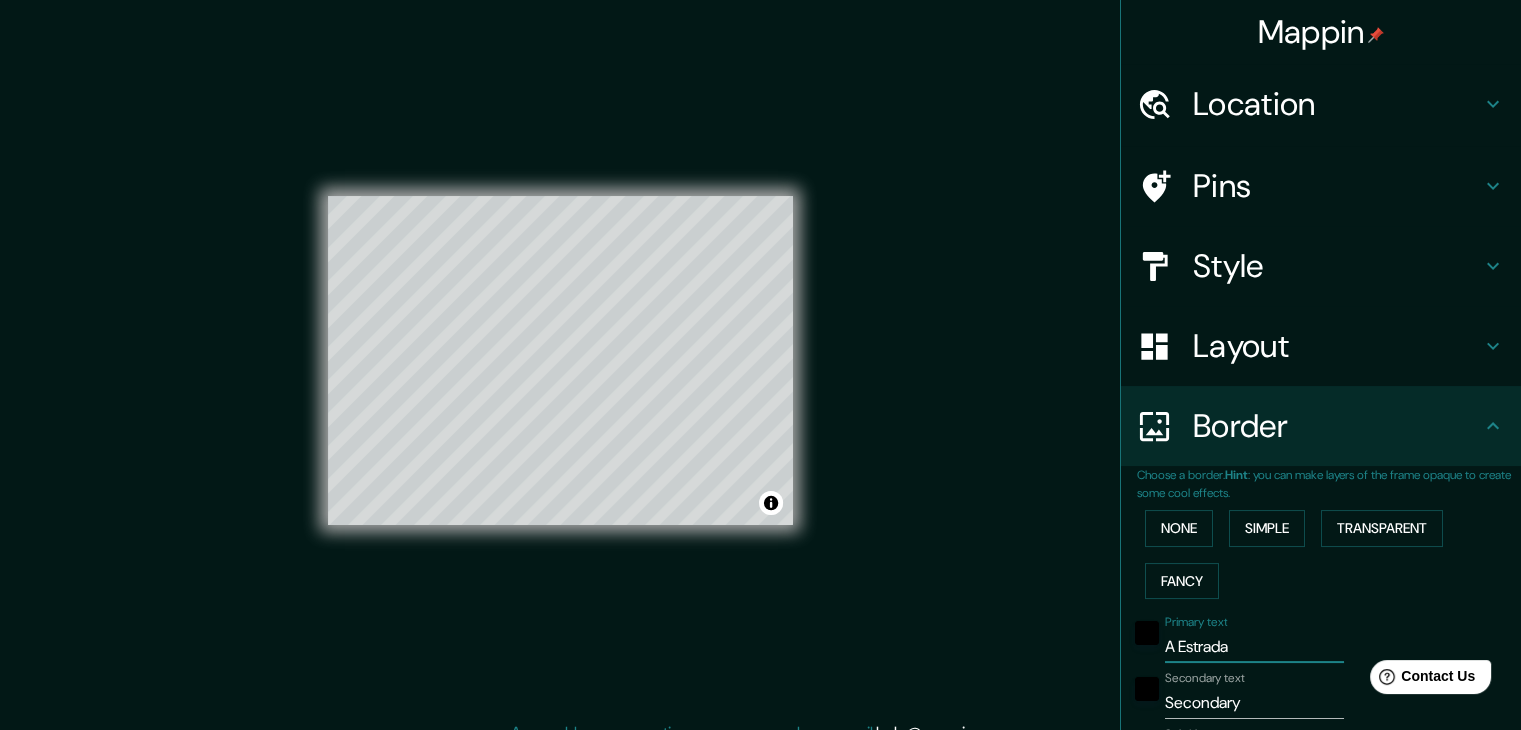 type on "A Estrada" 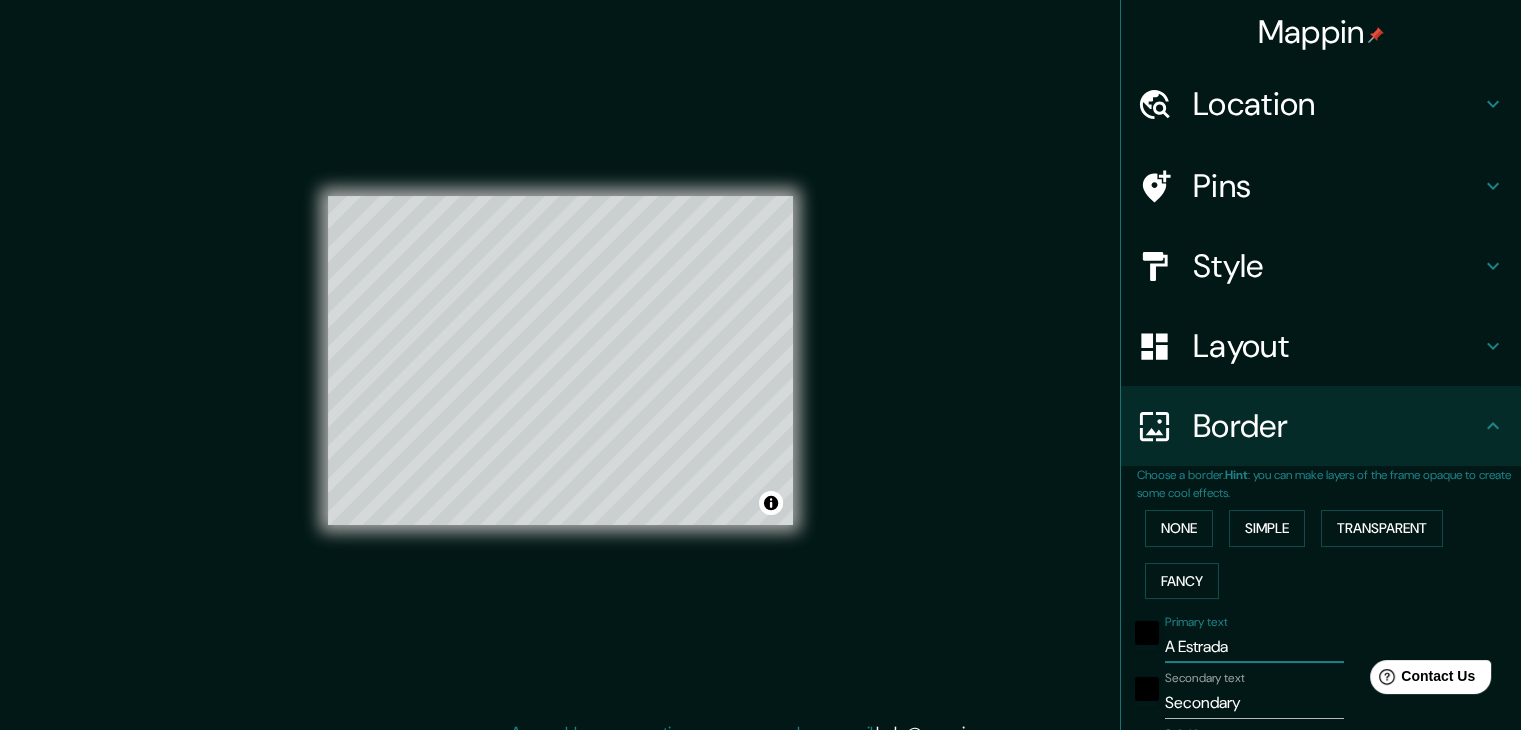 click on "Secondary" at bounding box center [1254, 703] 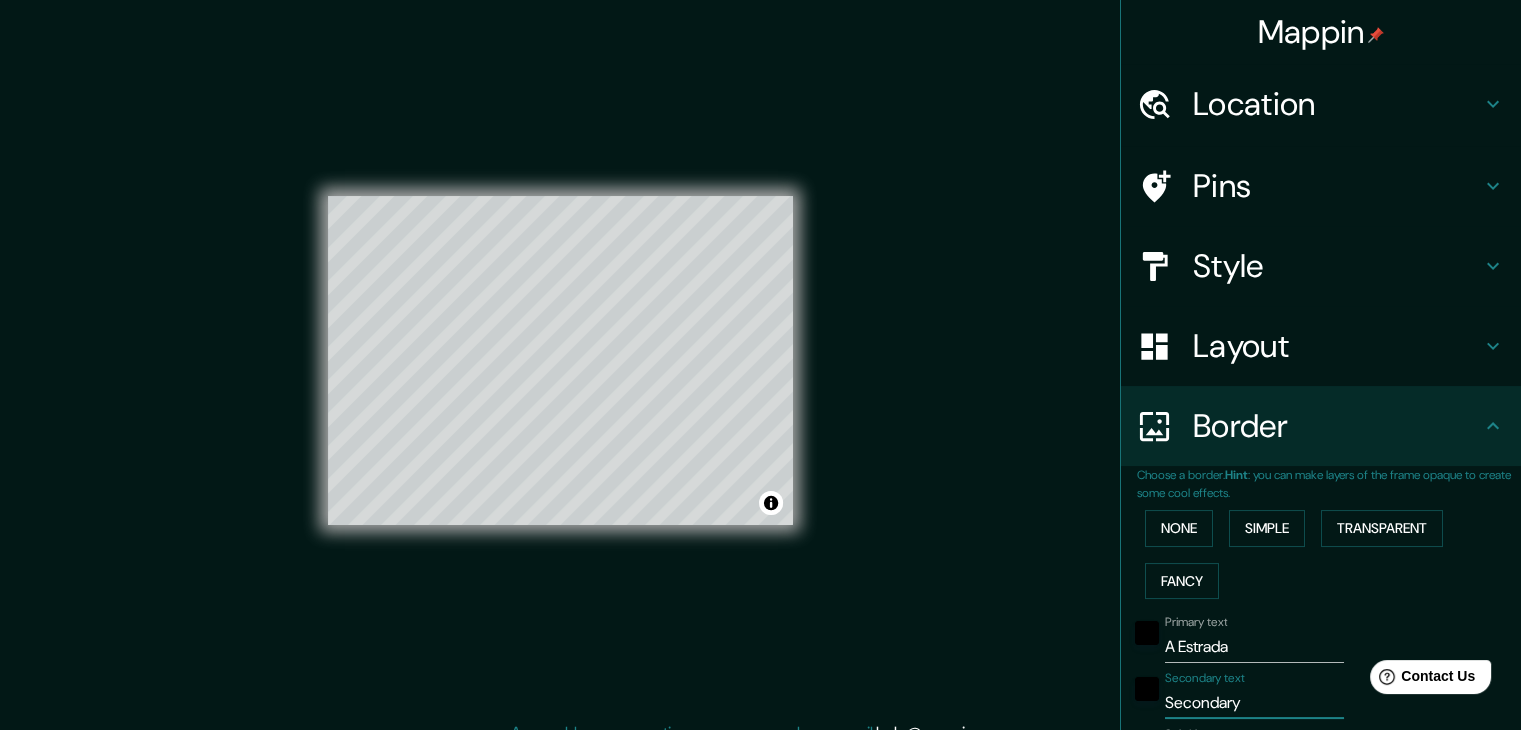 drag, startPoint x: 1248, startPoint y: 706, endPoint x: 1109, endPoint y: 689, distance: 140.0357 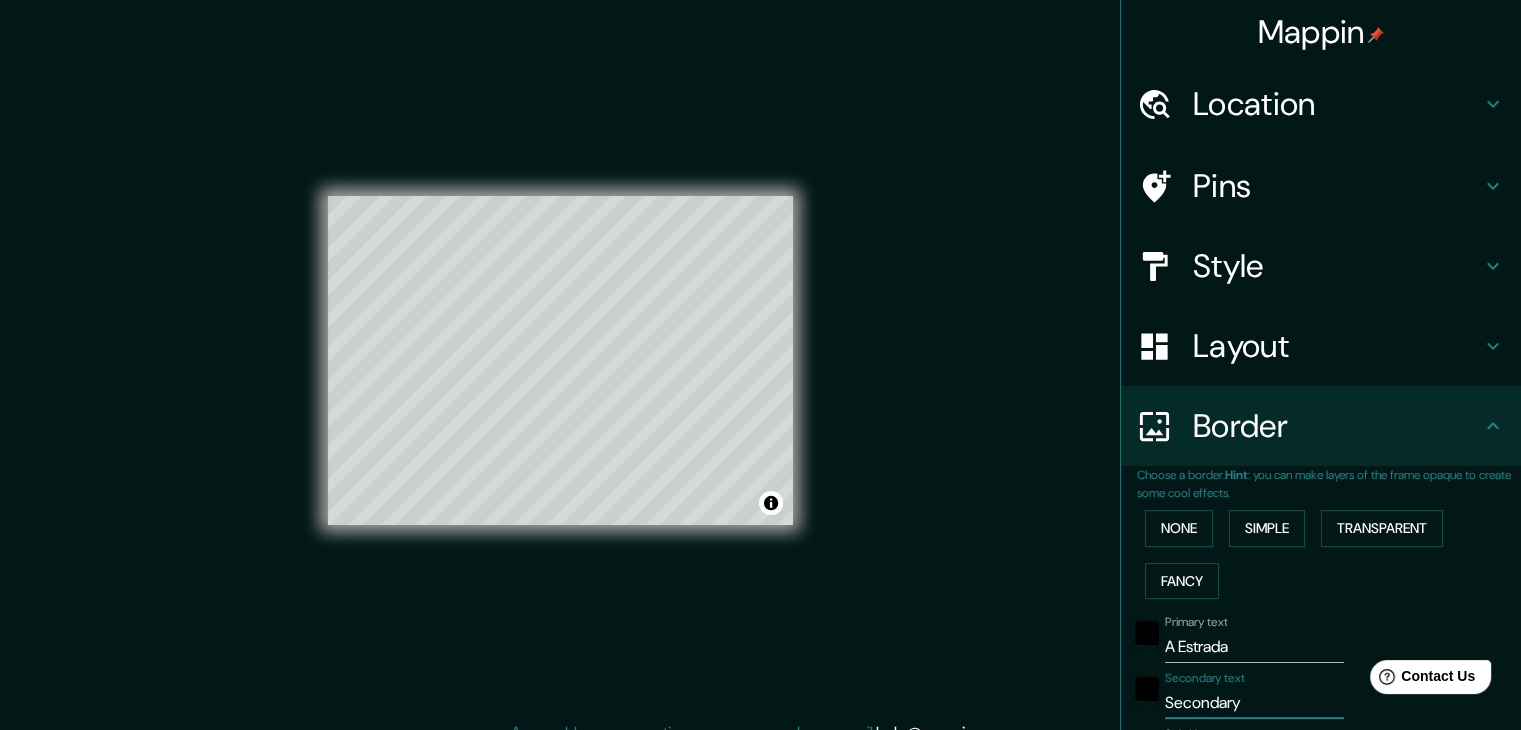 click on "Choose a border.  Hint : you can make layers of the frame opaque to create some cool effects. None Simple Transparent Fancy Primary text A Estrada Secondary text Secondary Subtitle Subtitle Add frame layer" at bounding box center [1321, 780] 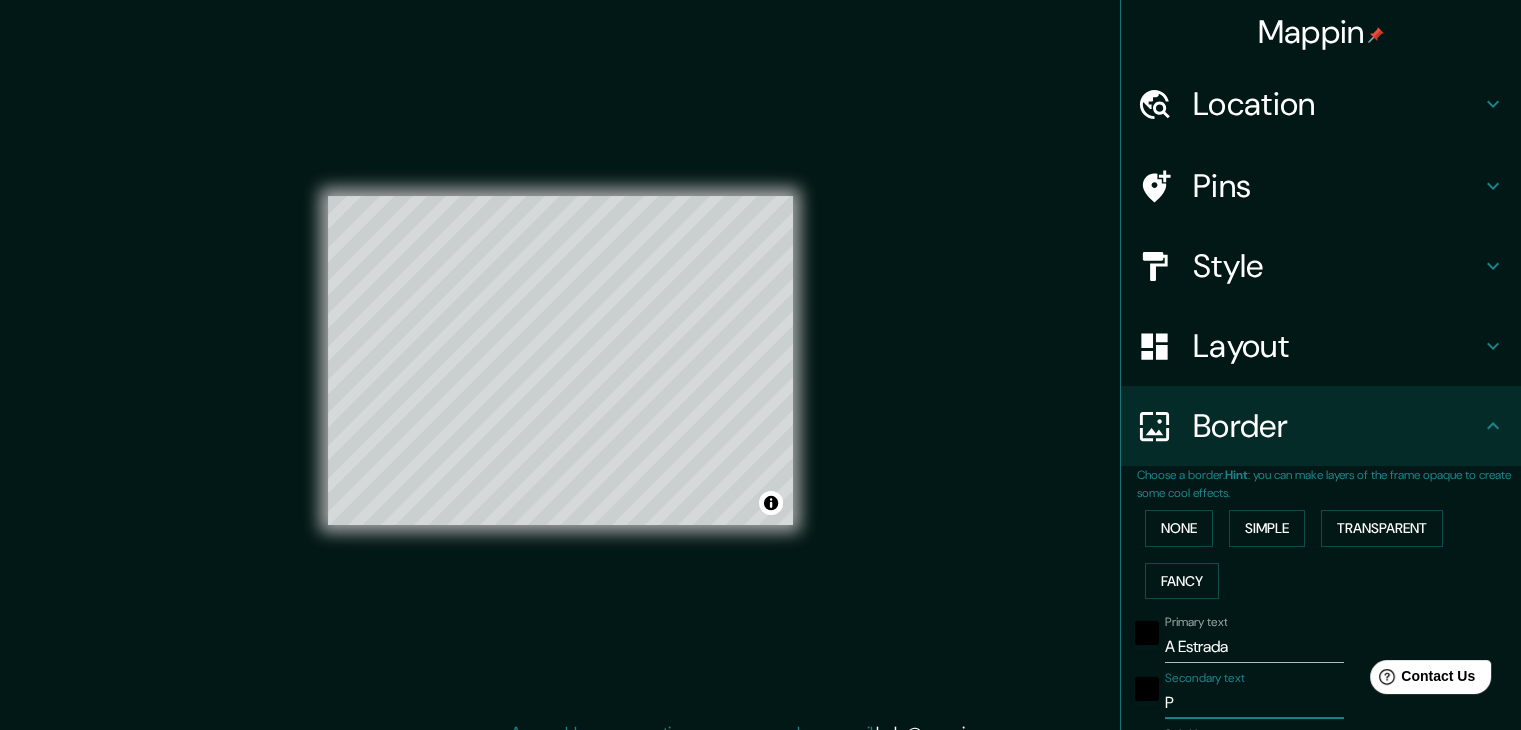 type on "Po" 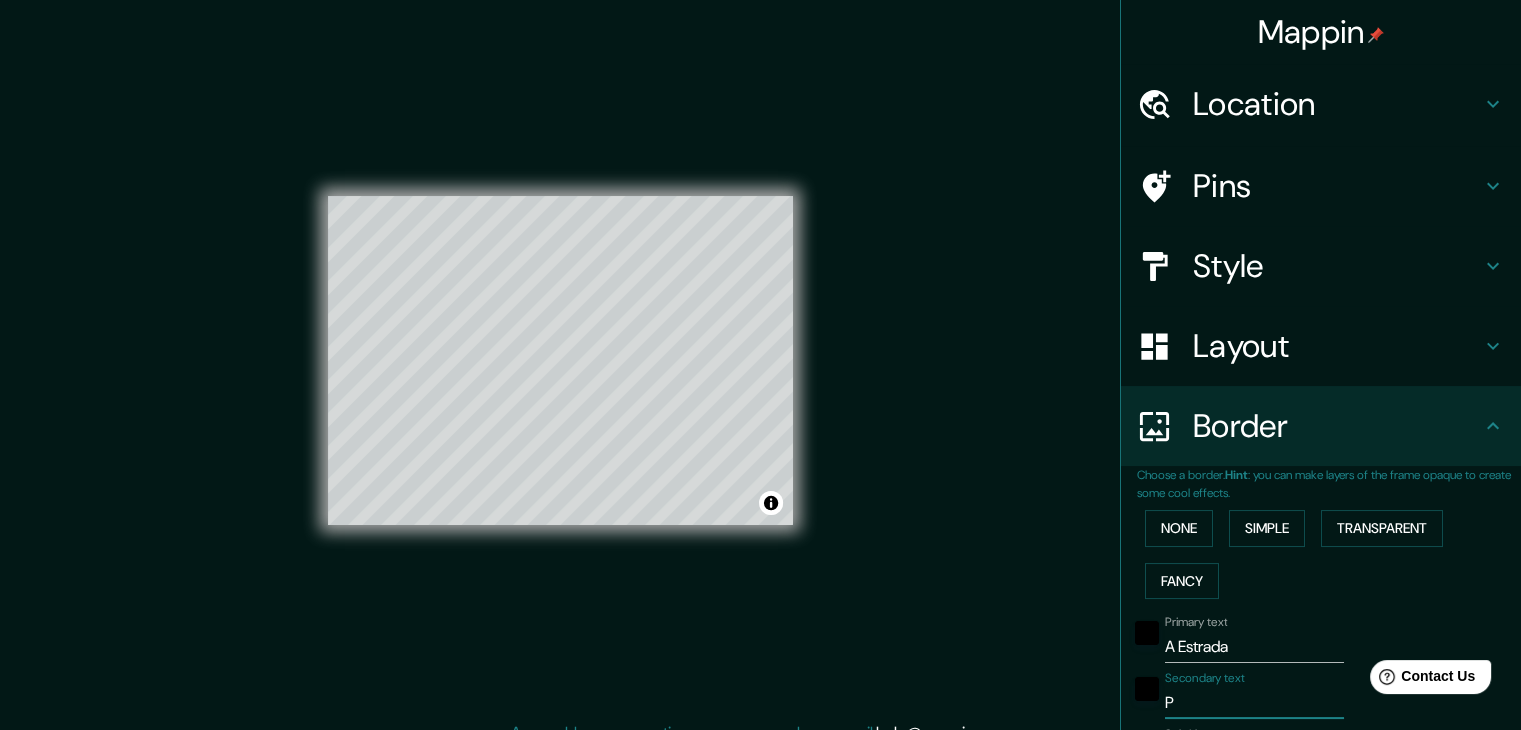 type on "37" 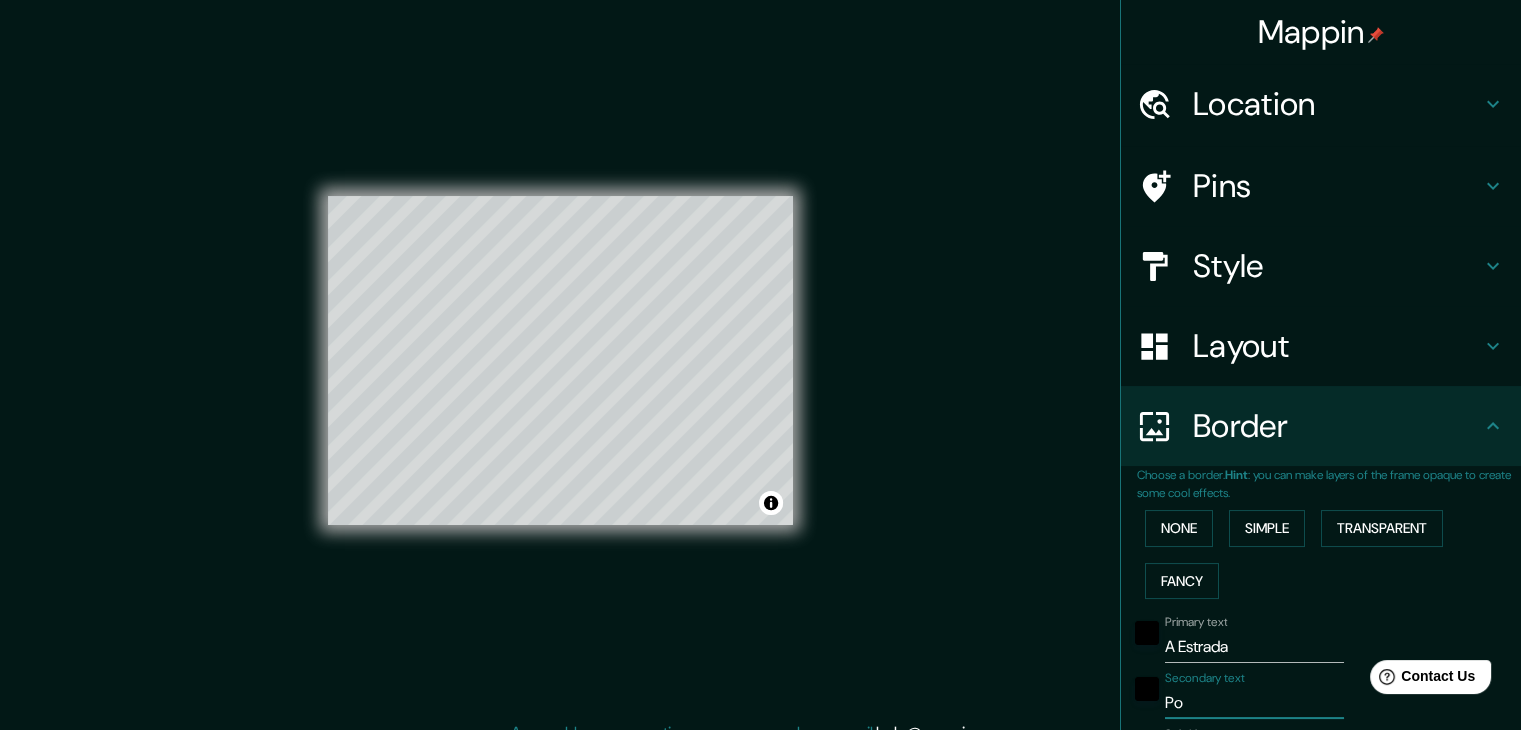 type on "Pon" 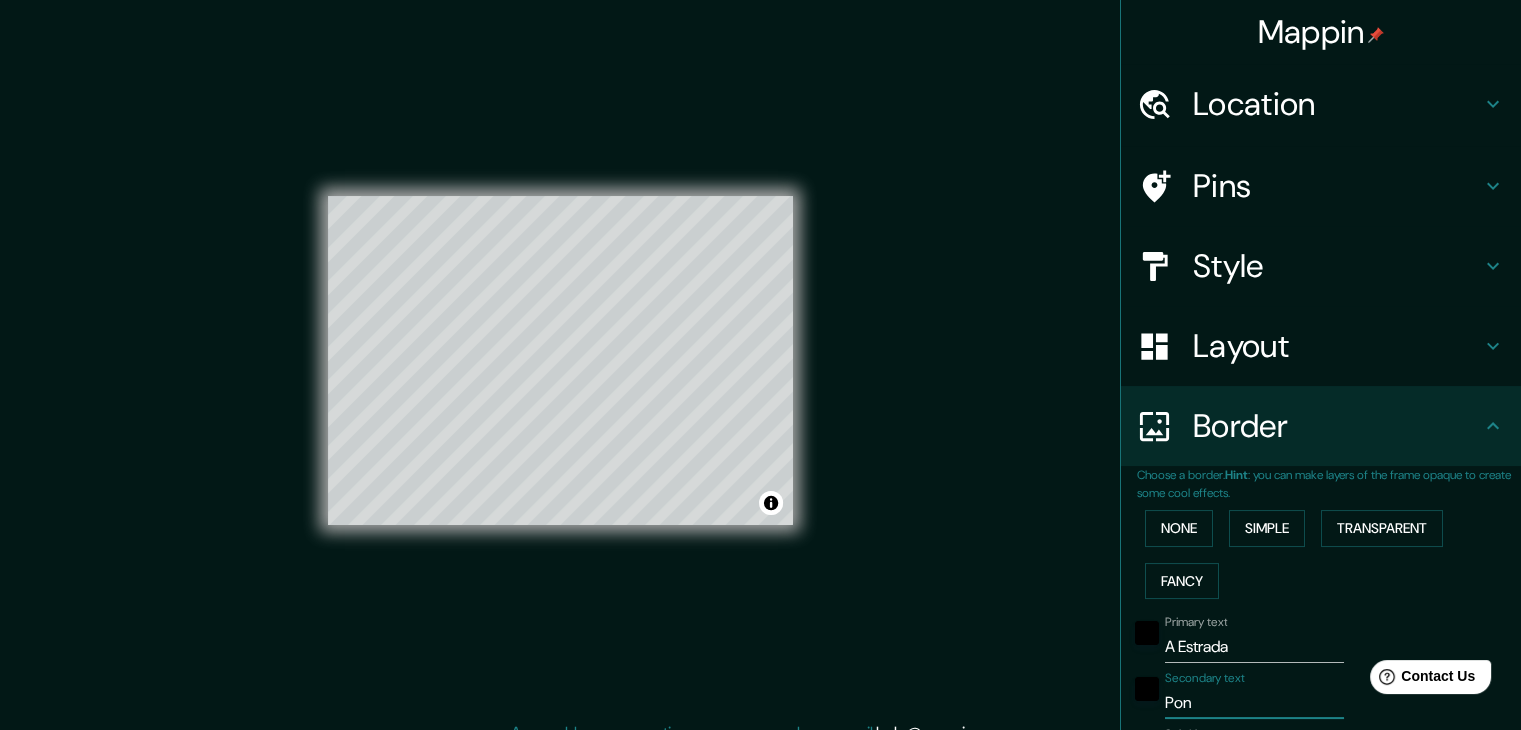 type on "Pont" 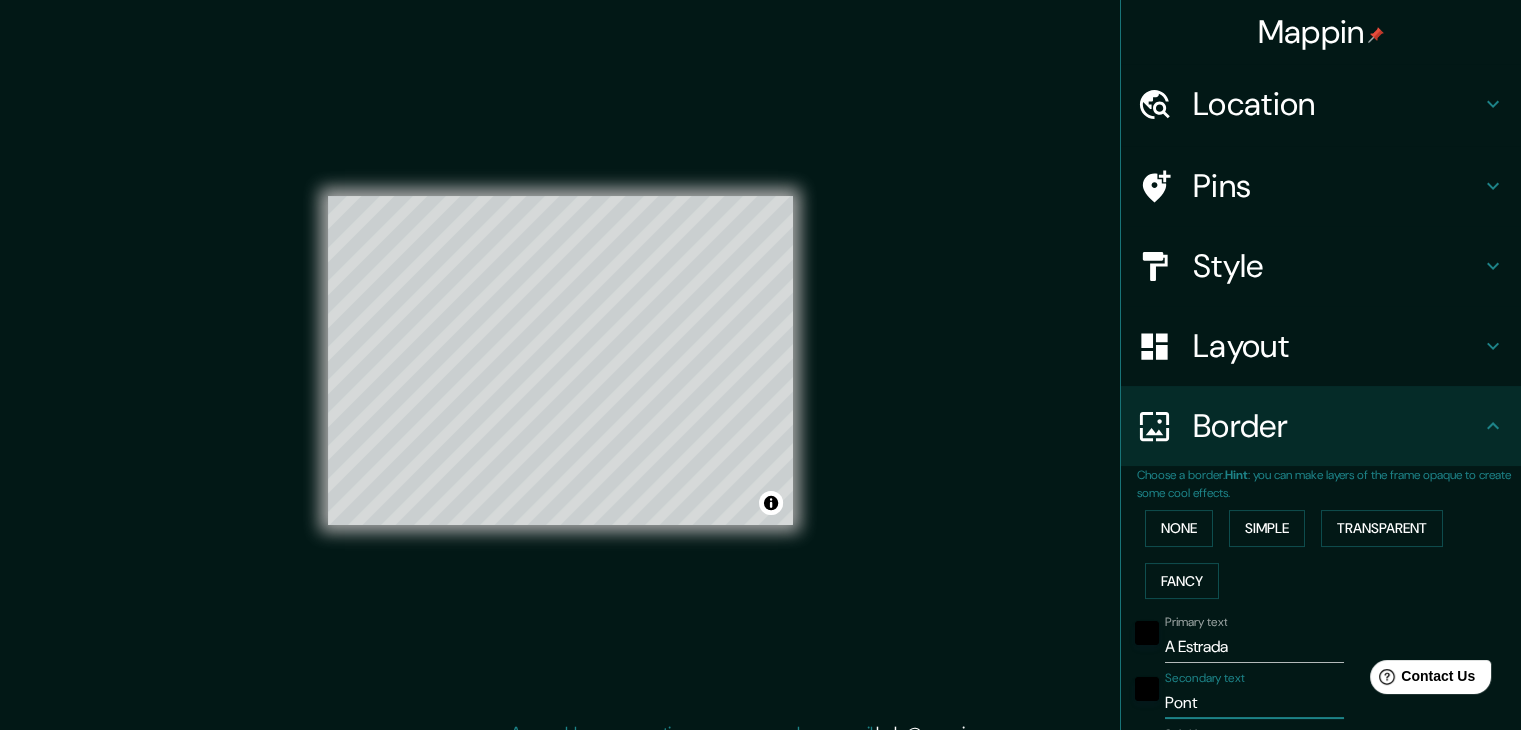 type on "Ponte" 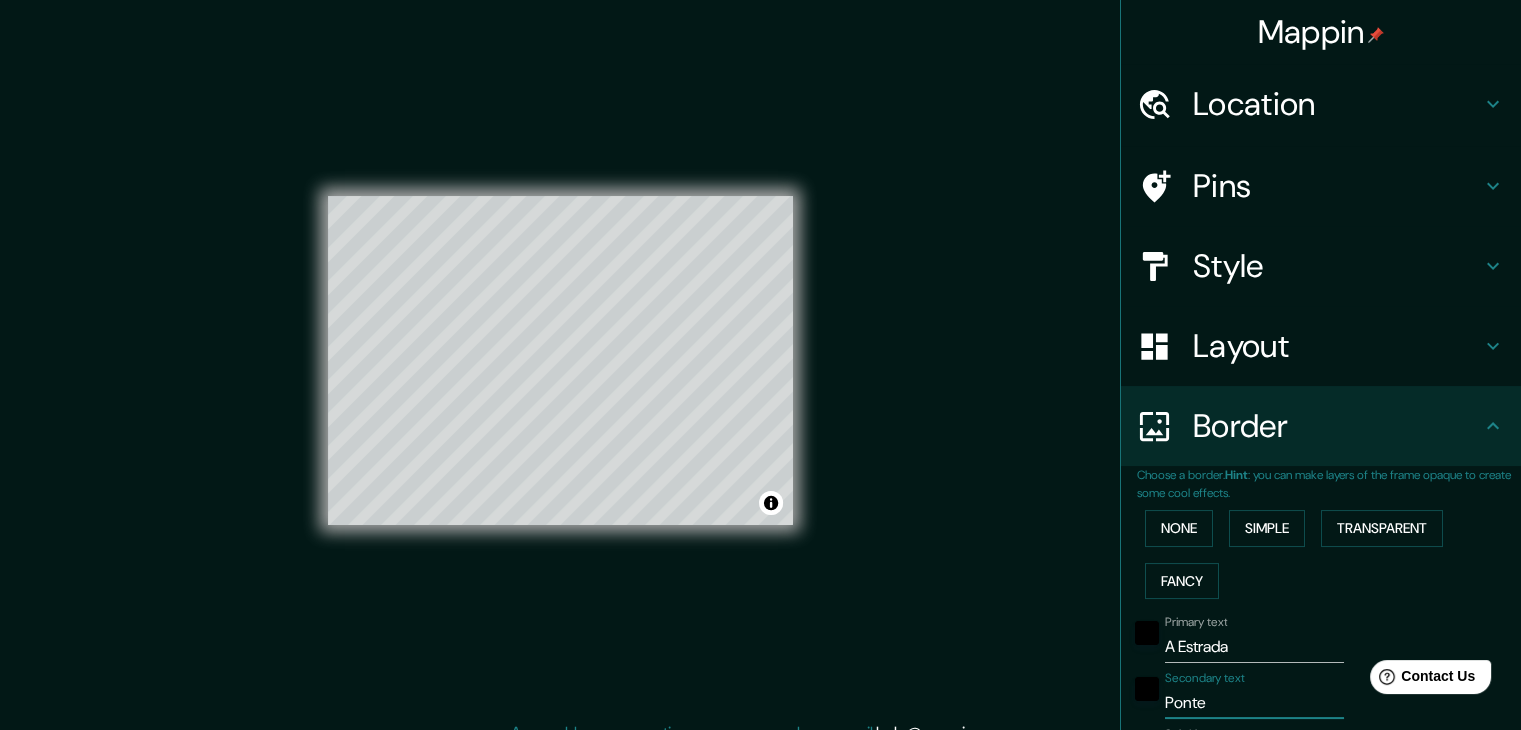 type on "37" 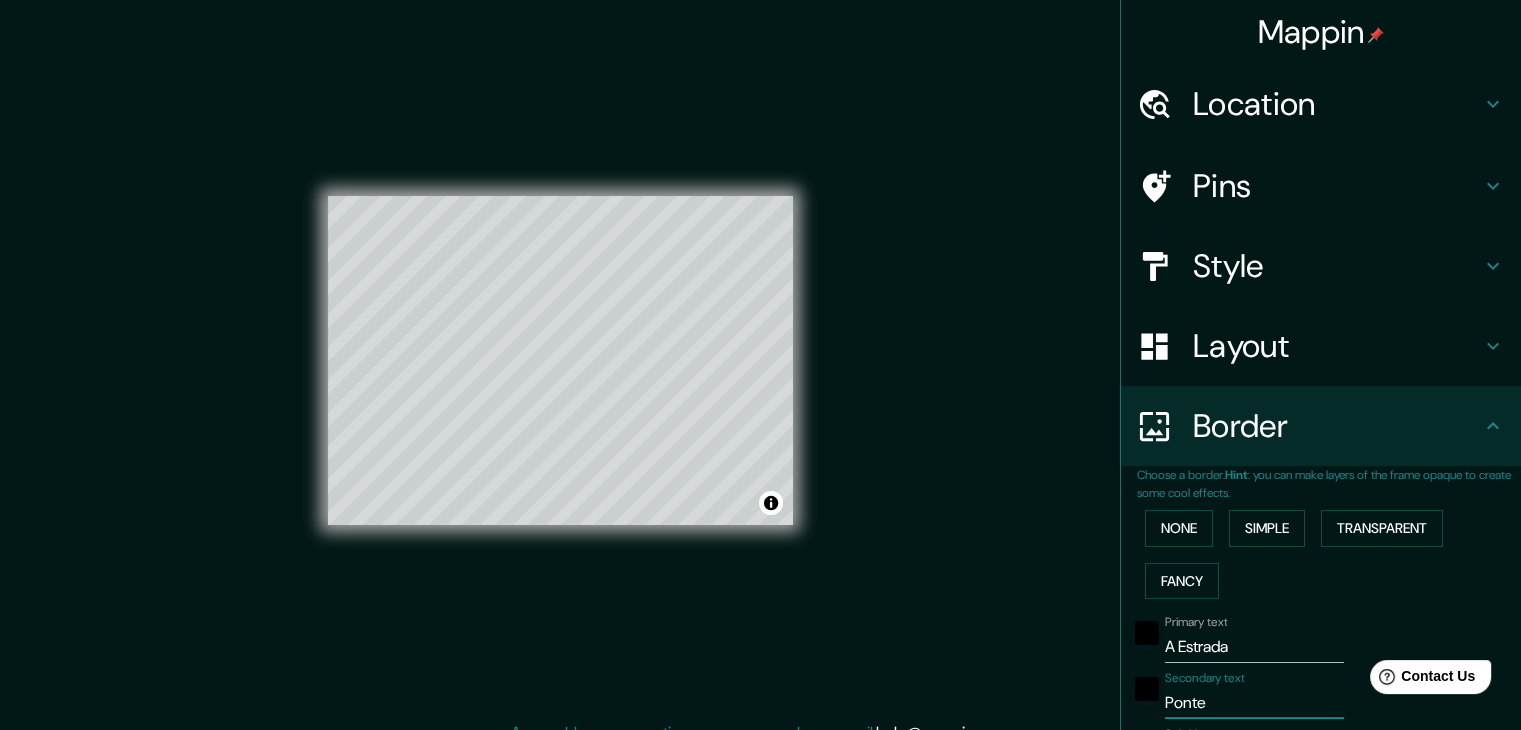 type on "Pontev" 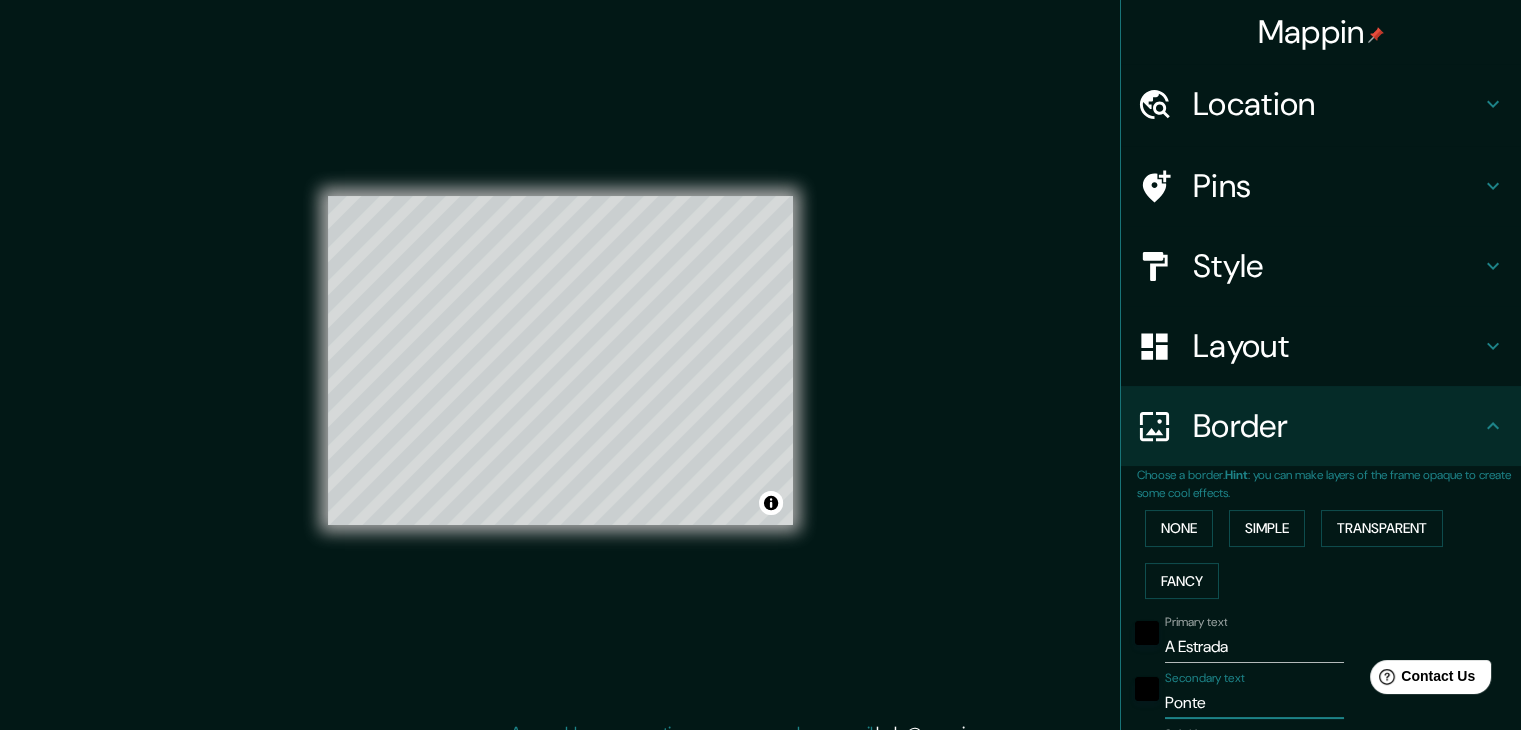 type on "37" 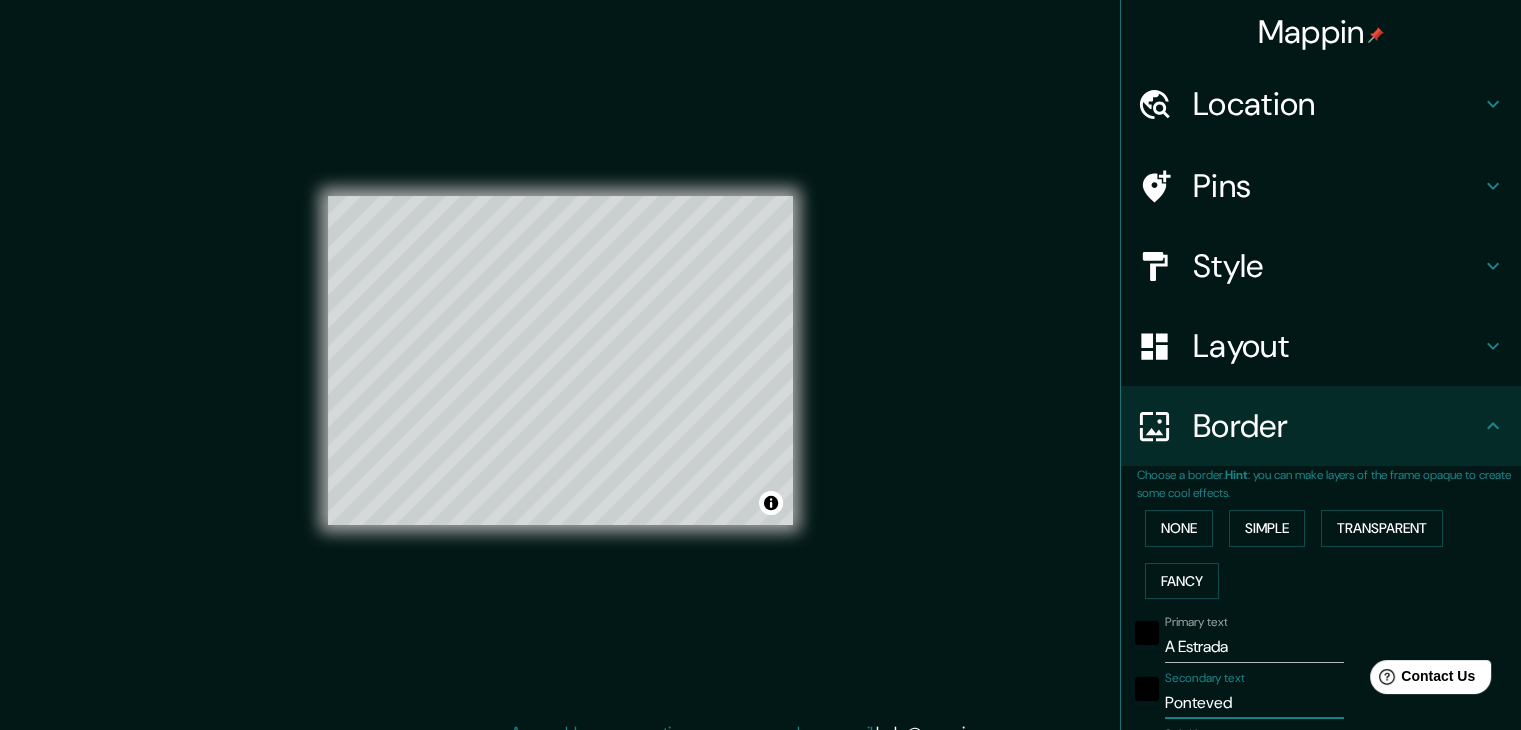 type on "Ponteve" 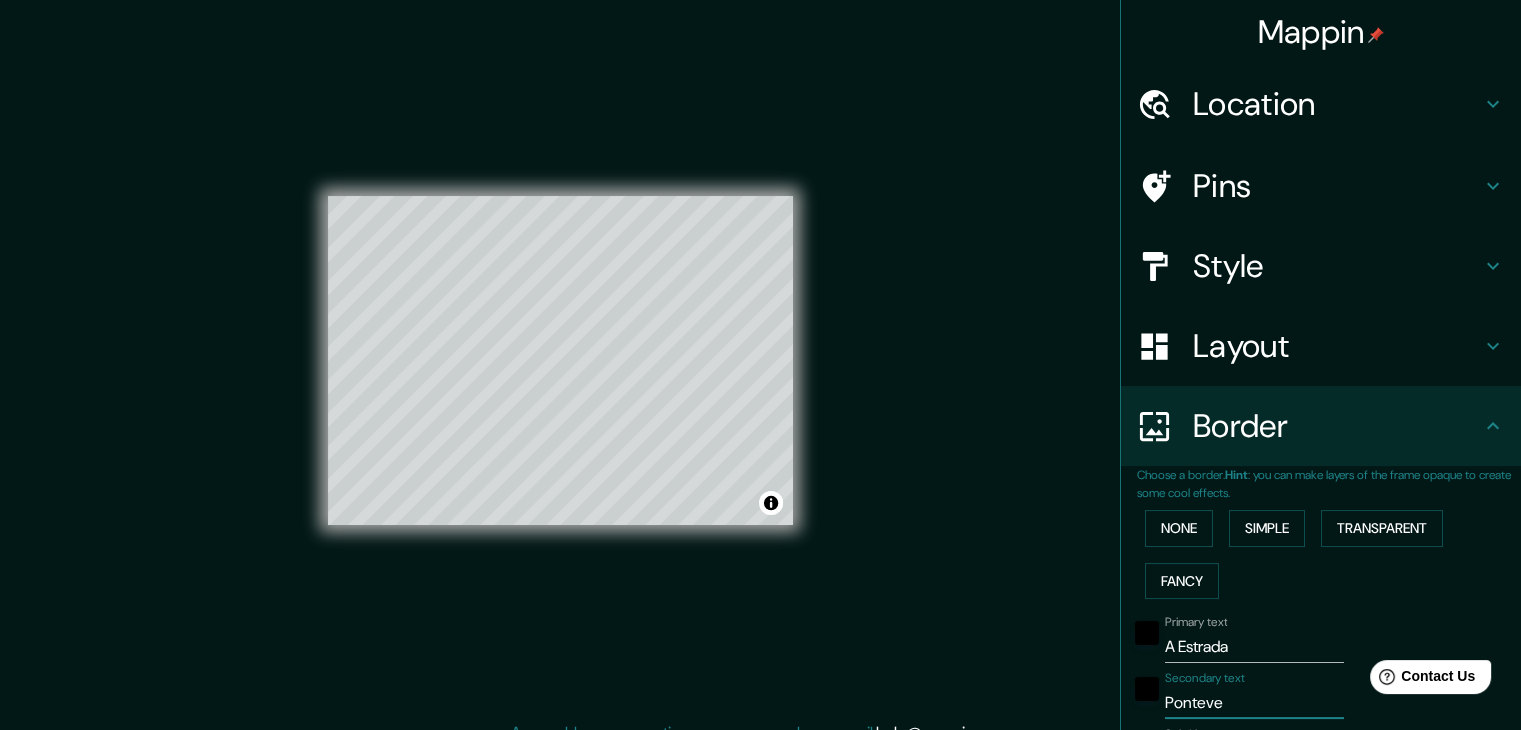 type on "Ponteved" 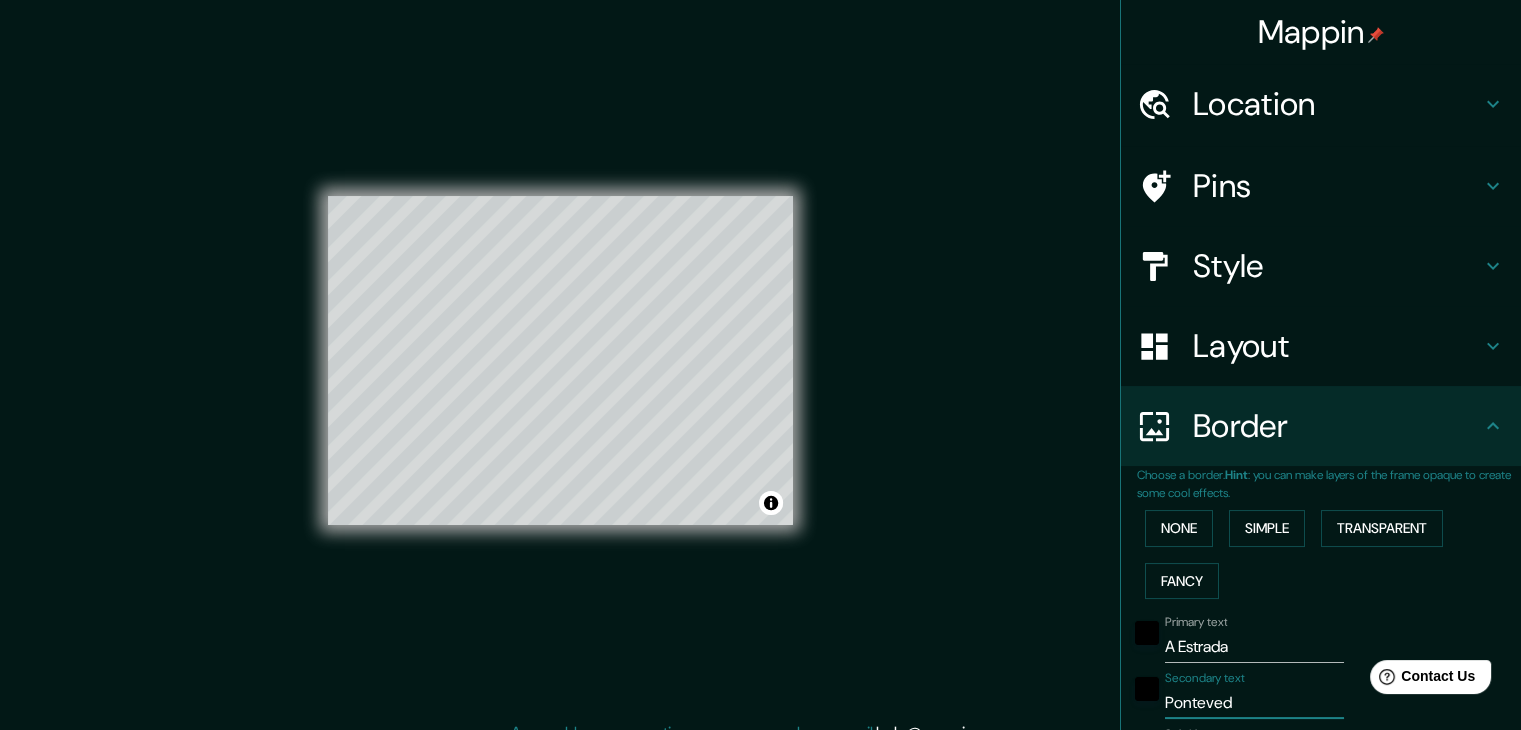 type on "37" 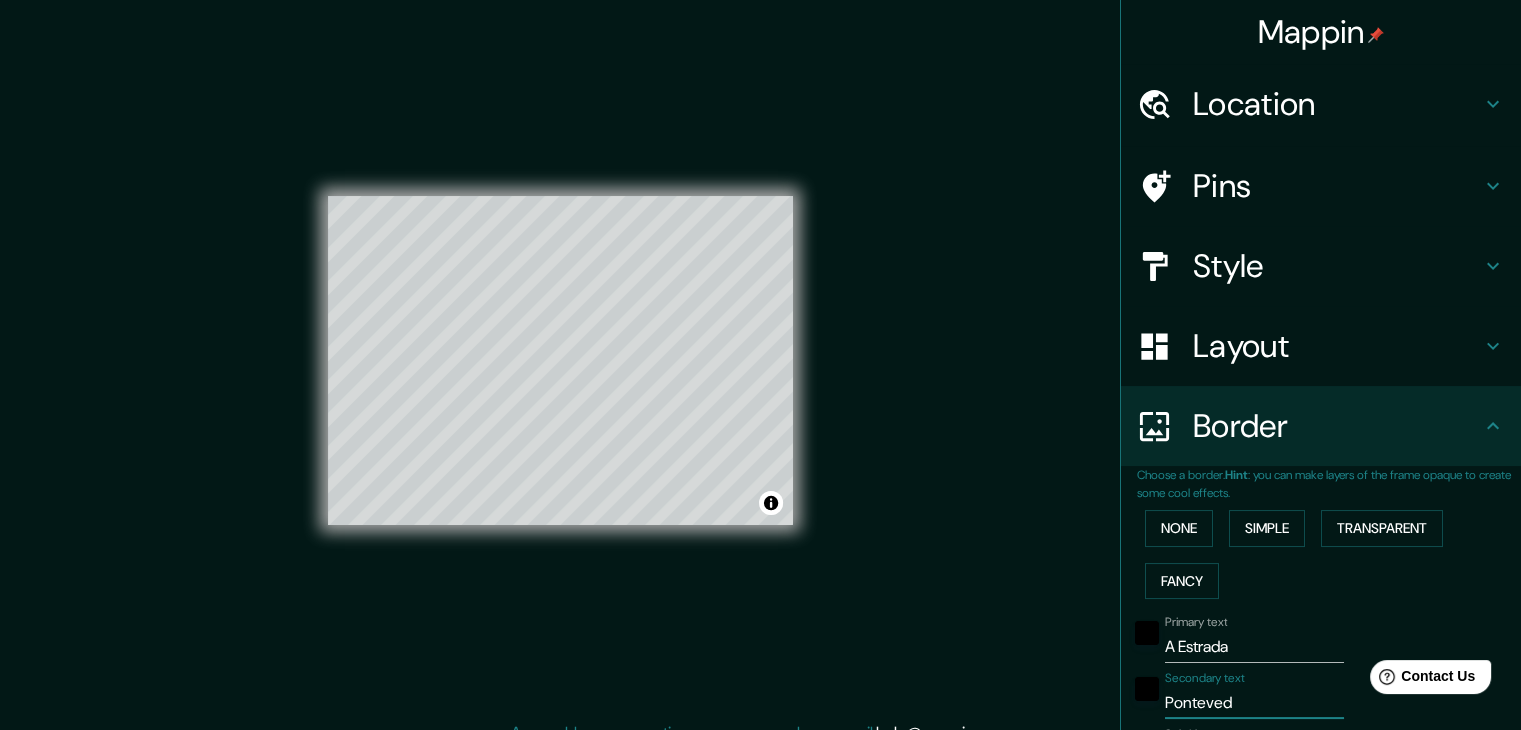 type on "Pontevedr" 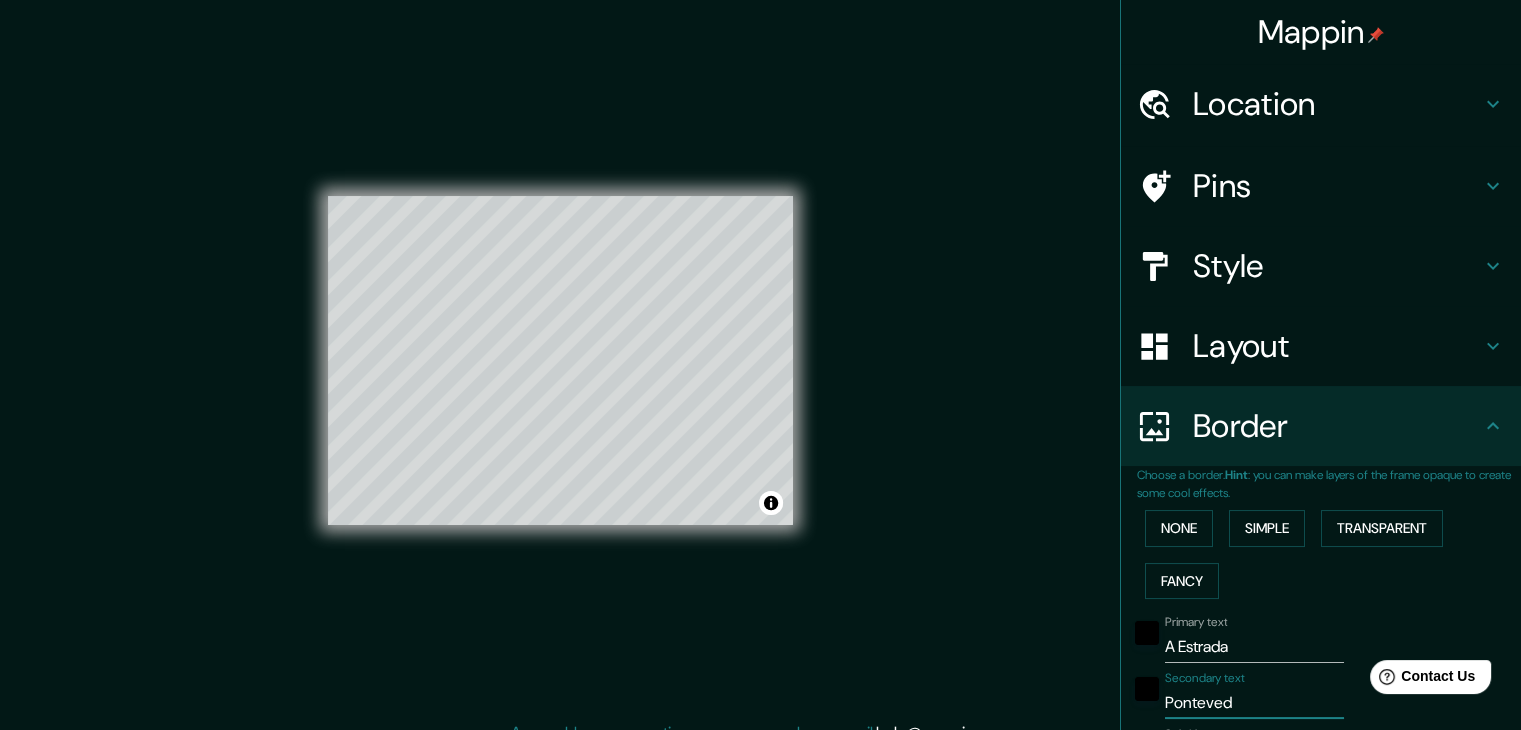 type on "37" 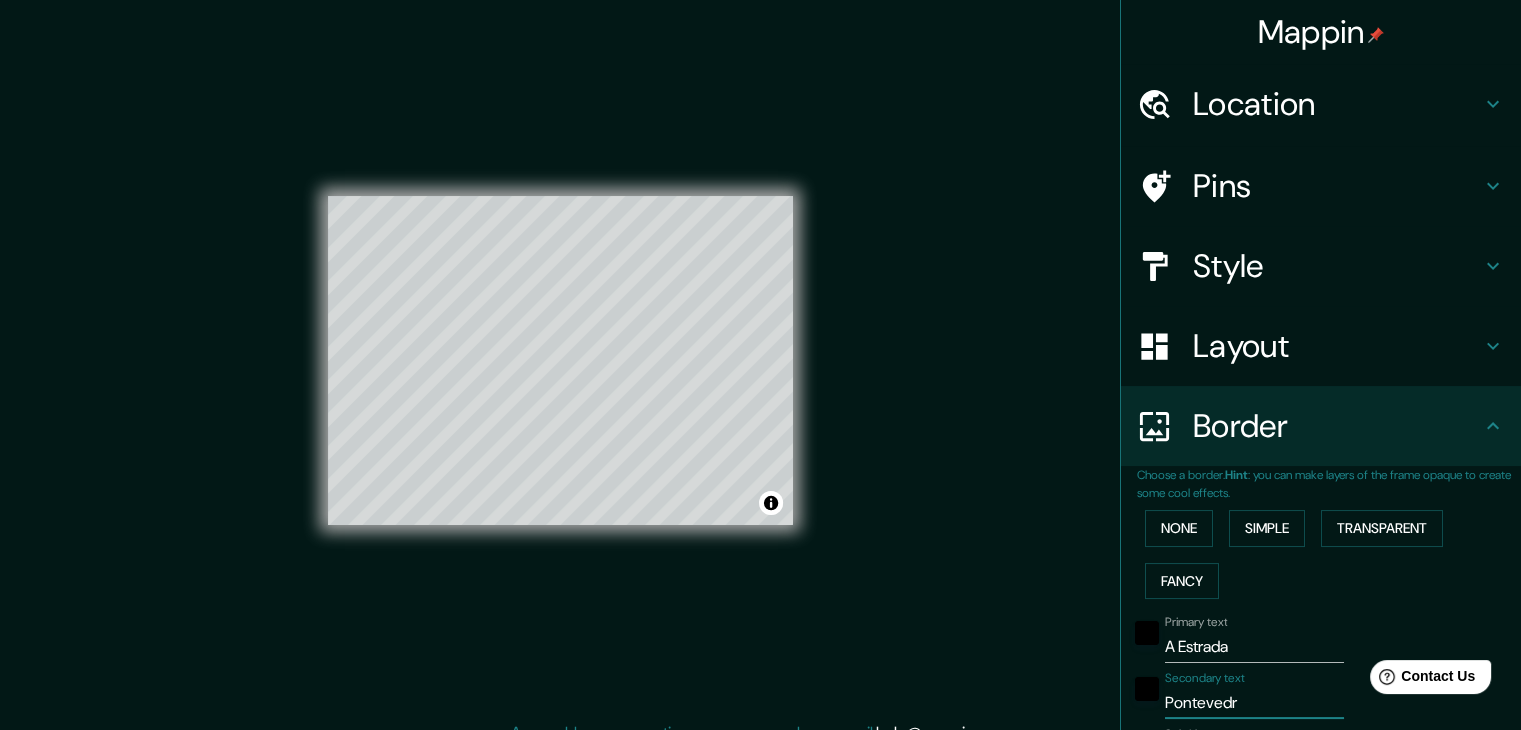 type on "Pontevedra" 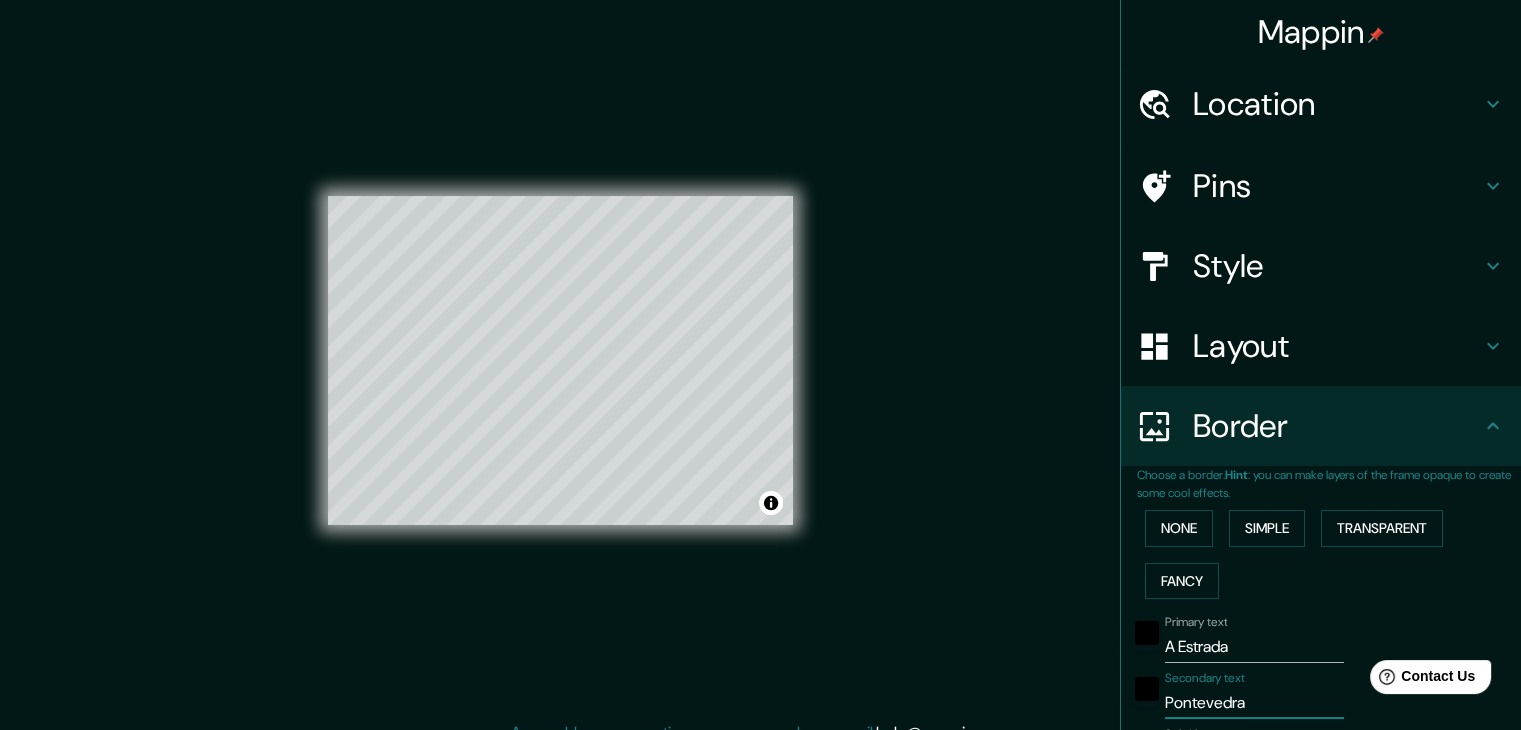 type on "Pontevedra," 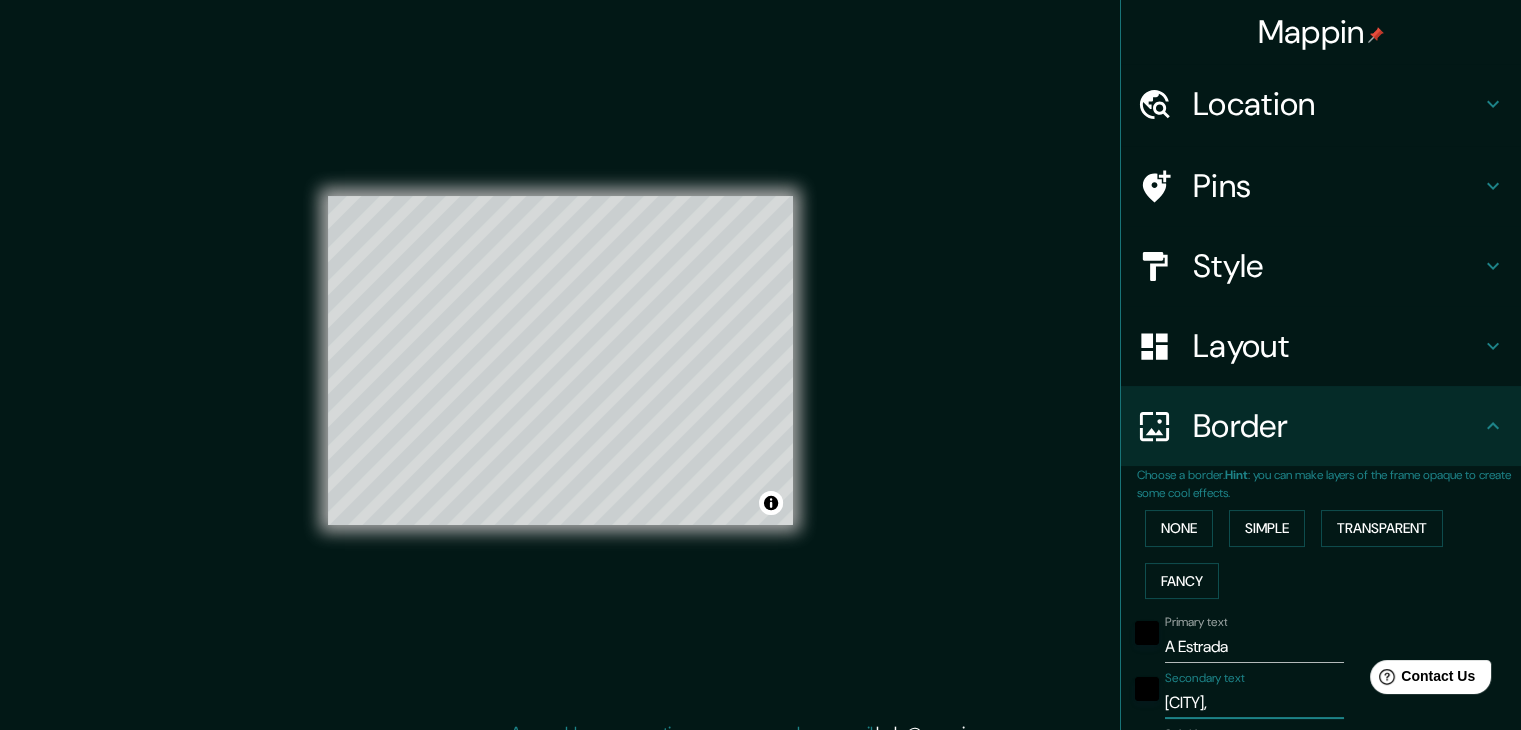 type on "37" 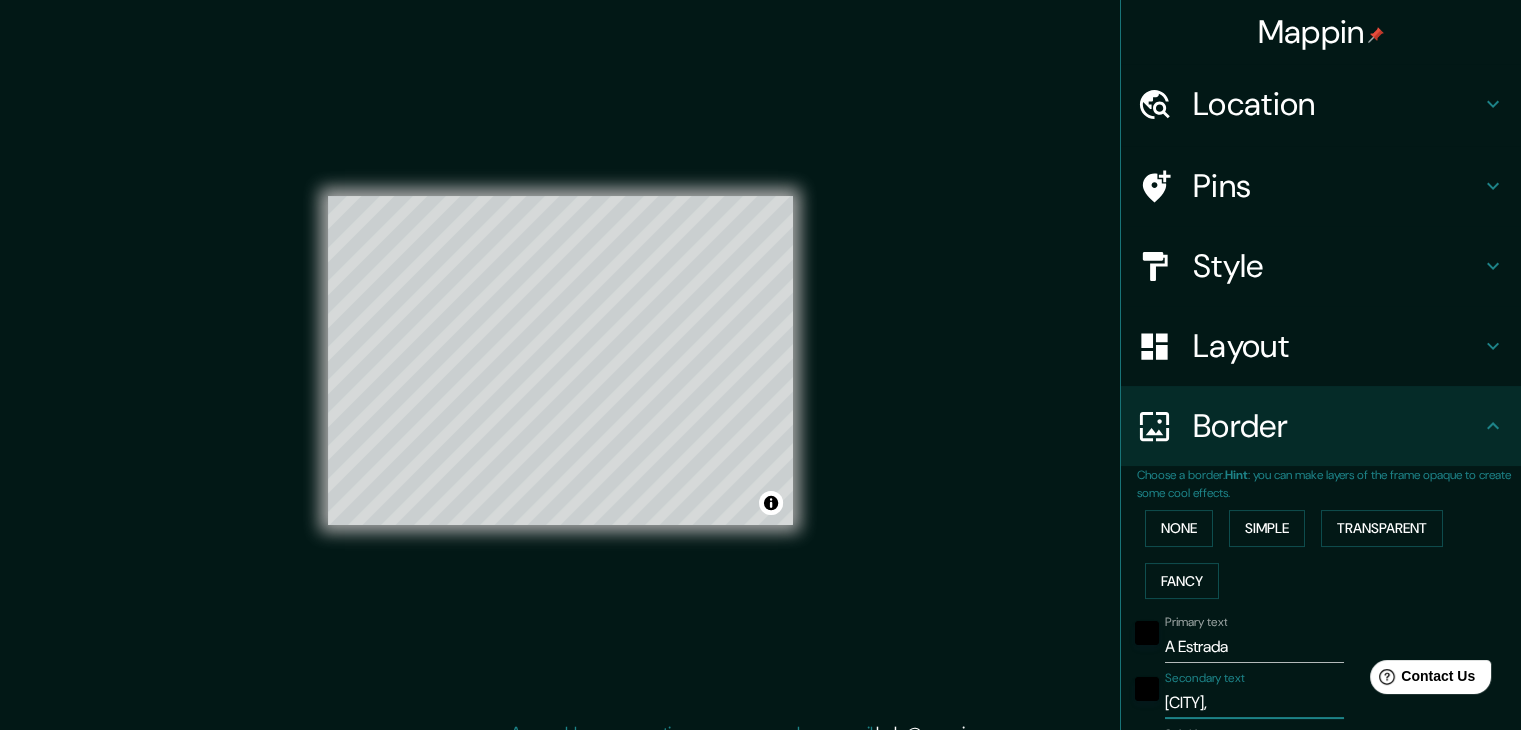 type on "37" 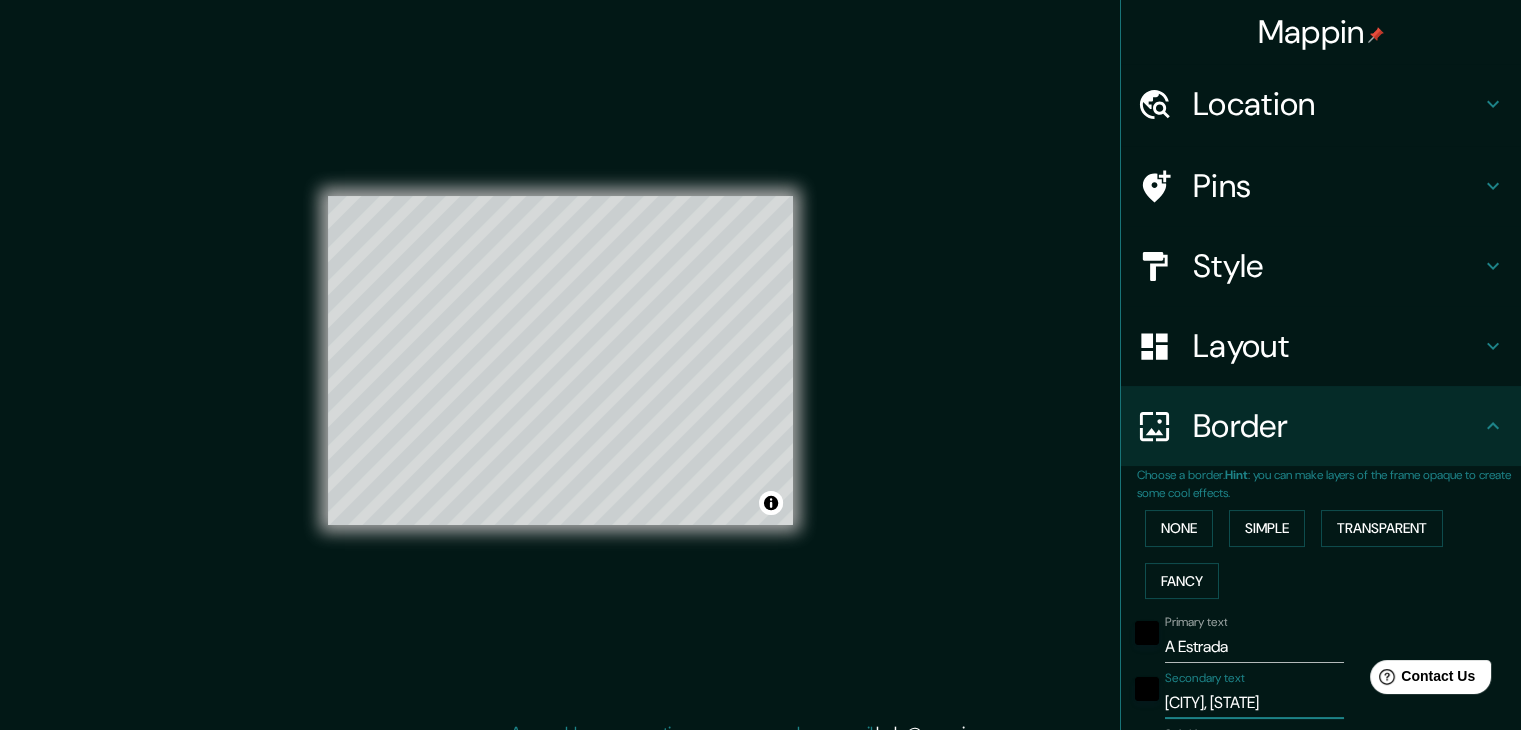 type on "Pontevedra, Ga" 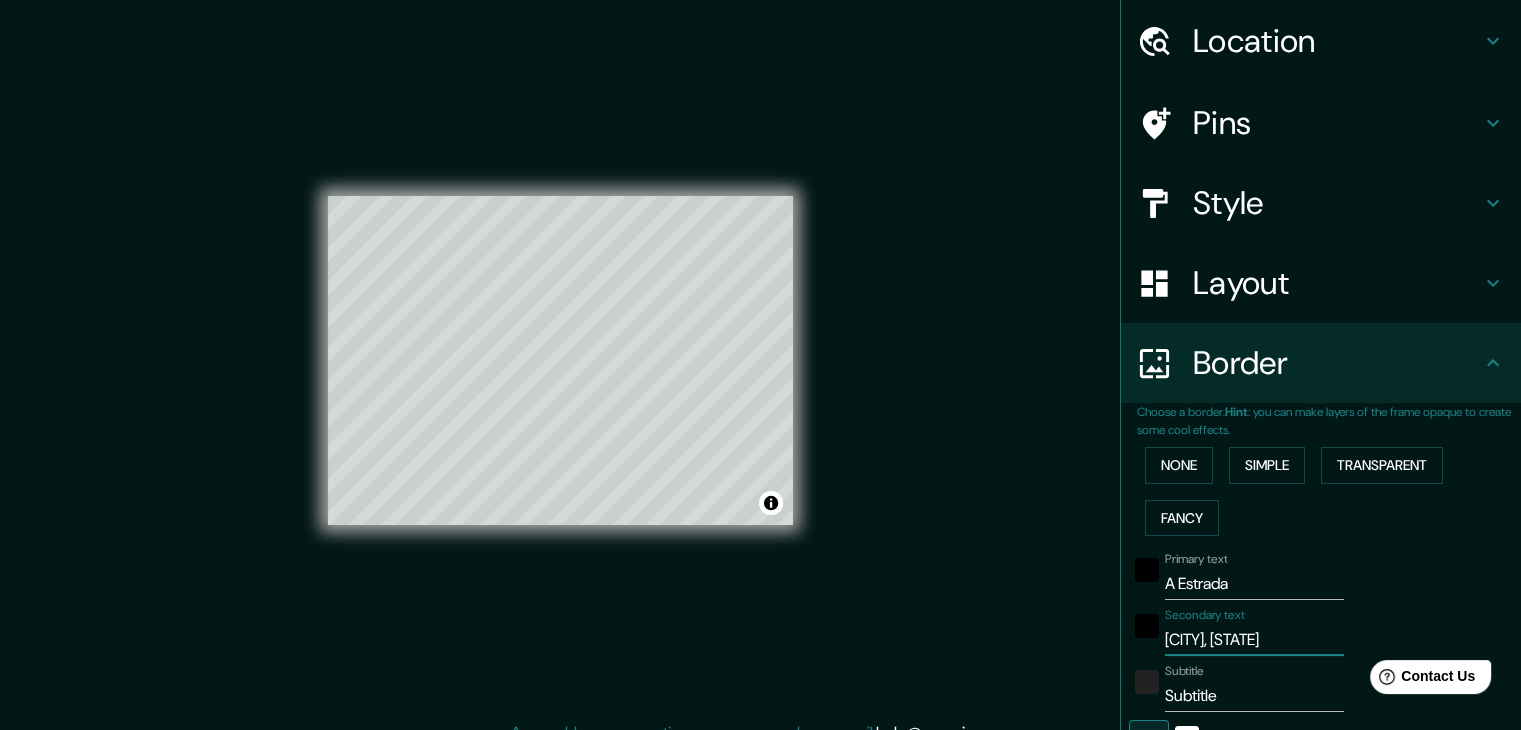 scroll, scrollTop: 100, scrollLeft: 0, axis: vertical 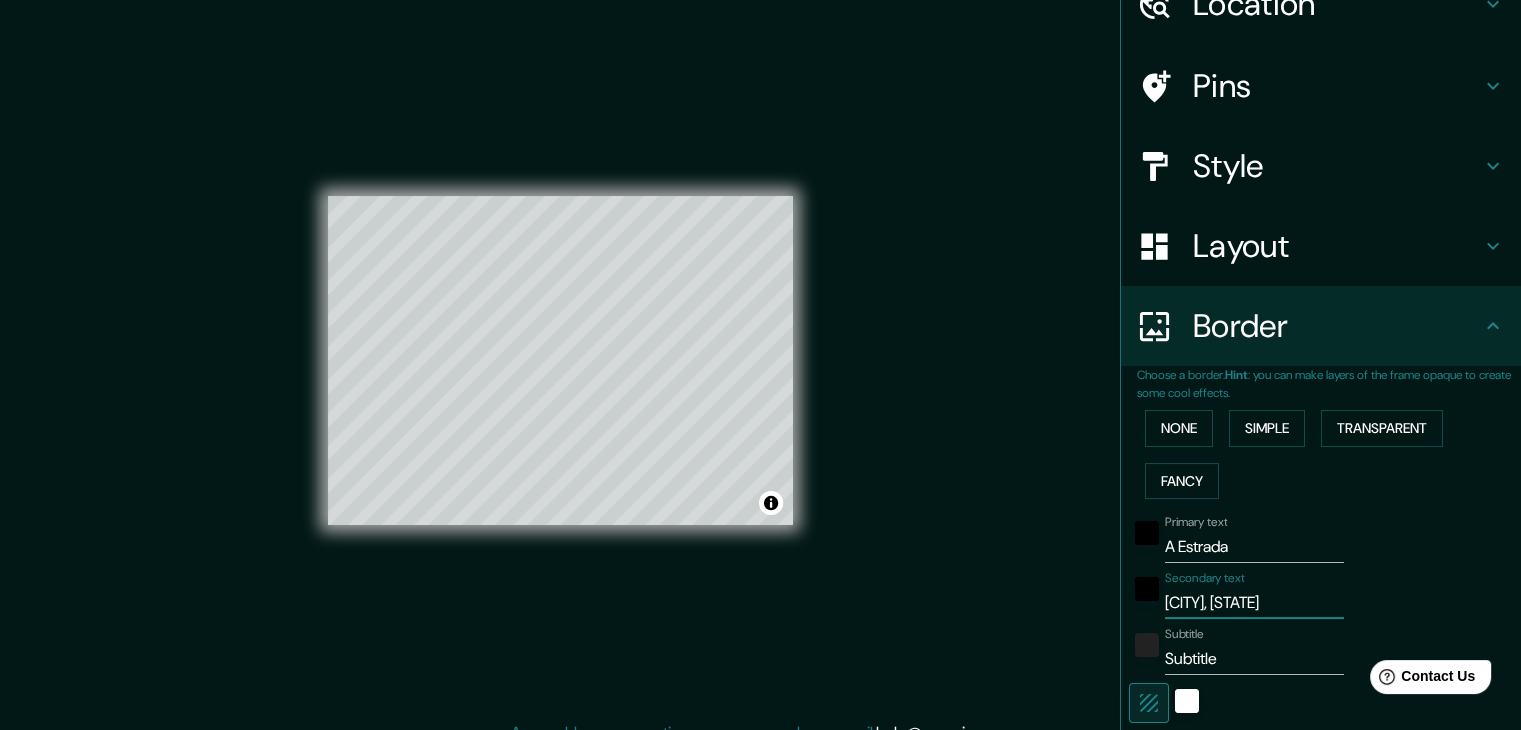 type on "Pontevedra, Galicia" 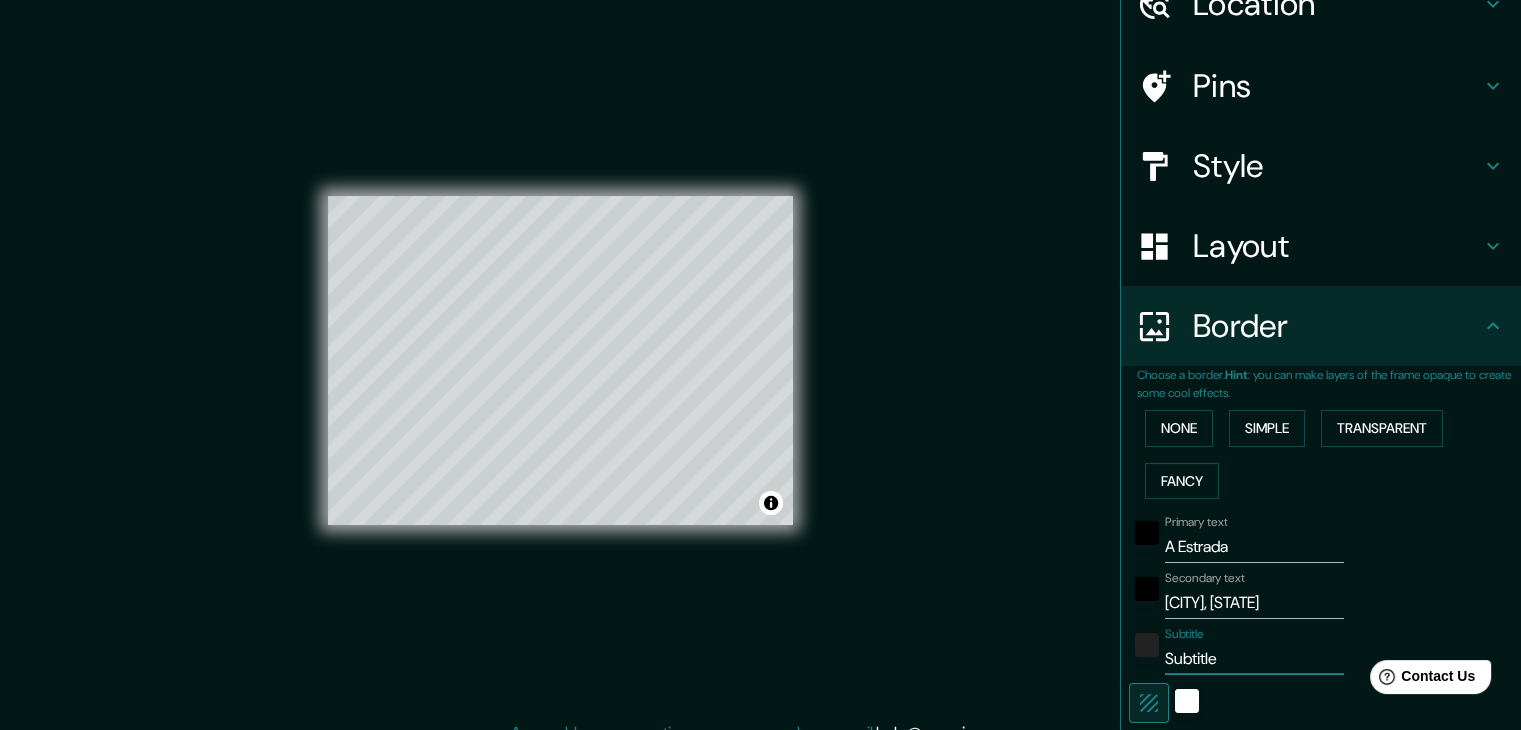 drag, startPoint x: 1222, startPoint y: 657, endPoint x: 1100, endPoint y: 654, distance: 122.03688 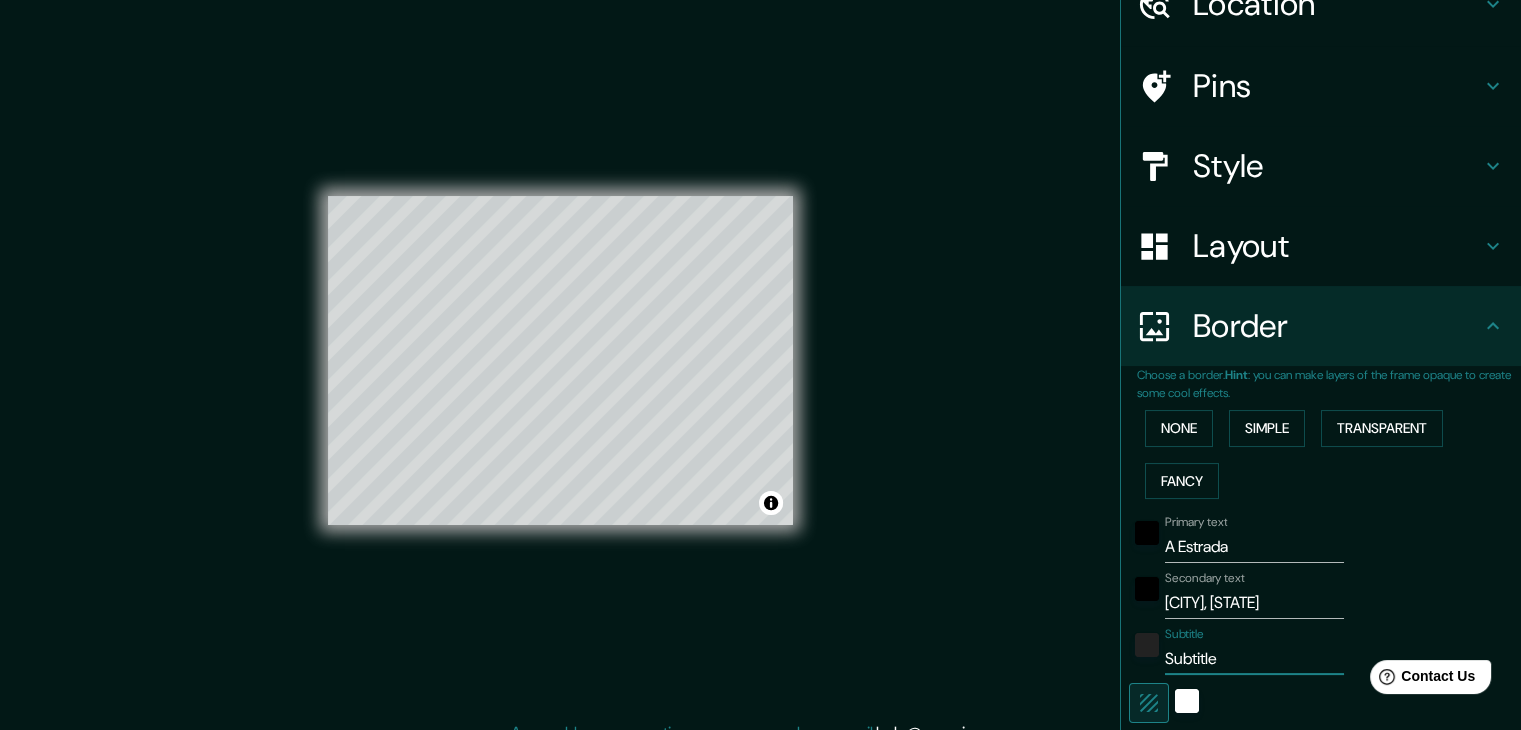 click on "Mappin Location A Estrada, provincia de Pontevedra, España Pins Style Layout Border Choose a border.  Hint : you can make layers of the frame opaque to create some cool effects. None Simple Transparent Fancy Primary text A Estrada Secondary text Pontevedra, Galicia Subtitle Subtitle Add frame layer Size A4 single Create your map © Mapbox   © OpenStreetMap   Improve this map Any problems, suggestions, or concerns please email    help@mappin.pro . . ." at bounding box center (760, 376) 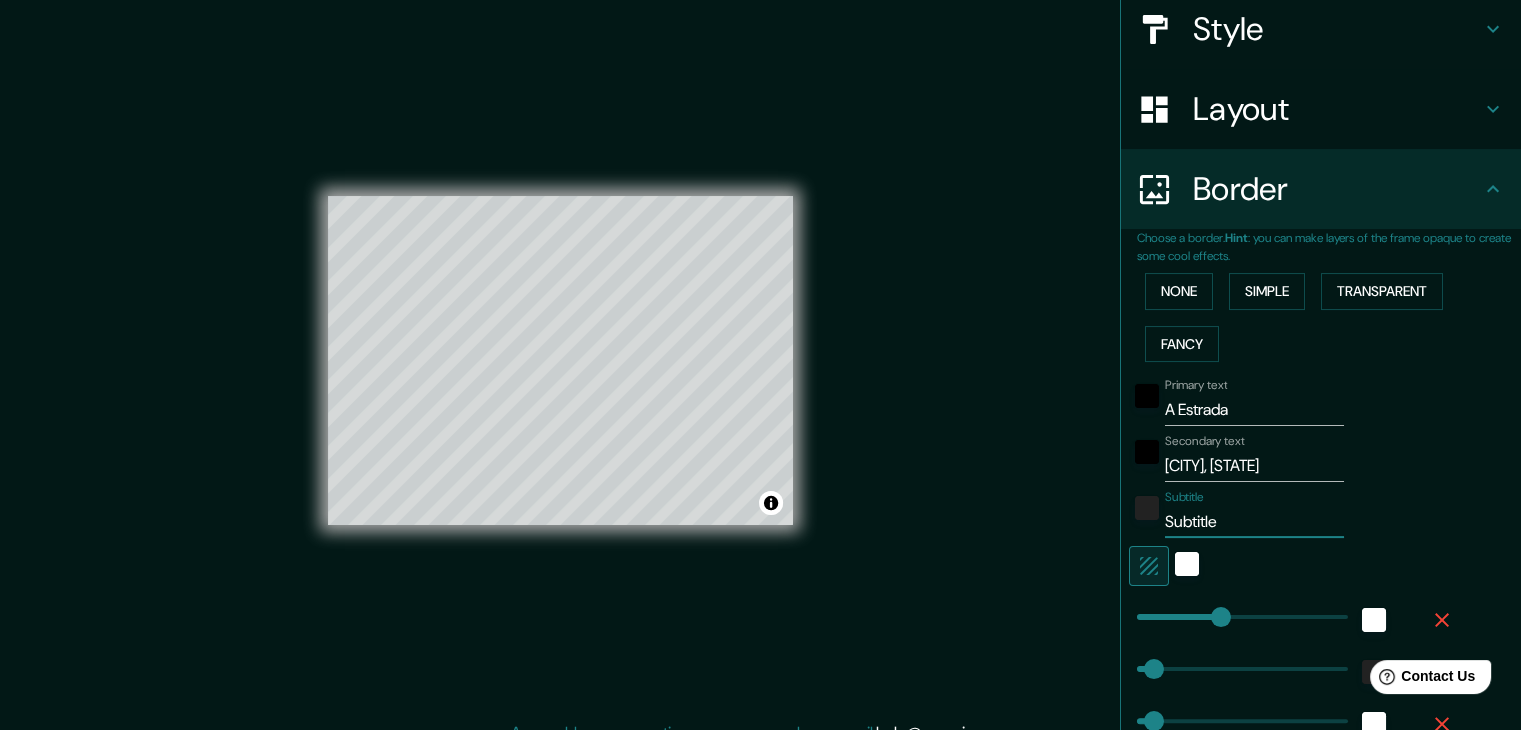 scroll, scrollTop: 400, scrollLeft: 0, axis: vertical 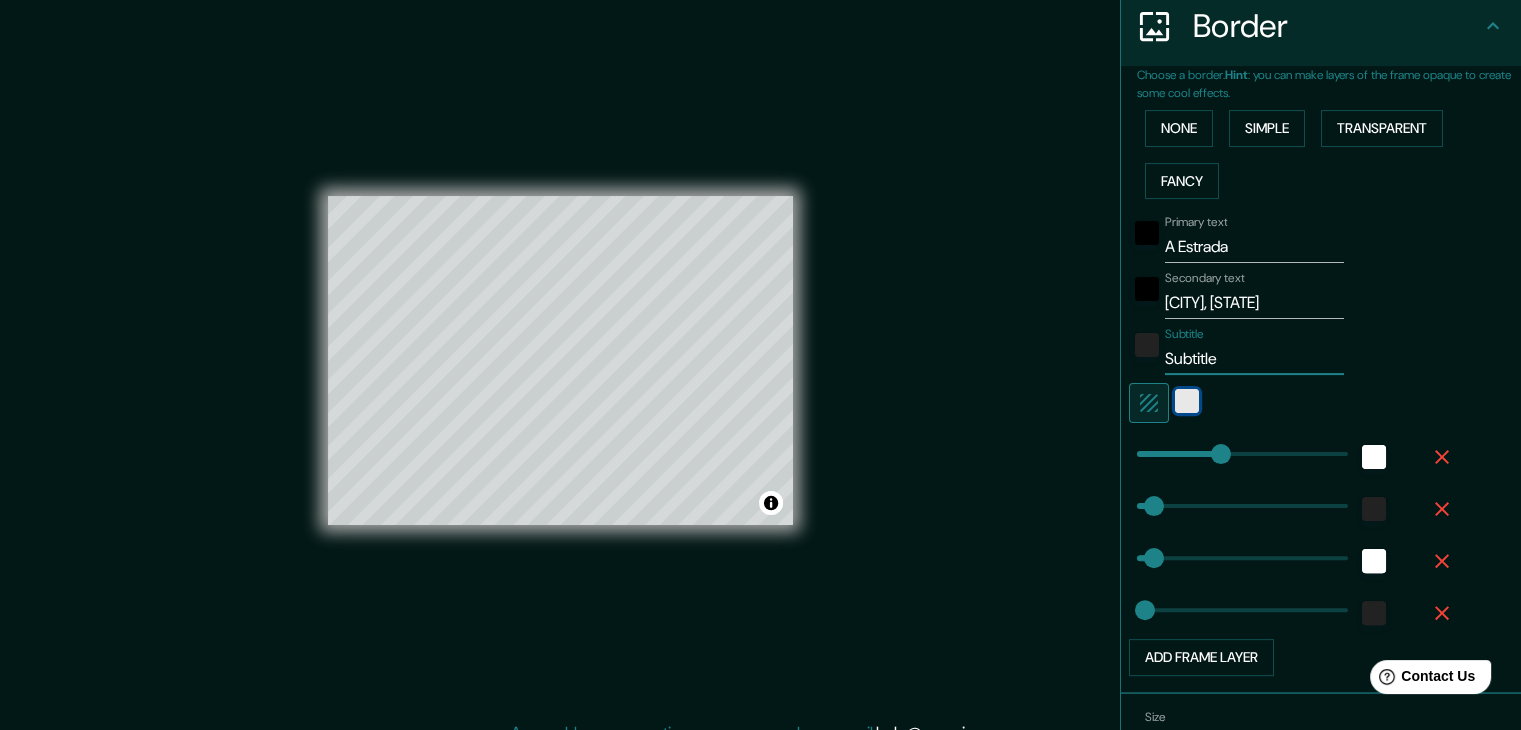 click at bounding box center (1187, 401) 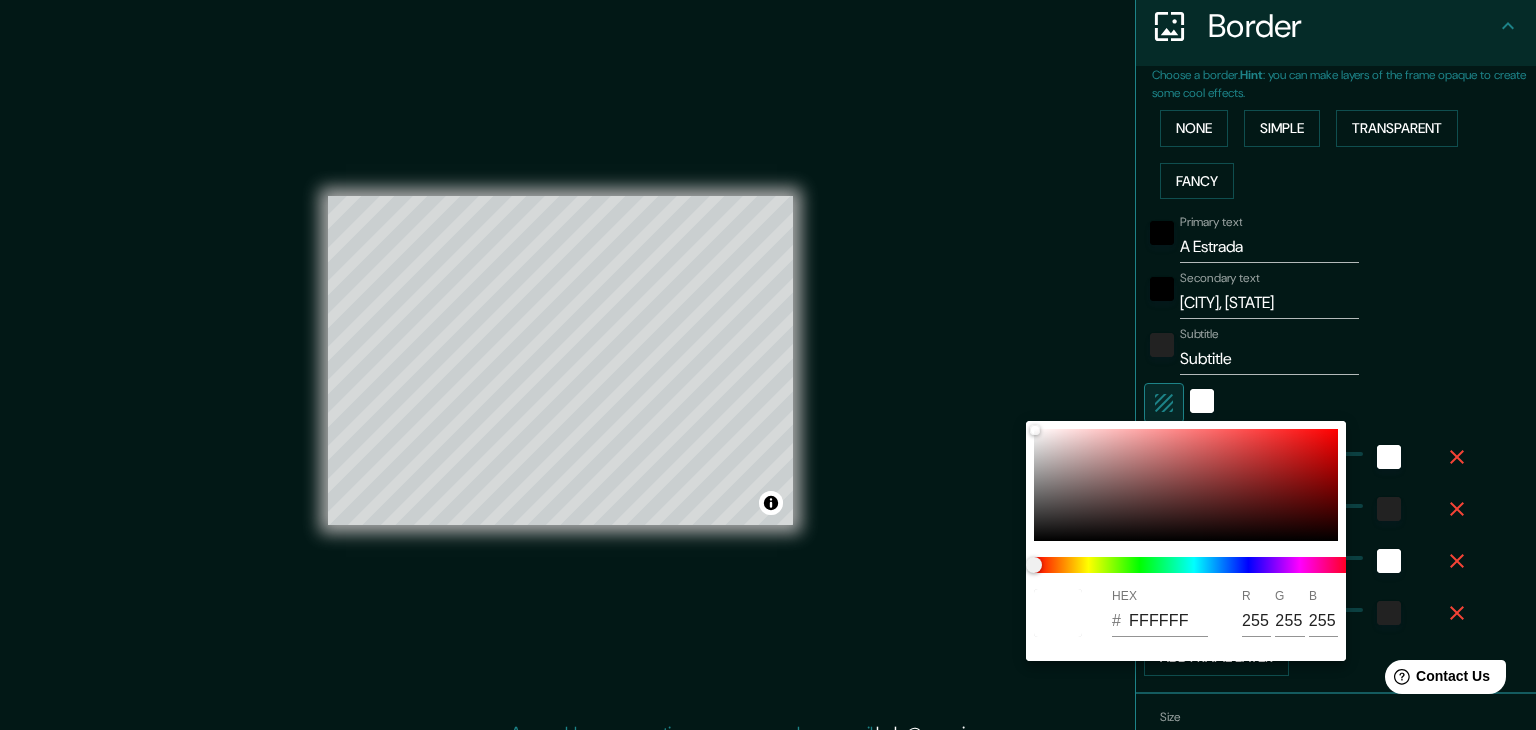 click at bounding box center (768, 365) 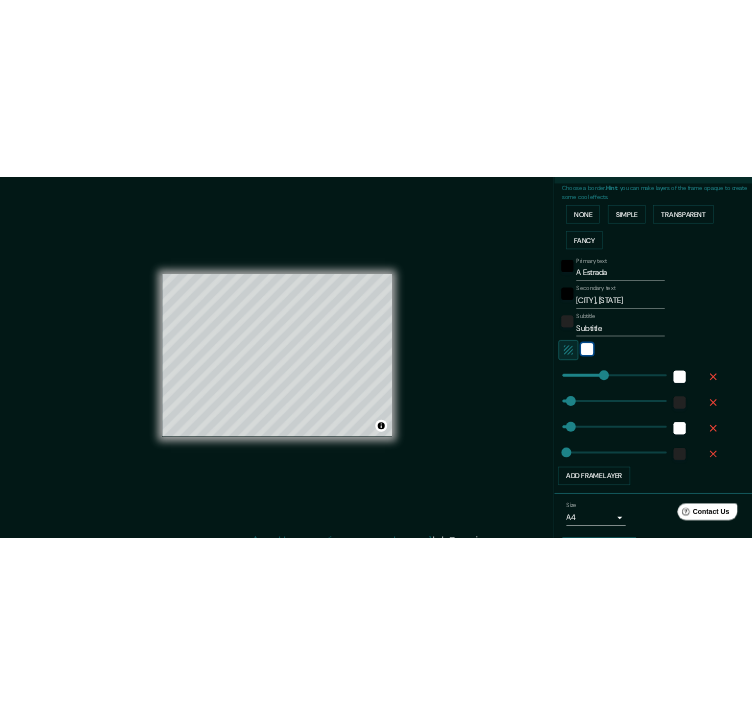 scroll, scrollTop: 509, scrollLeft: 0, axis: vertical 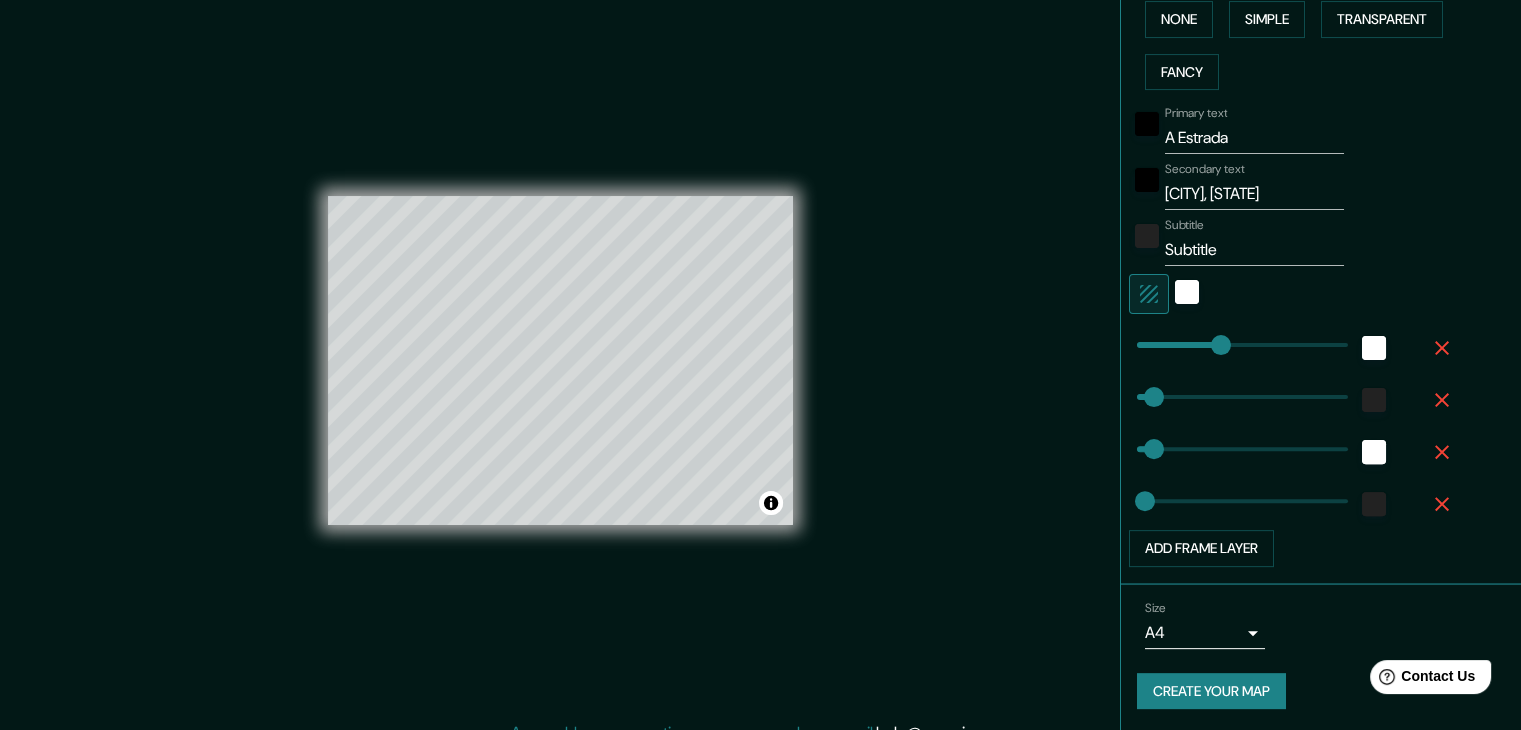 click on "Mappin Location A Estrada, provincia de Pontevedra, España Pins Style Layout Border Choose a border.  Hint : you can make layers of the frame opaque to create some cool effects. None Simple Transparent Fancy Primary text A Estrada Secondary text Pontevedra, Galicia Subtitle Subtitle Add frame layer Size A4 single Create your map © Mapbox   © OpenStreetMap   Improve this map Any problems, suggestions, or concerns please email    help@mappin.pro . . ." at bounding box center [760, 365] 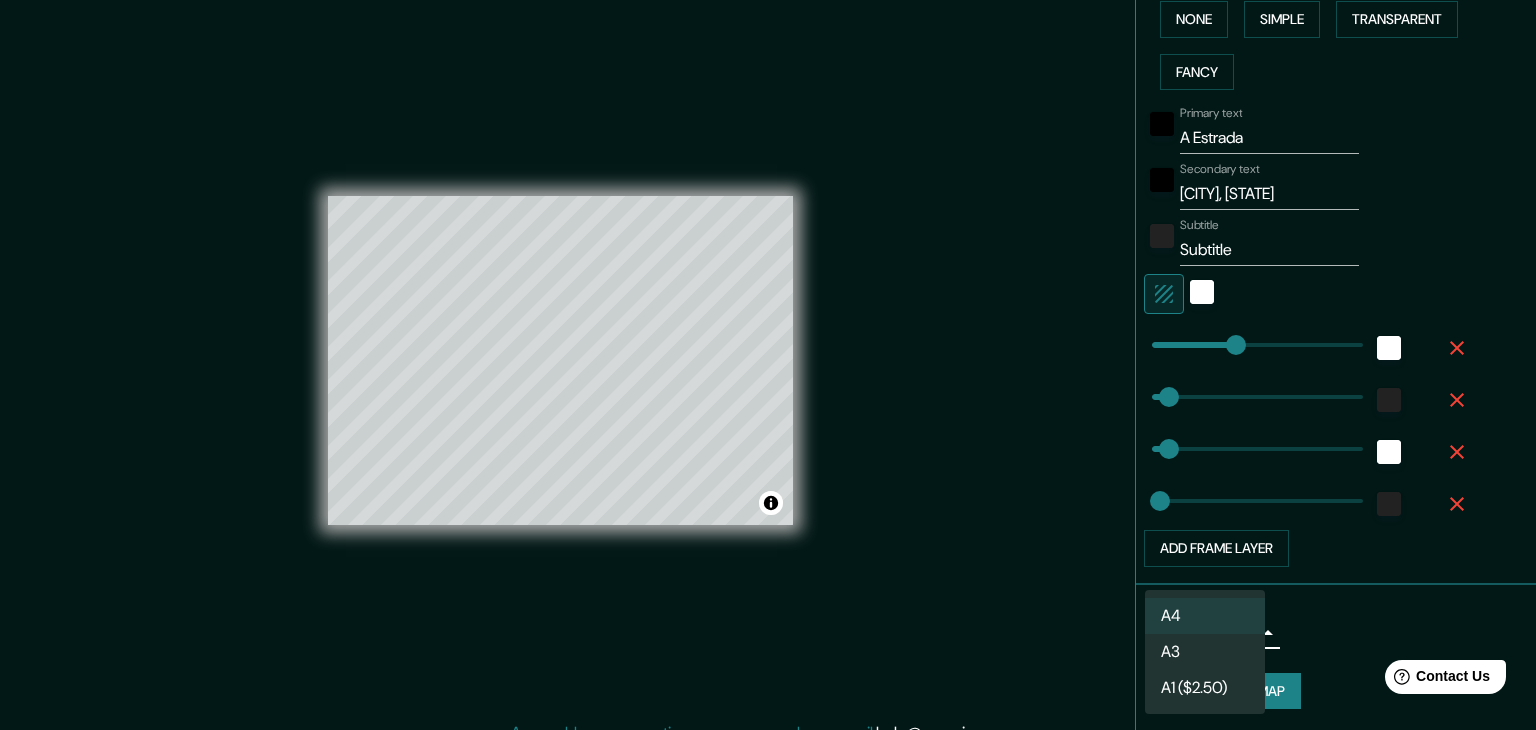click on "A3" at bounding box center (1205, 652) 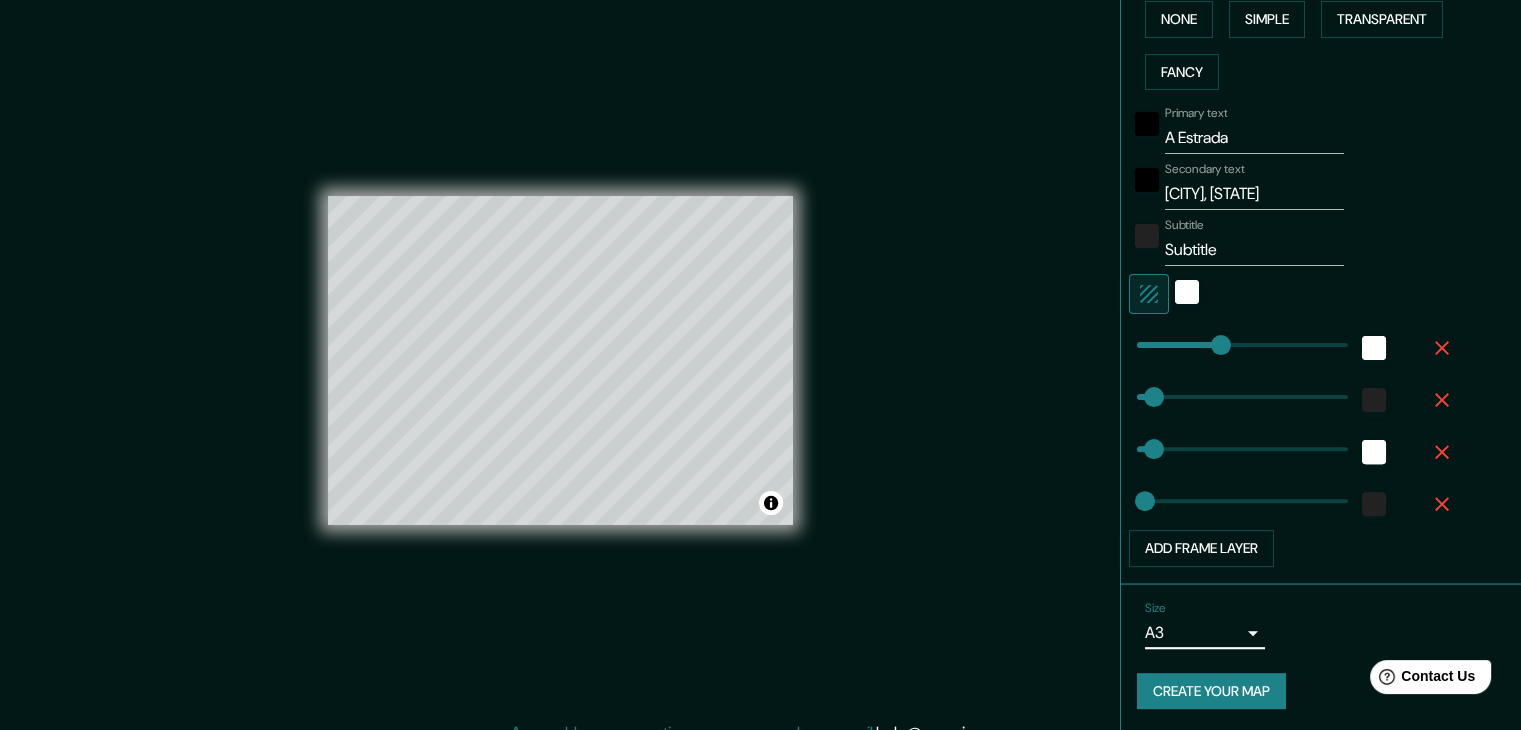 click on "Mappin Location A Estrada, provincia de Pontevedra, España Pins Style Layout Border Choose a border.  Hint : you can make layers of the frame opaque to create some cool effects. None Simple Transparent Fancy Primary text A Estrada Secondary text Pontevedra, Galicia Subtitle Subtitle Add frame layer Size A3 a4 Create your map © Mapbox   © OpenStreetMap   Improve this map Any problems, suggestions, or concerns please email    help@mappin.pro . . ." at bounding box center (760, 365) 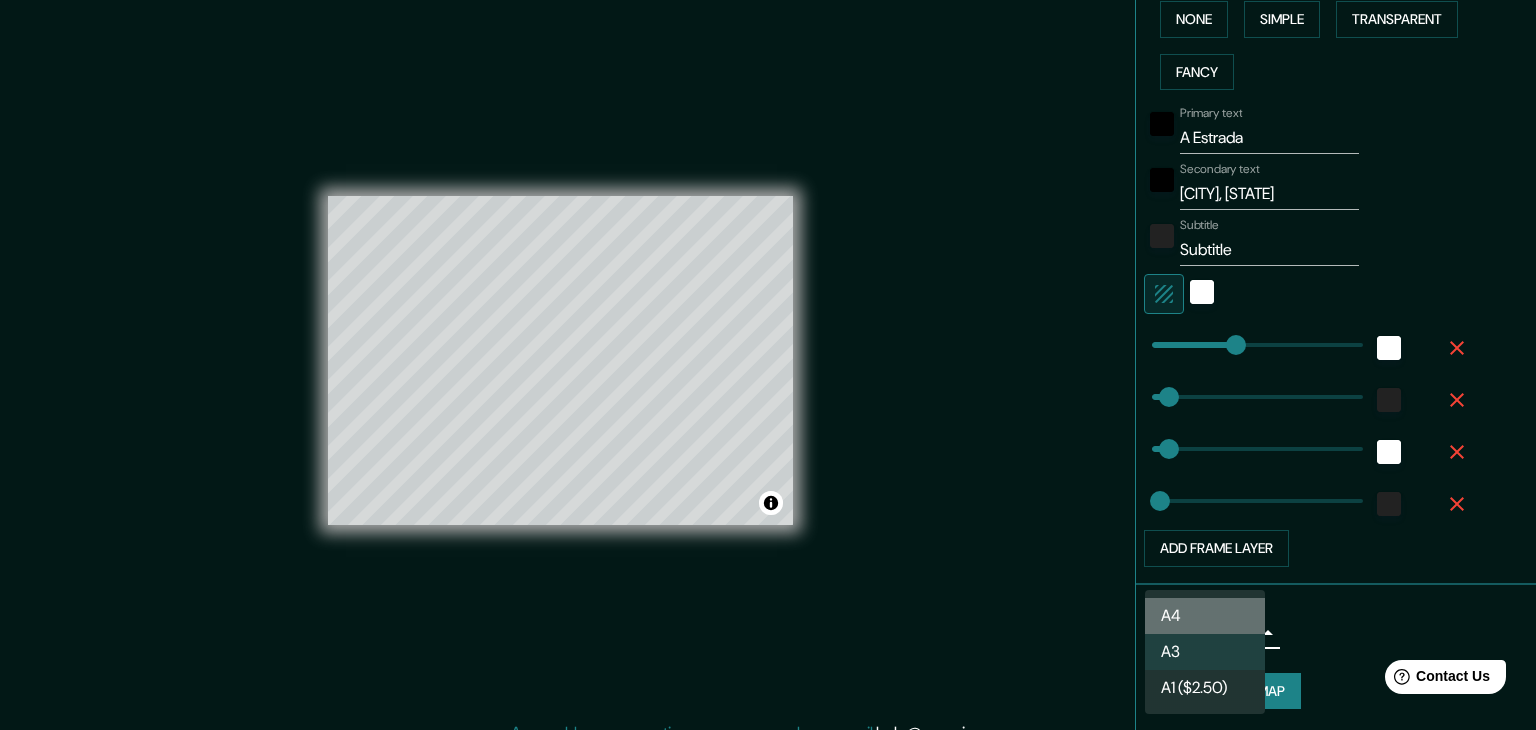 click on "A4" at bounding box center [1205, 616] 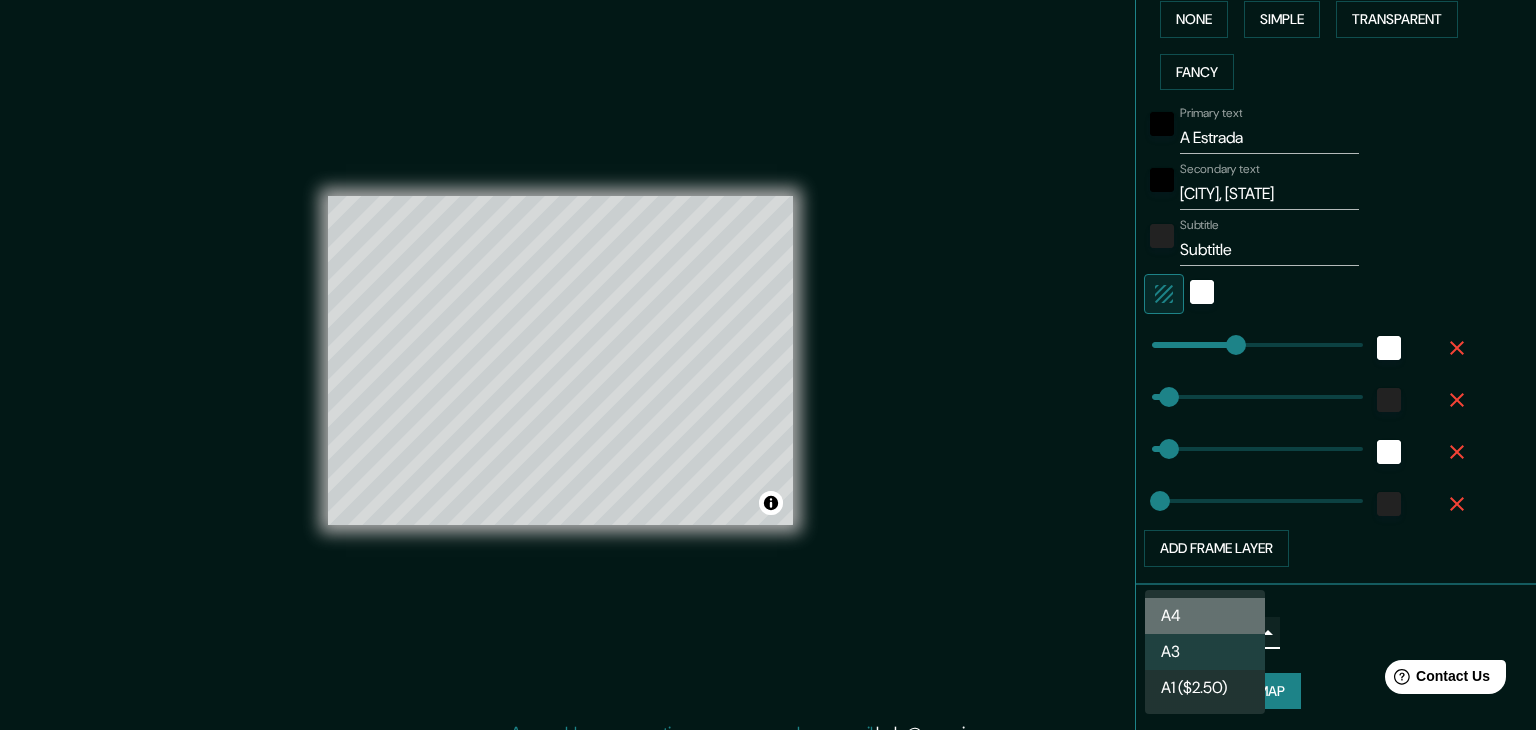 type on "single" 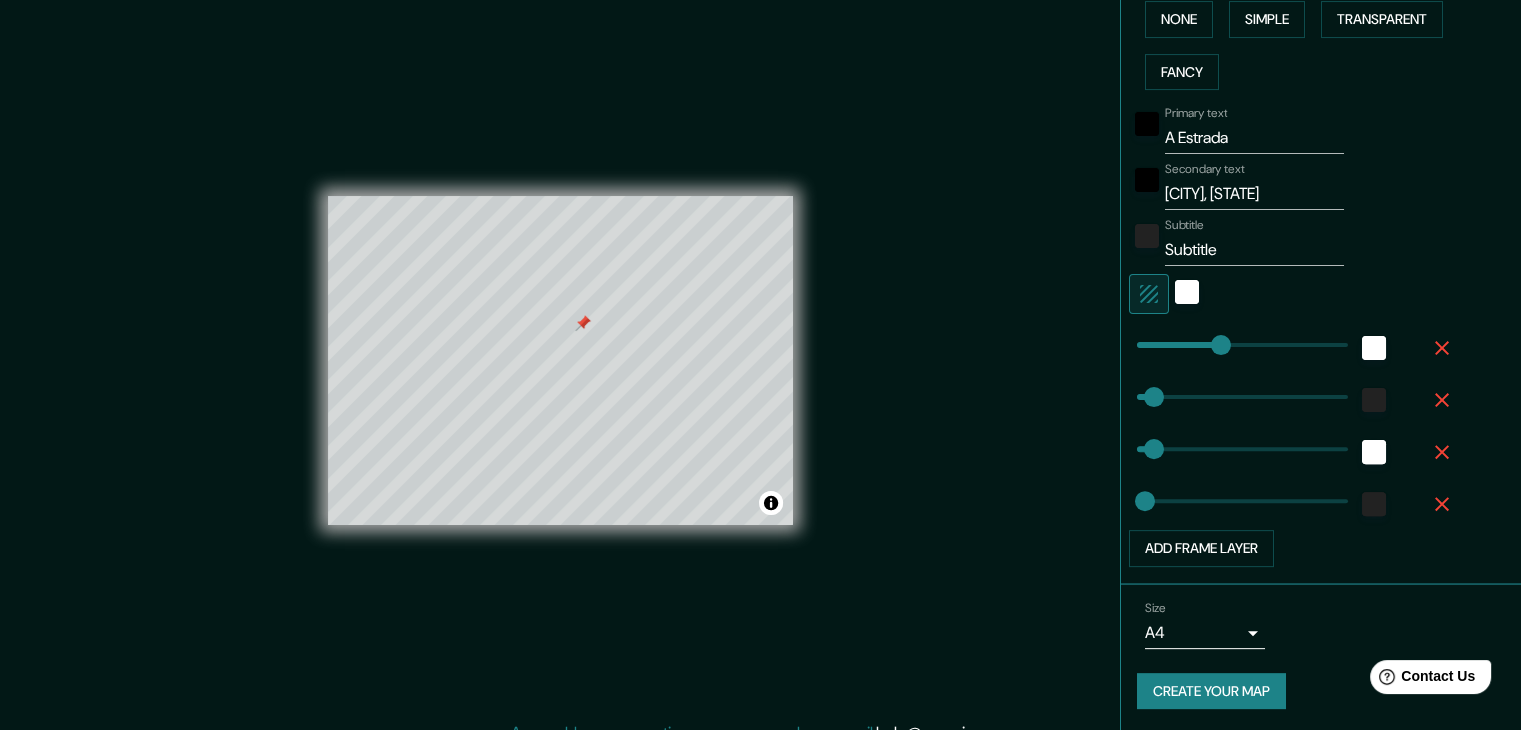 type on "37" 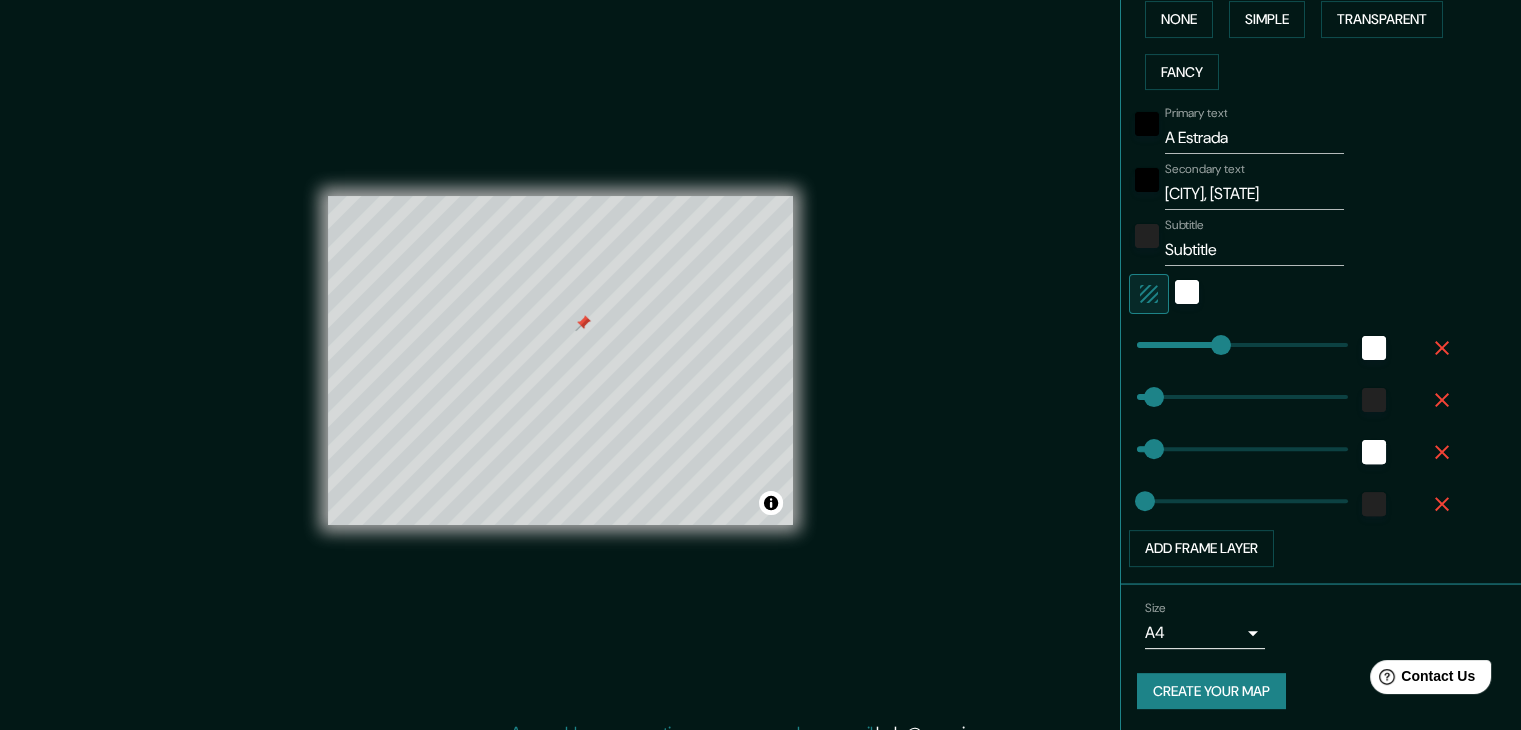 type on "37" 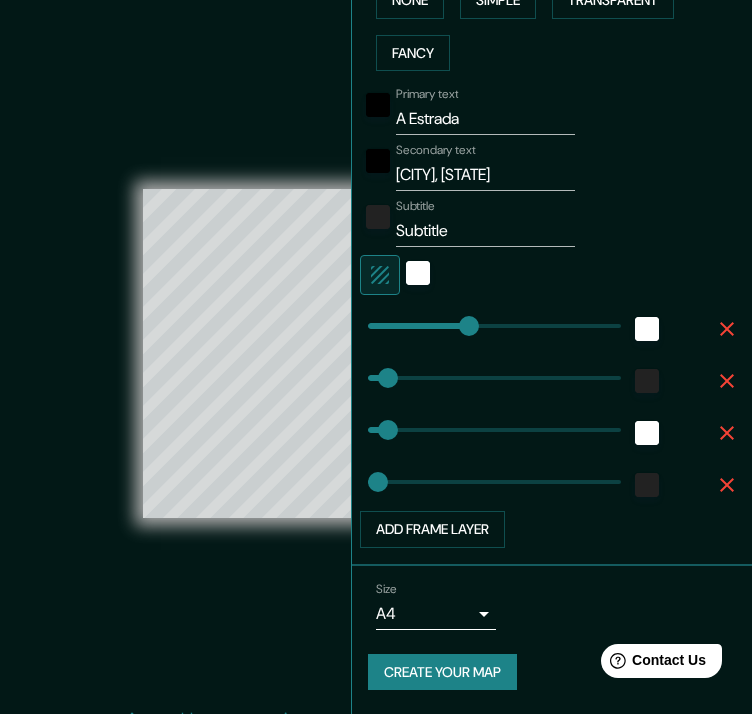 scroll, scrollTop: 520, scrollLeft: 0, axis: vertical 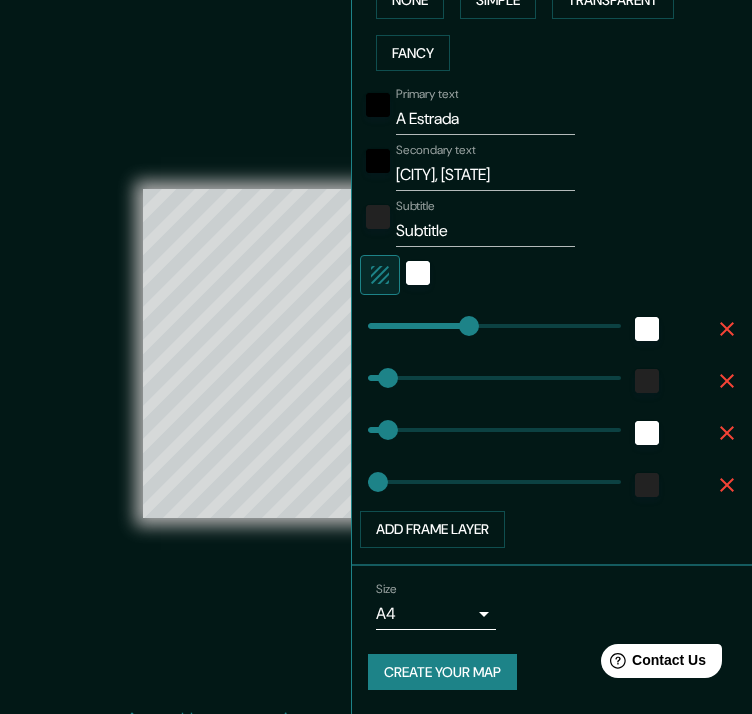 type on "19" 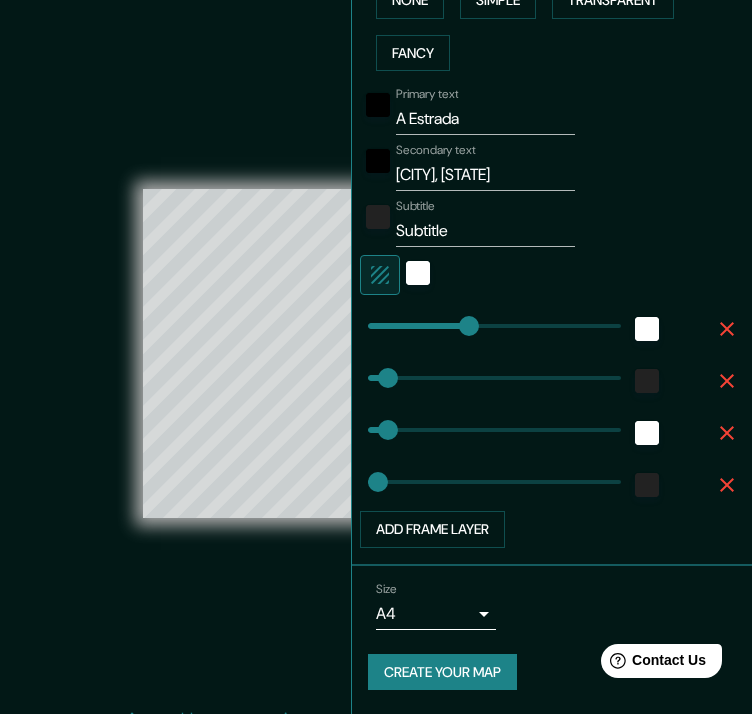 click on "© Mapbox   © OpenStreetMap   Improve this map" at bounding box center [376, 353] 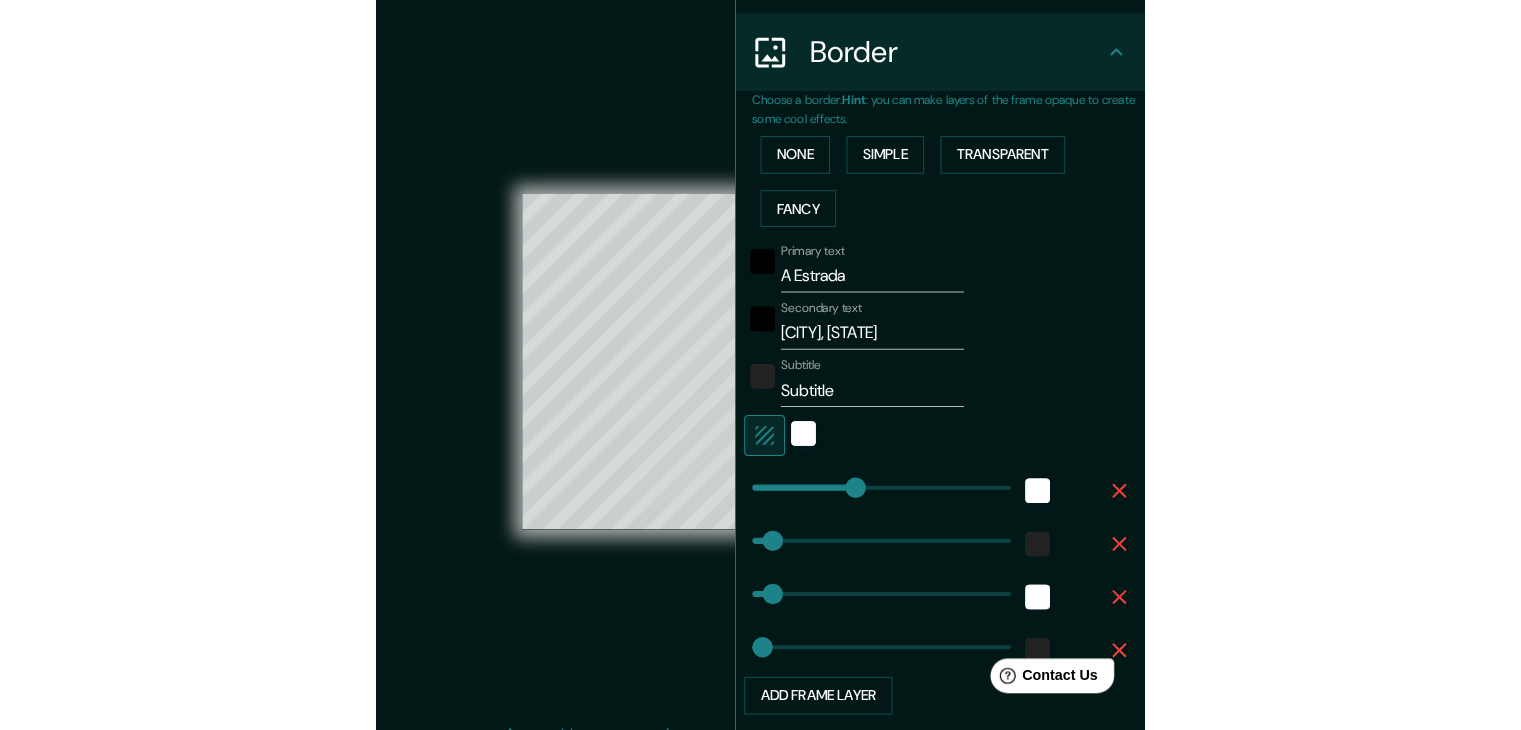scroll, scrollTop: 120, scrollLeft: 0, axis: vertical 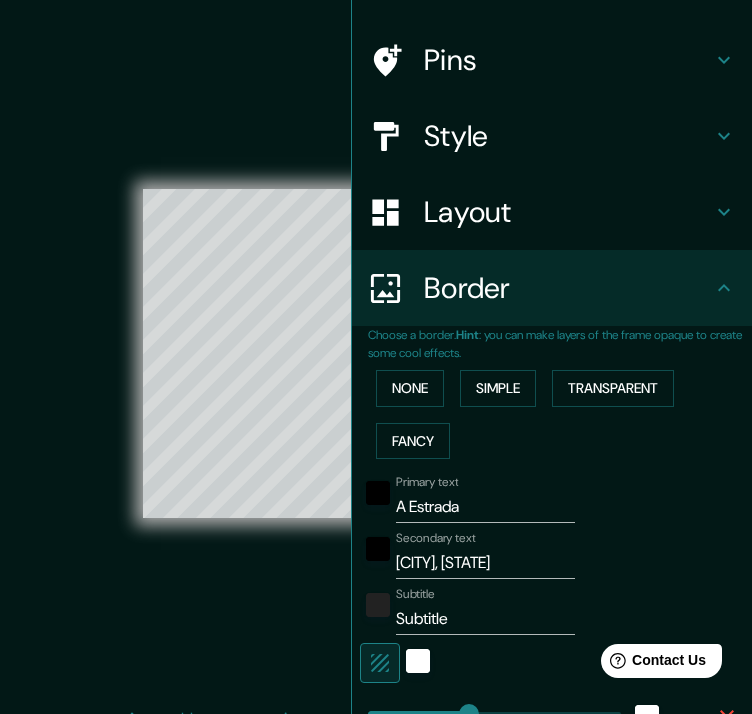 type on "37" 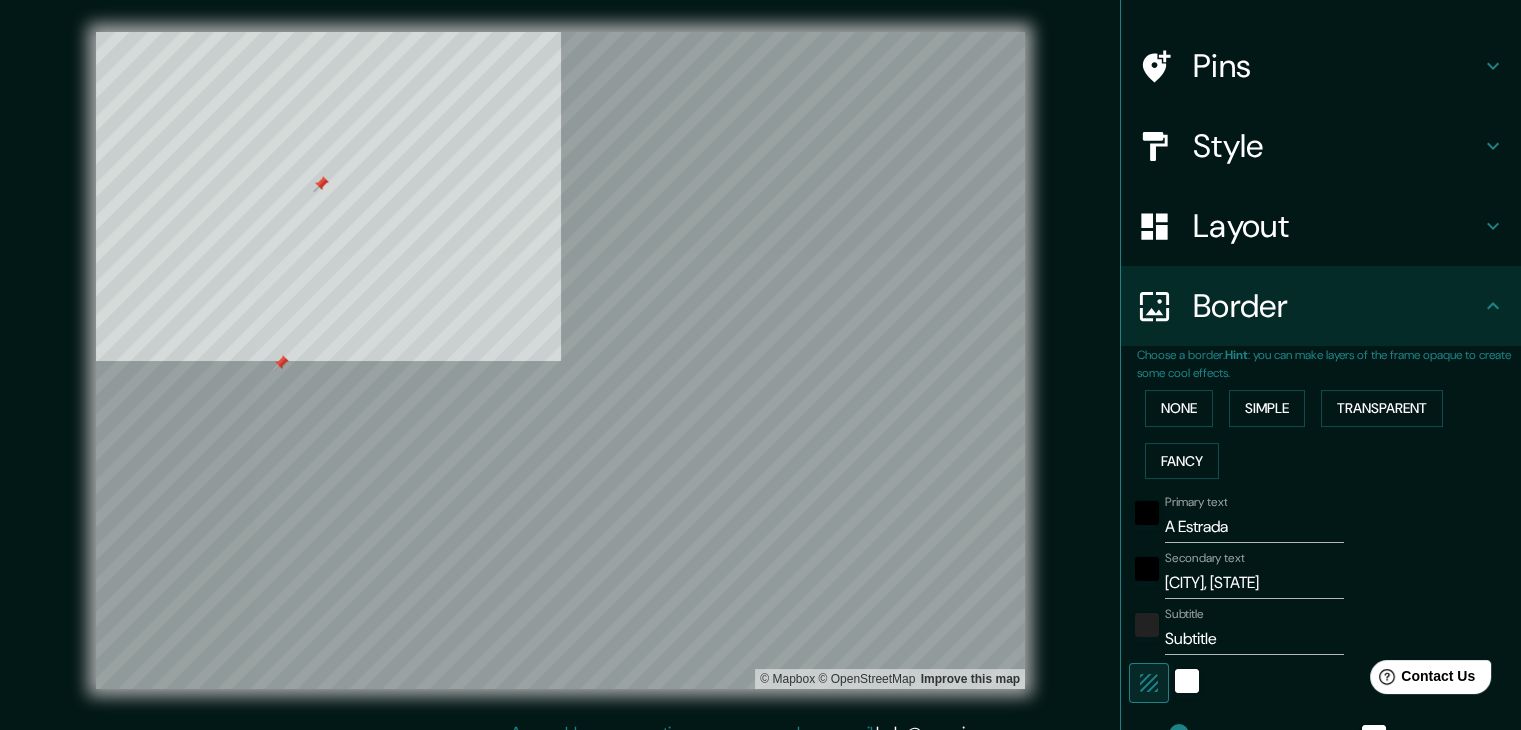 click at bounding box center [560, 32] 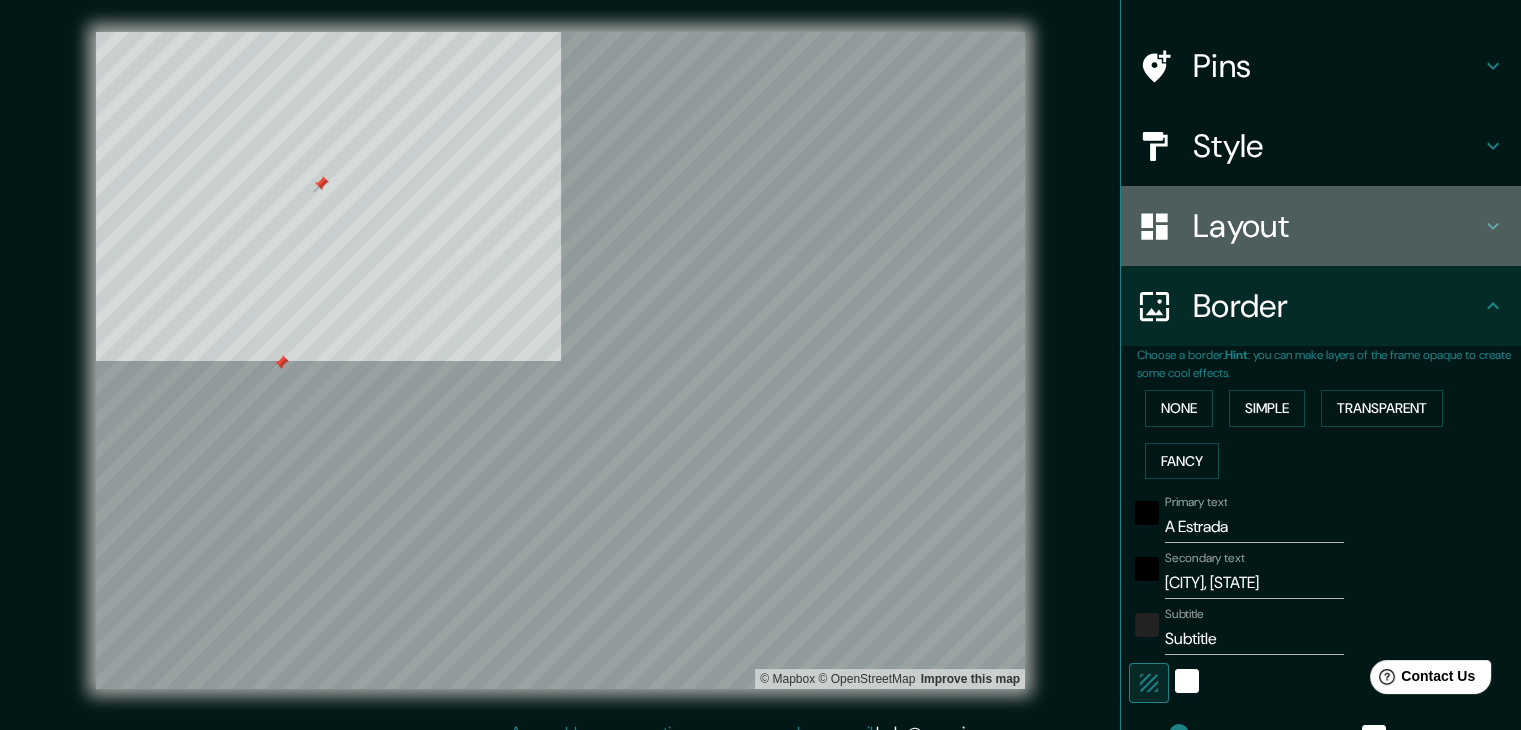 click on "Layout" at bounding box center (1337, 226) 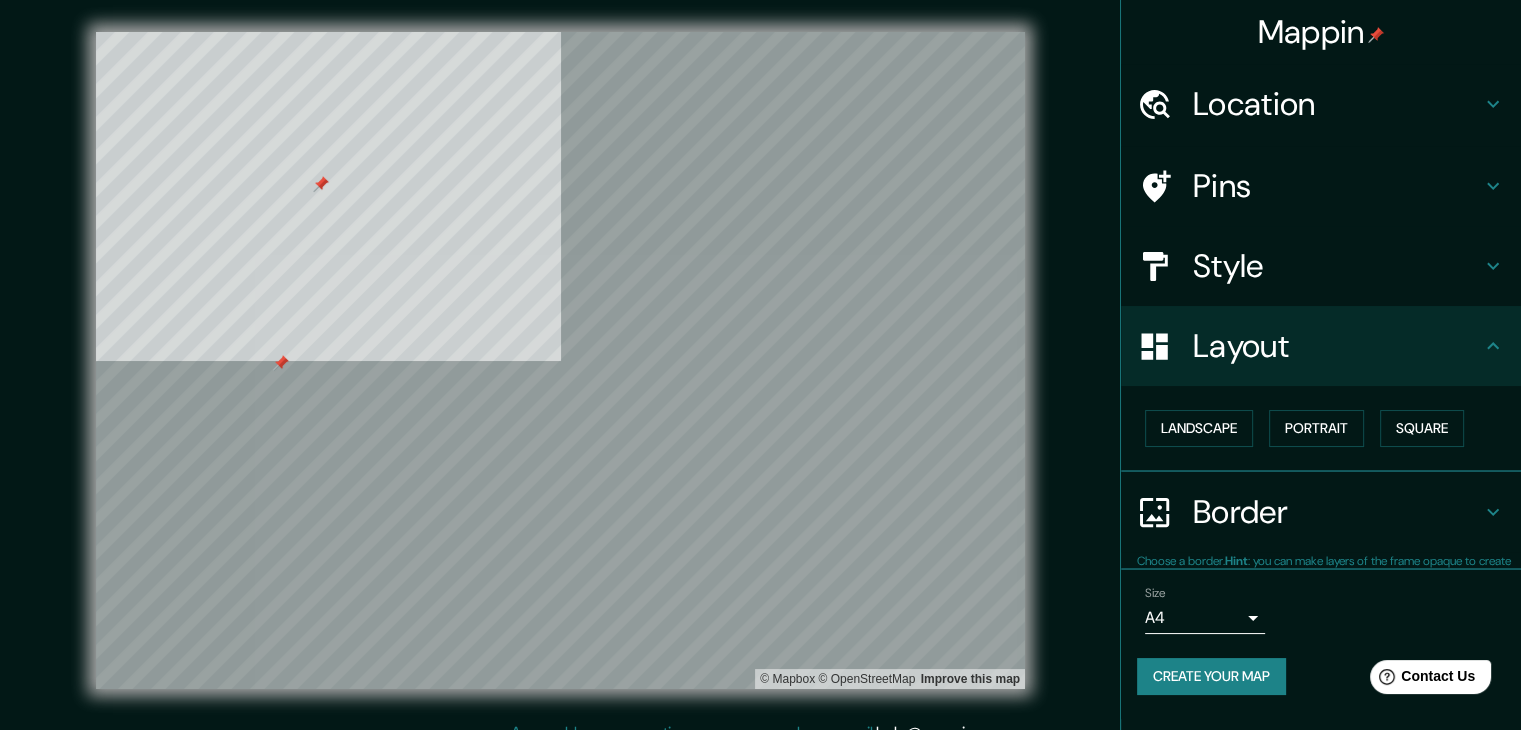 scroll, scrollTop: 0, scrollLeft: 0, axis: both 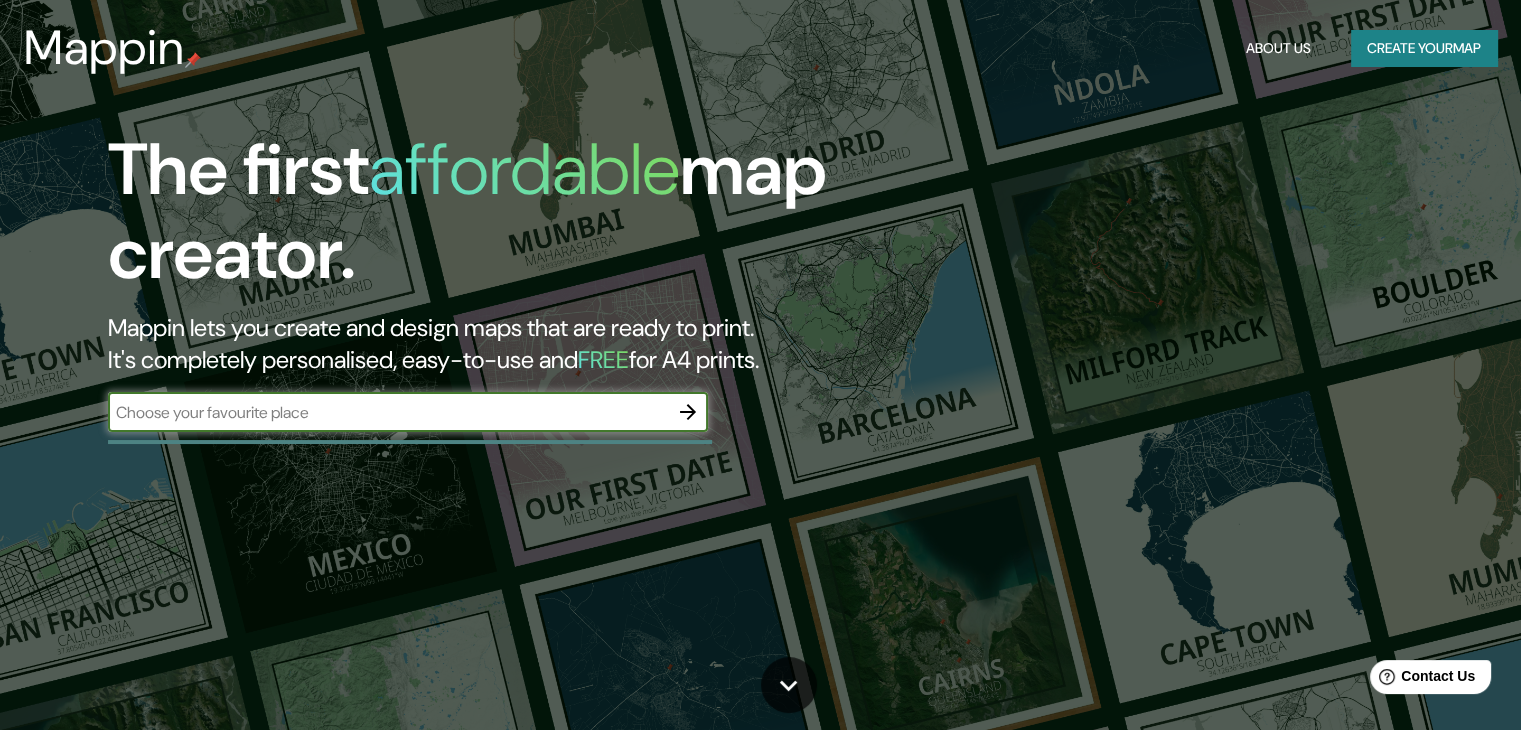 click at bounding box center [388, 412] 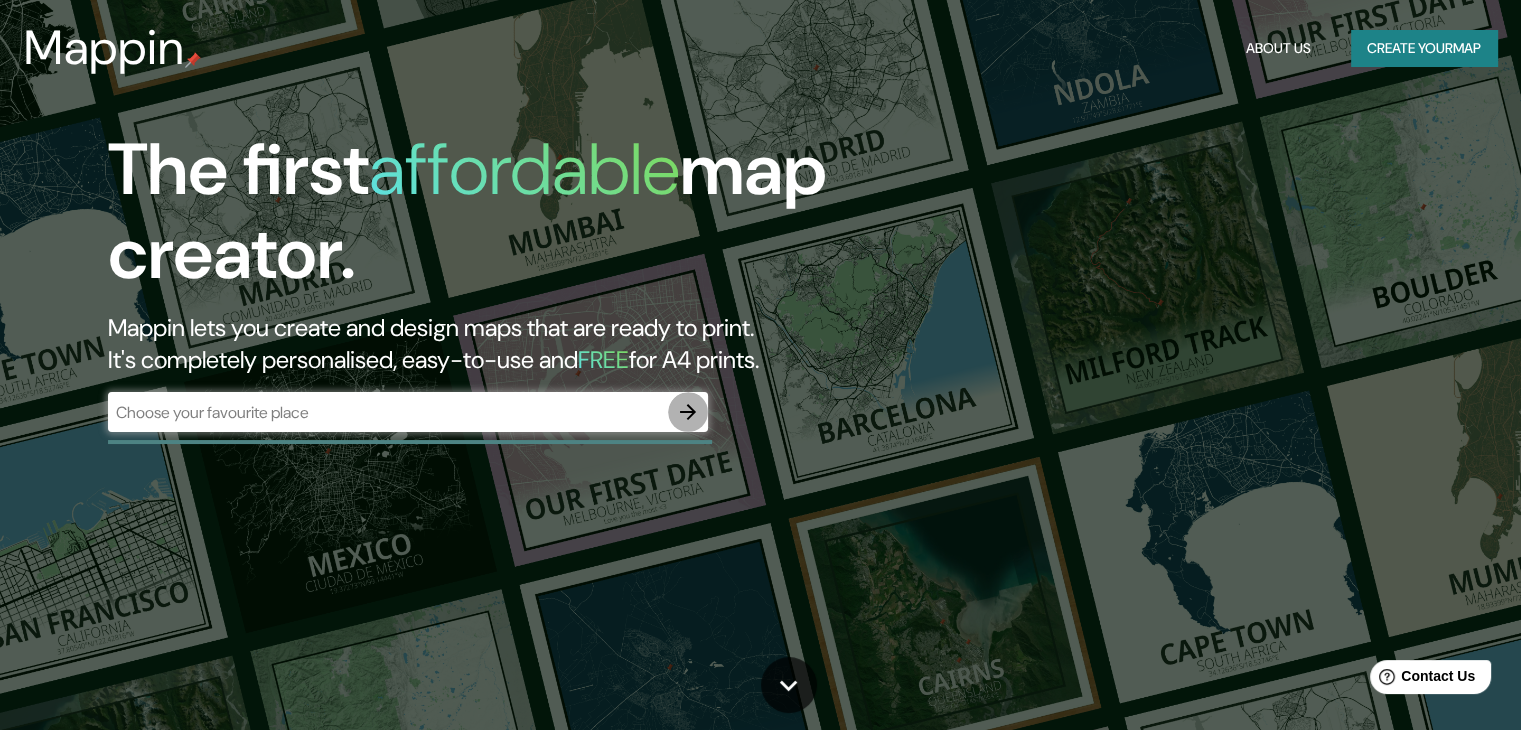 click 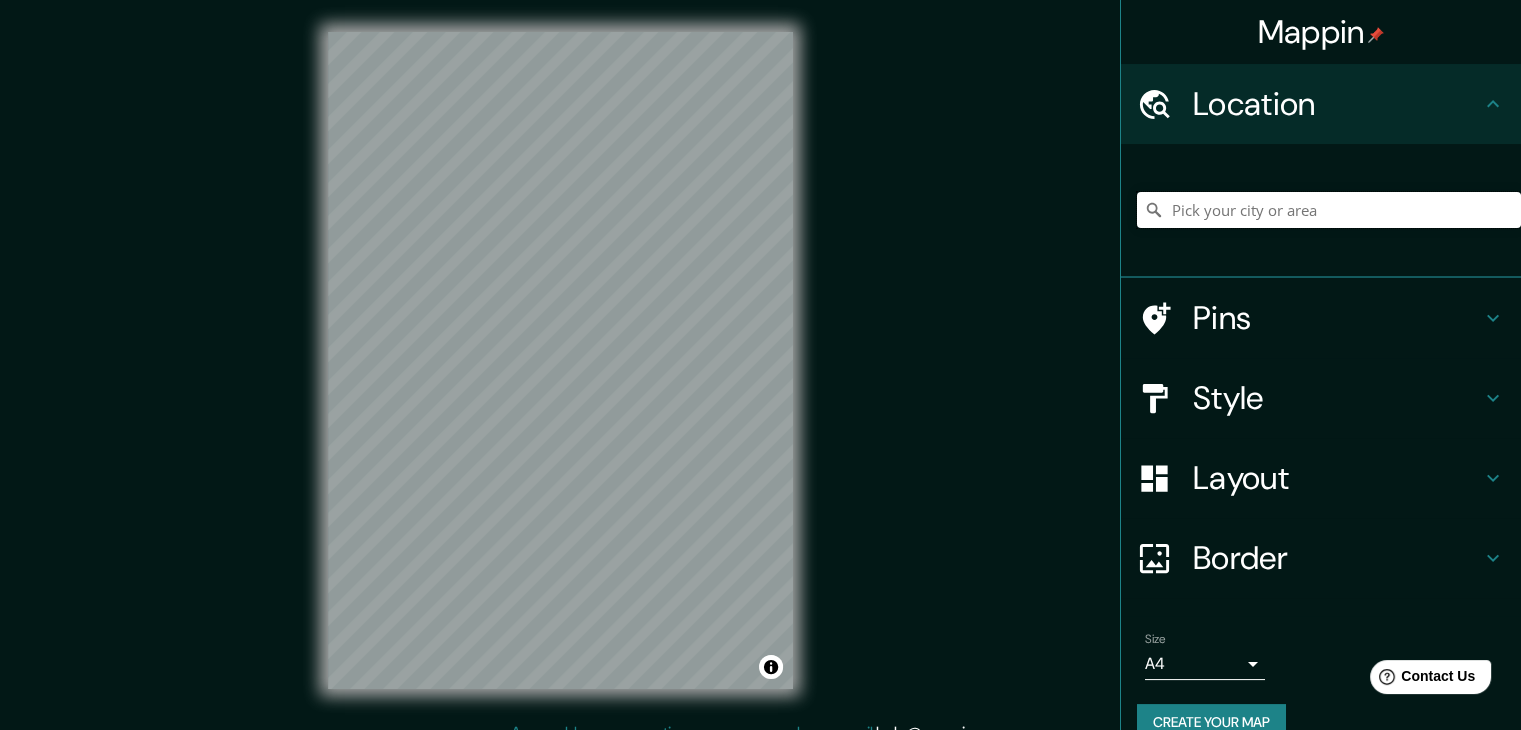 click at bounding box center [1329, 210] 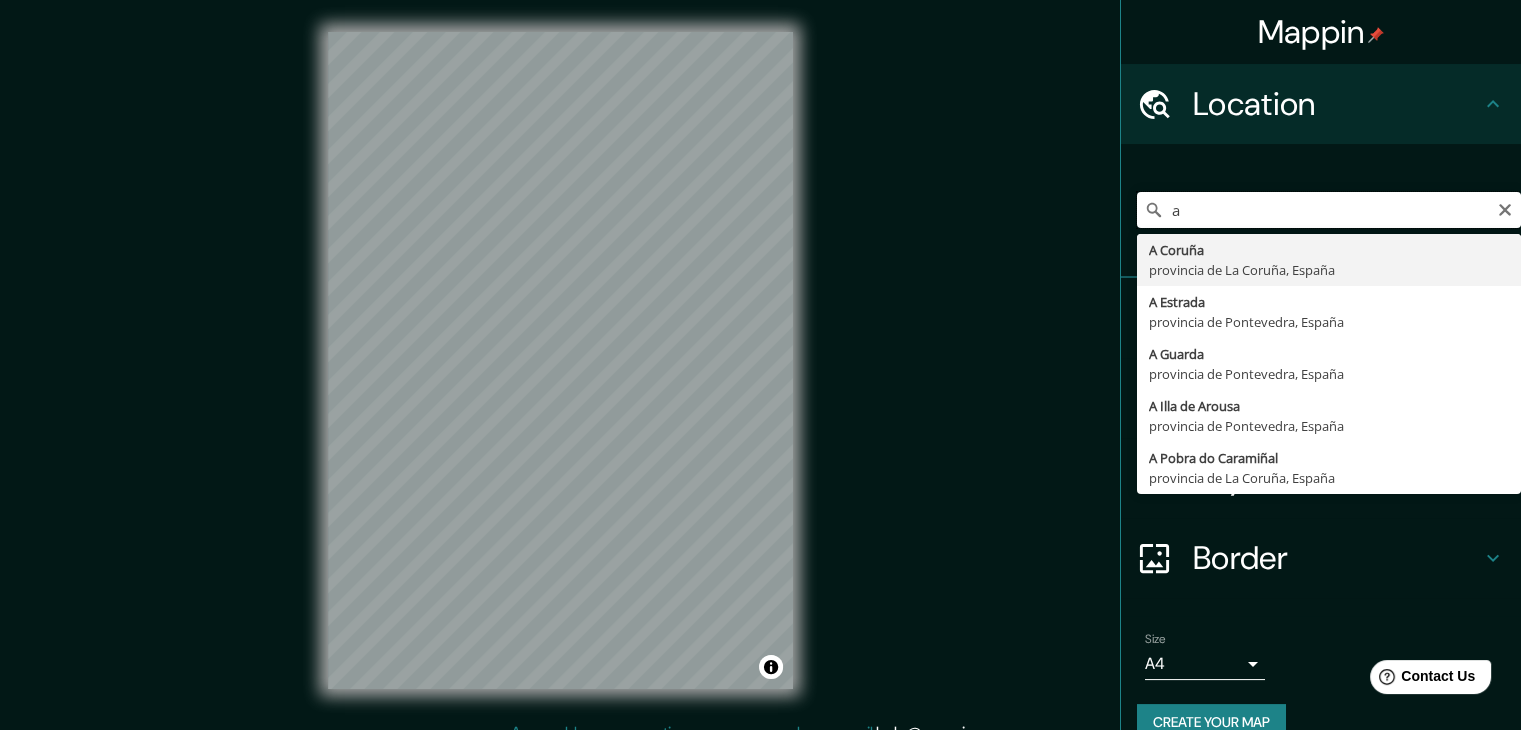 drag, startPoint x: 1223, startPoint y: 211, endPoint x: 1096, endPoint y: 211, distance: 127 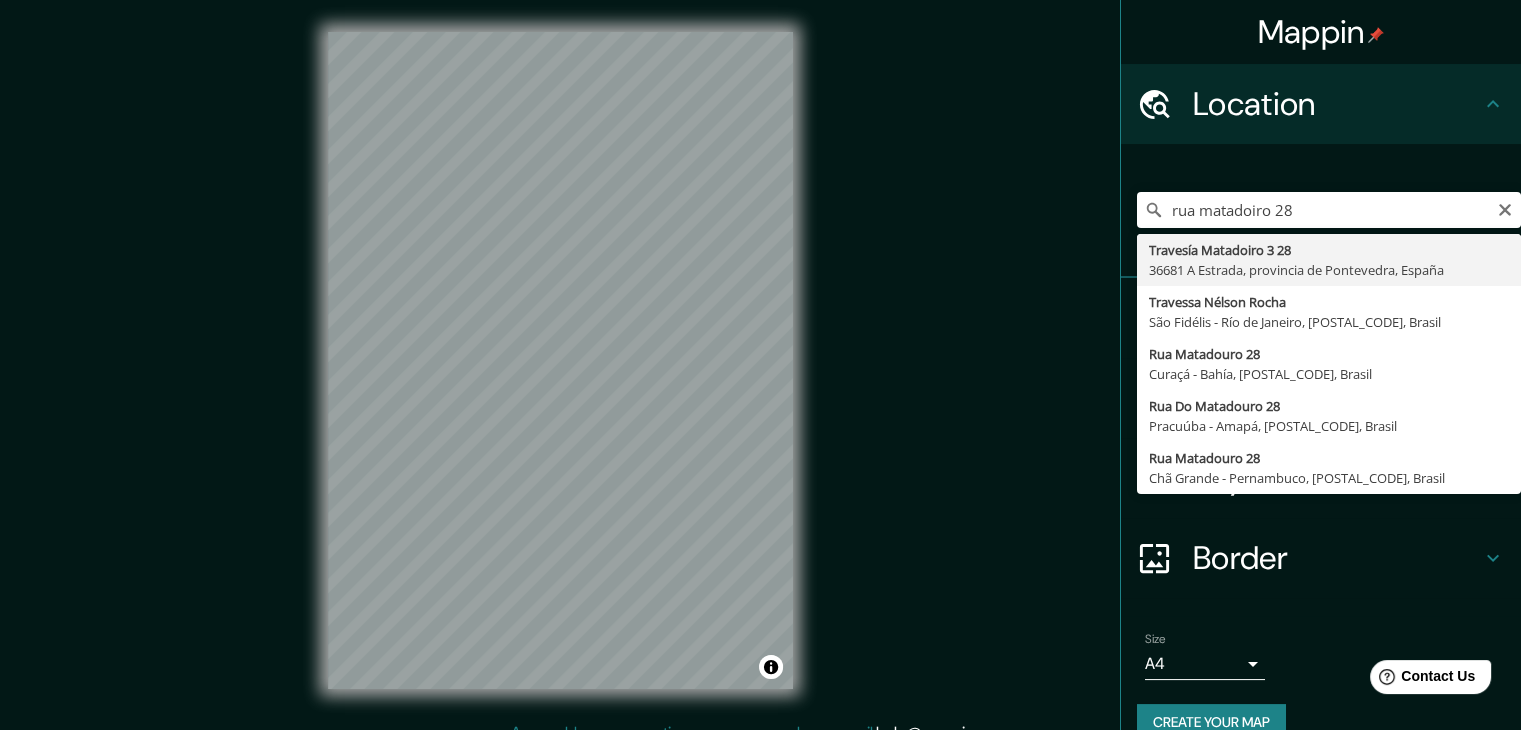 type on "Travesía Matadoiro 3 28, 36681 A Estrada, provincia de Pontevedra, España" 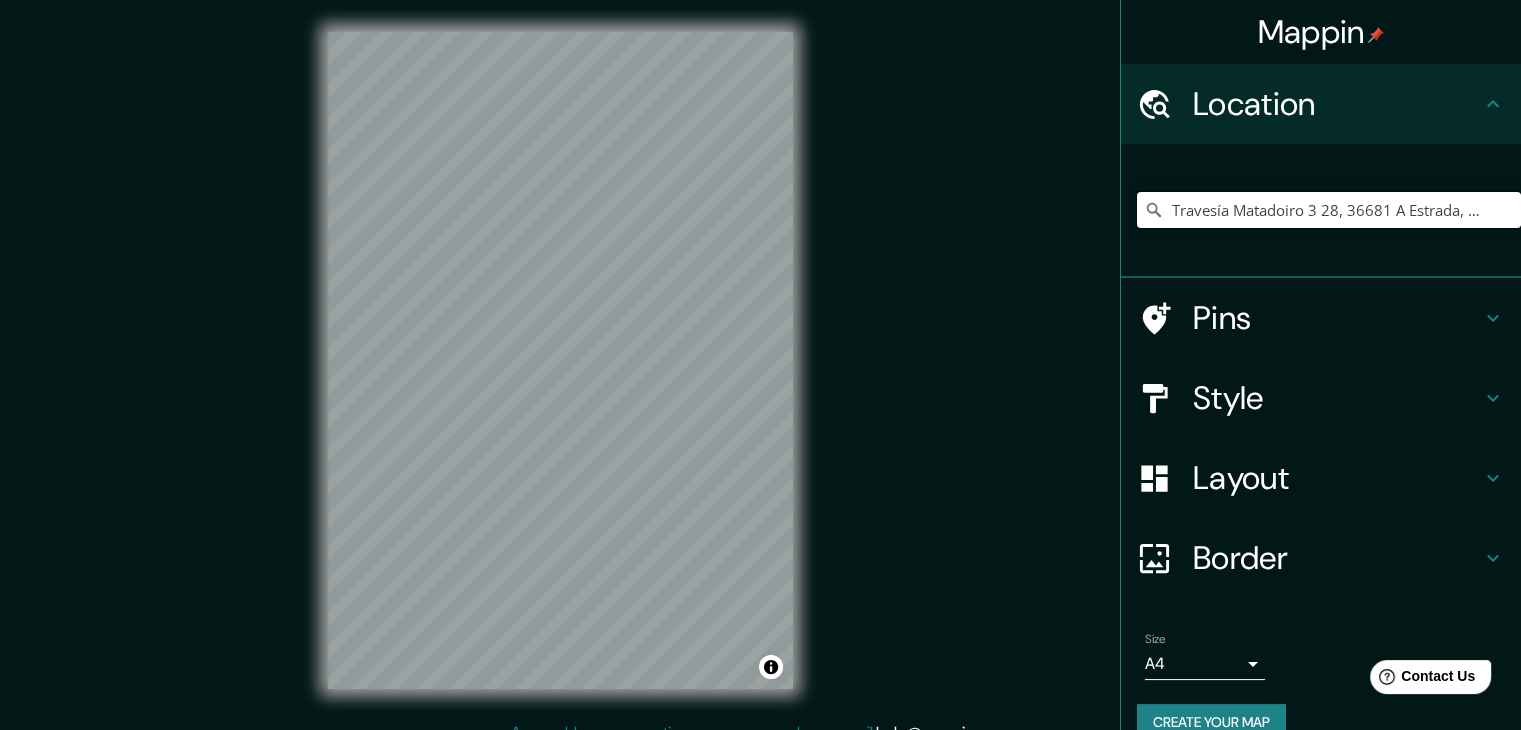 scroll, scrollTop: 0, scrollLeft: 0, axis: both 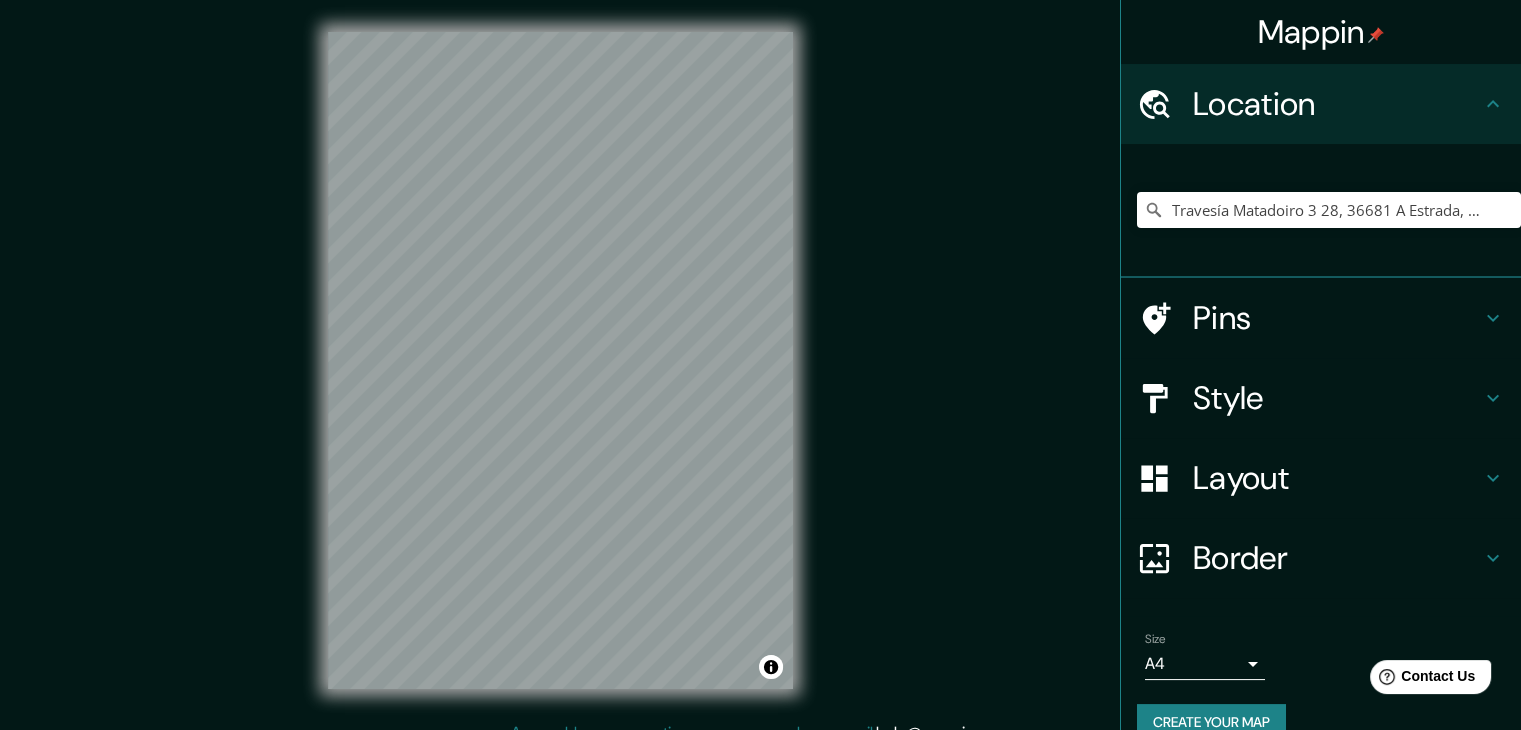 click on "Pins" at bounding box center [1337, 318] 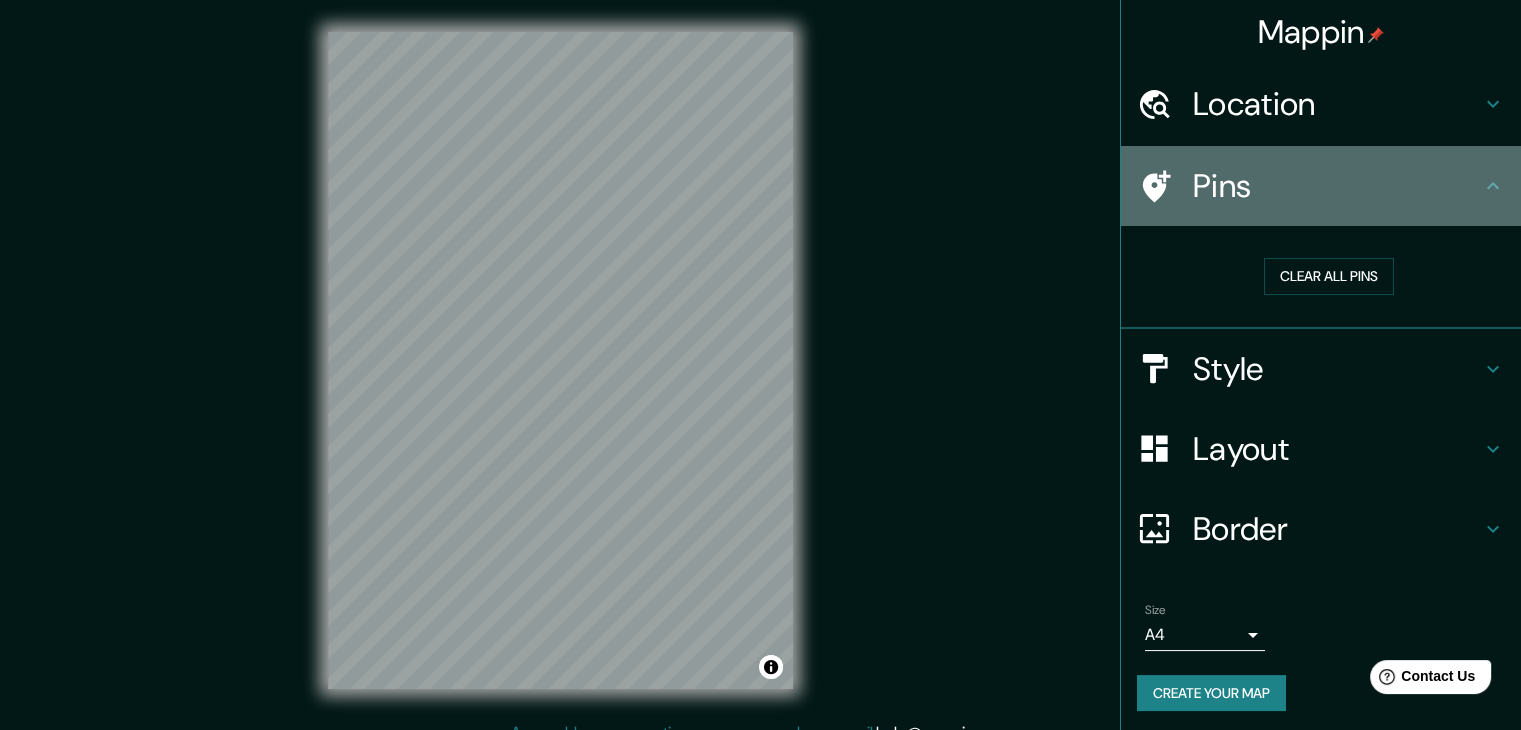 click 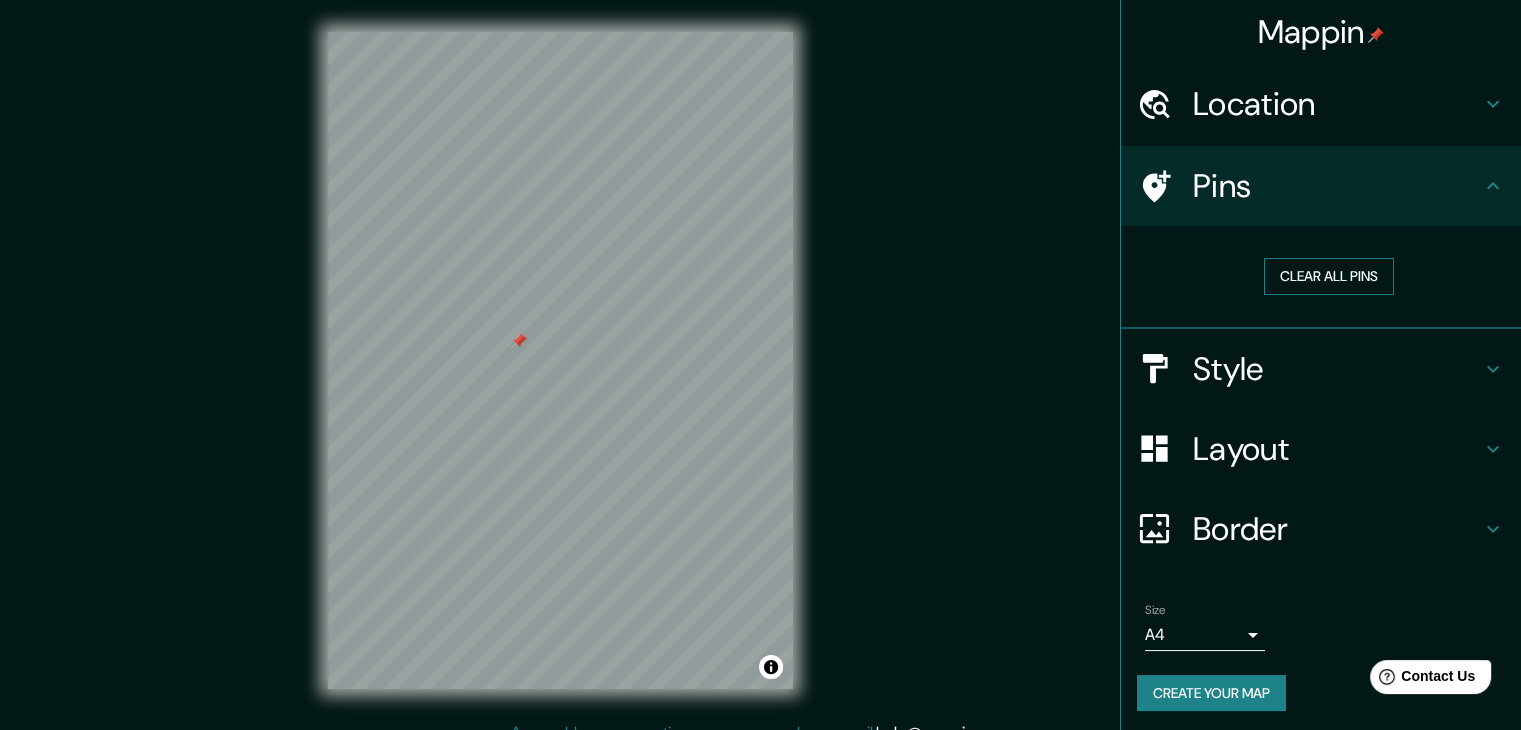 click on "Clear all pins" at bounding box center [1329, 276] 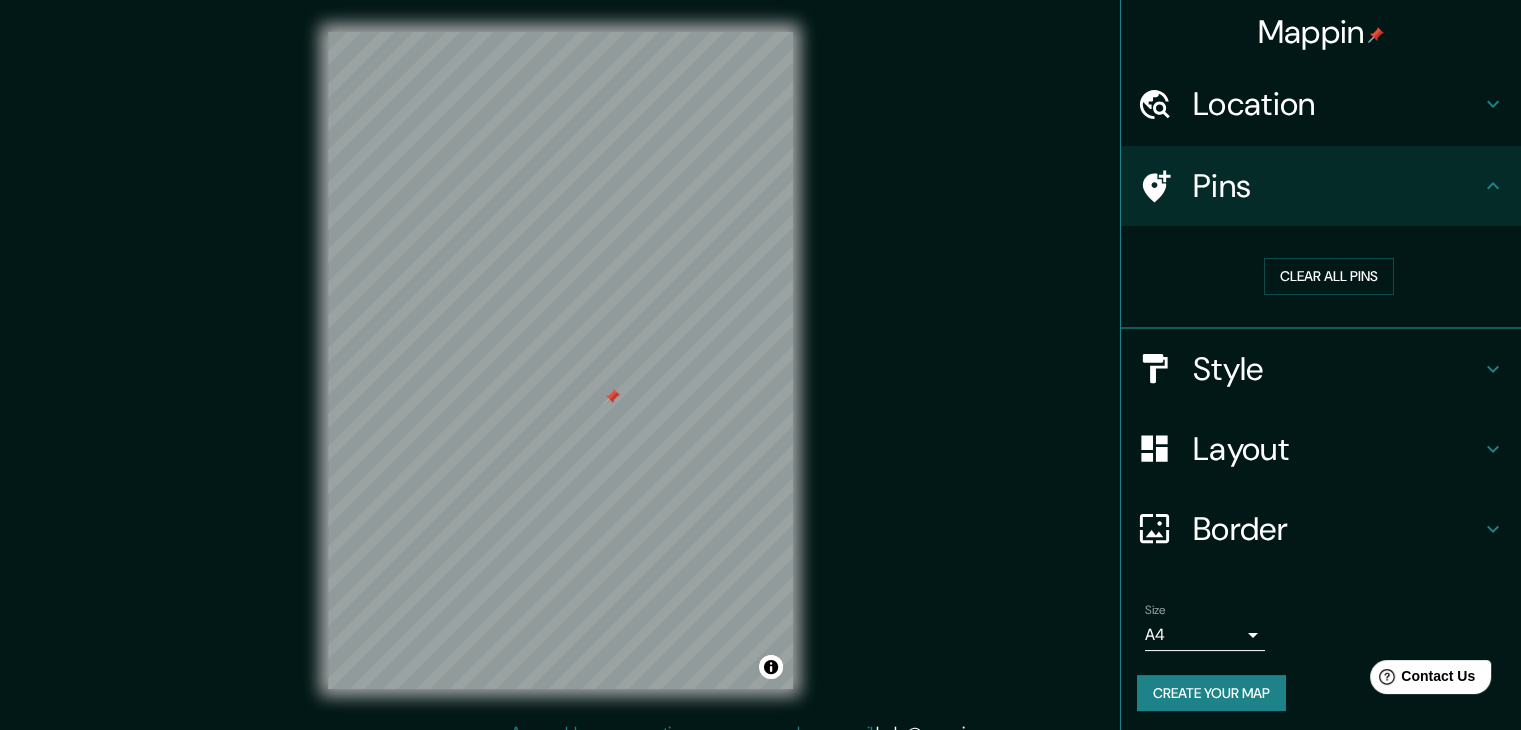 click on "Location" at bounding box center (1337, 104) 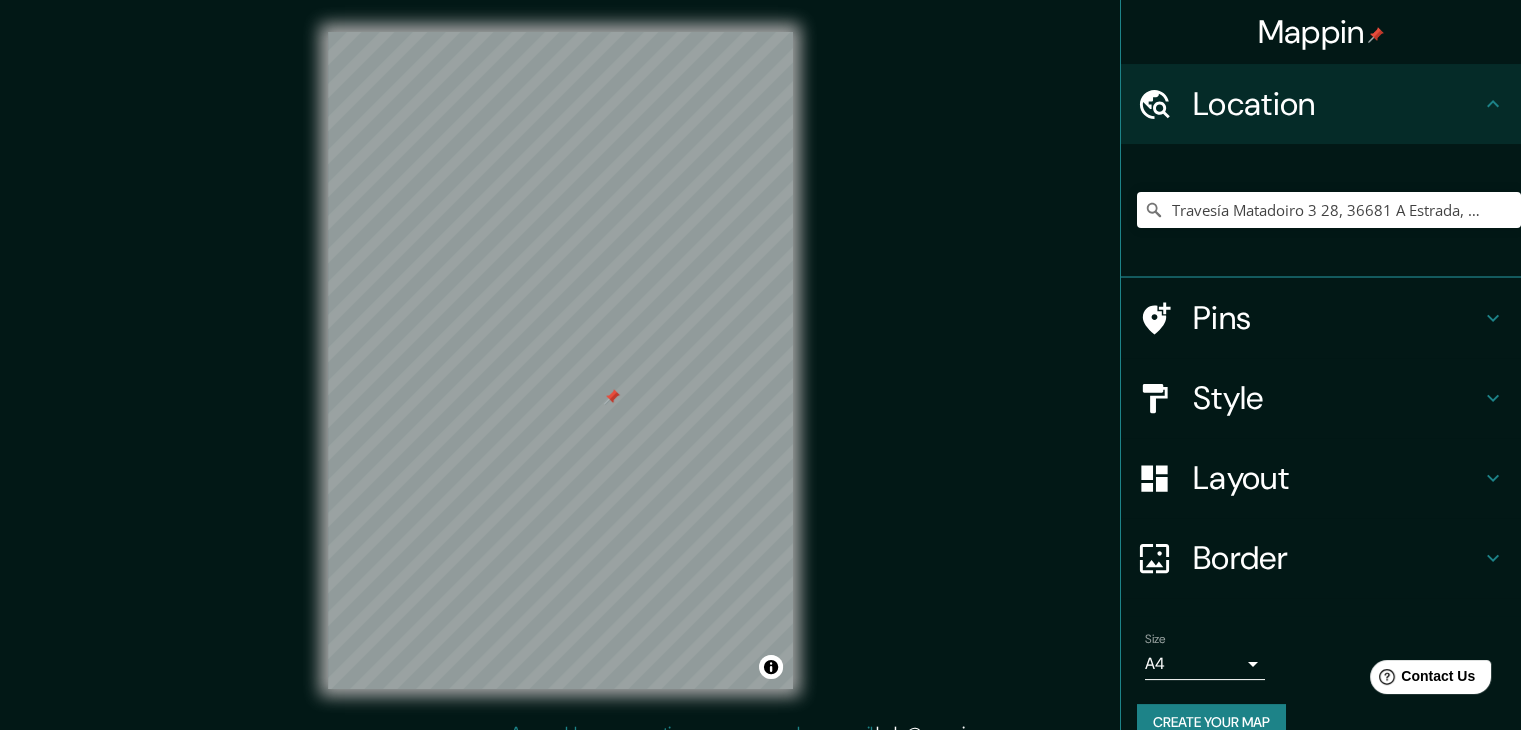 click on "Style" at bounding box center [1337, 398] 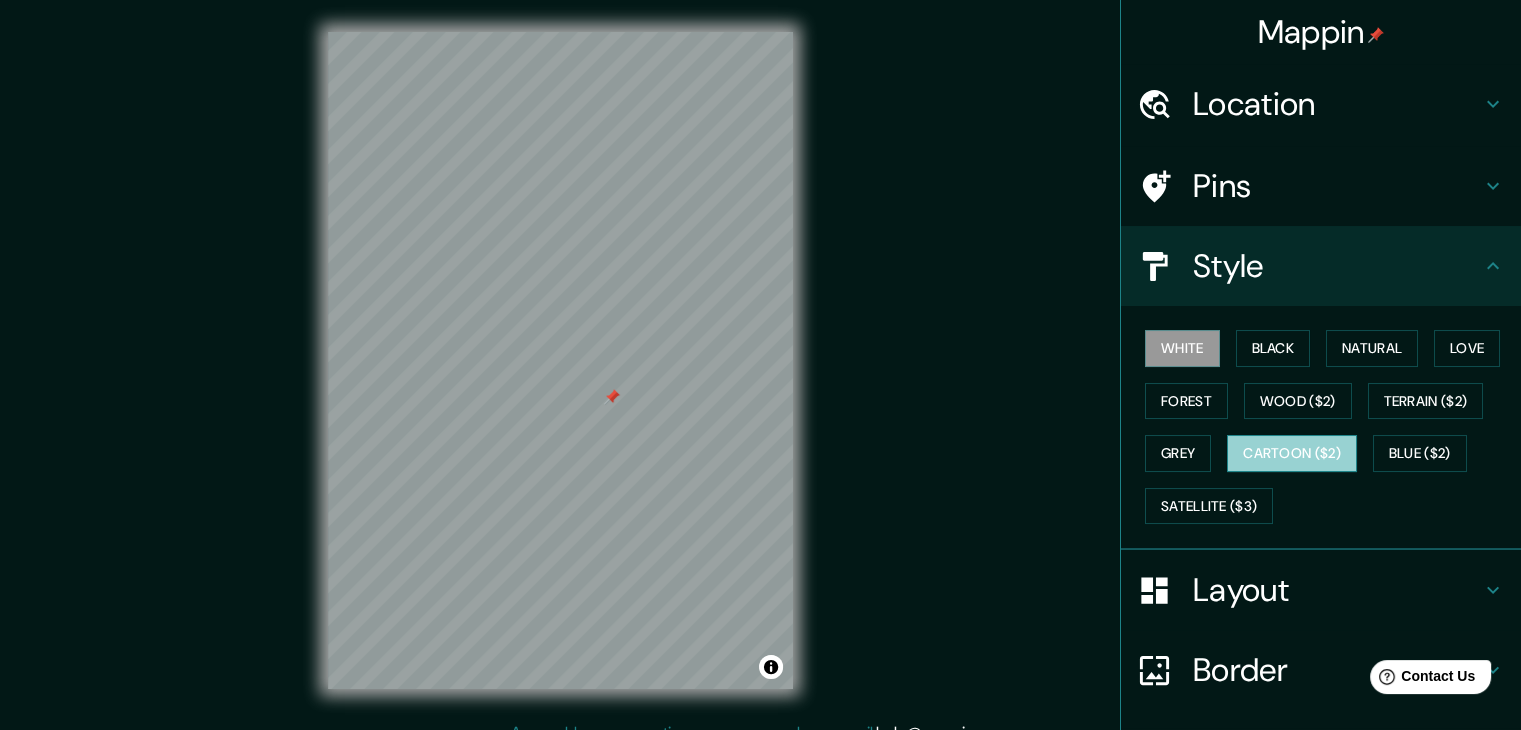 click on "Cartoon ($2)" at bounding box center [1292, 453] 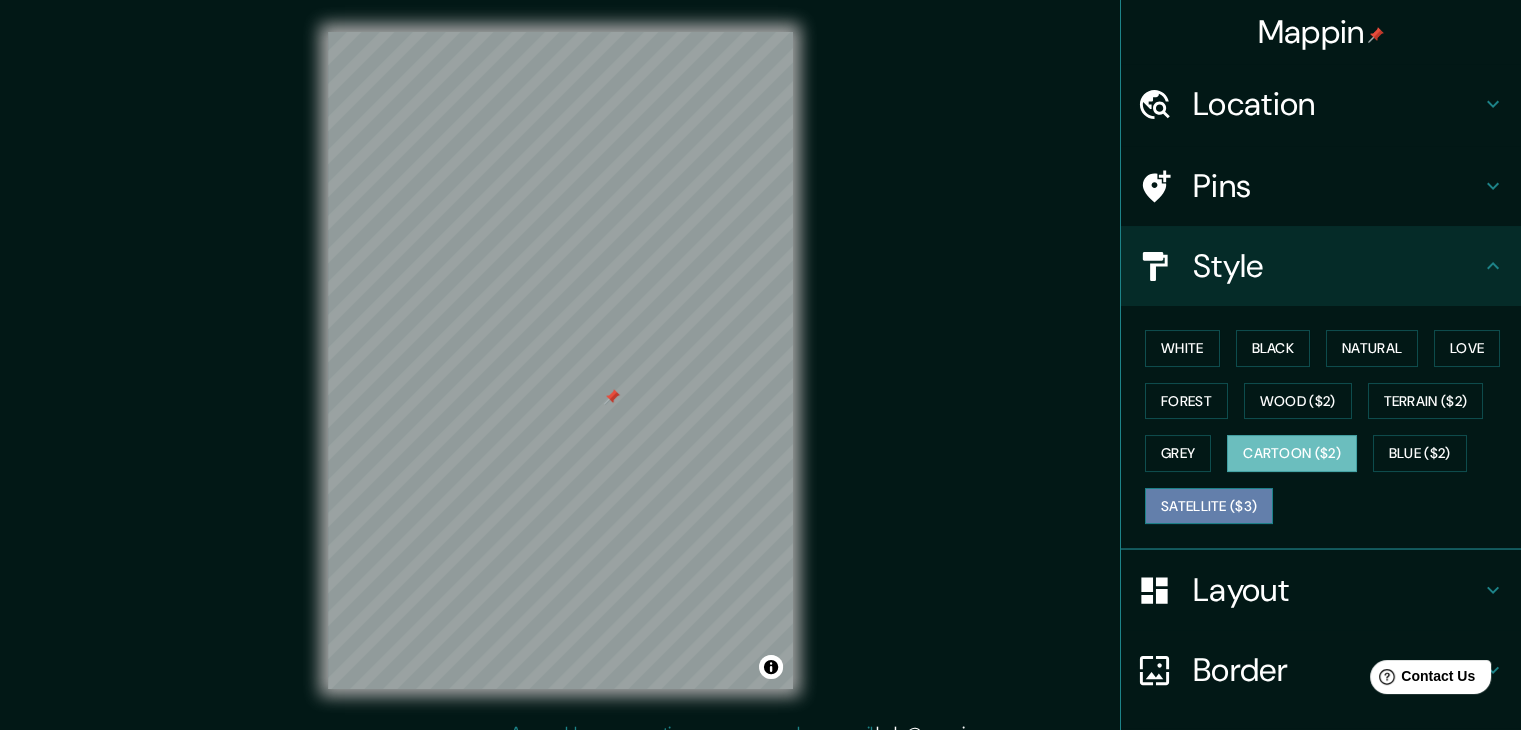 click on "Satellite ($3)" at bounding box center (1209, 506) 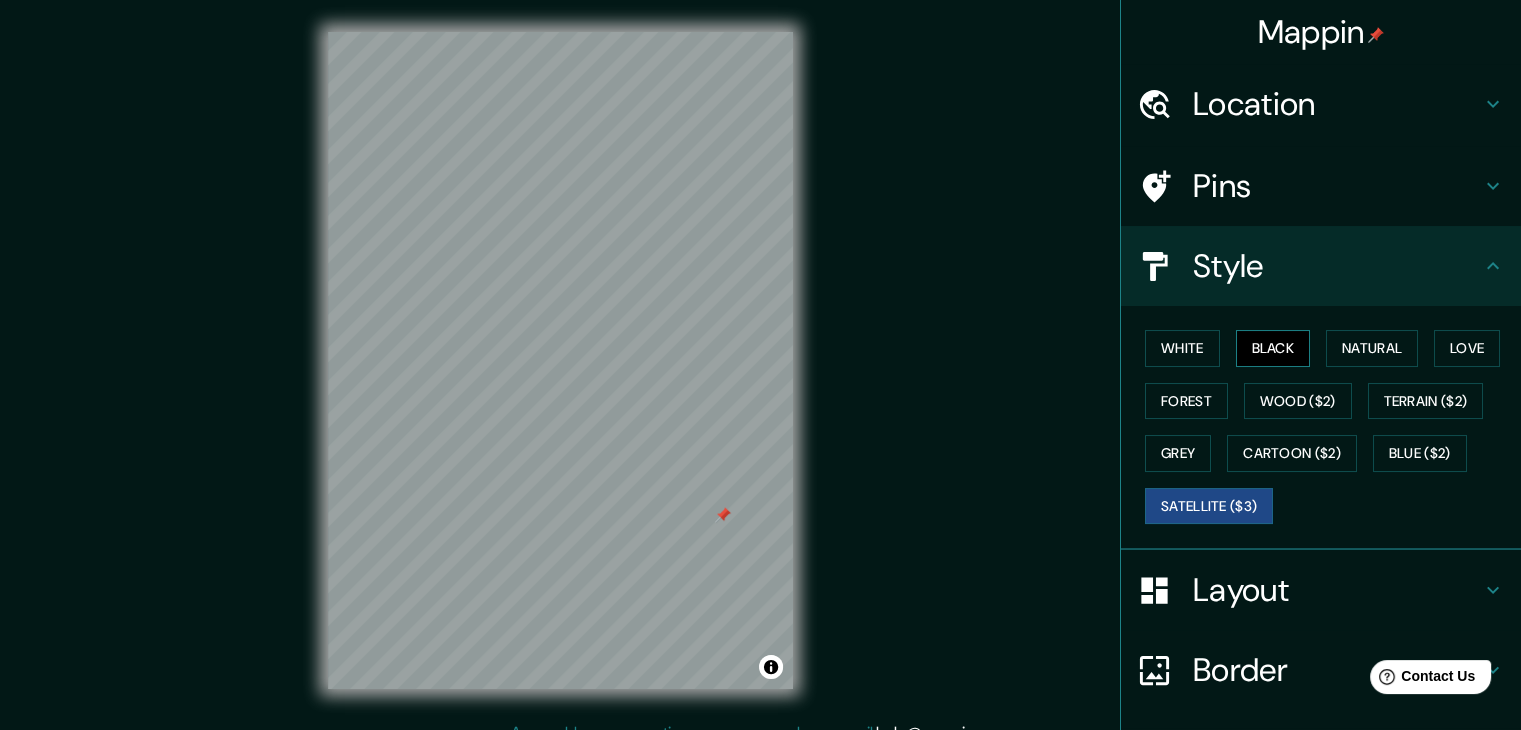 click on "Black" at bounding box center (1273, 348) 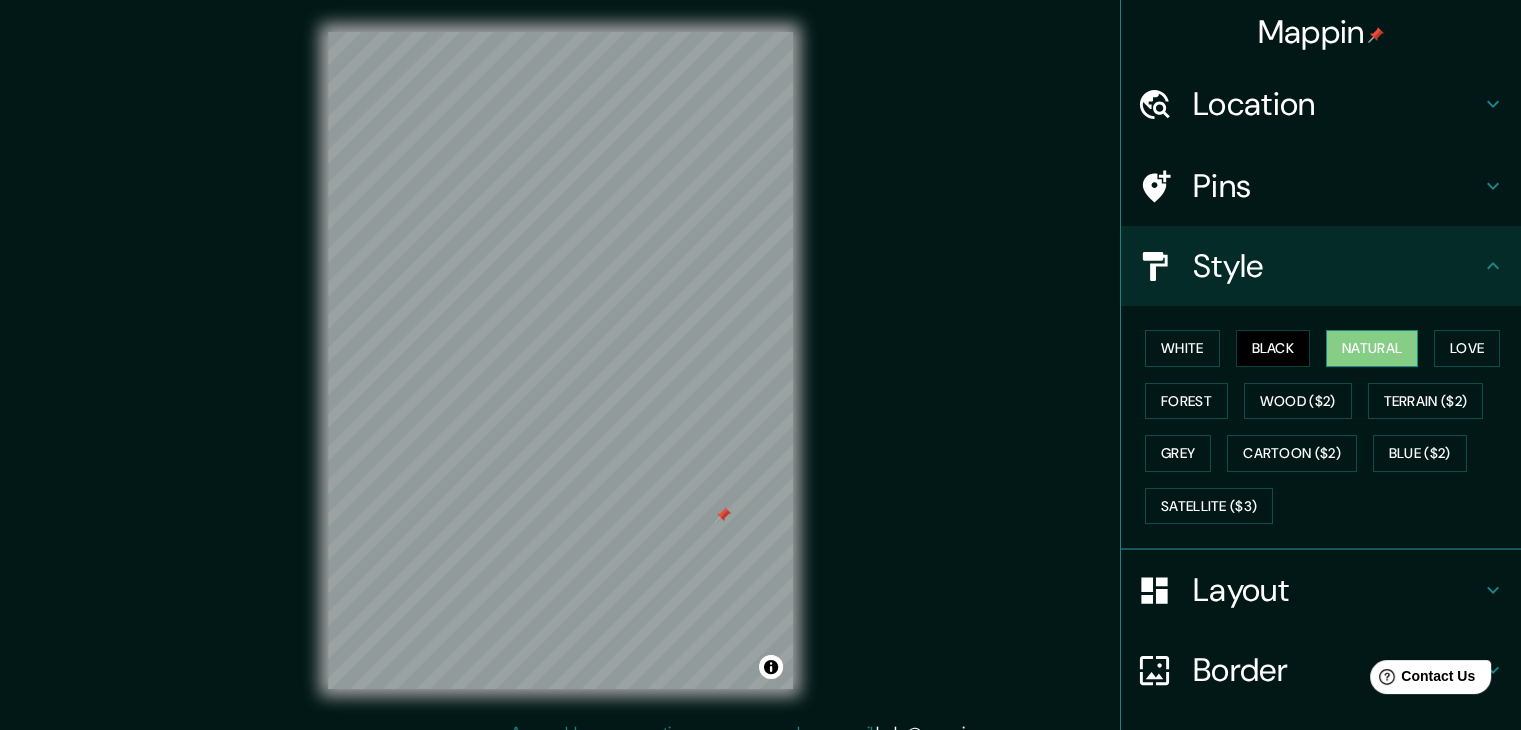 click on "Natural" at bounding box center [1372, 348] 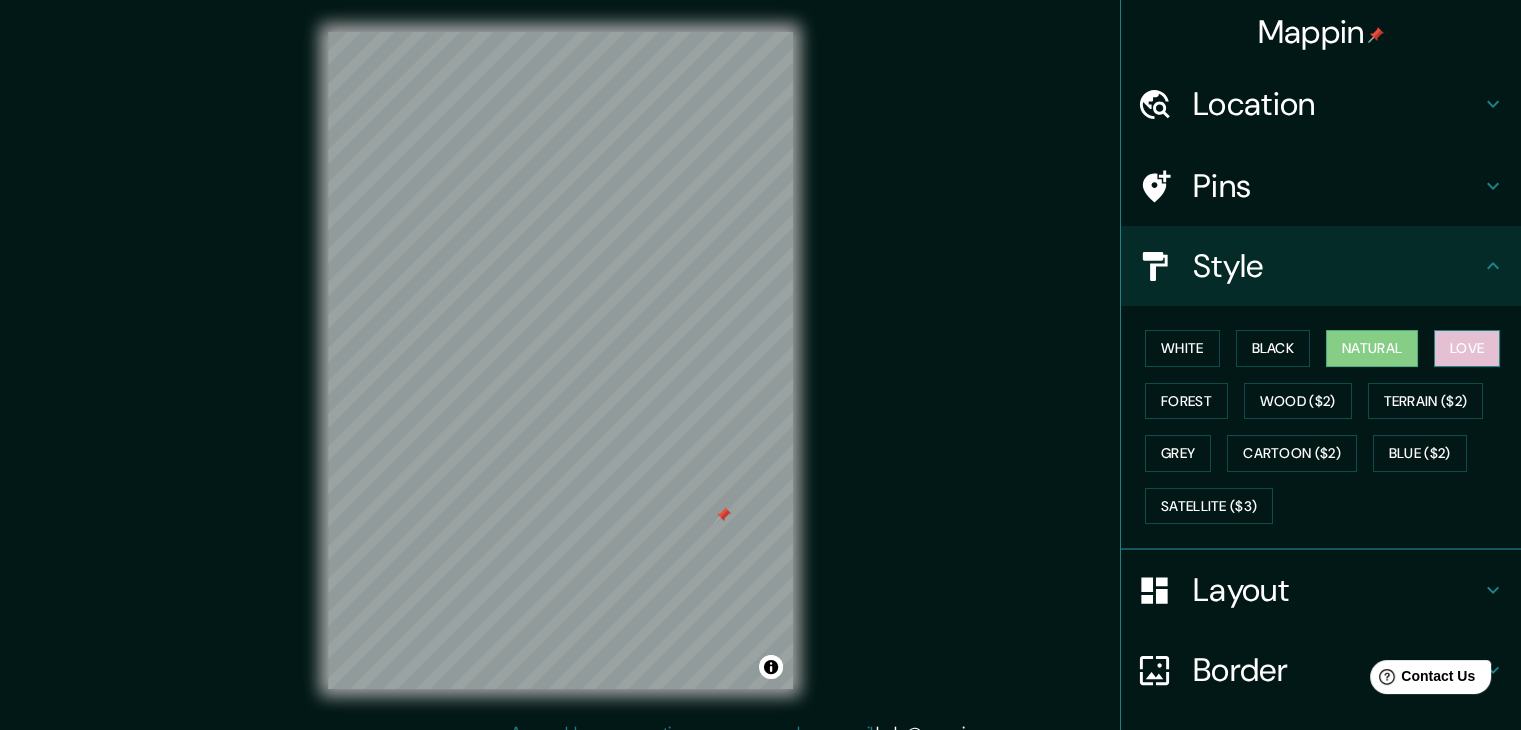click on "Love" at bounding box center (1467, 348) 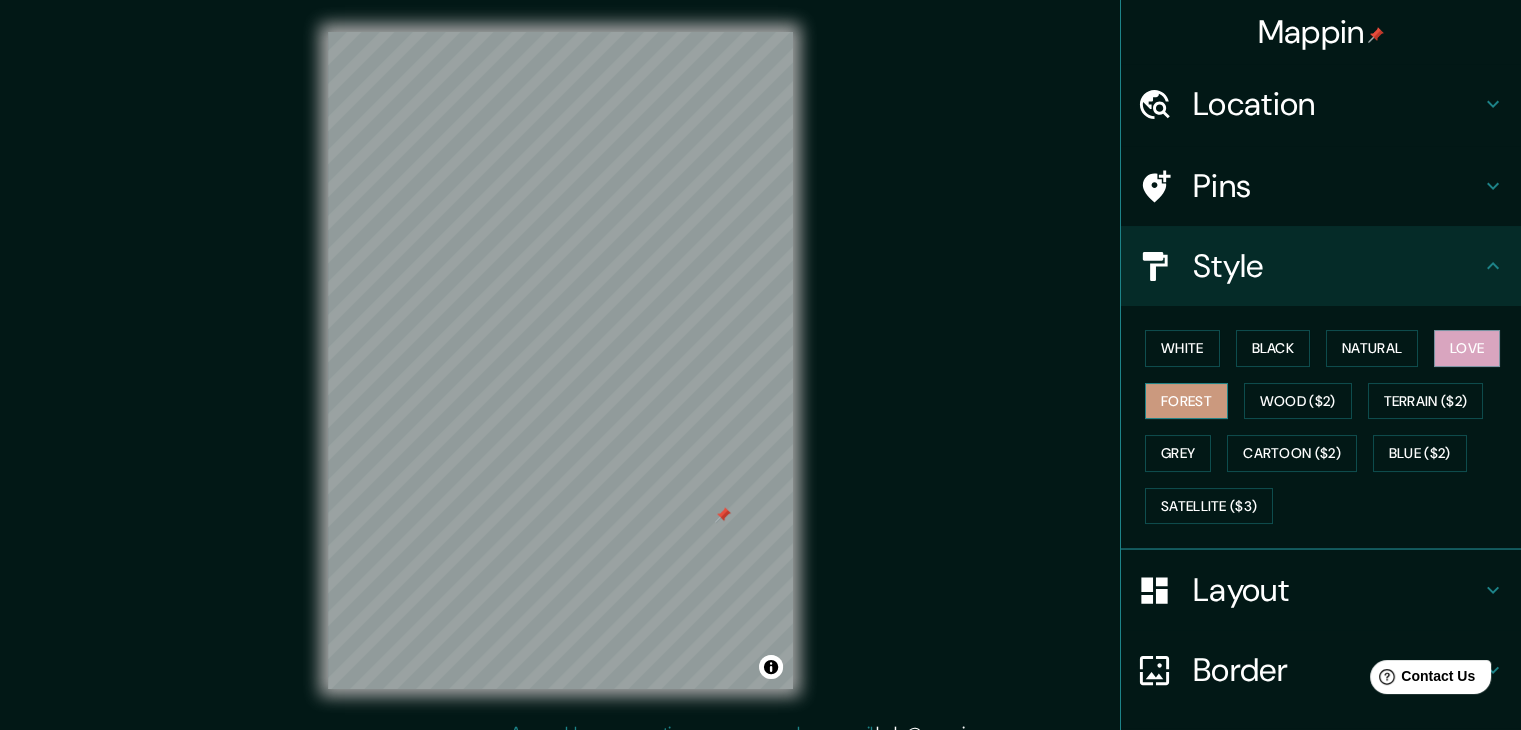 click on "Forest" at bounding box center (1186, 401) 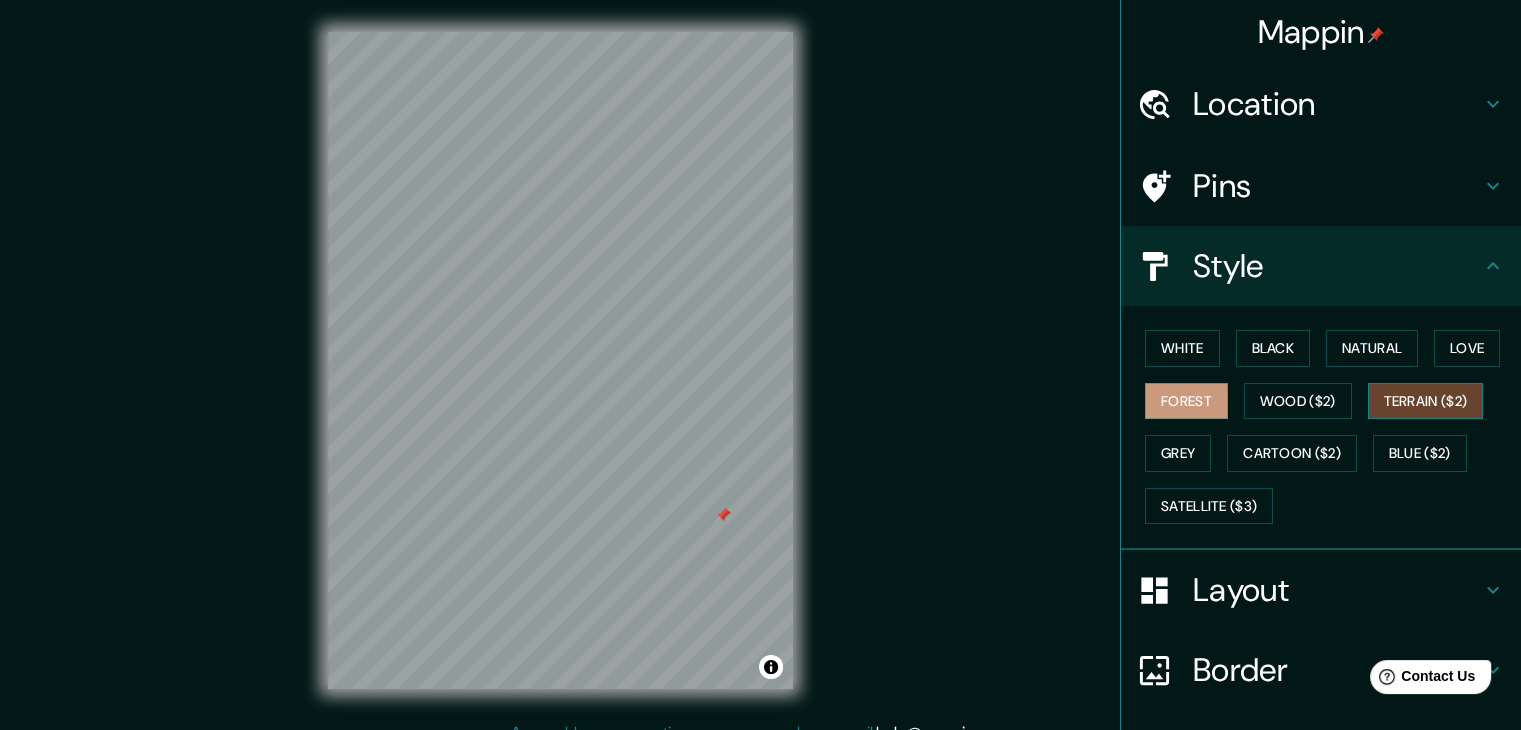 click on "Terrain ($2)" at bounding box center [1426, 401] 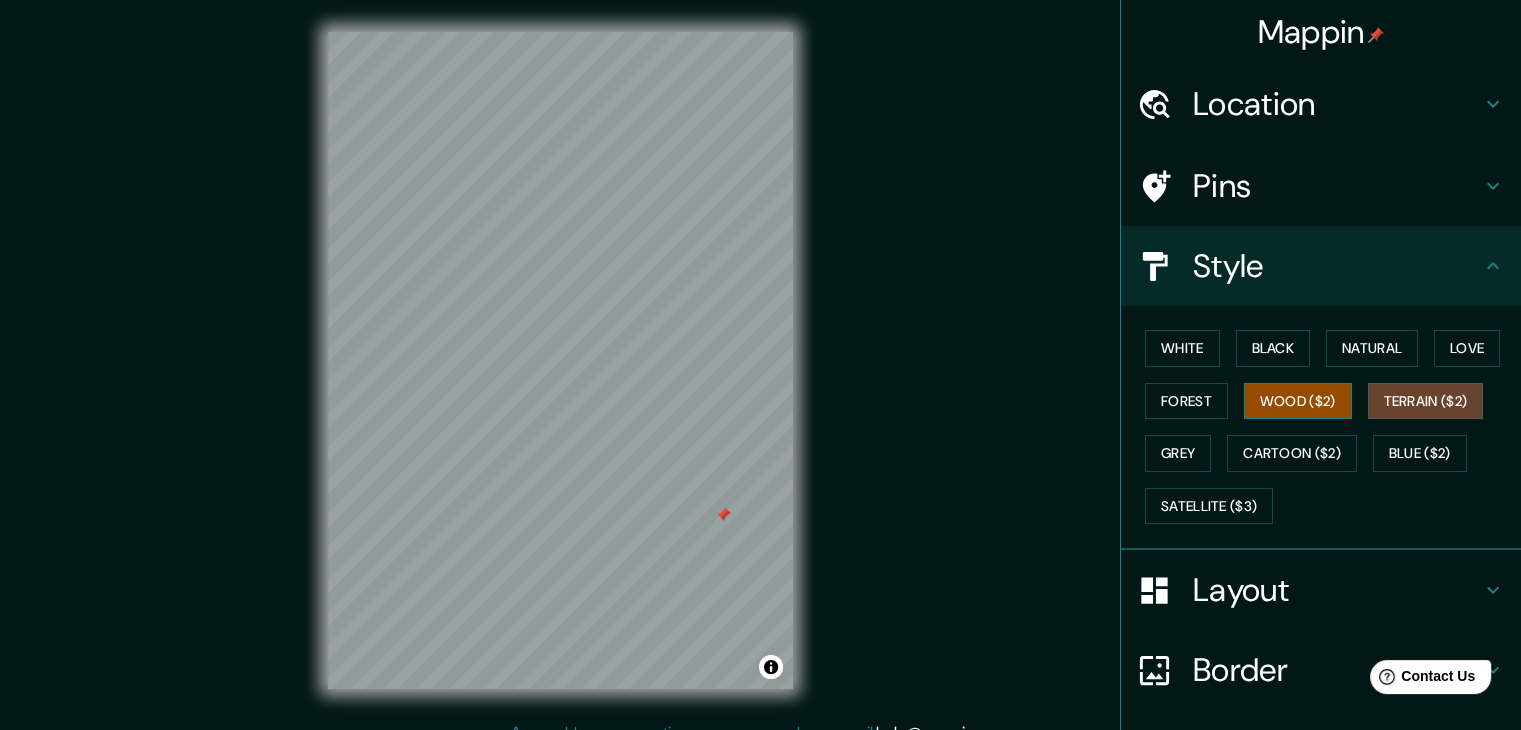 click on "Wood ($2)" at bounding box center [1298, 401] 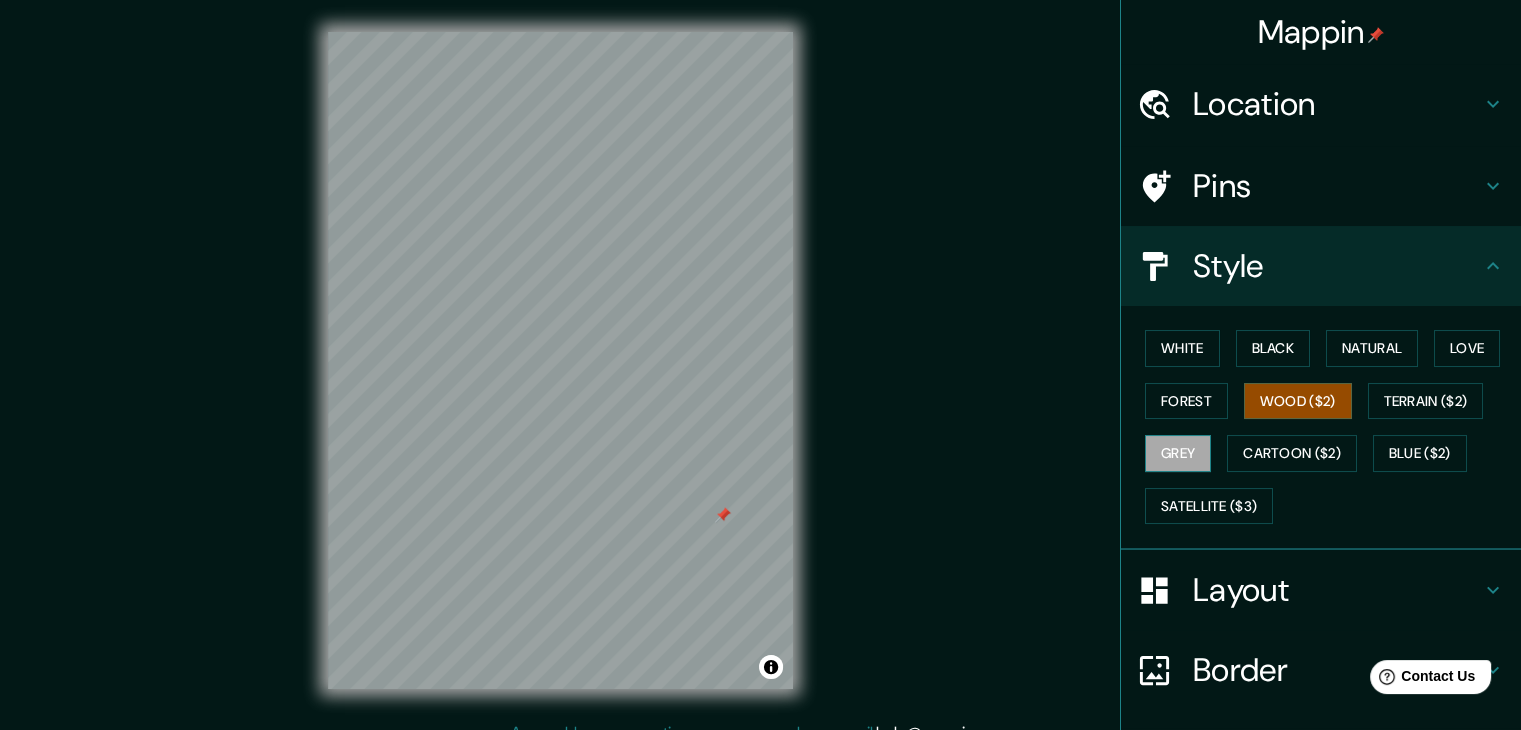 click on "Grey" at bounding box center [1178, 453] 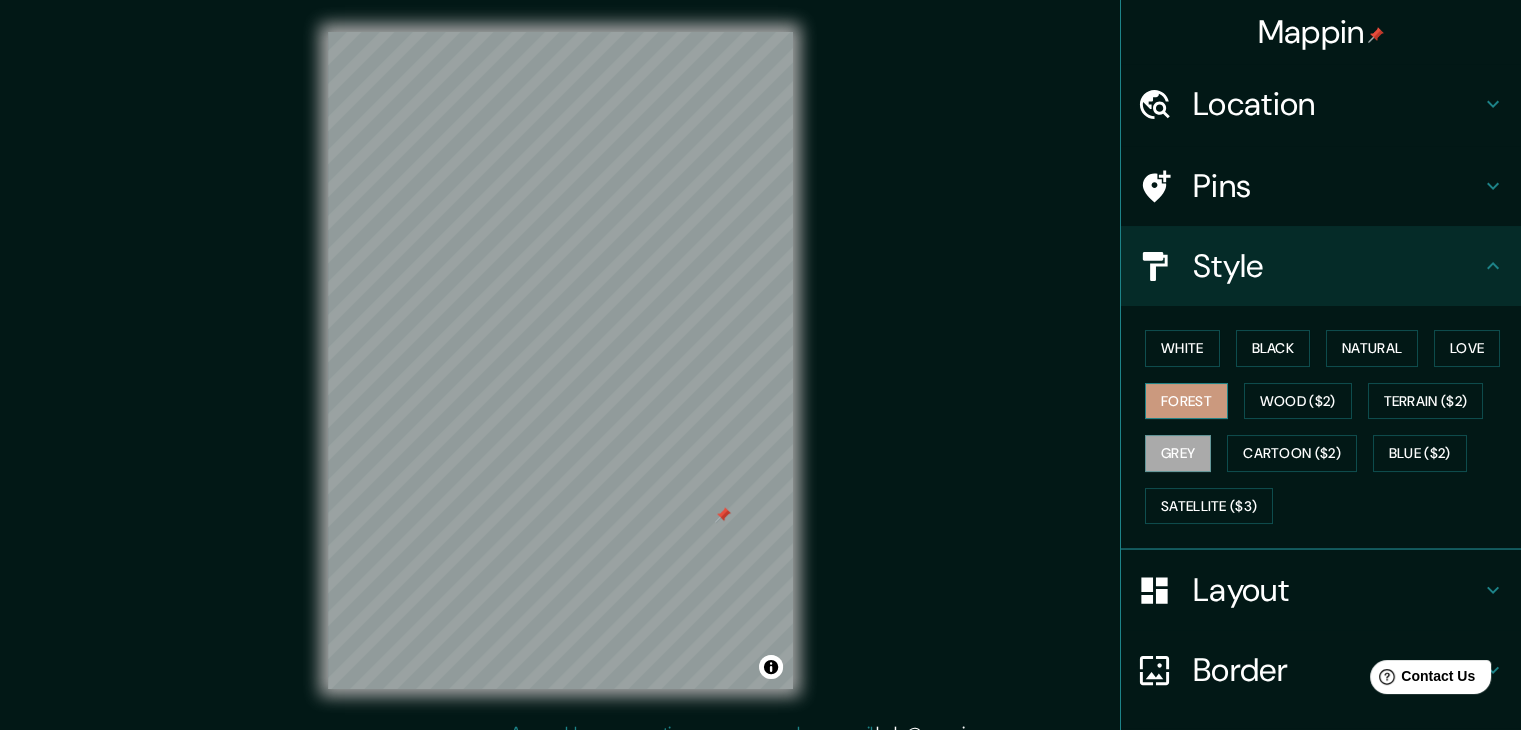 click on "Forest" at bounding box center (1186, 401) 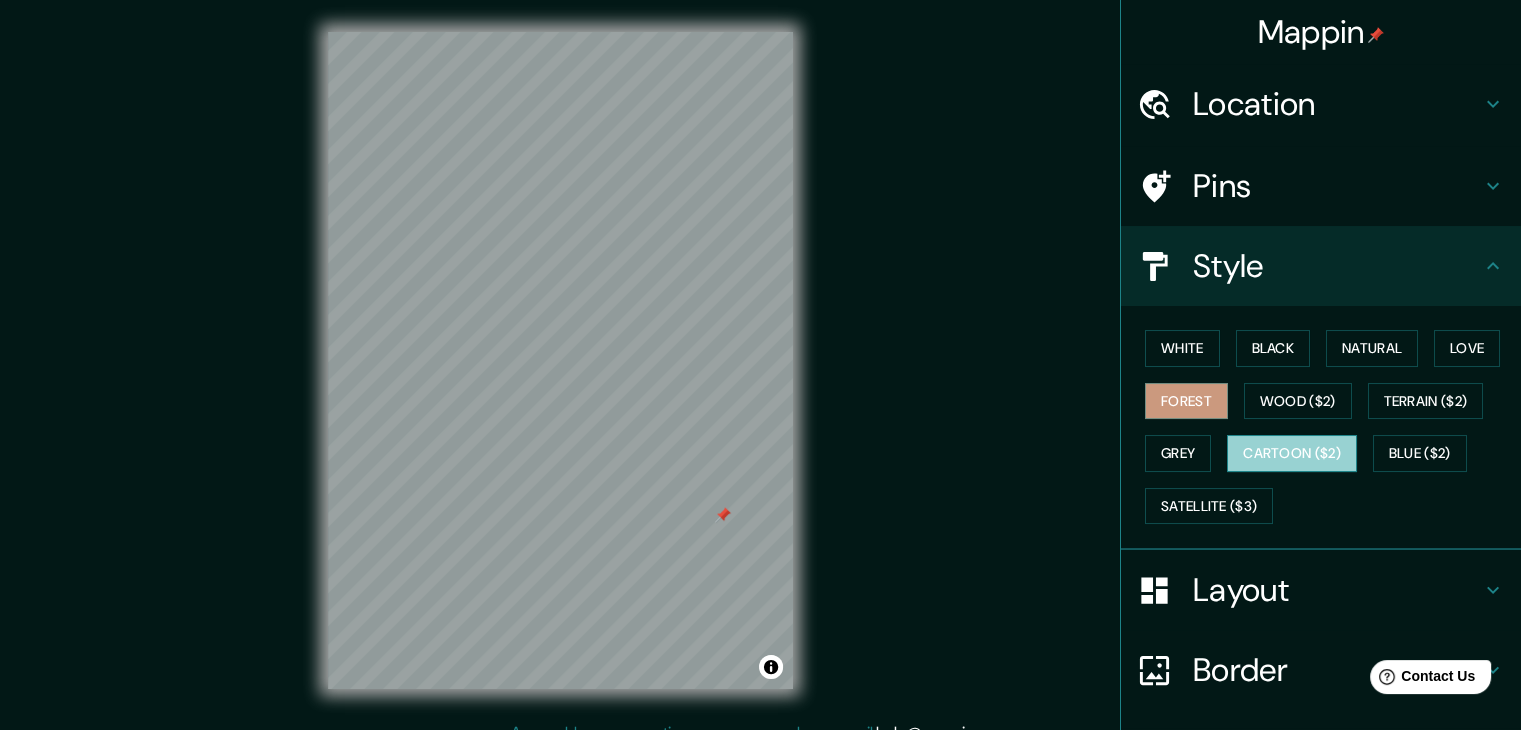 click on "Cartoon ($2)" at bounding box center (1292, 453) 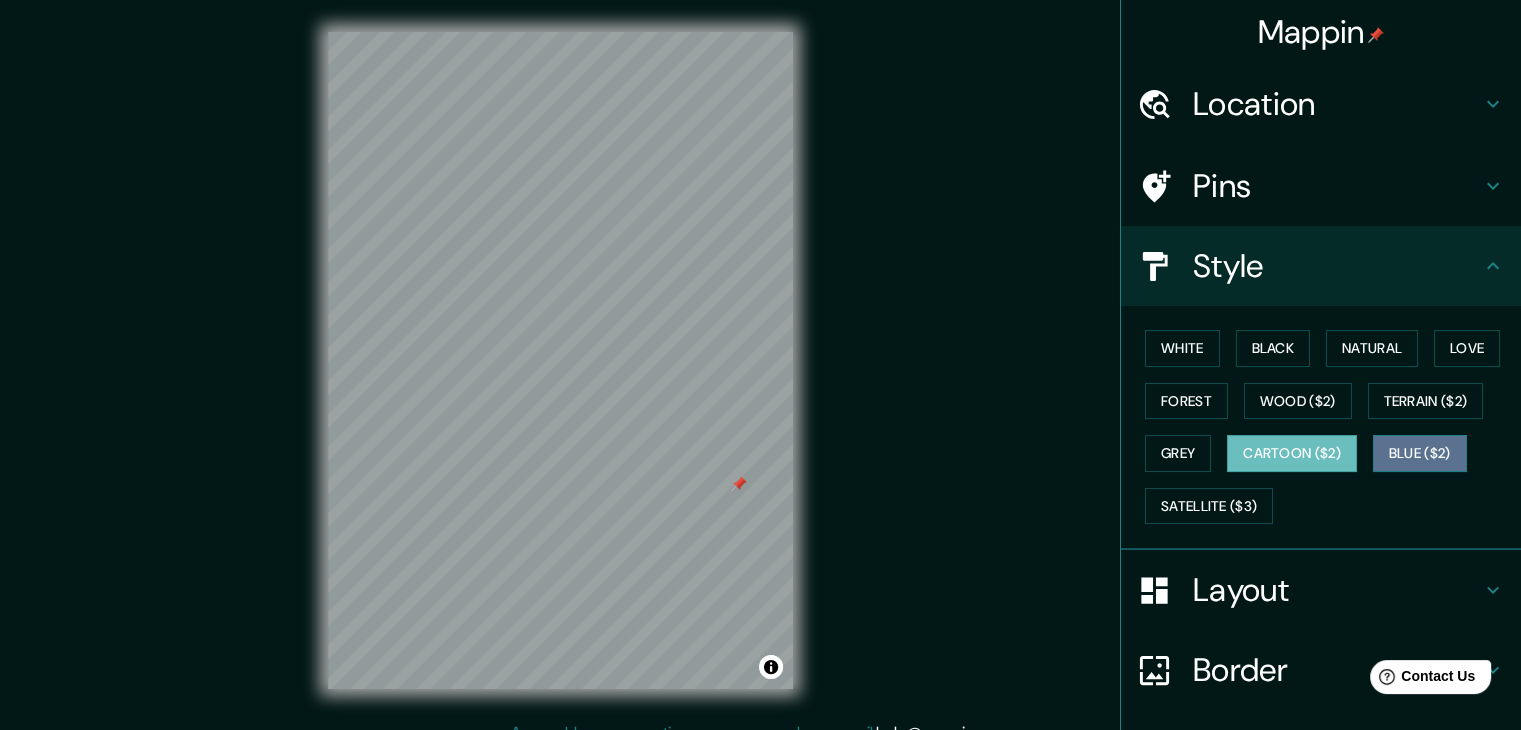 click on "Blue ($2)" at bounding box center [1420, 453] 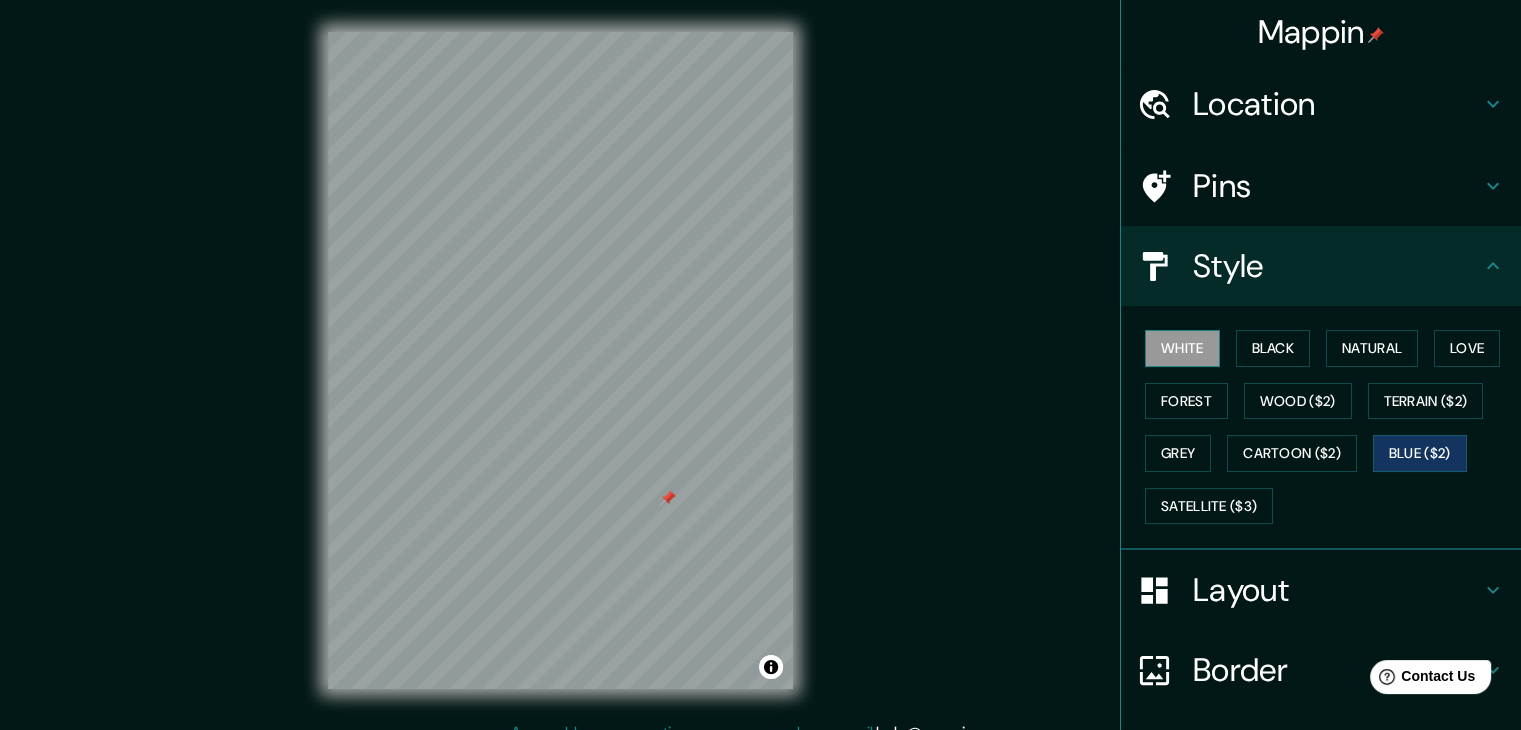 click on "White" at bounding box center (1182, 348) 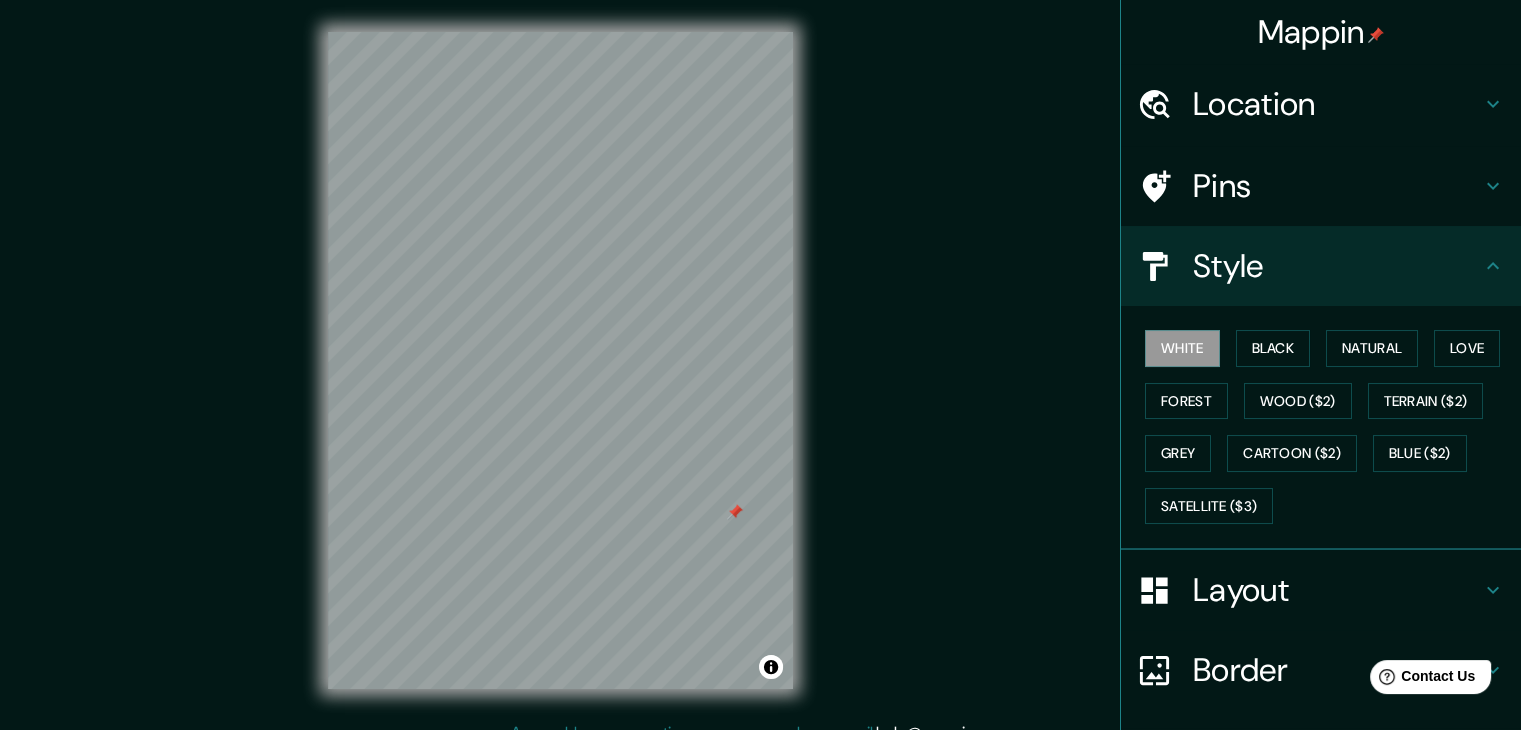 click on "Layout" at bounding box center [1321, 590] 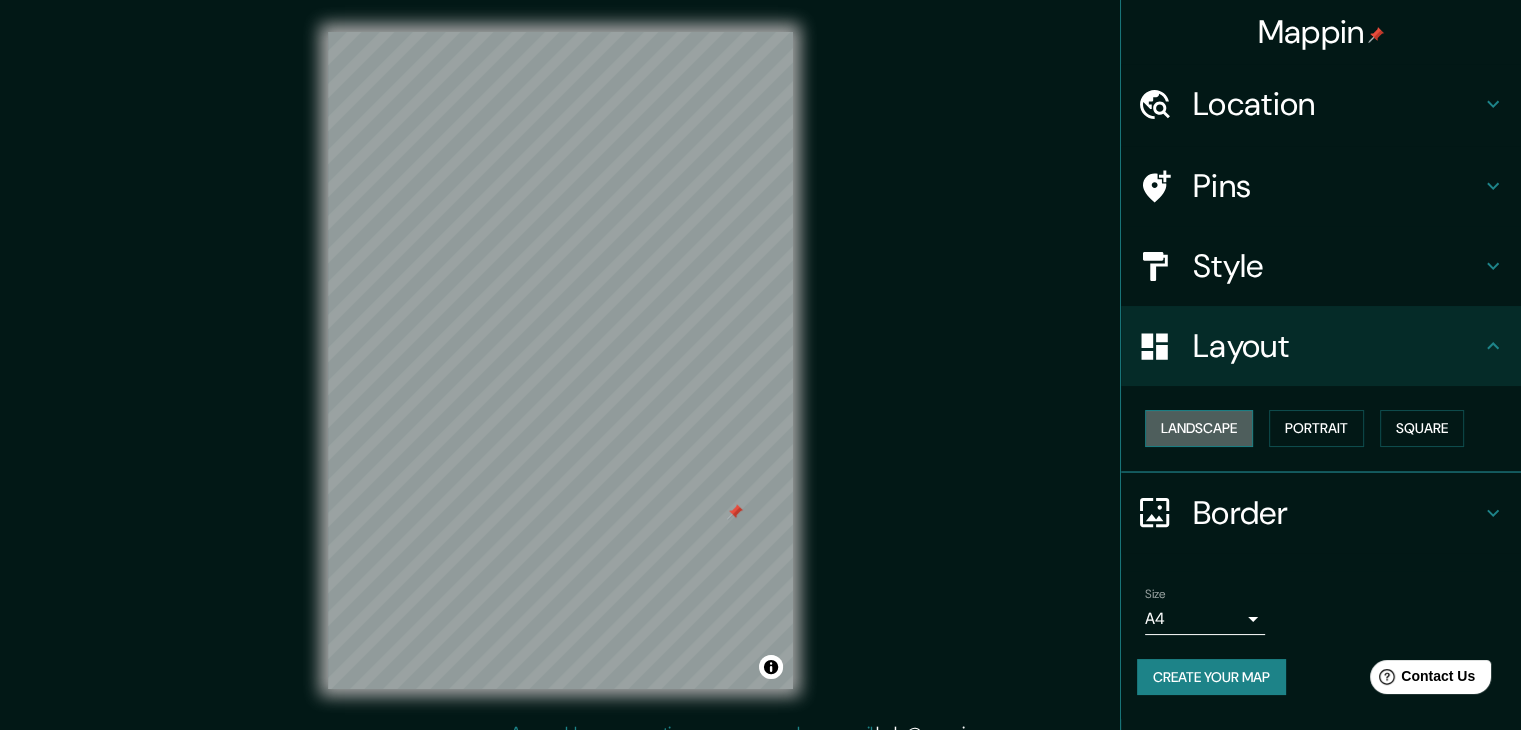 click on "Landscape" at bounding box center [1199, 428] 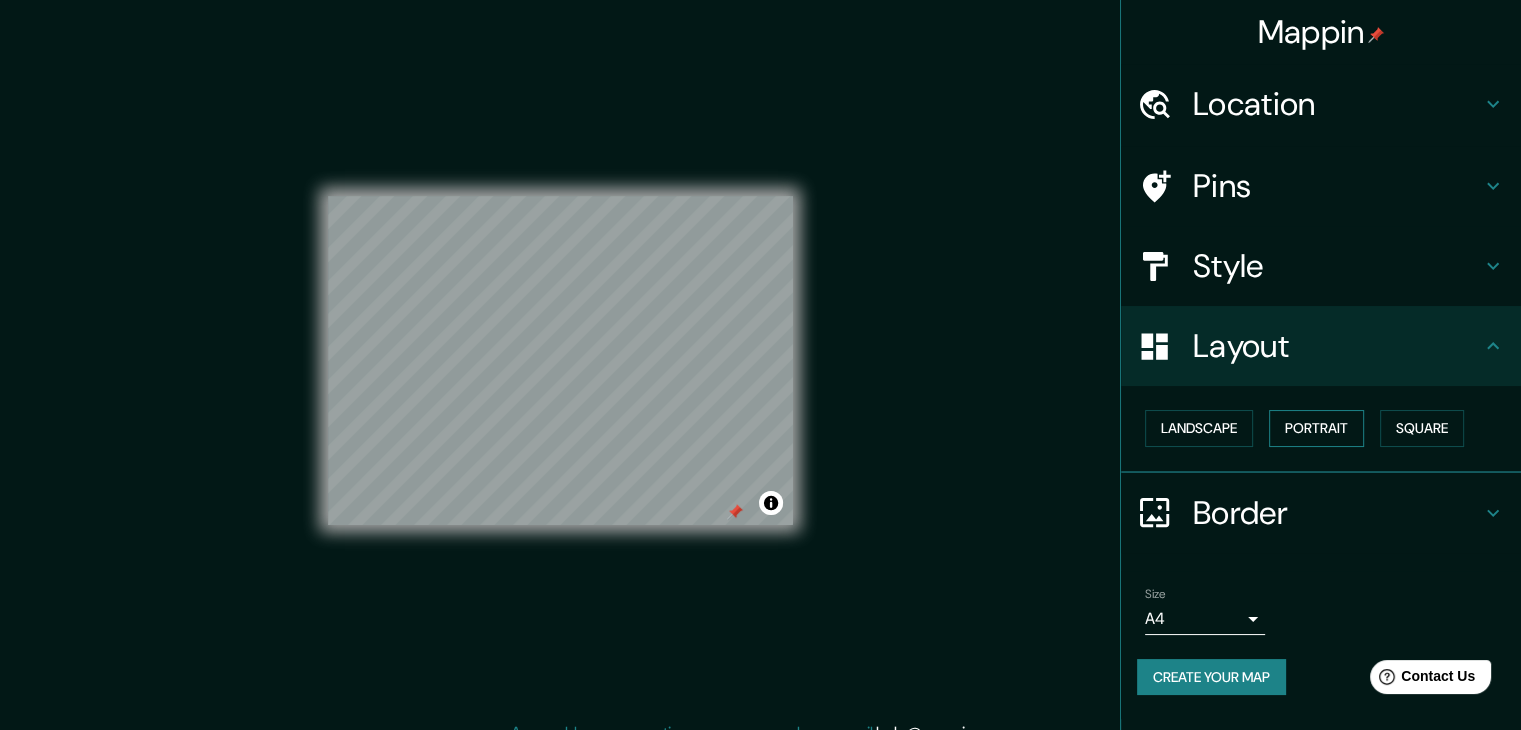 click on "Portrait" at bounding box center (1316, 428) 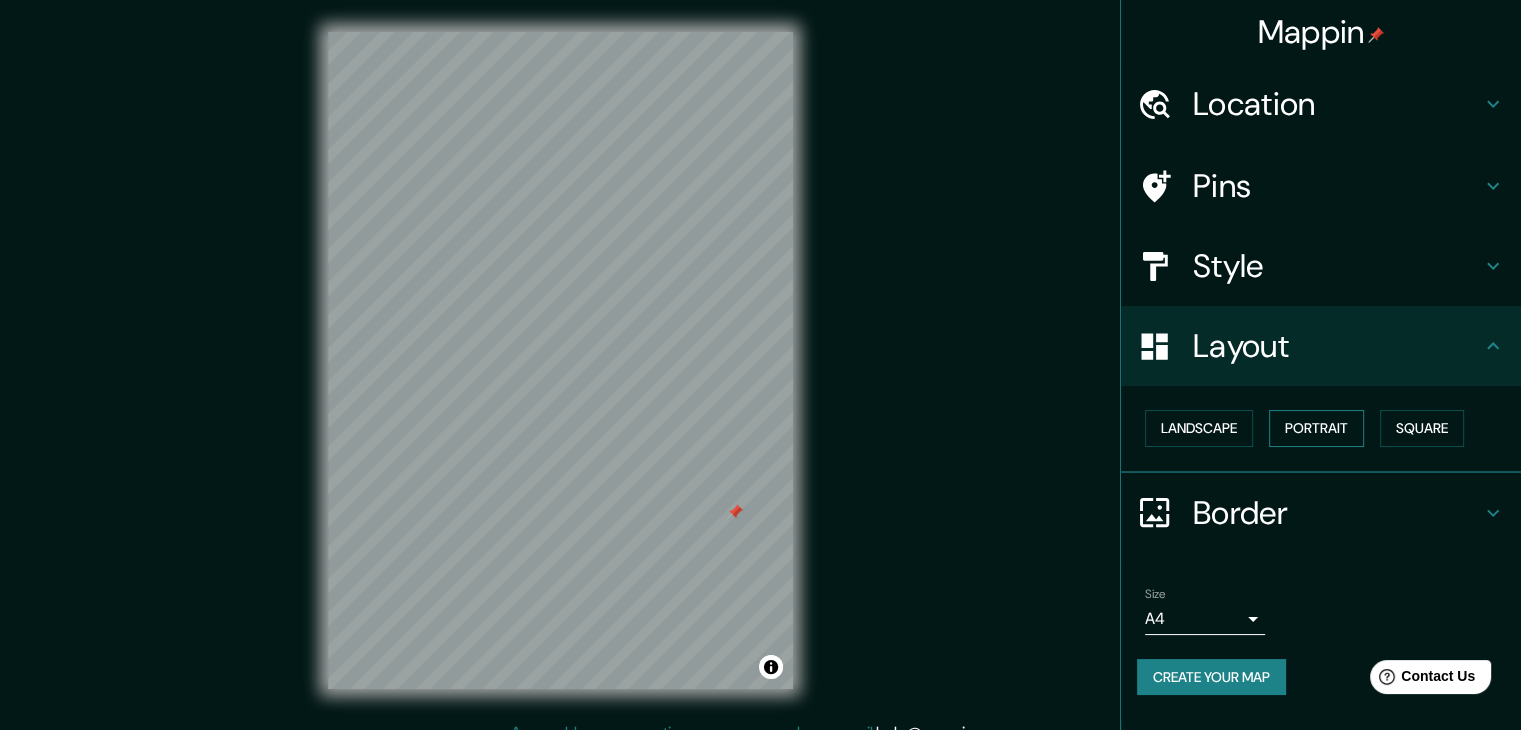 click on "Portrait" at bounding box center [1316, 428] 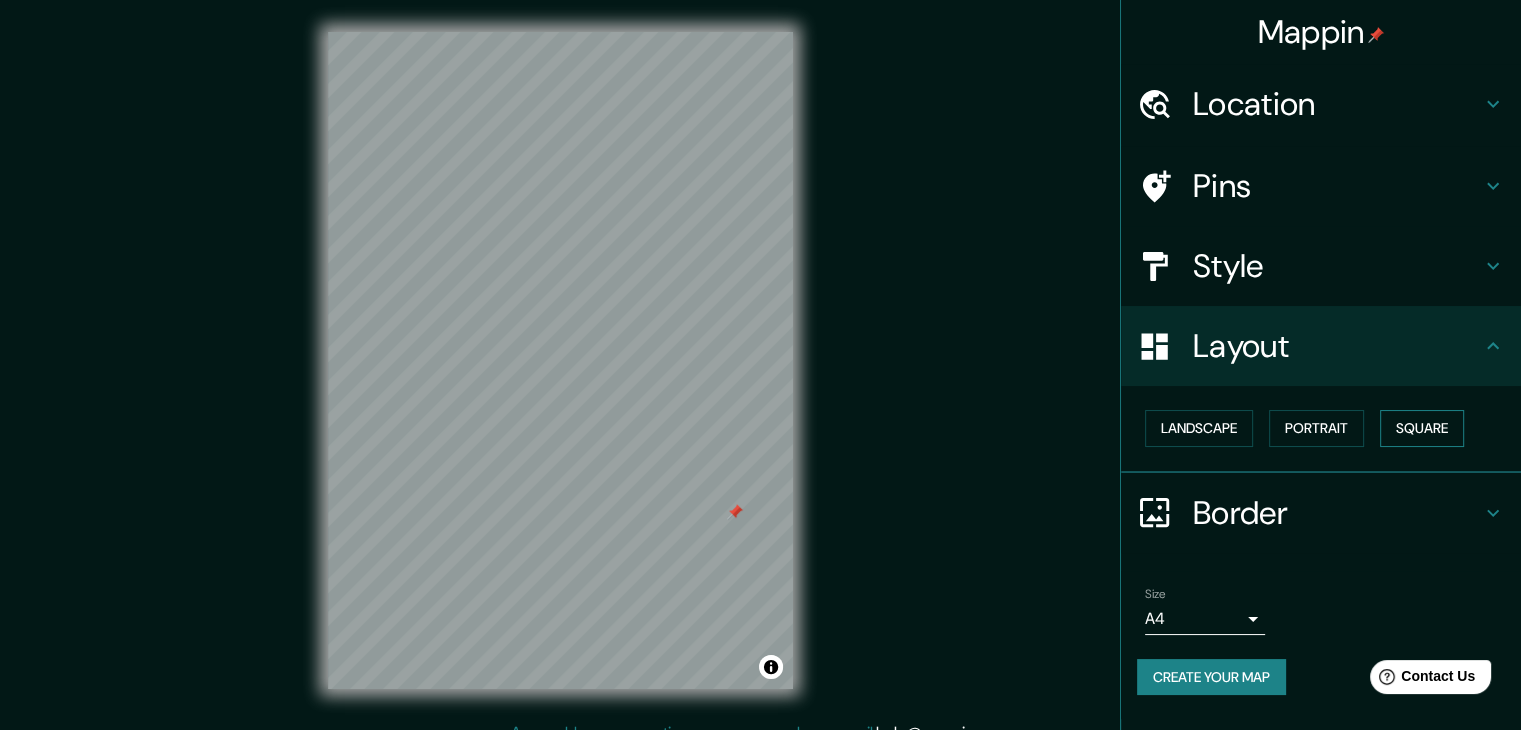 click on "Square" at bounding box center (1422, 428) 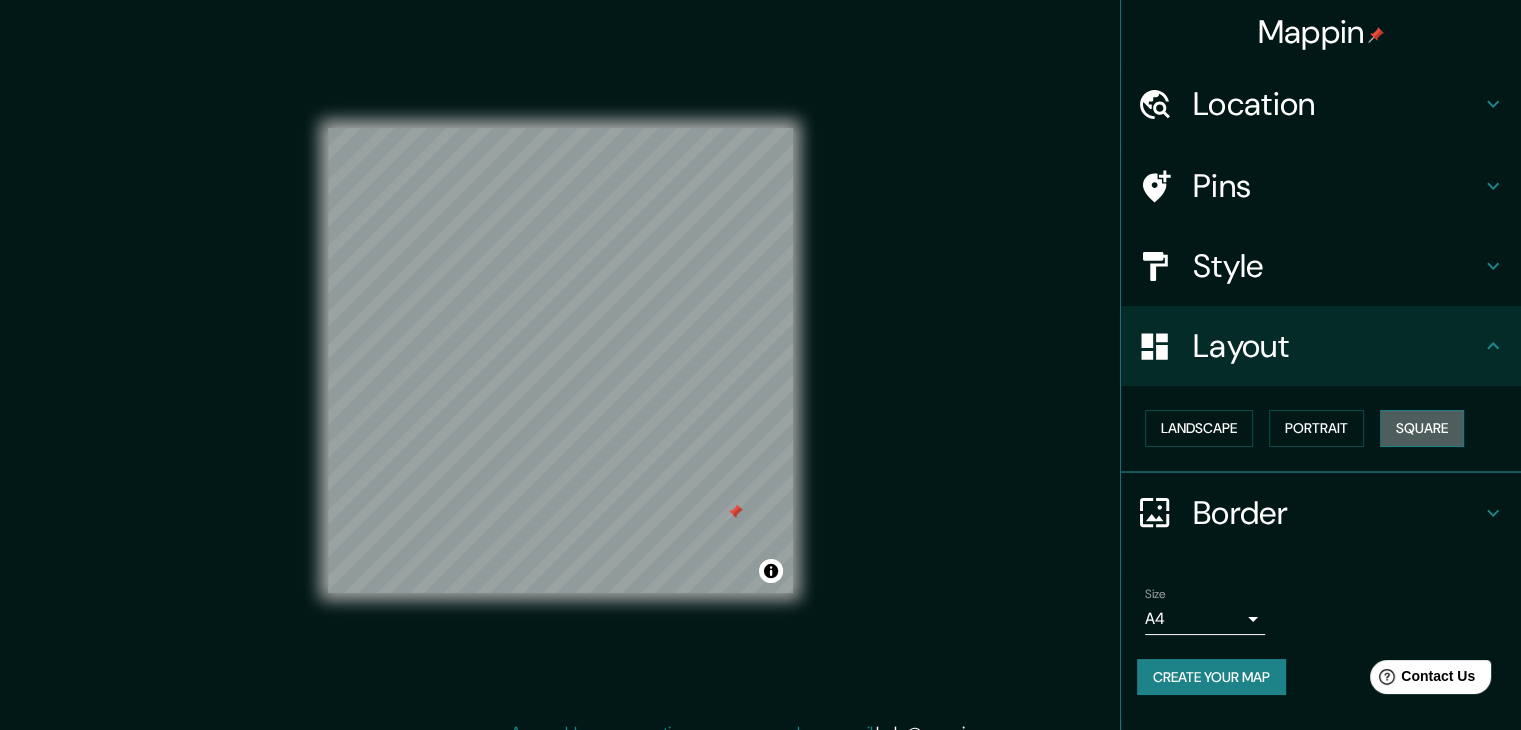 click on "Square" at bounding box center [1422, 428] 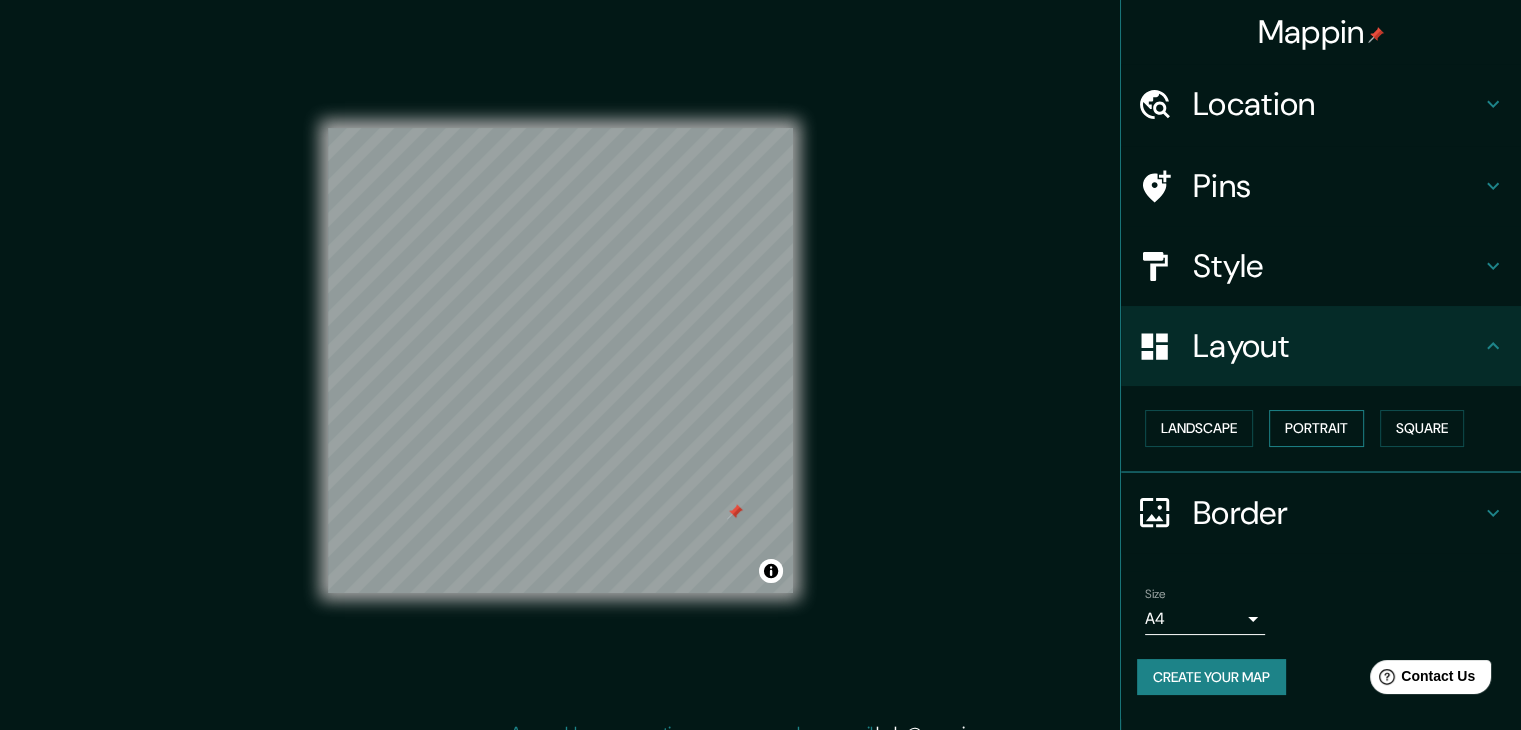 click on "Portrait" at bounding box center [1316, 428] 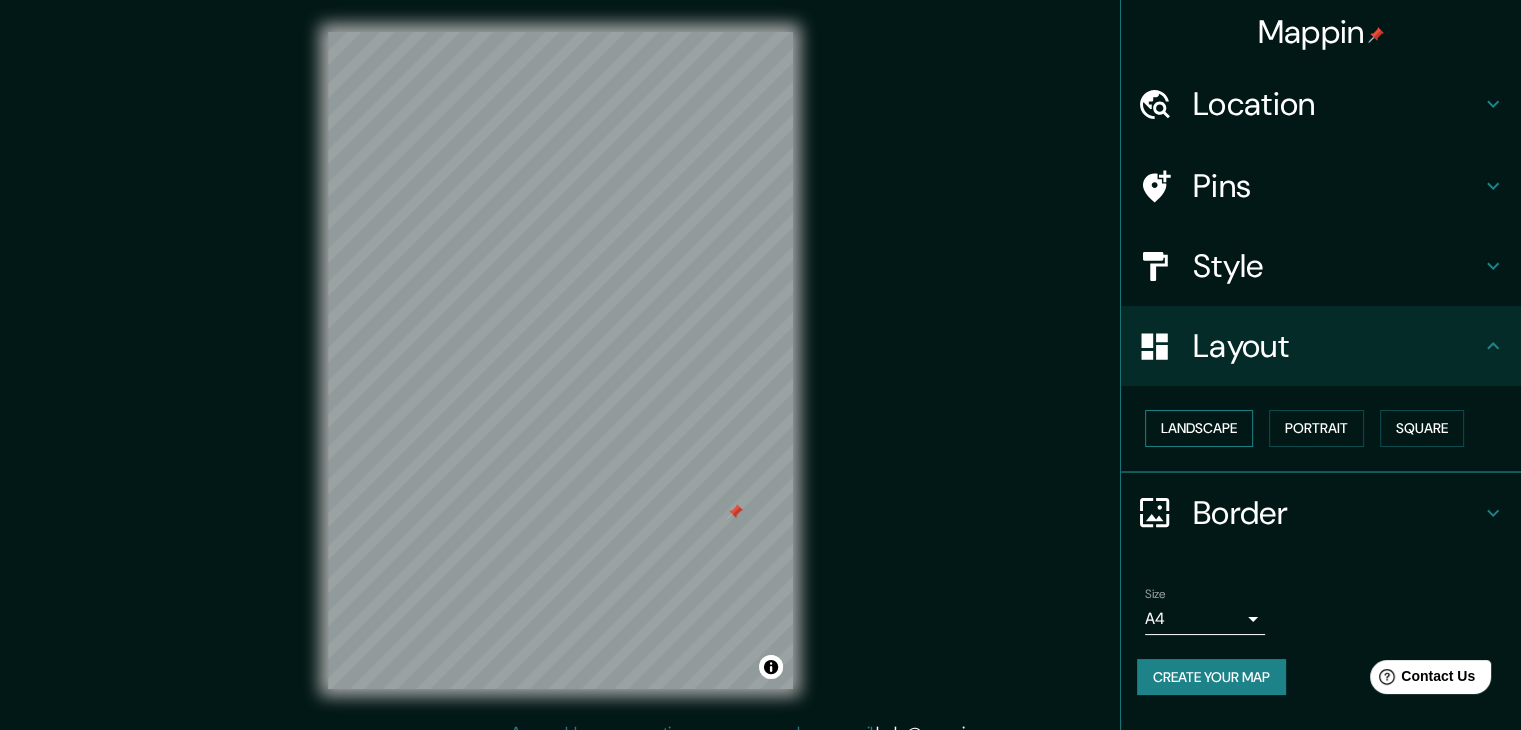 click on "Landscape" at bounding box center (1199, 428) 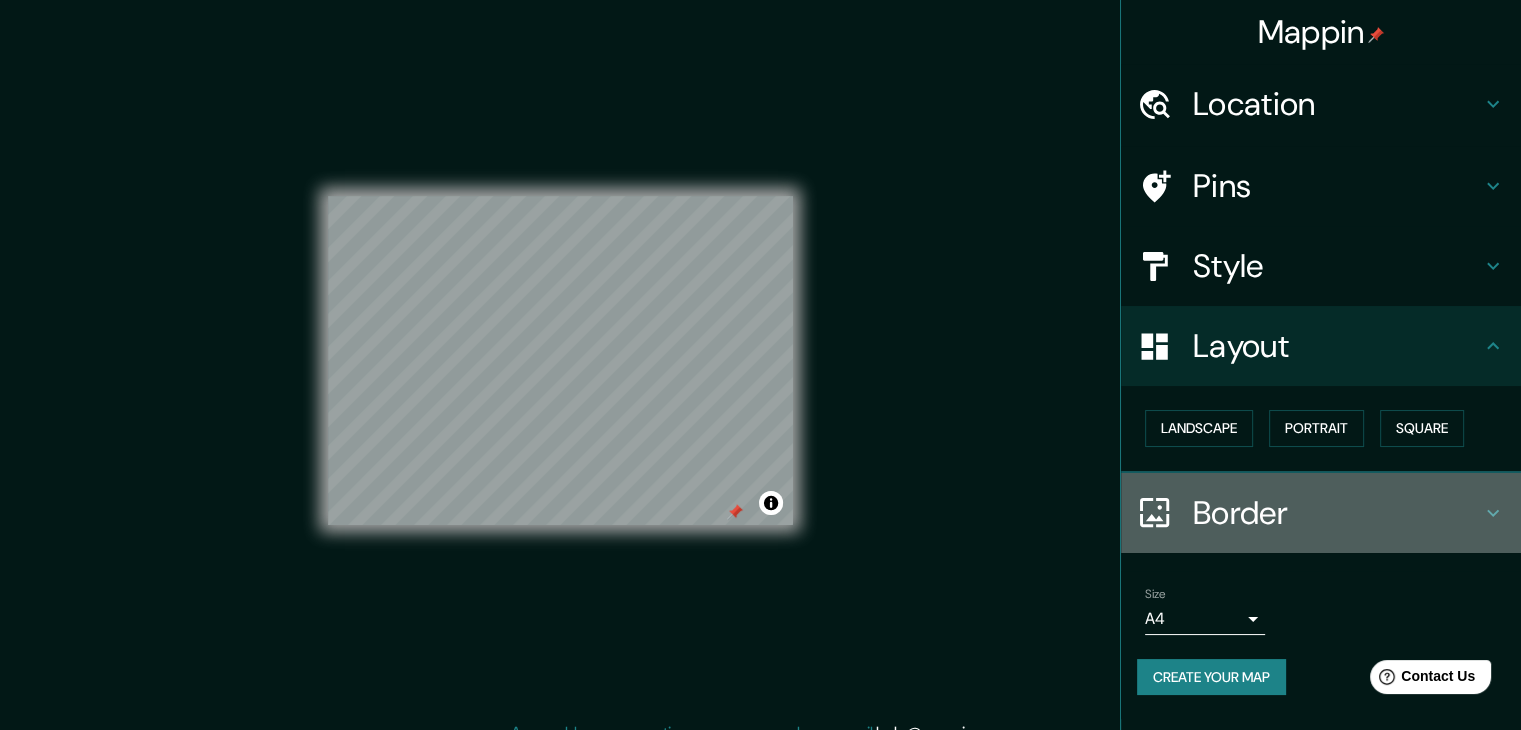click 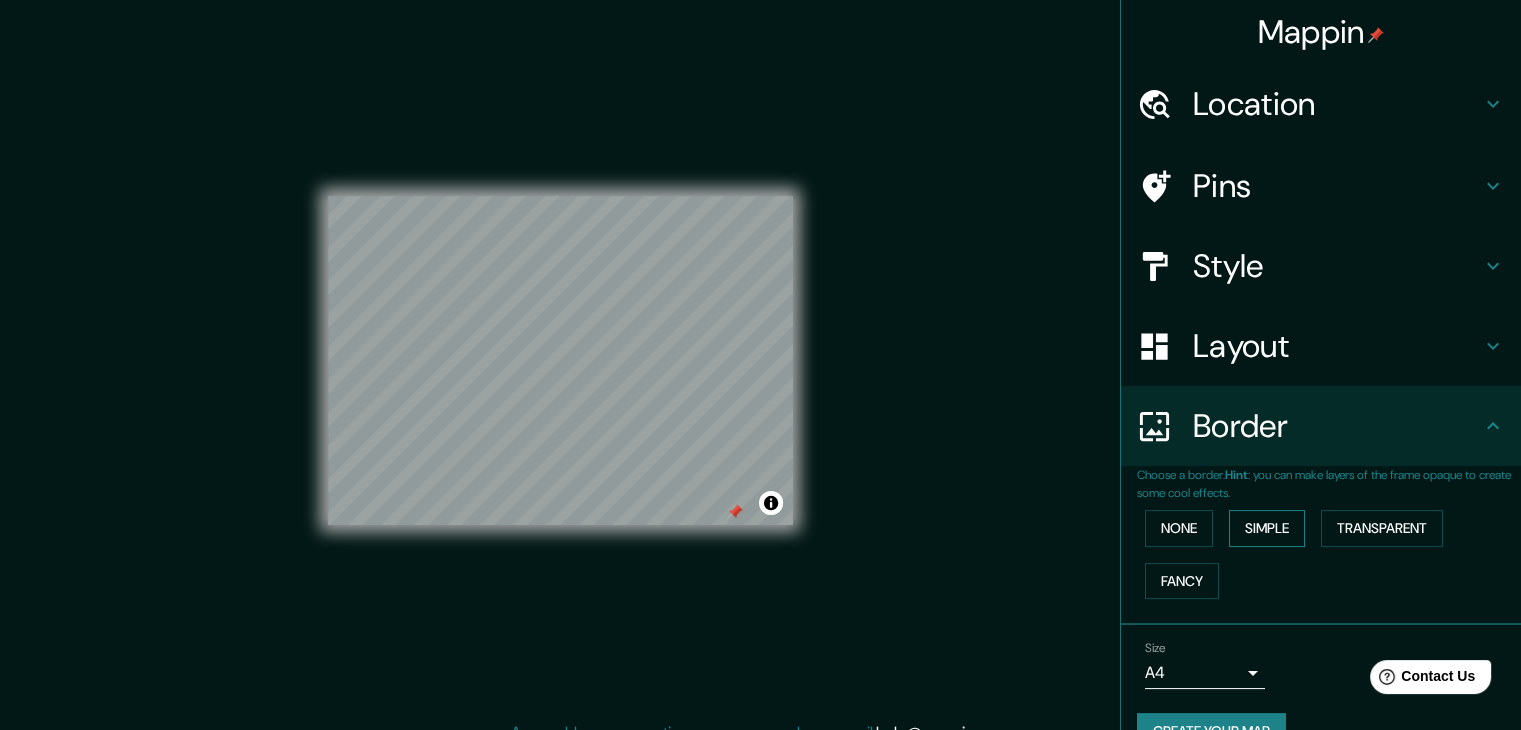 click on "Simple" at bounding box center (1267, 528) 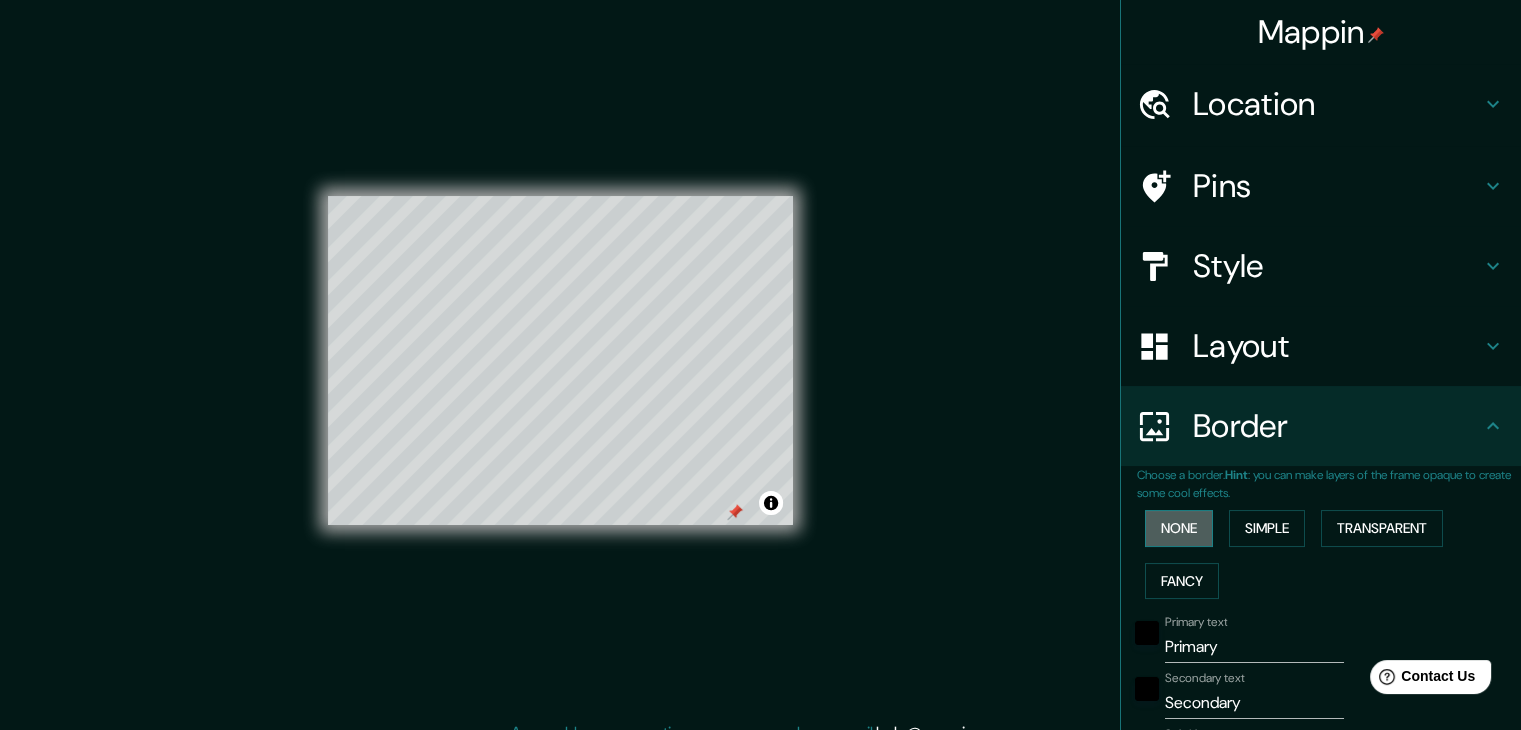 click on "None" at bounding box center (1179, 528) 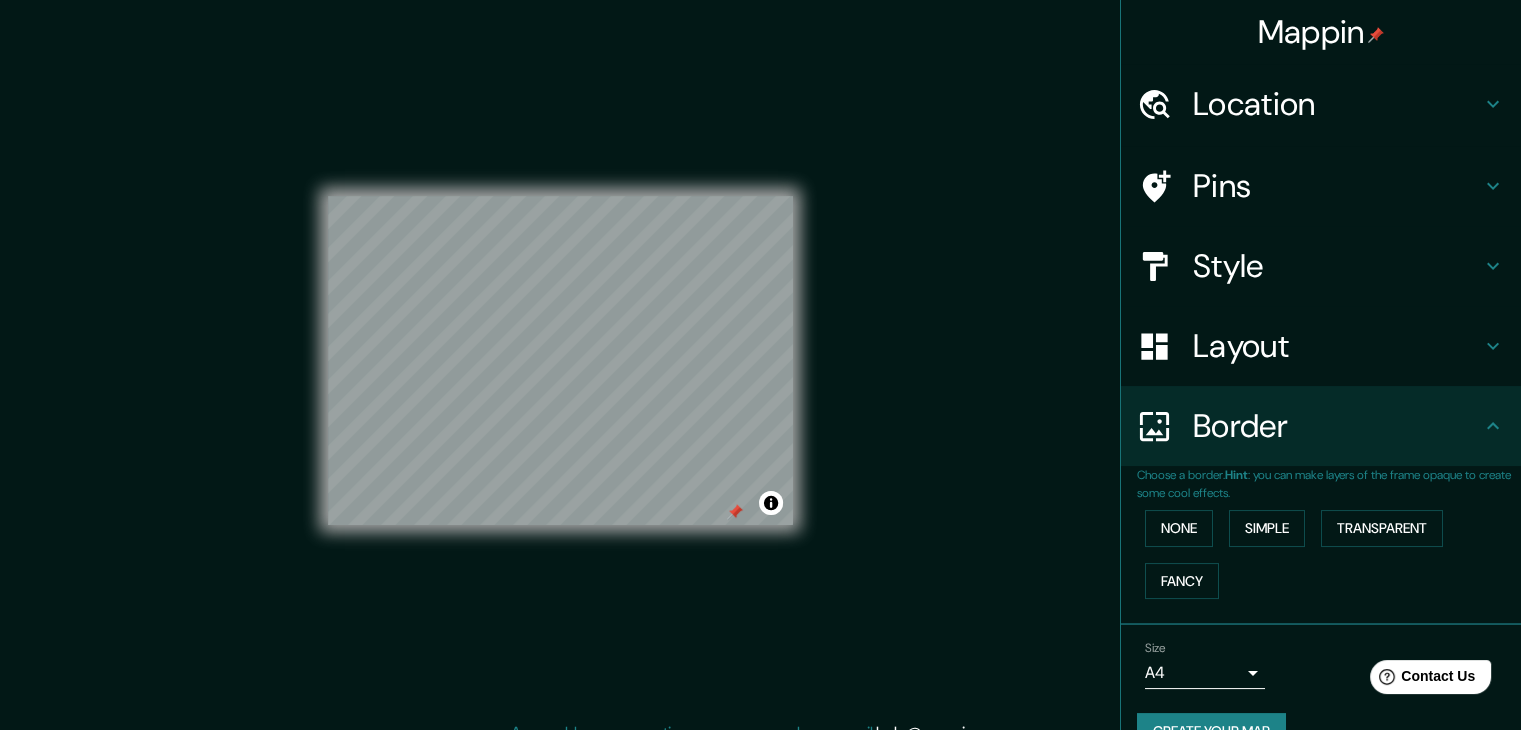 click on "None Simple Transparent Fancy" at bounding box center [1329, 554] 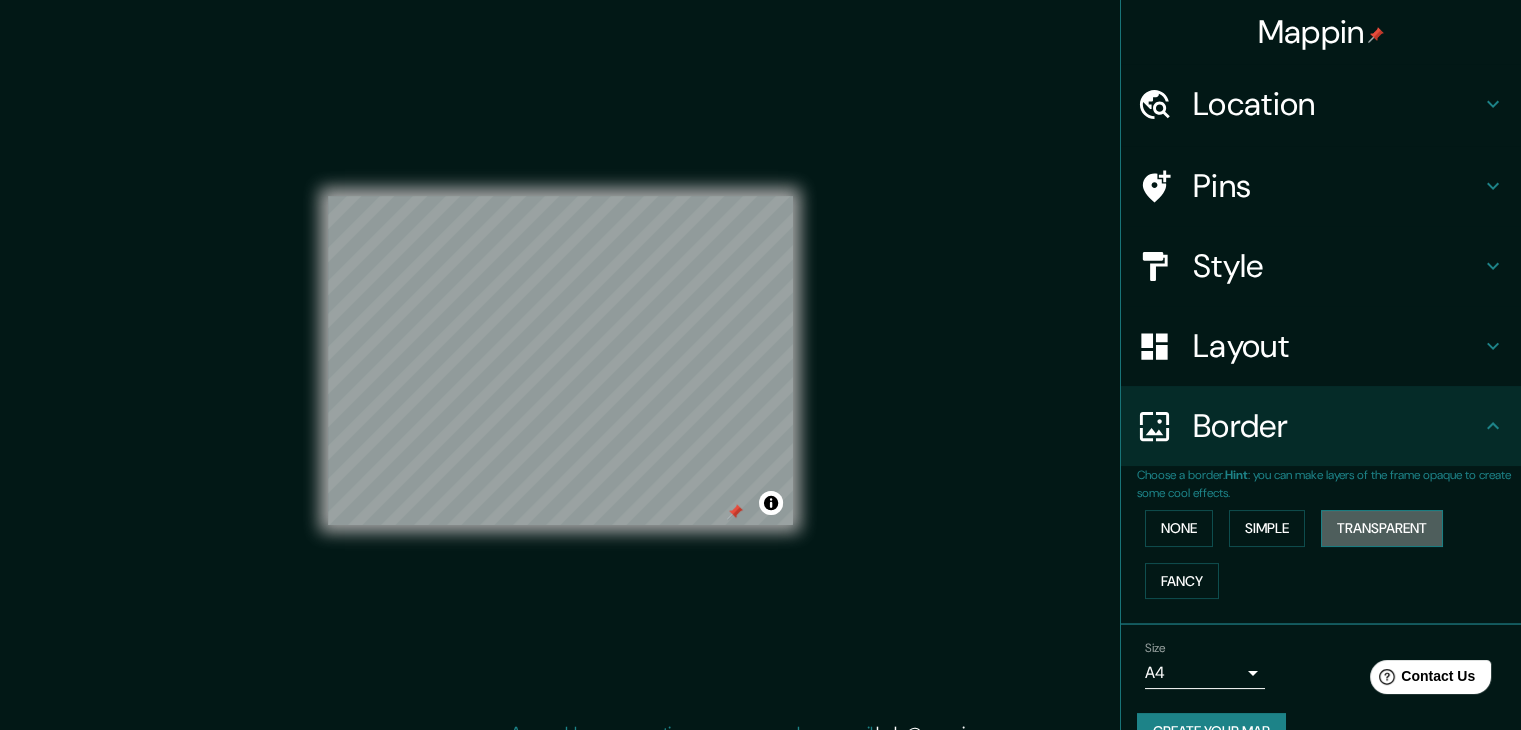 click on "Transparent" at bounding box center (1382, 528) 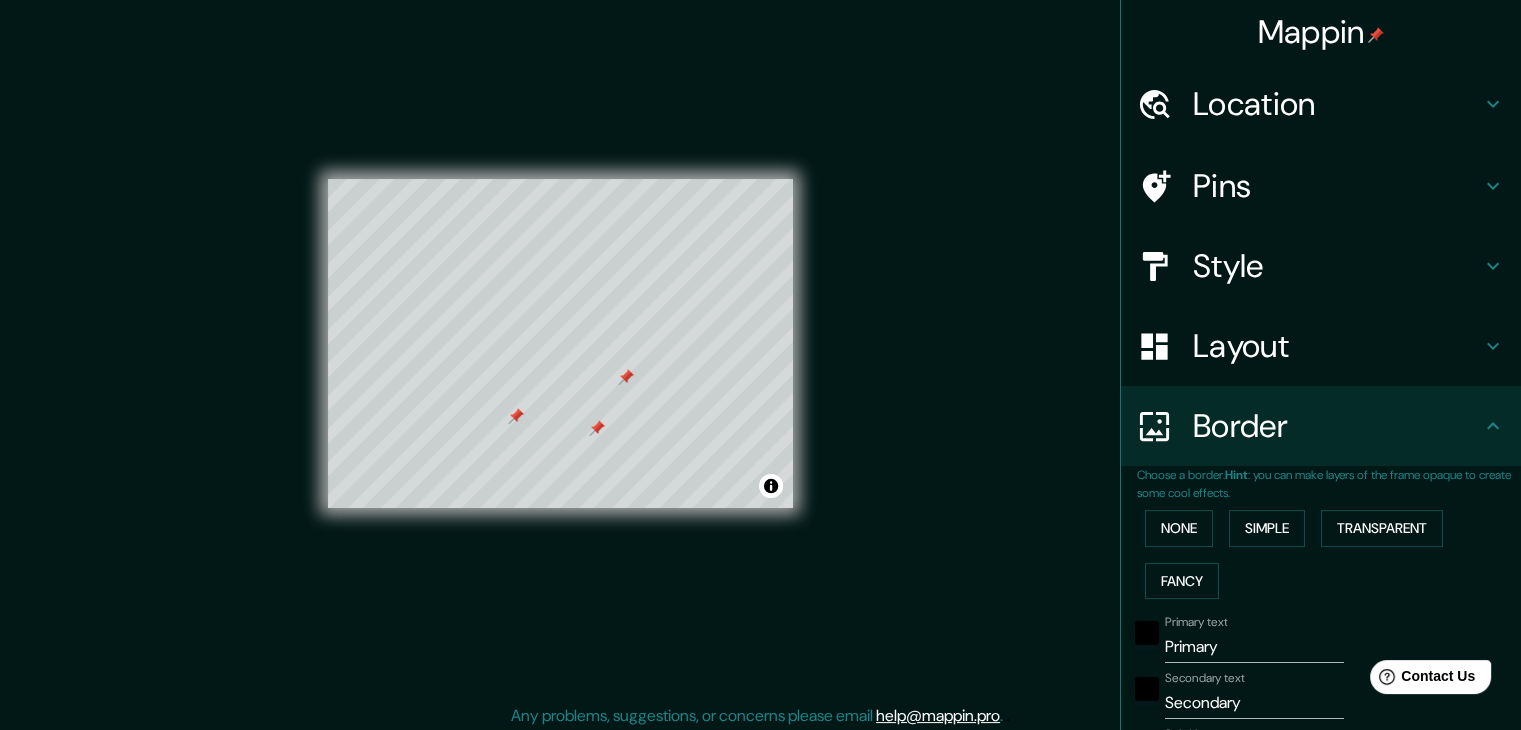 scroll, scrollTop: 23, scrollLeft: 0, axis: vertical 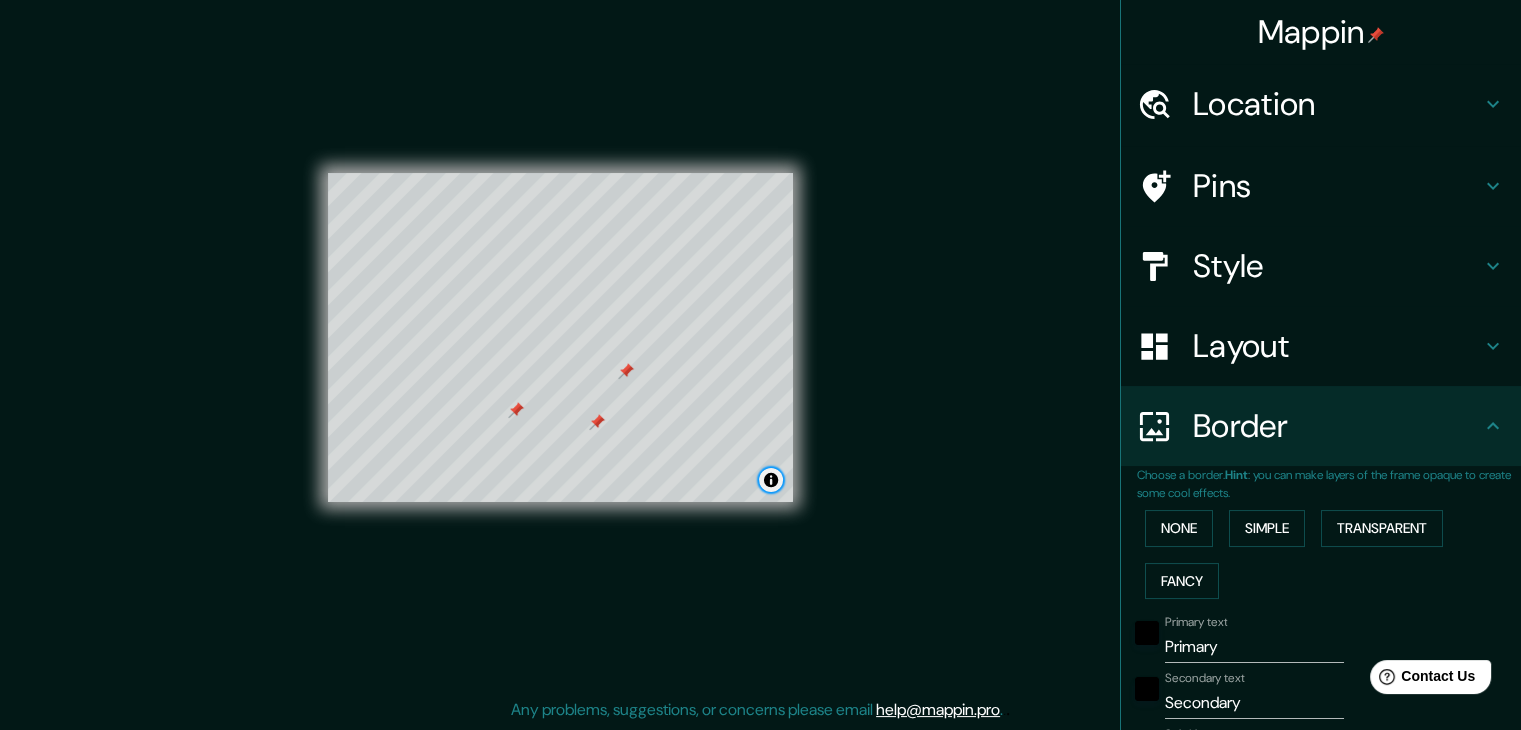 click at bounding box center (771, 480) 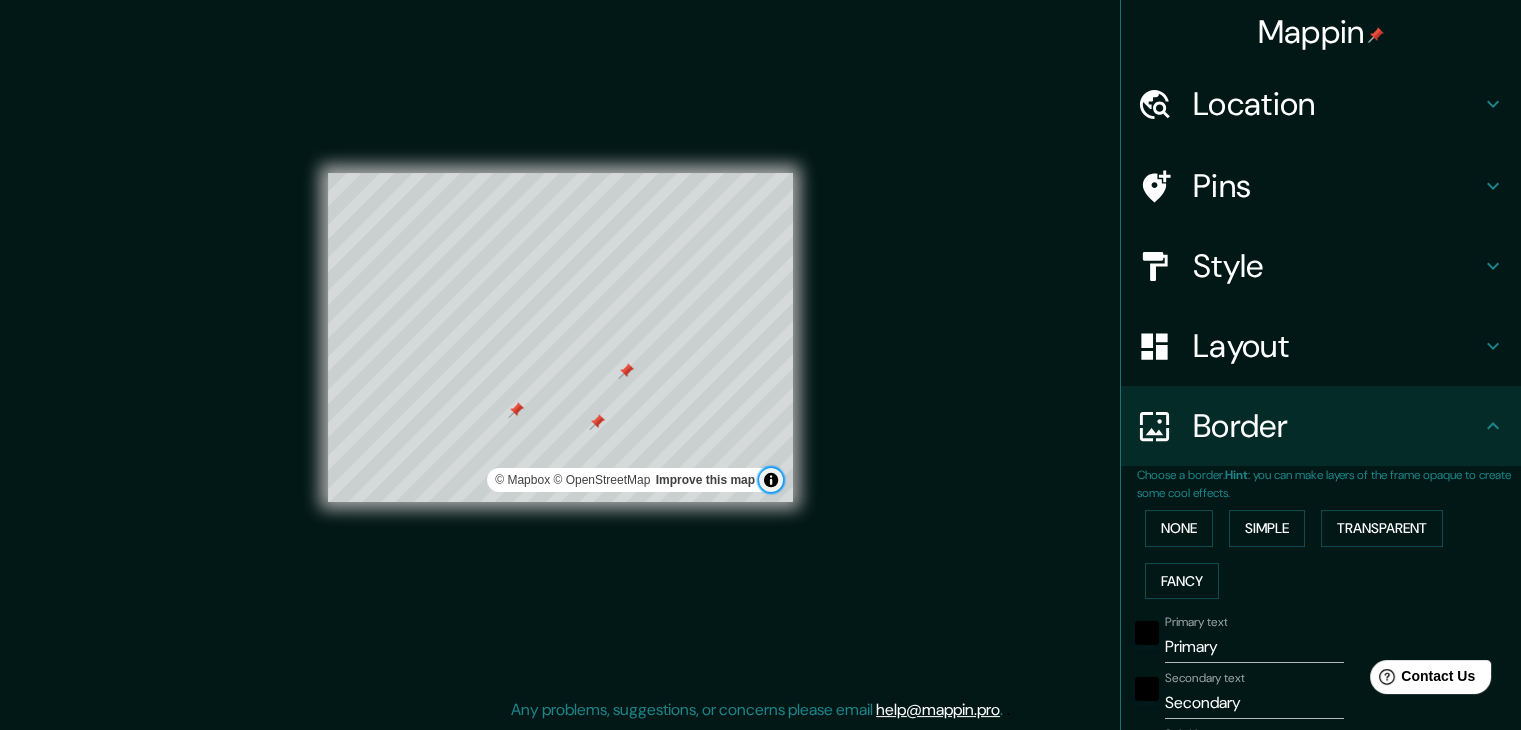 click at bounding box center (771, 480) 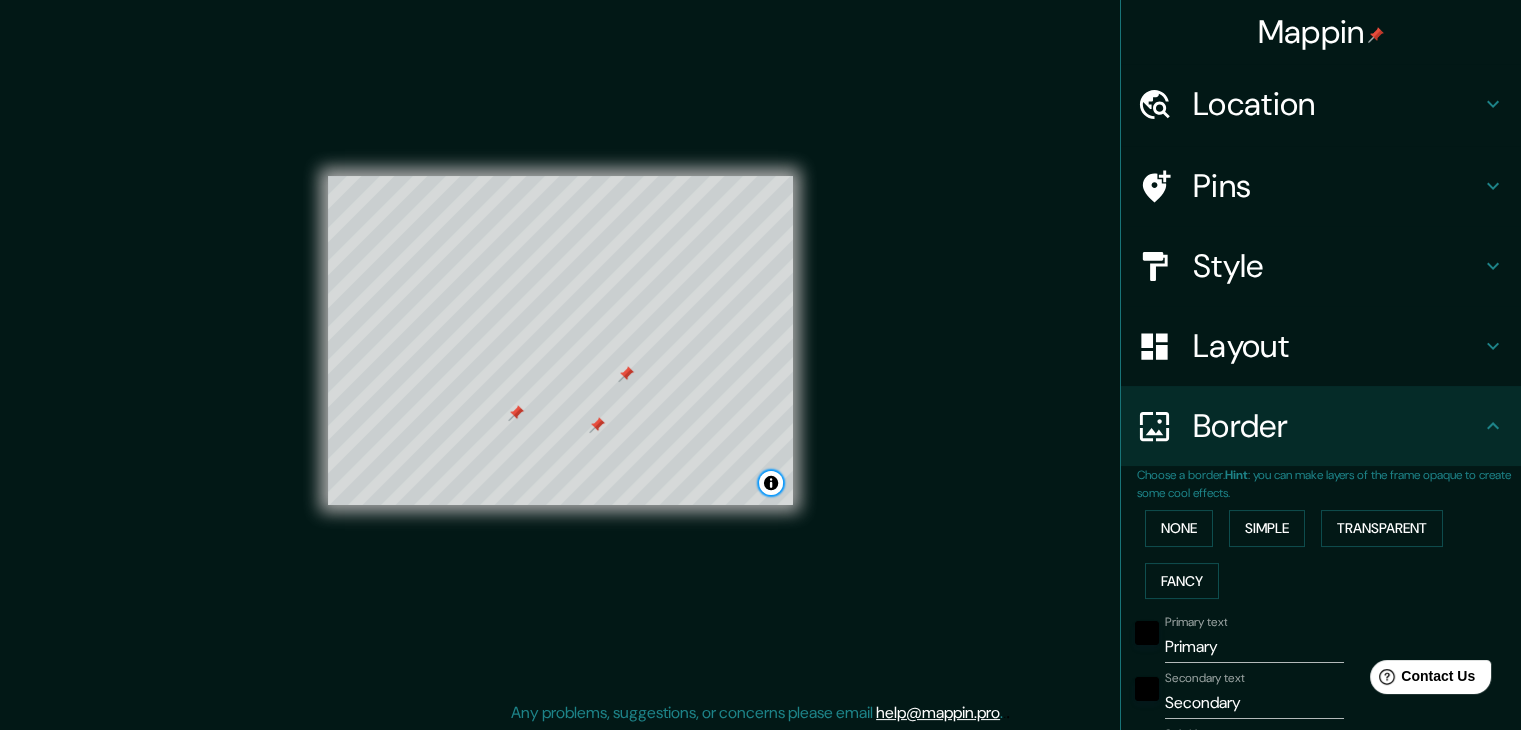 scroll, scrollTop: 0, scrollLeft: 0, axis: both 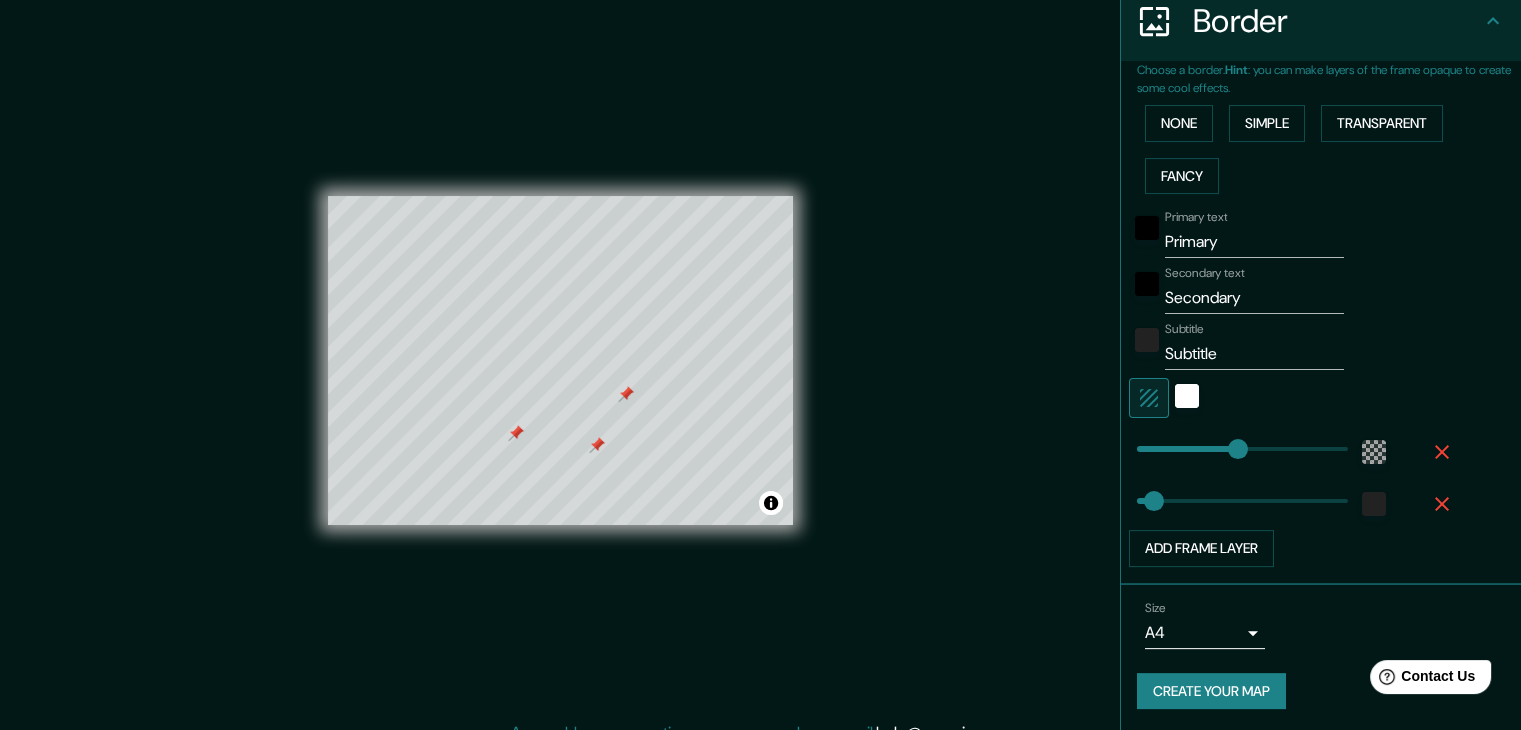 click on "Create your map" at bounding box center [1211, 691] 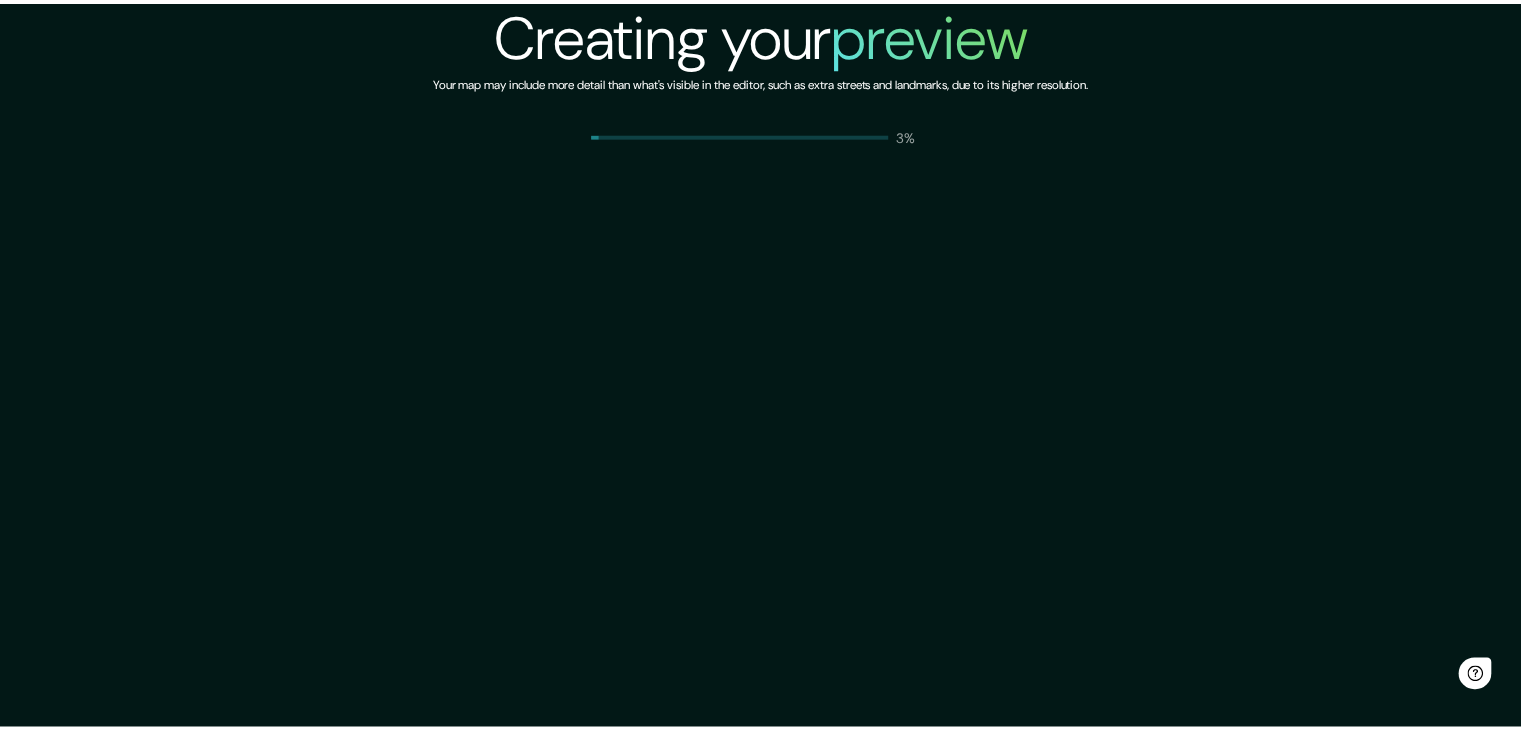 scroll, scrollTop: 0, scrollLeft: 0, axis: both 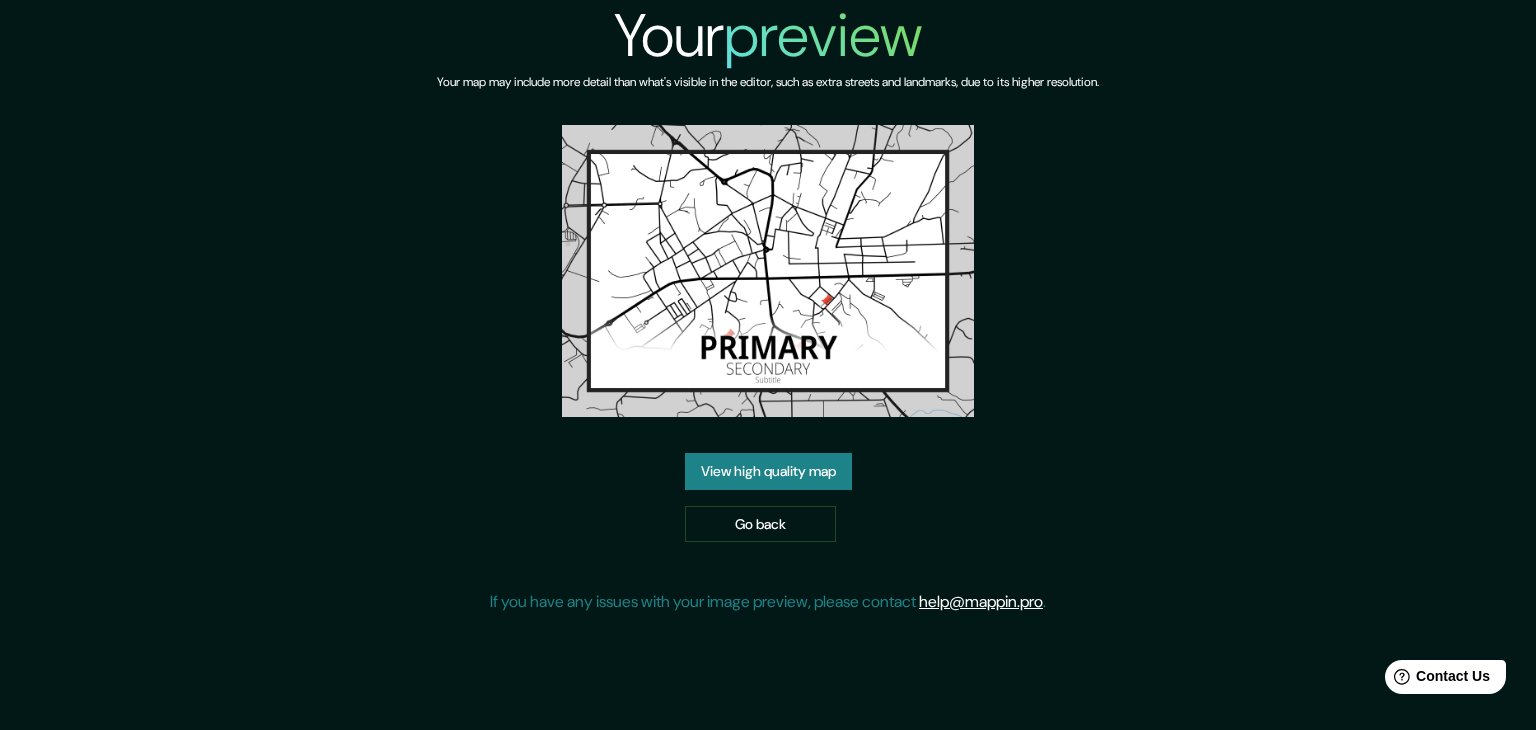 click on "View high quality map" at bounding box center [768, 471] 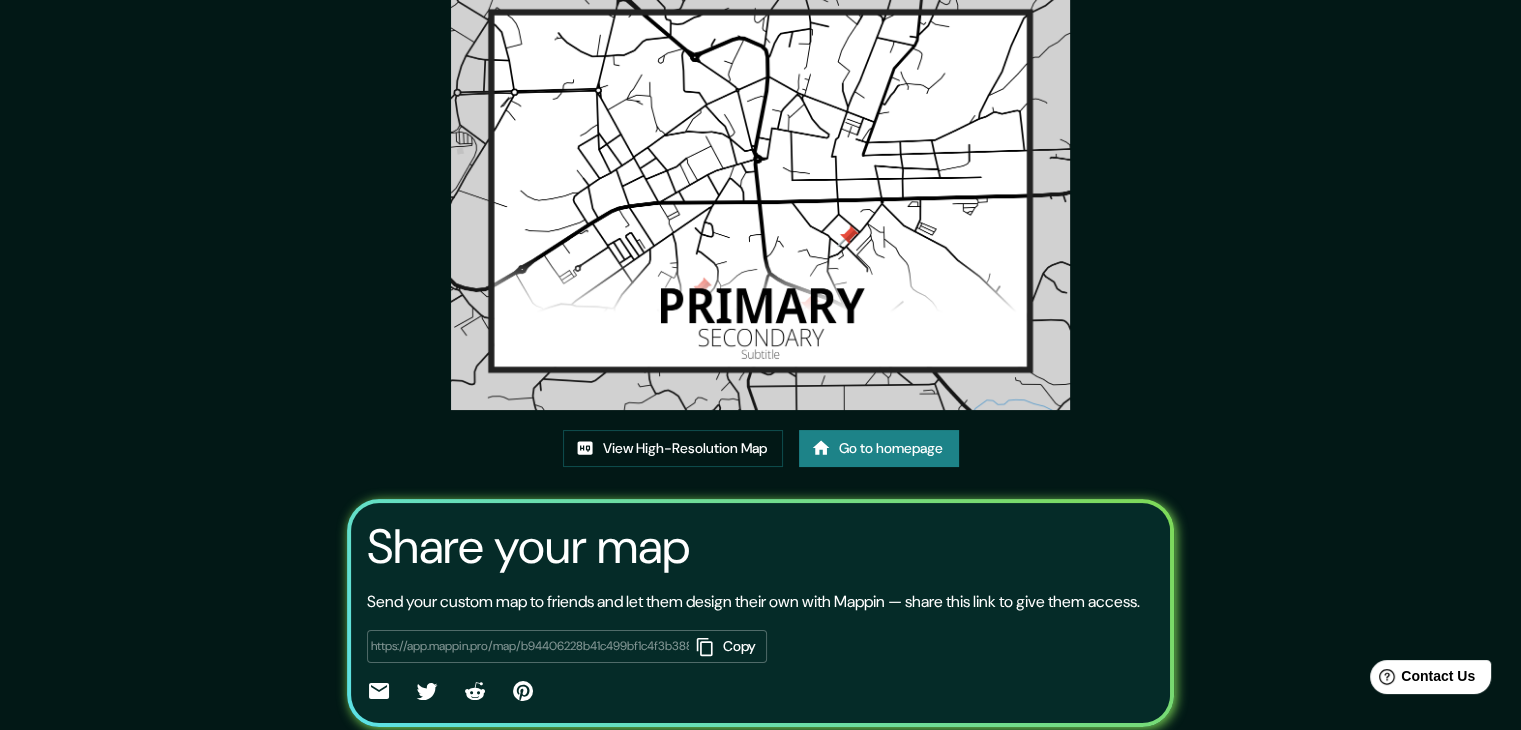 scroll, scrollTop: 0, scrollLeft: 0, axis: both 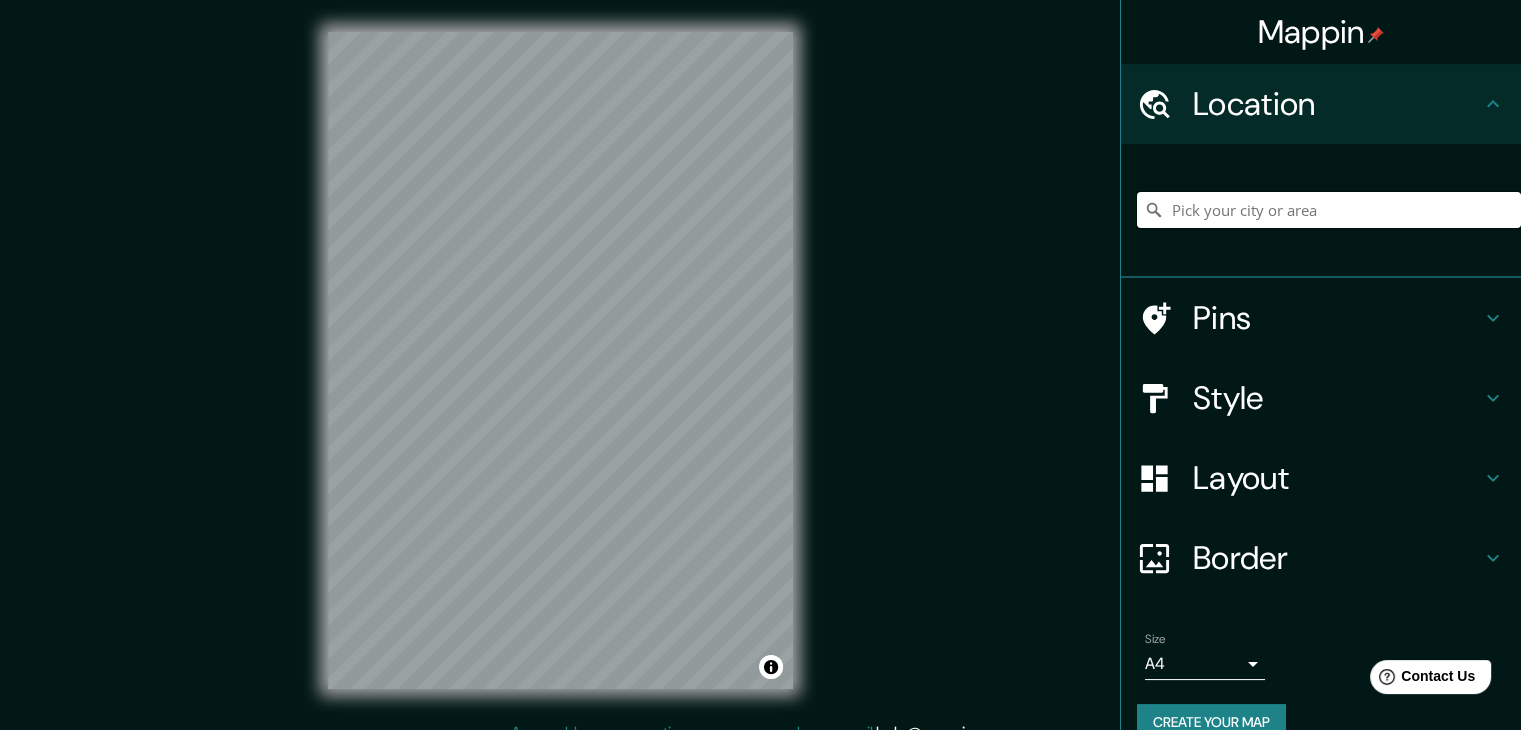 click at bounding box center [1329, 210] 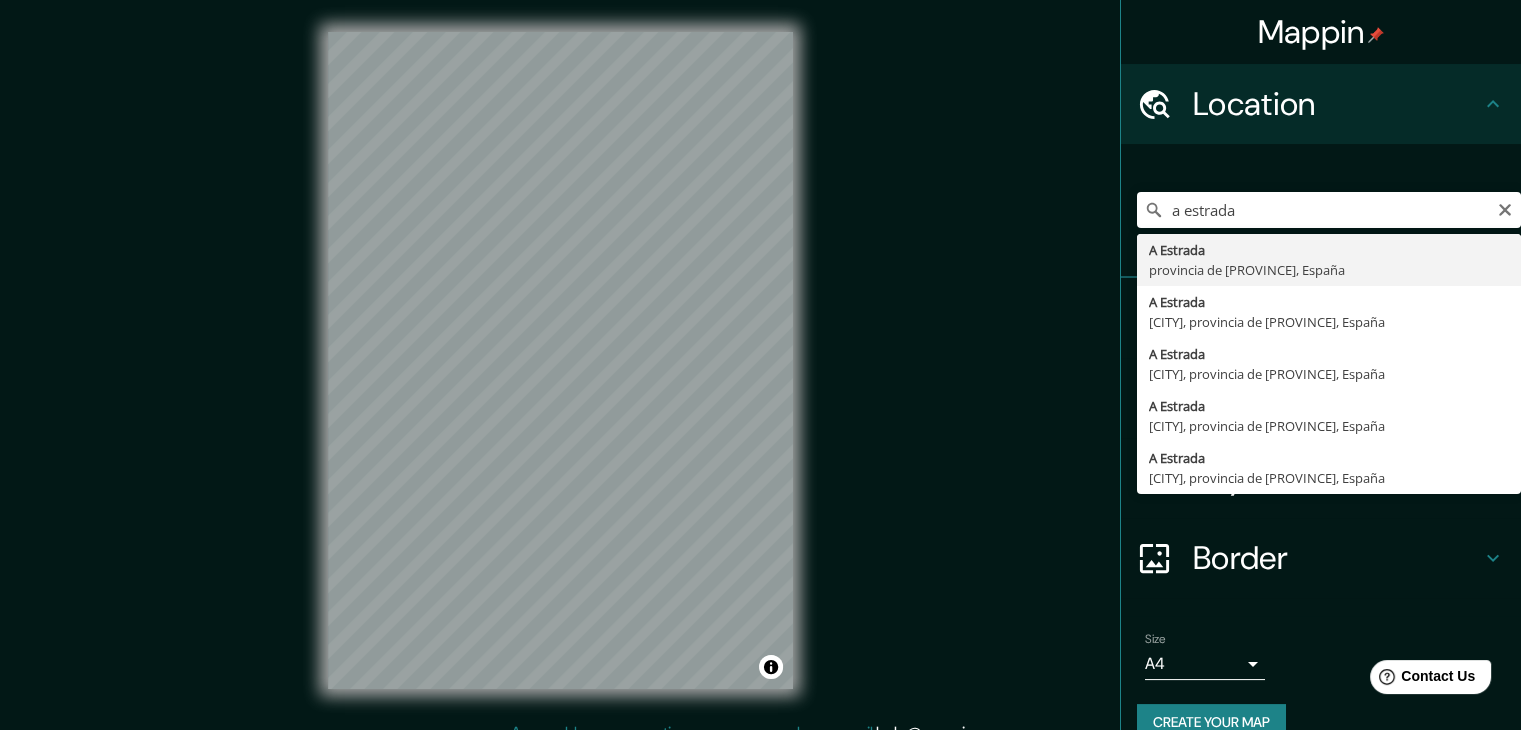 type on "A [CITY], provincia de [PROVINCE], España" 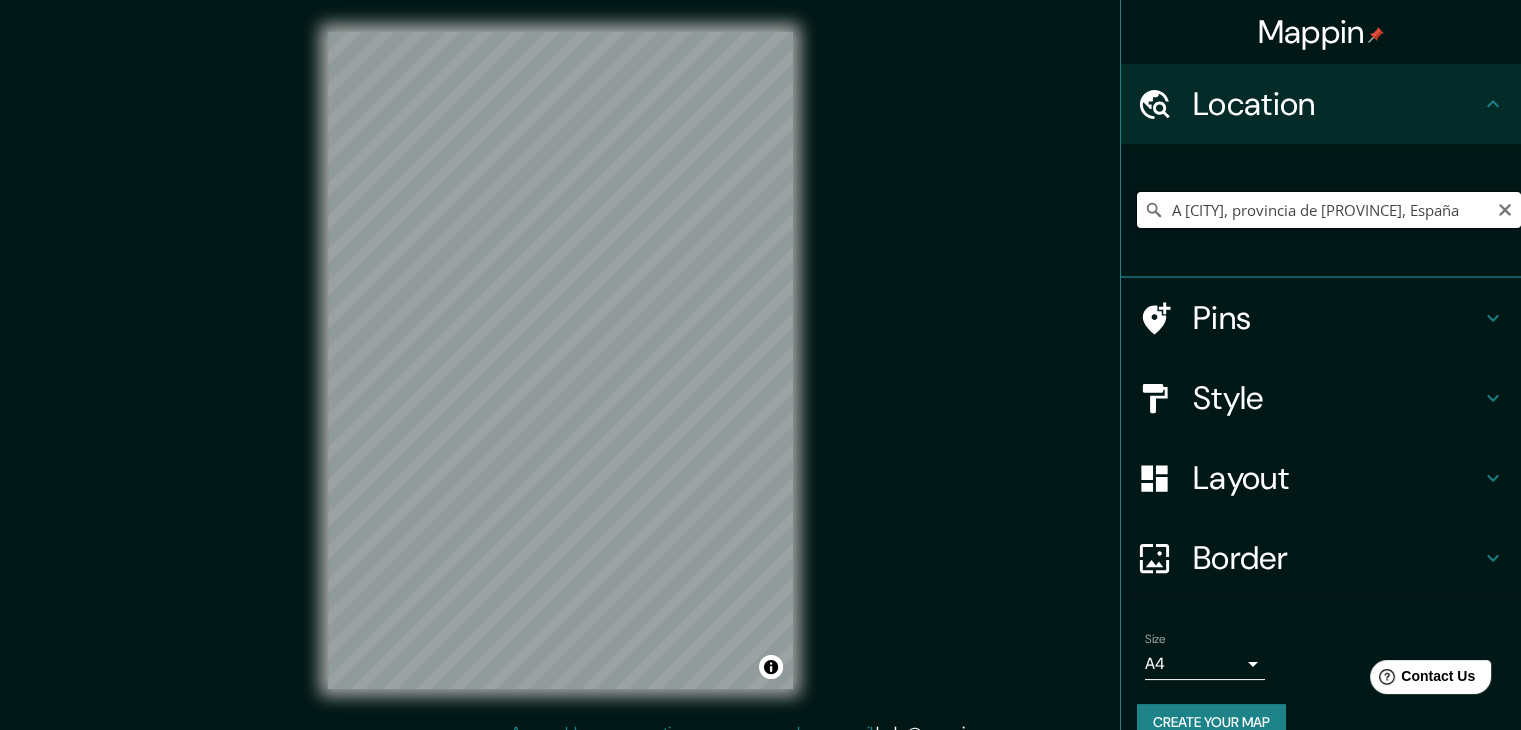 click on "A [CITY], provincia de [PROVINCE], España" at bounding box center [1329, 210] 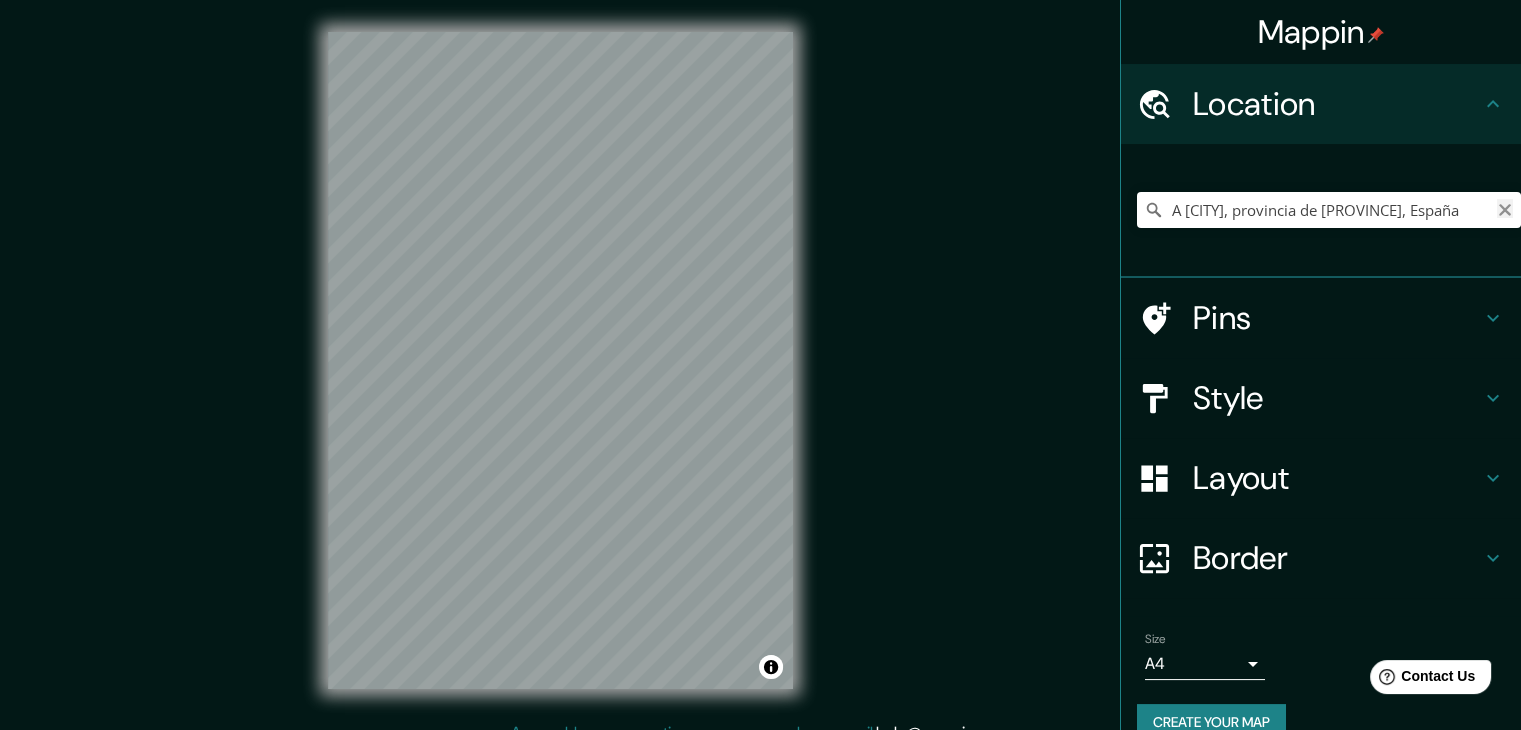 click 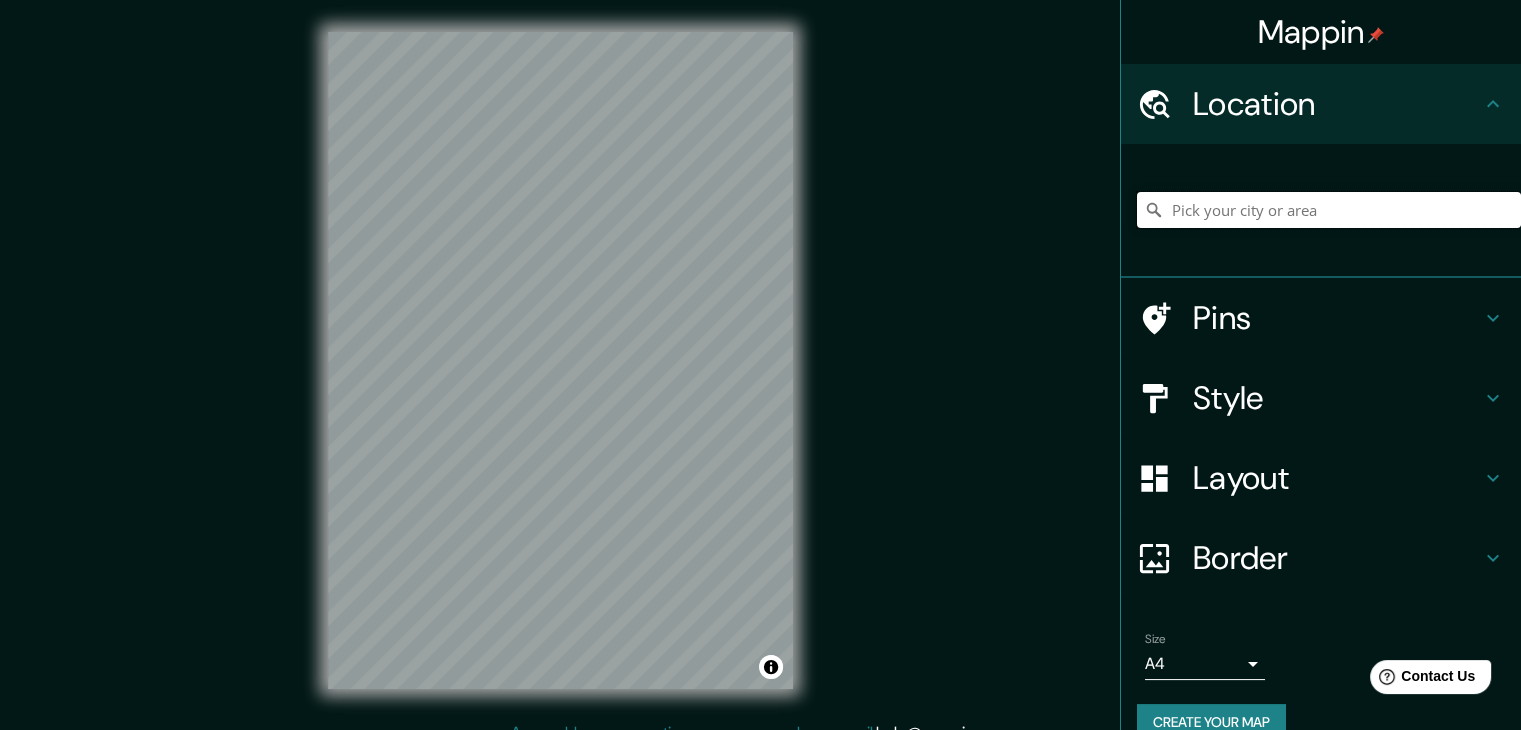 click at bounding box center [1329, 210] 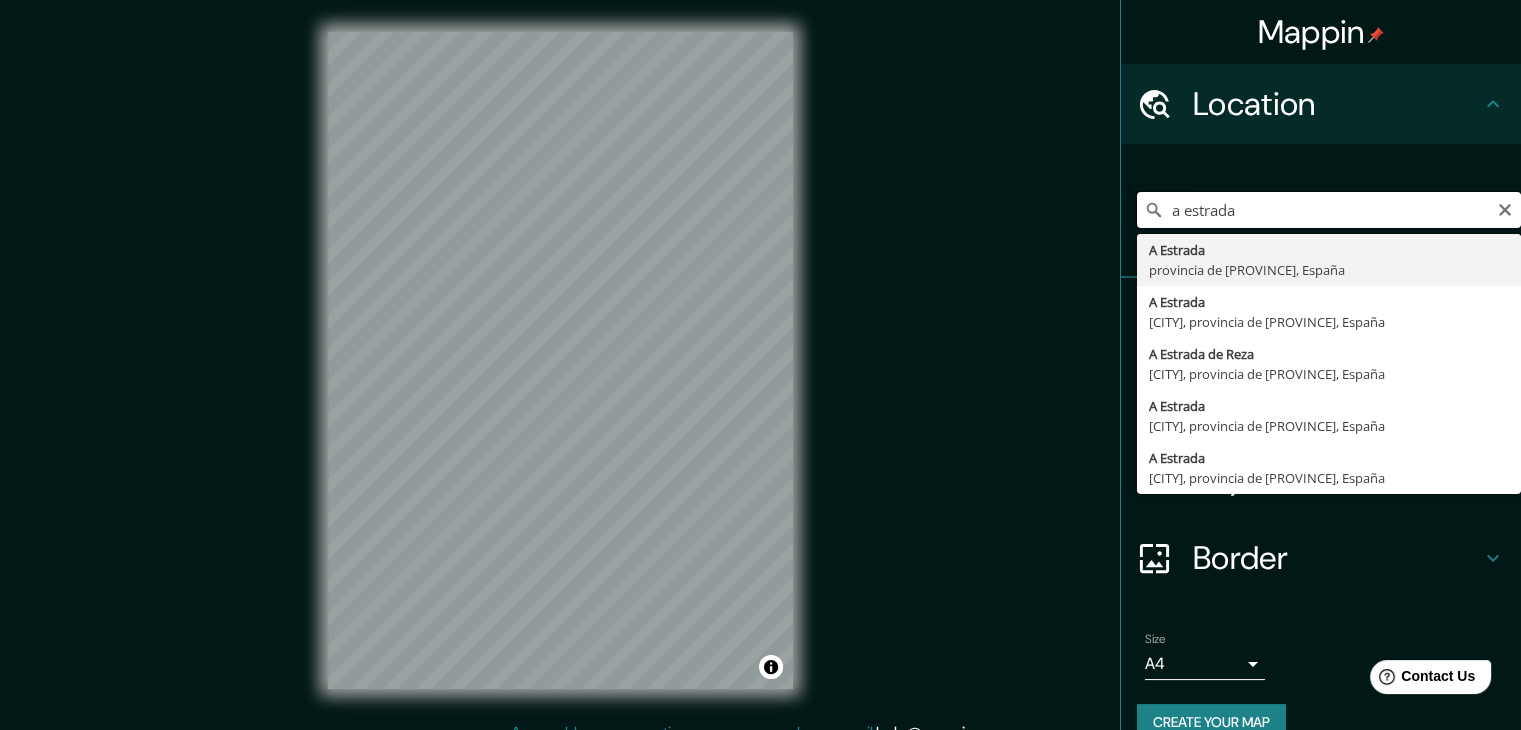 drag, startPoint x: 1374, startPoint y: 213, endPoint x: 1029, endPoint y: 213, distance: 345 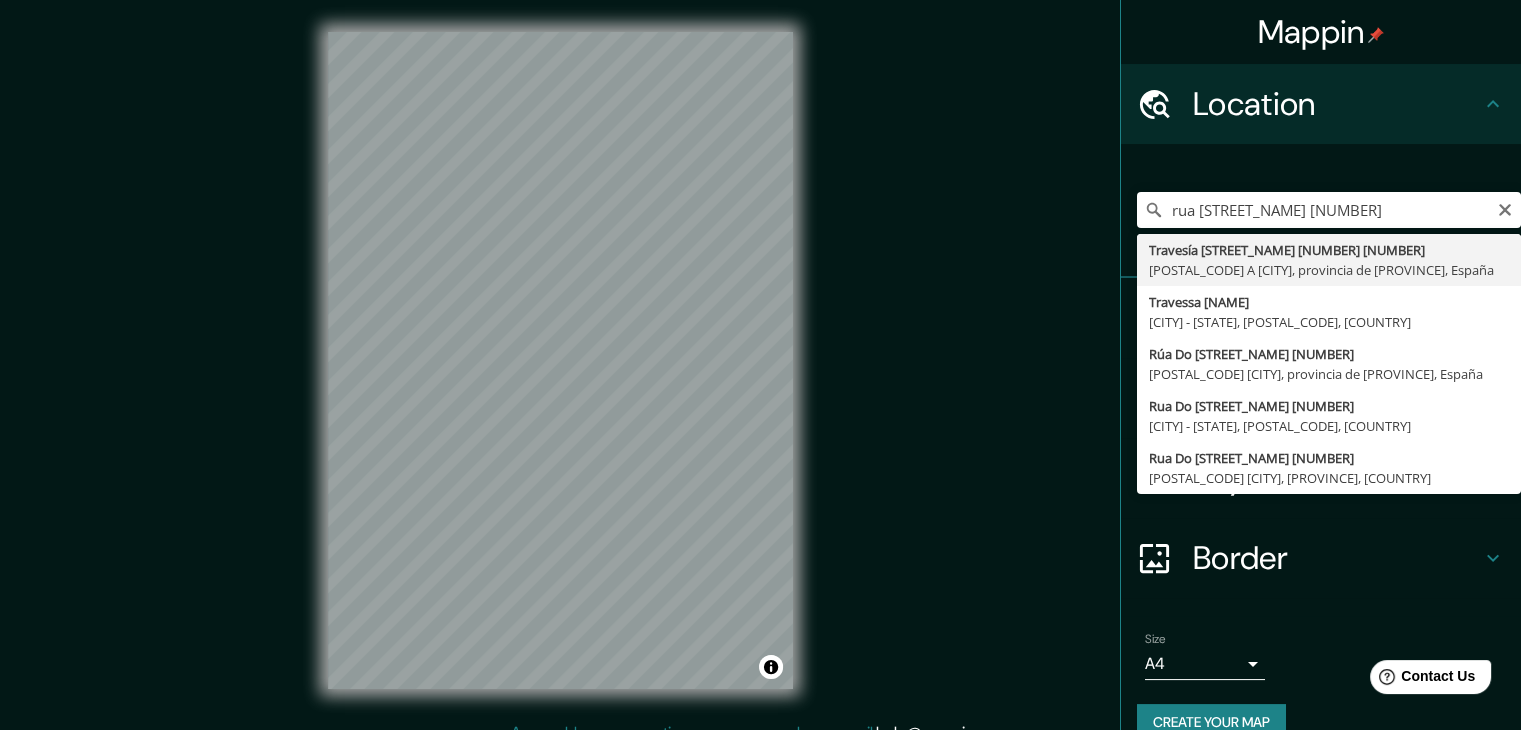 type on "Travesía [STREET_NAME] [NUMBER] [NUMBER], [POSTAL_CODE] A [CITY], provincia de [PROVINCE], España" 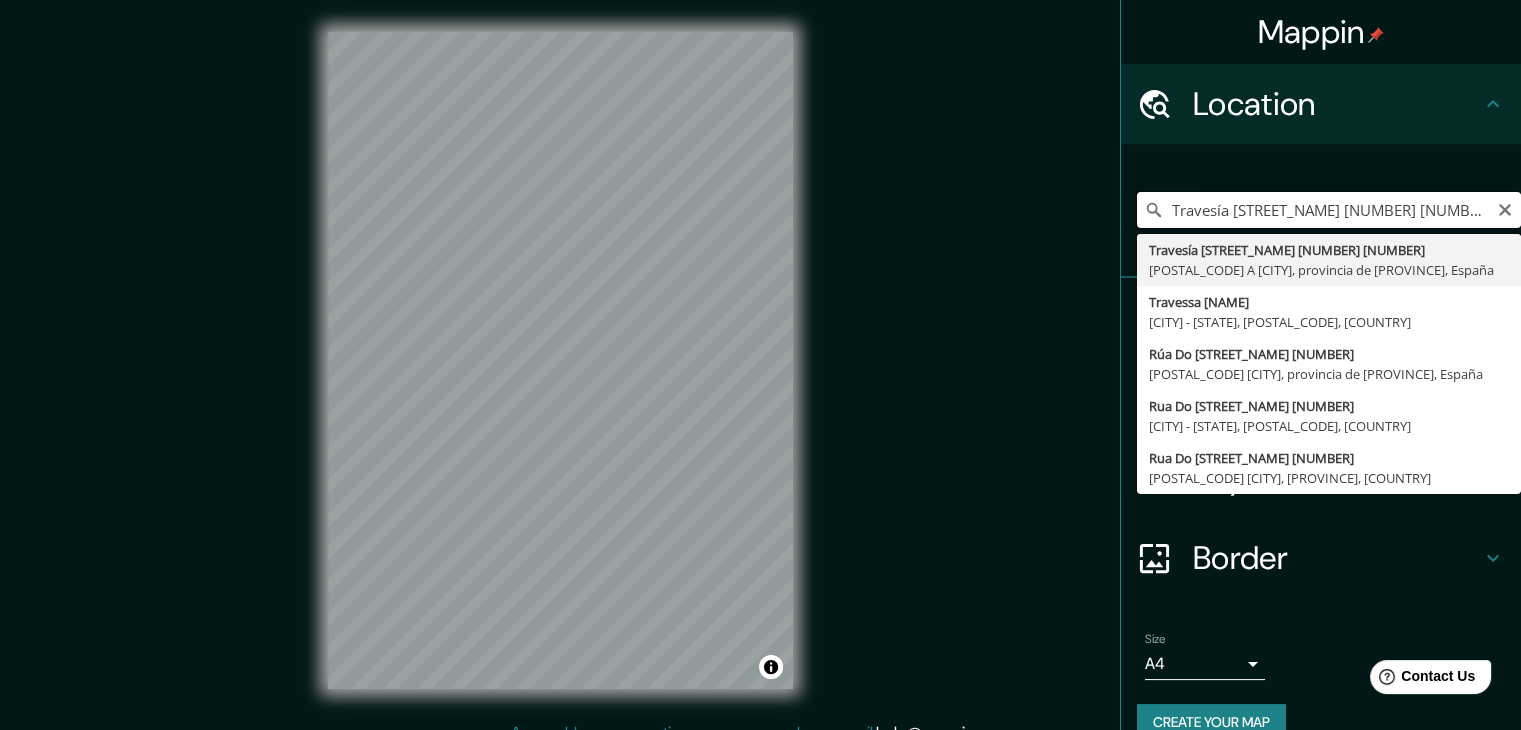 scroll, scrollTop: 0, scrollLeft: 0, axis: both 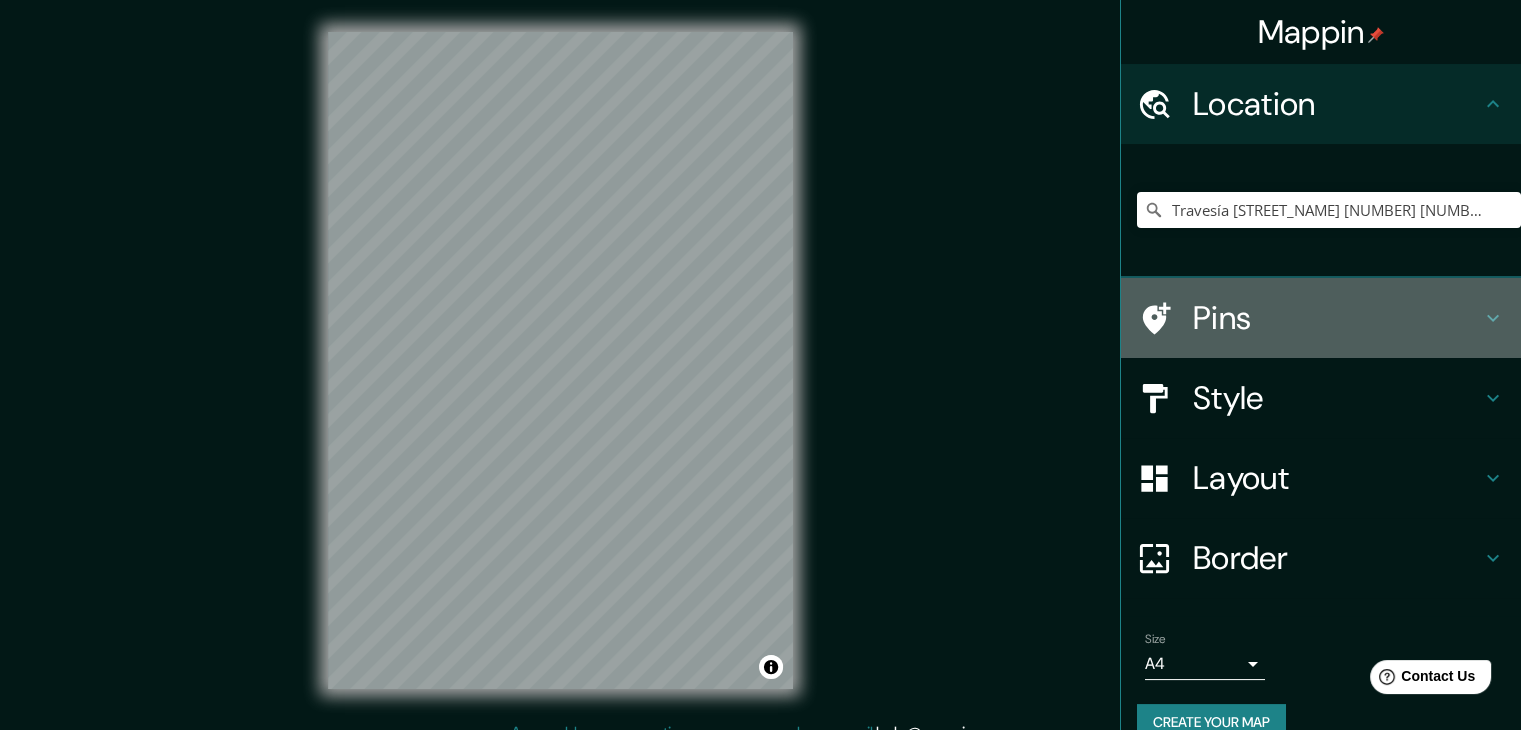 click on "Pins" at bounding box center (1337, 318) 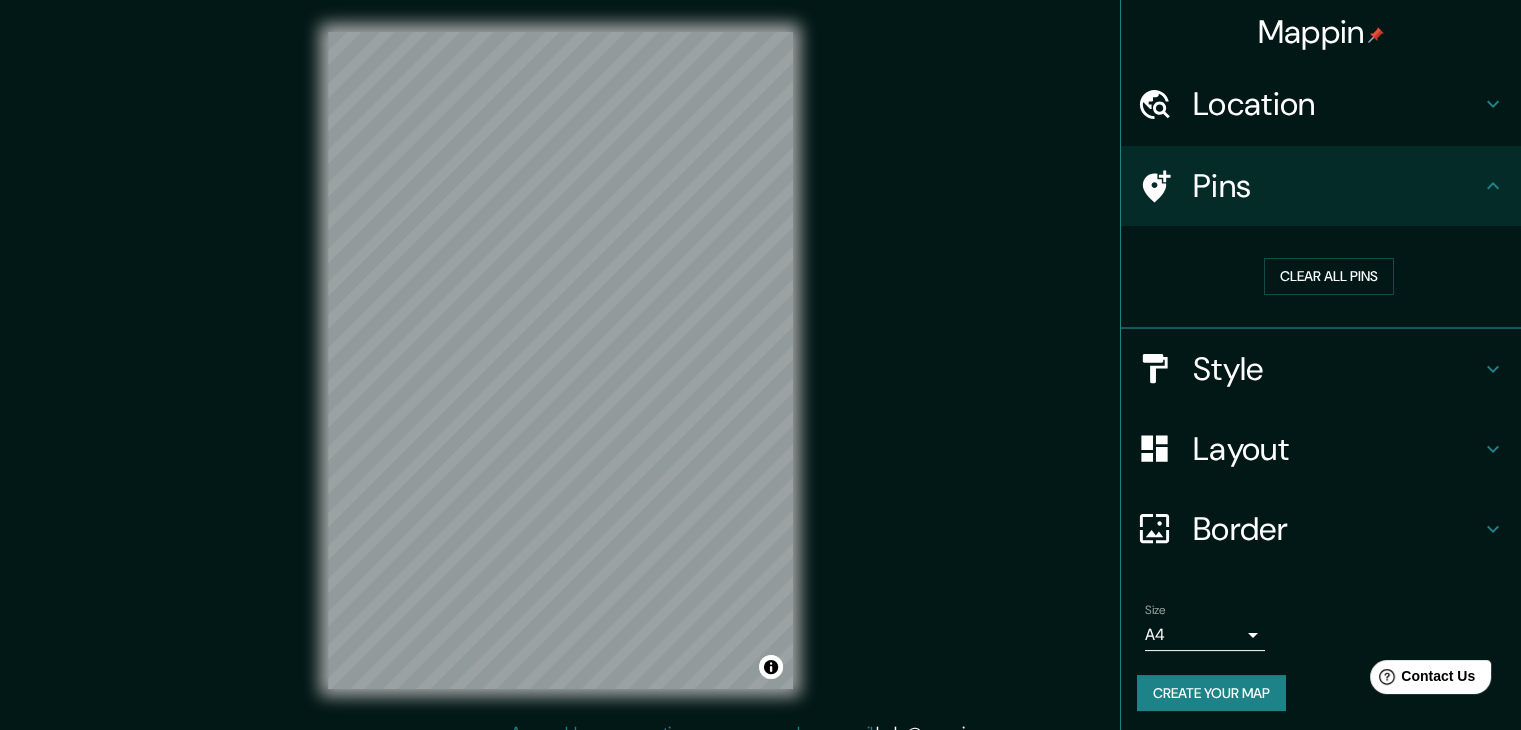 click on "Style" at bounding box center [1337, 369] 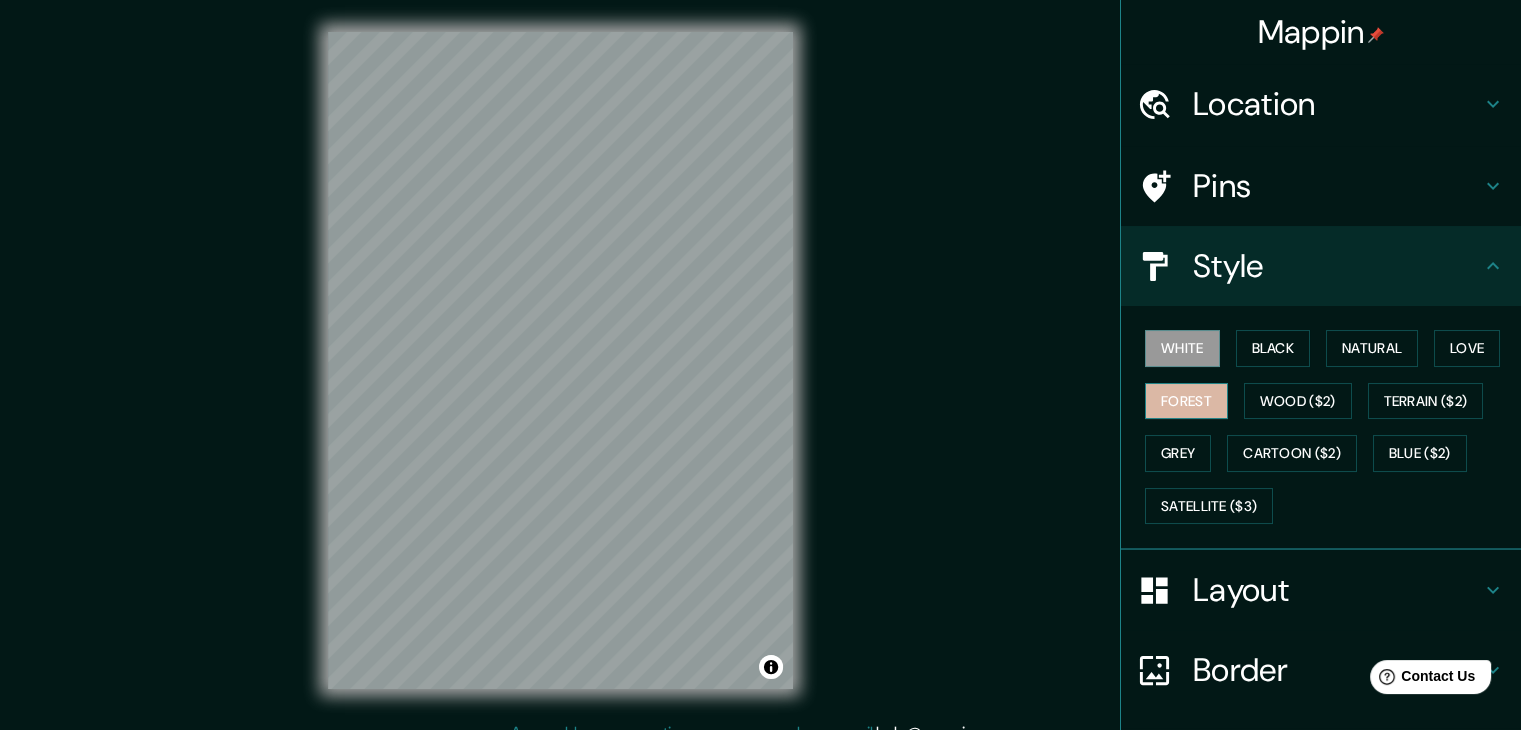click on "Forest" at bounding box center [1186, 401] 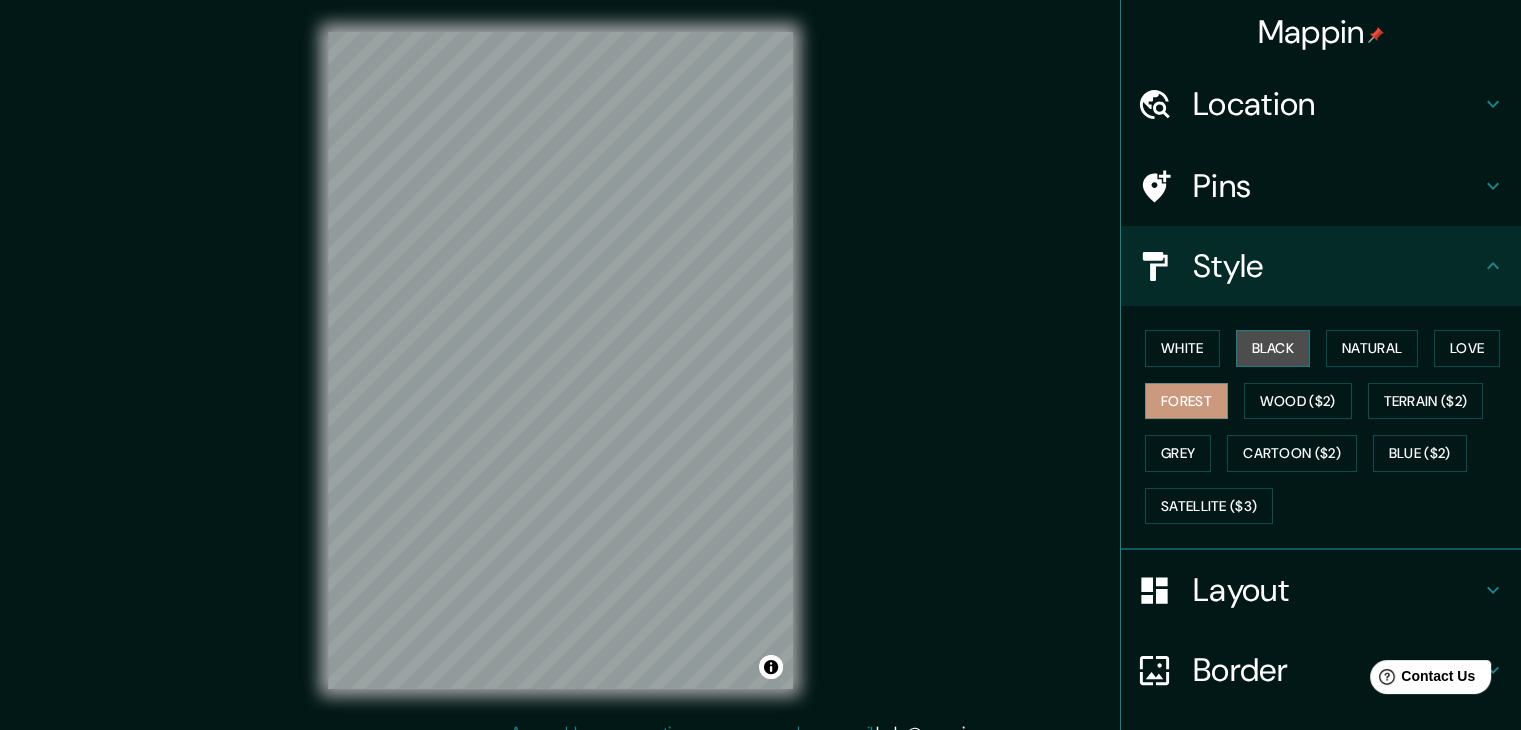 click on "Black" at bounding box center (1273, 348) 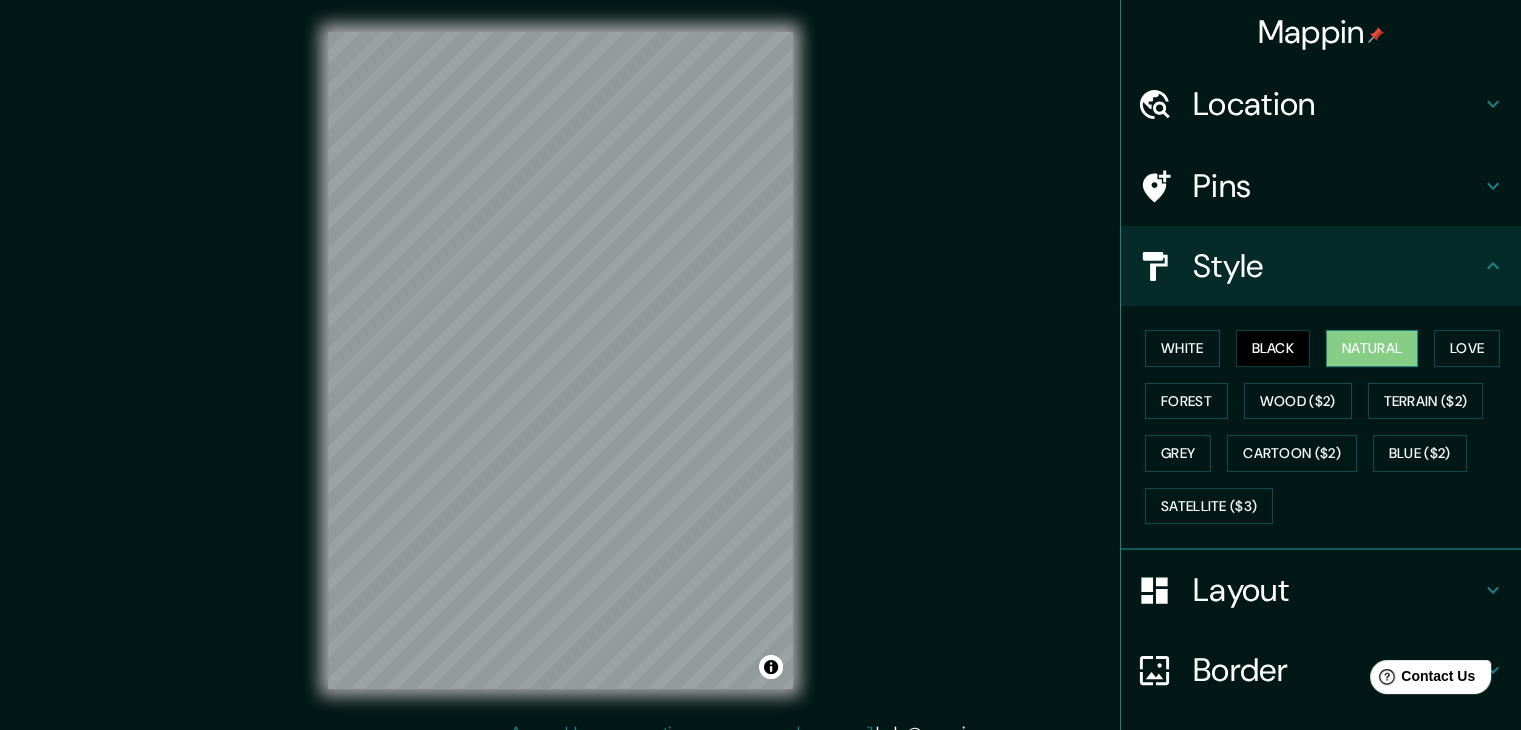click on "Natural" at bounding box center (1372, 348) 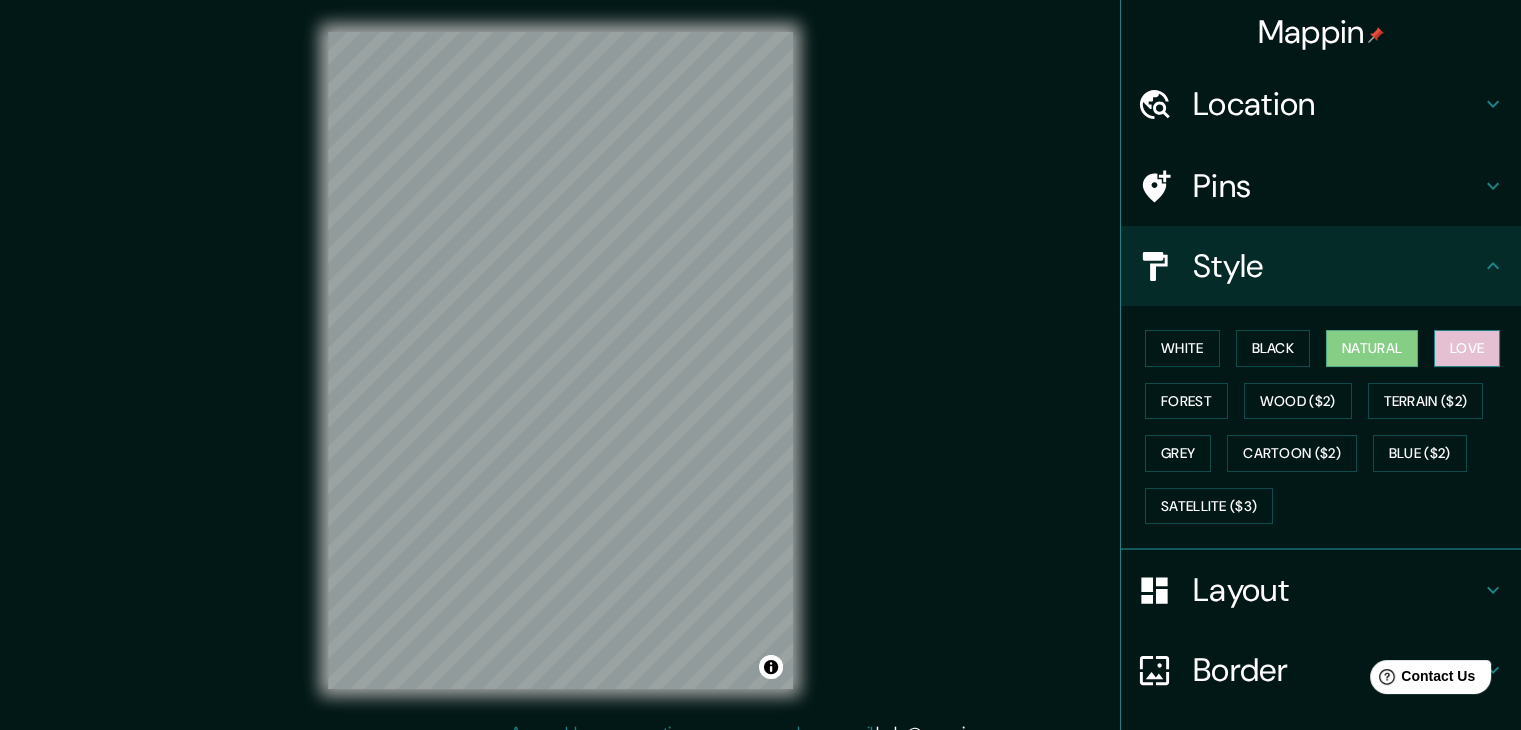 click on "Love" at bounding box center [1467, 348] 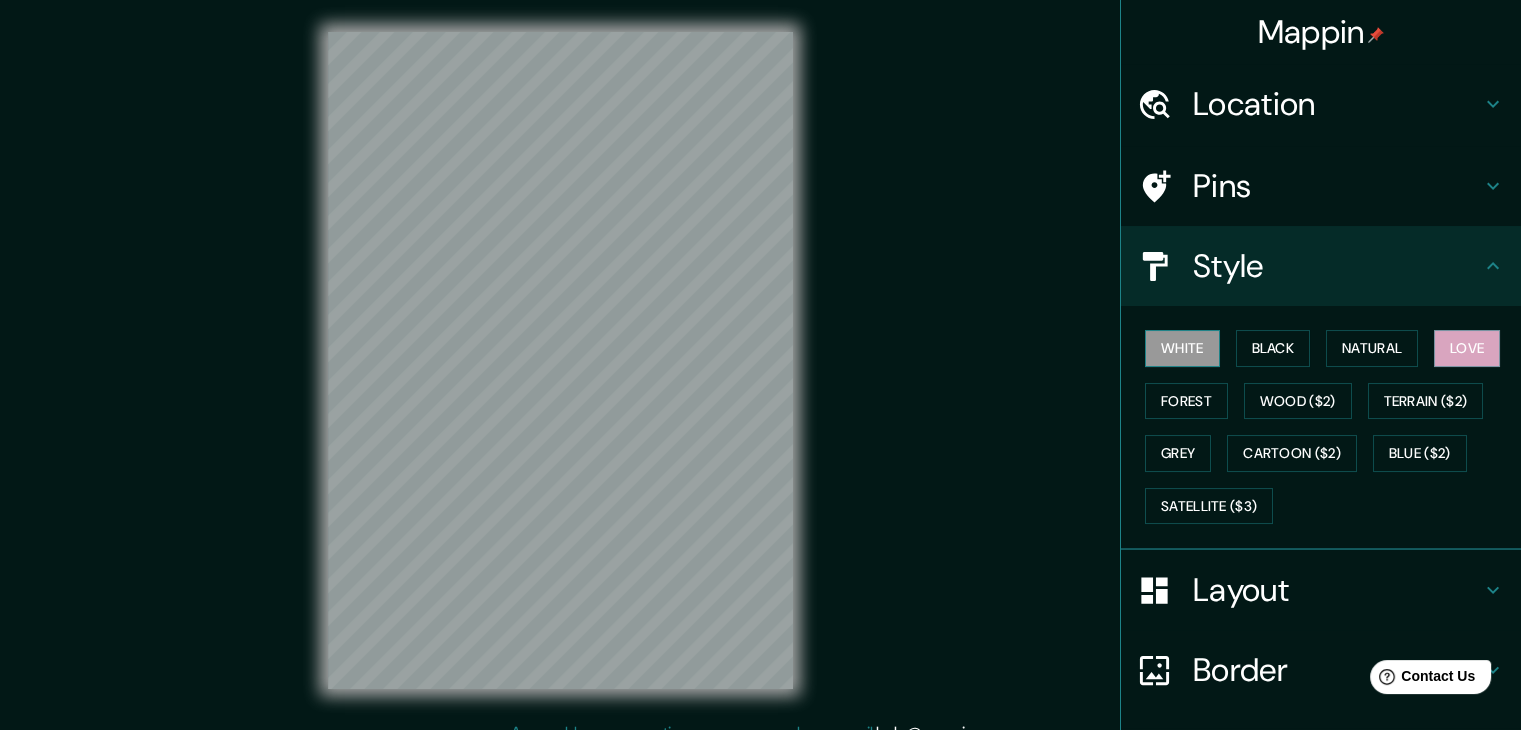 click on "White" at bounding box center [1182, 348] 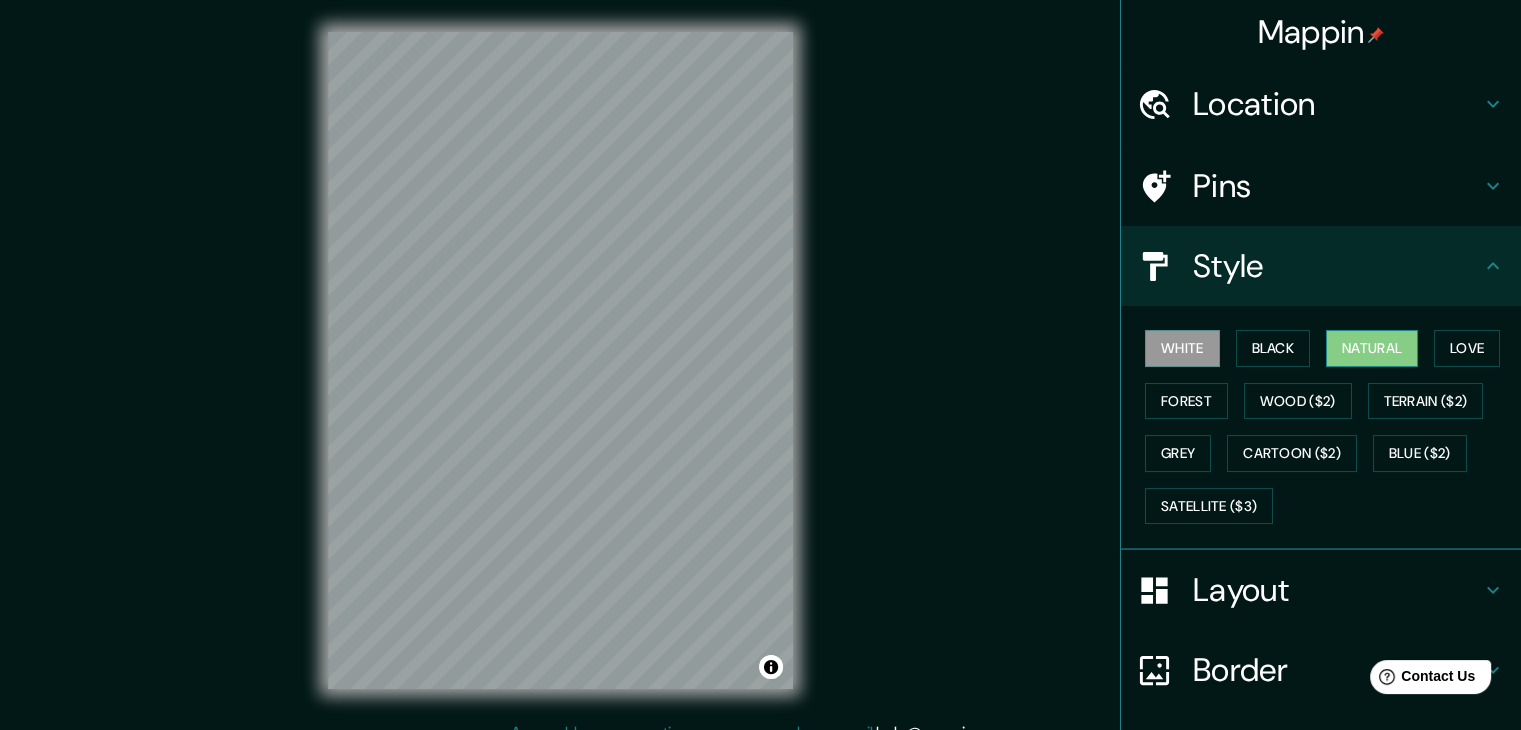 click on "Natural" at bounding box center (1372, 348) 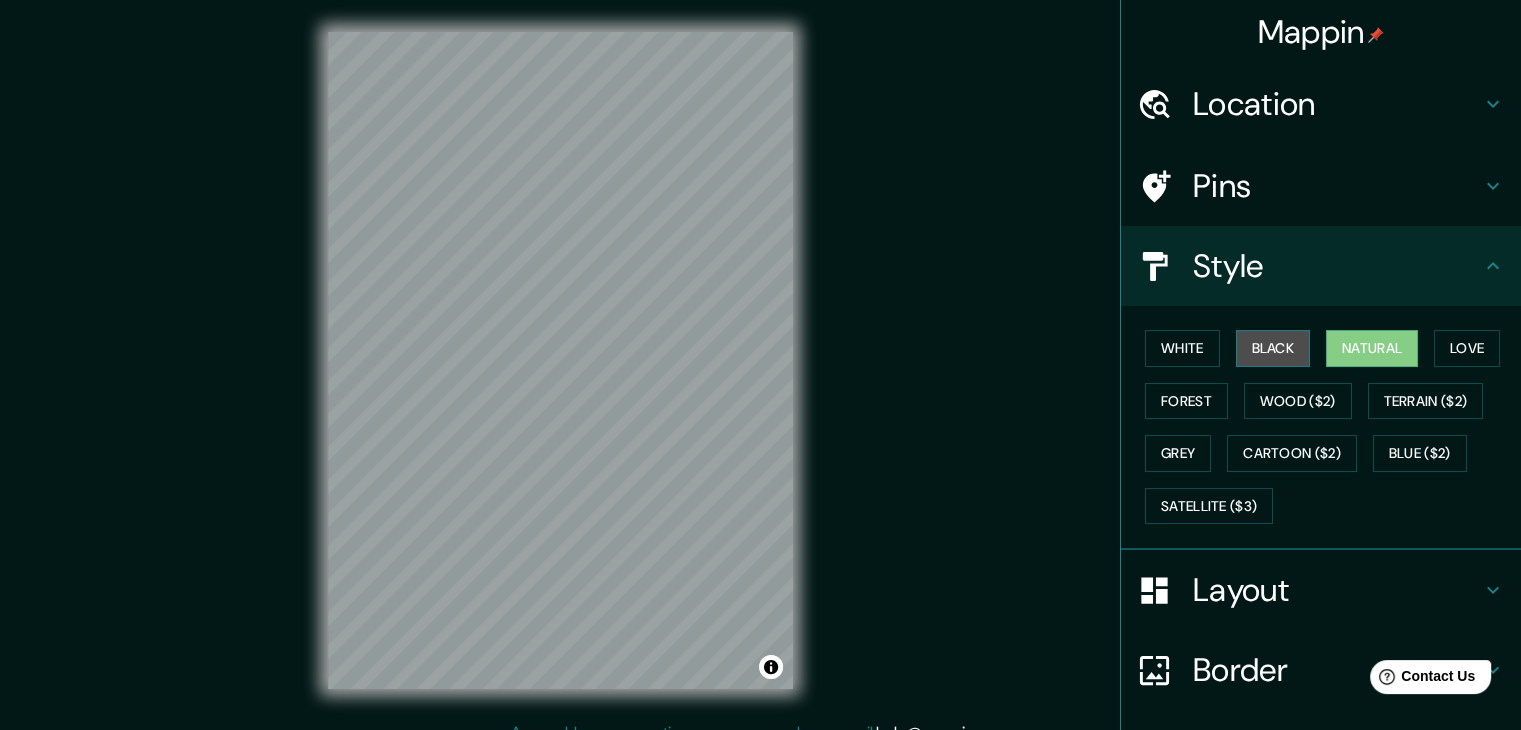 click on "Black" at bounding box center (1273, 348) 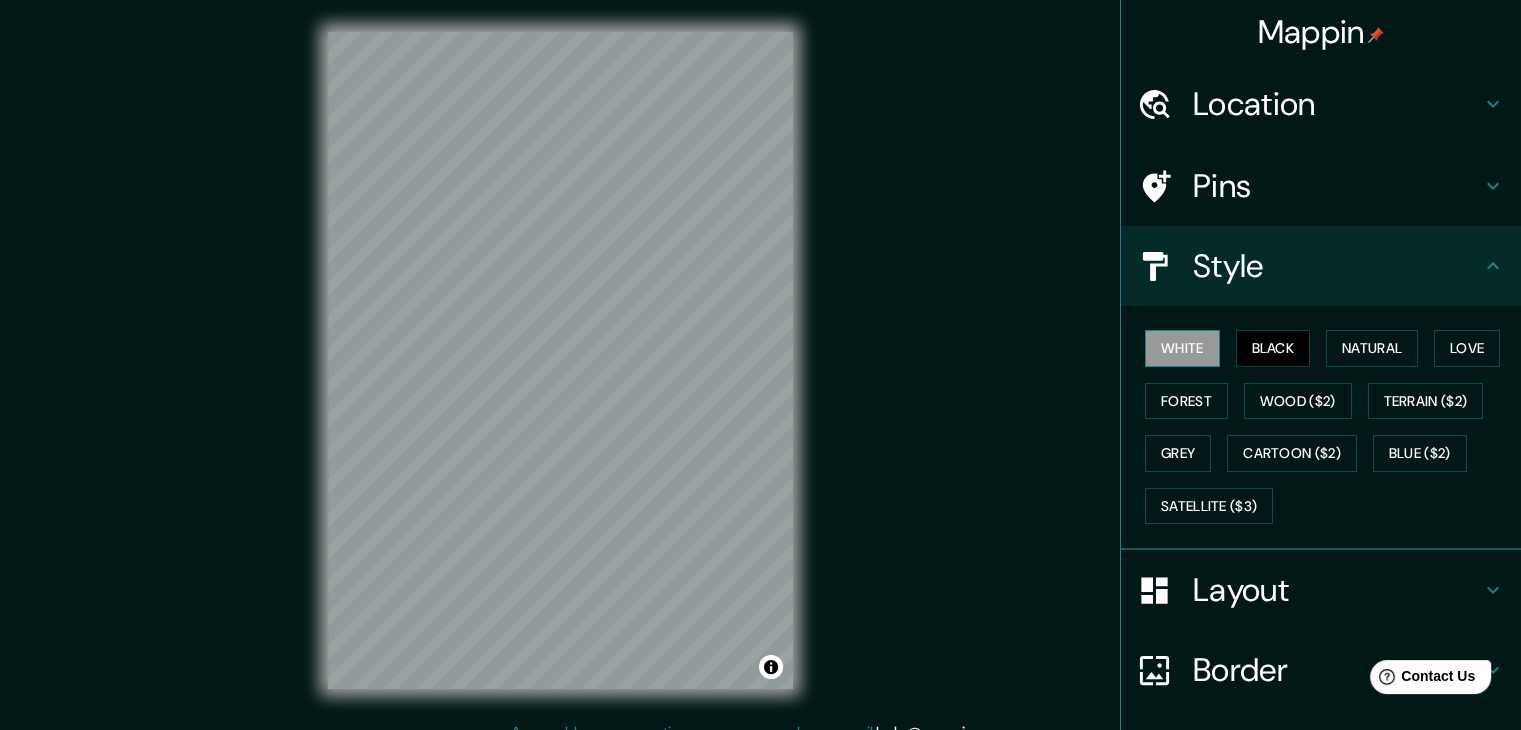 click on "White" at bounding box center (1182, 348) 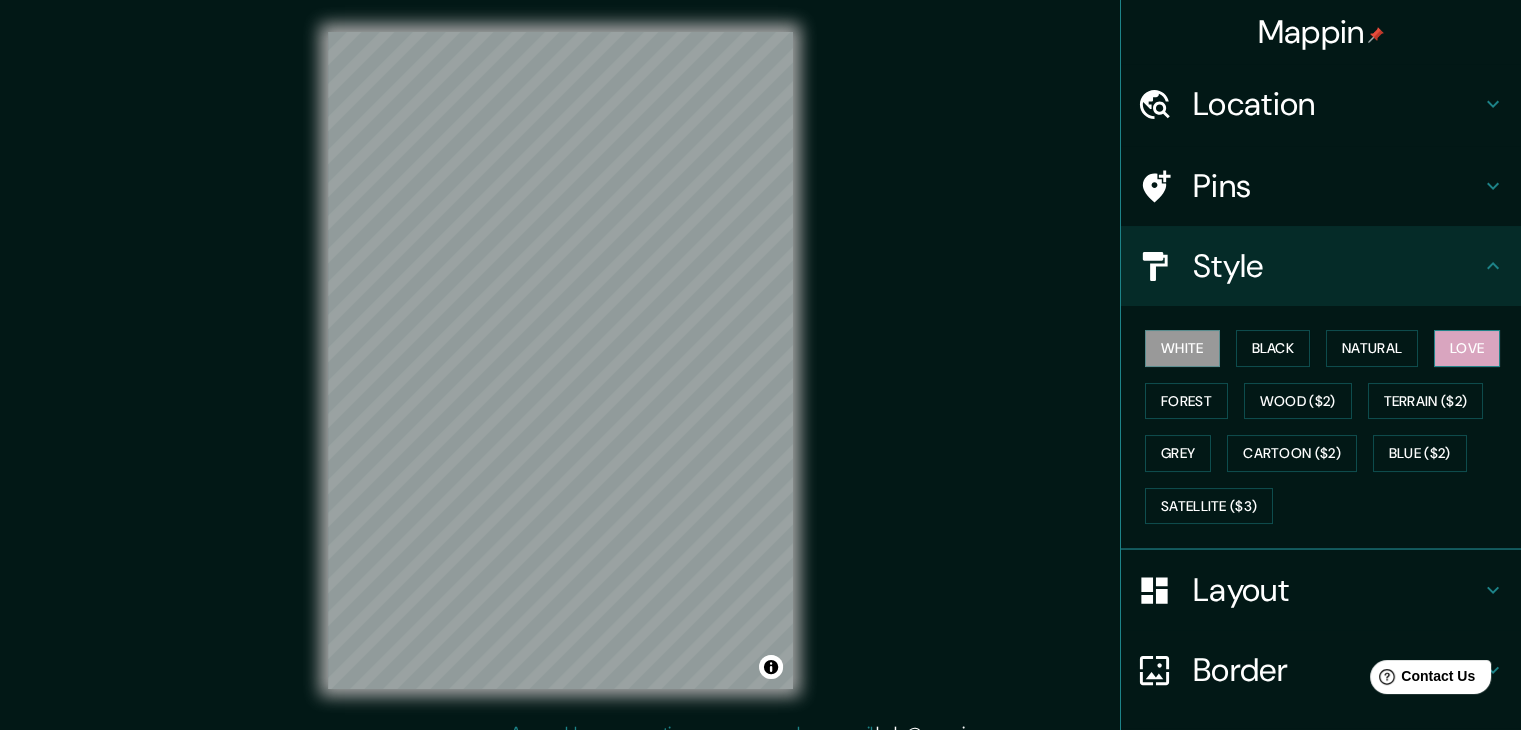 click on "Love" at bounding box center (1467, 348) 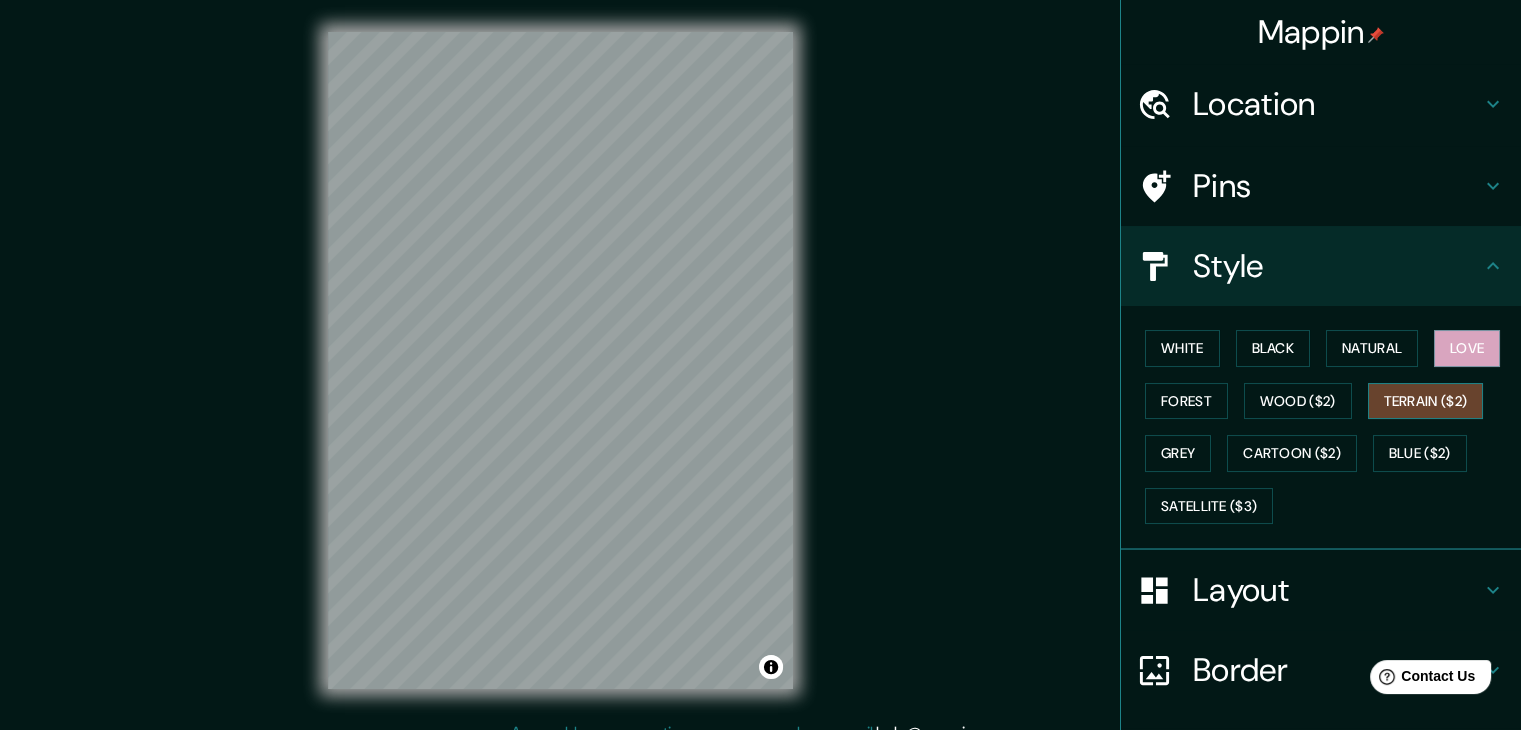 click on "Terrain ($2)" at bounding box center [1426, 401] 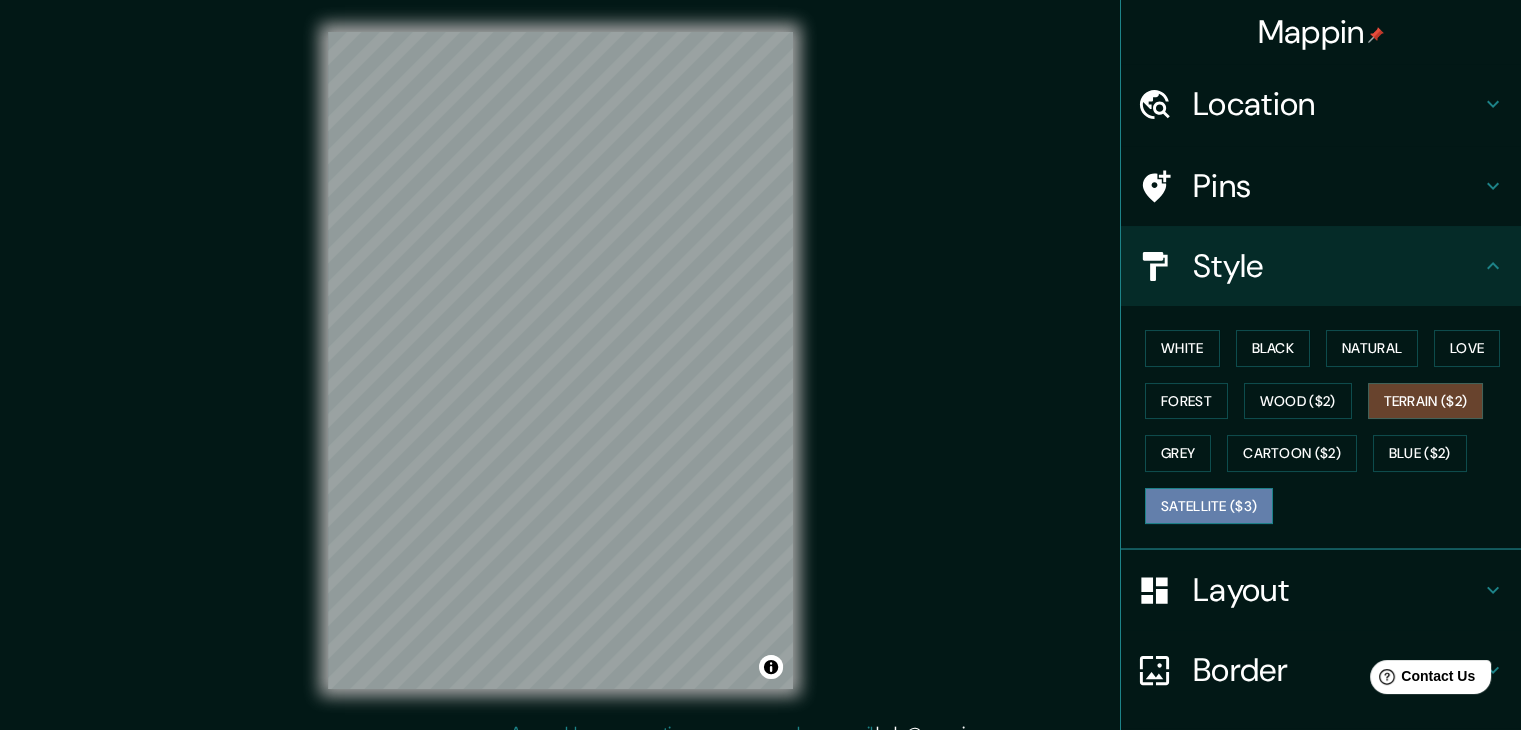 click on "Satellite ($3)" at bounding box center (1209, 506) 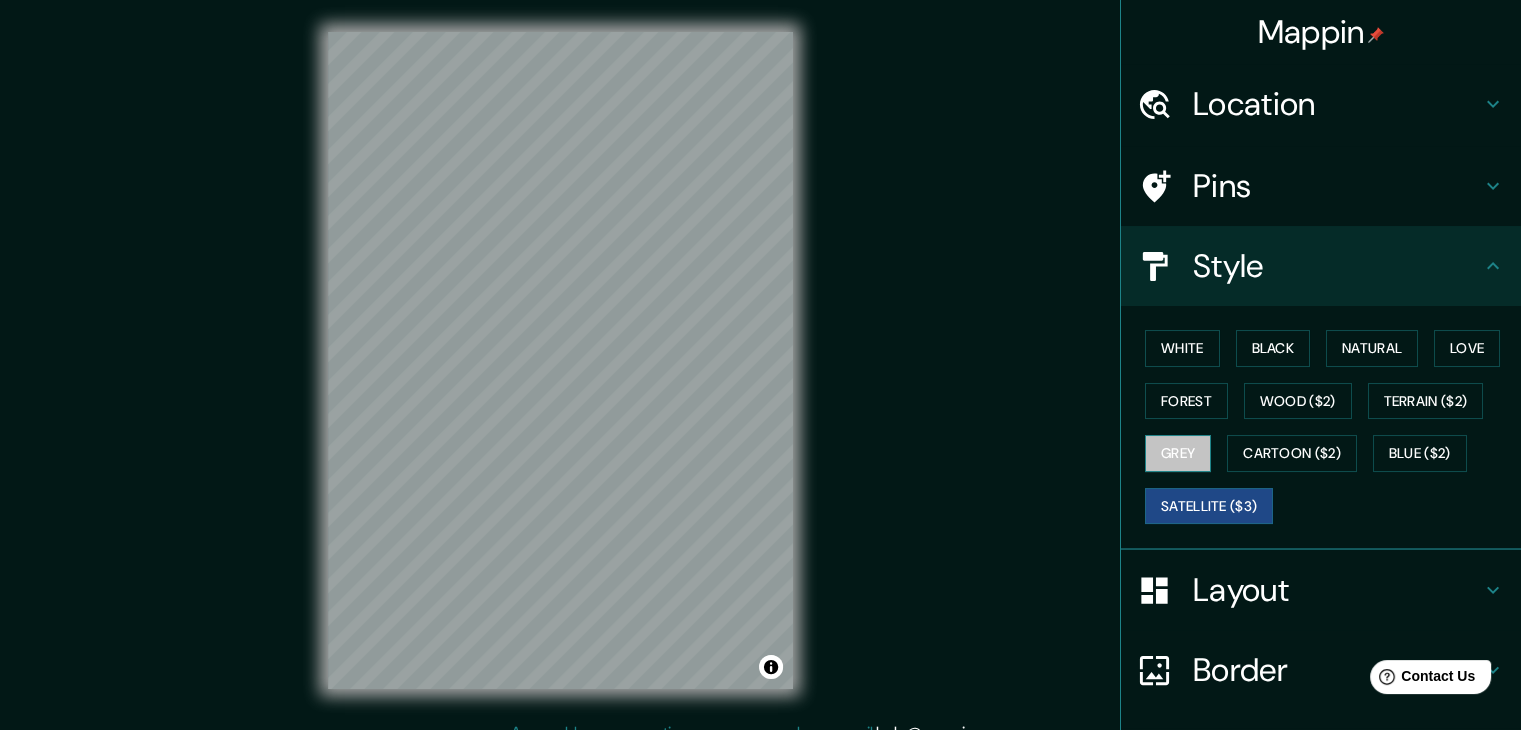 click on "Grey" at bounding box center (1178, 453) 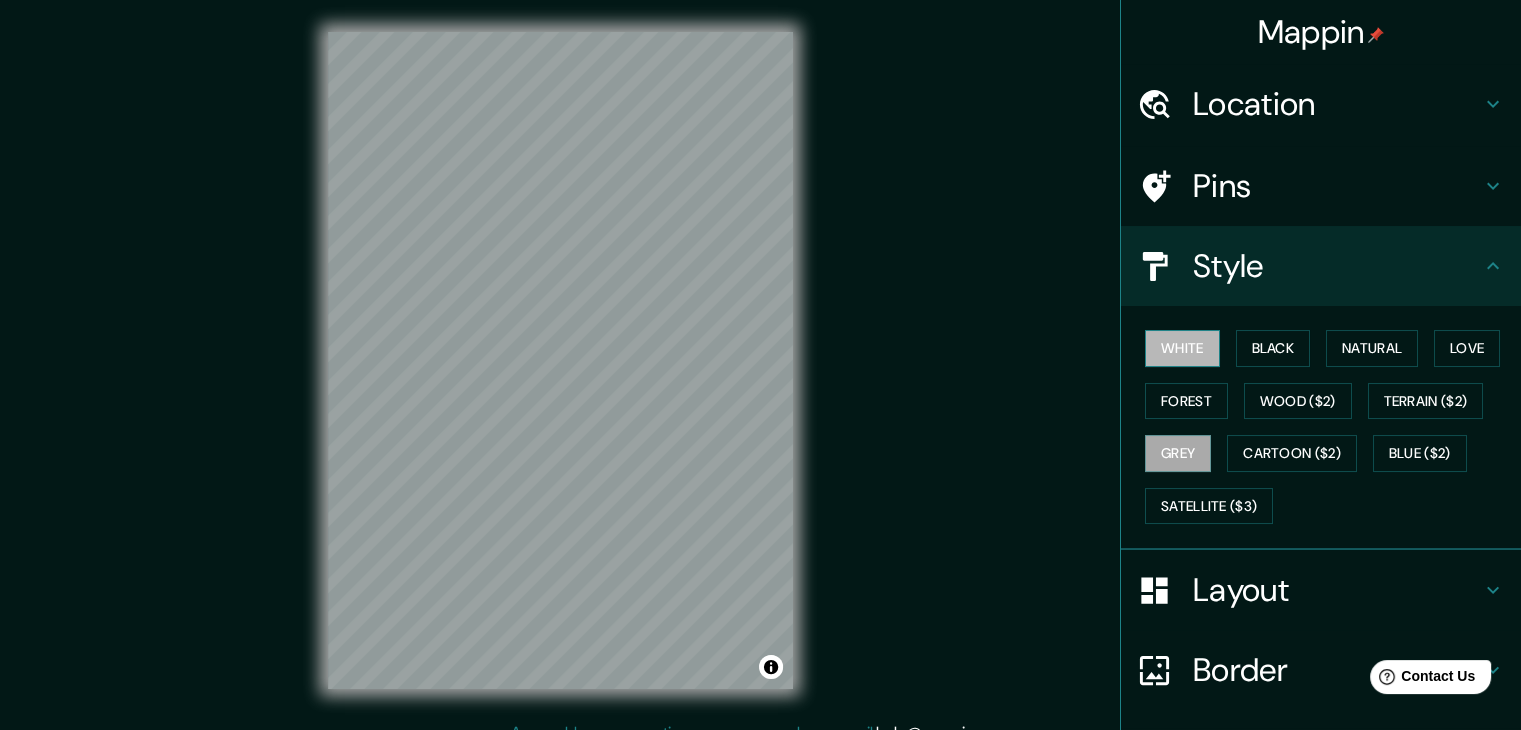 click on "White" at bounding box center [1182, 348] 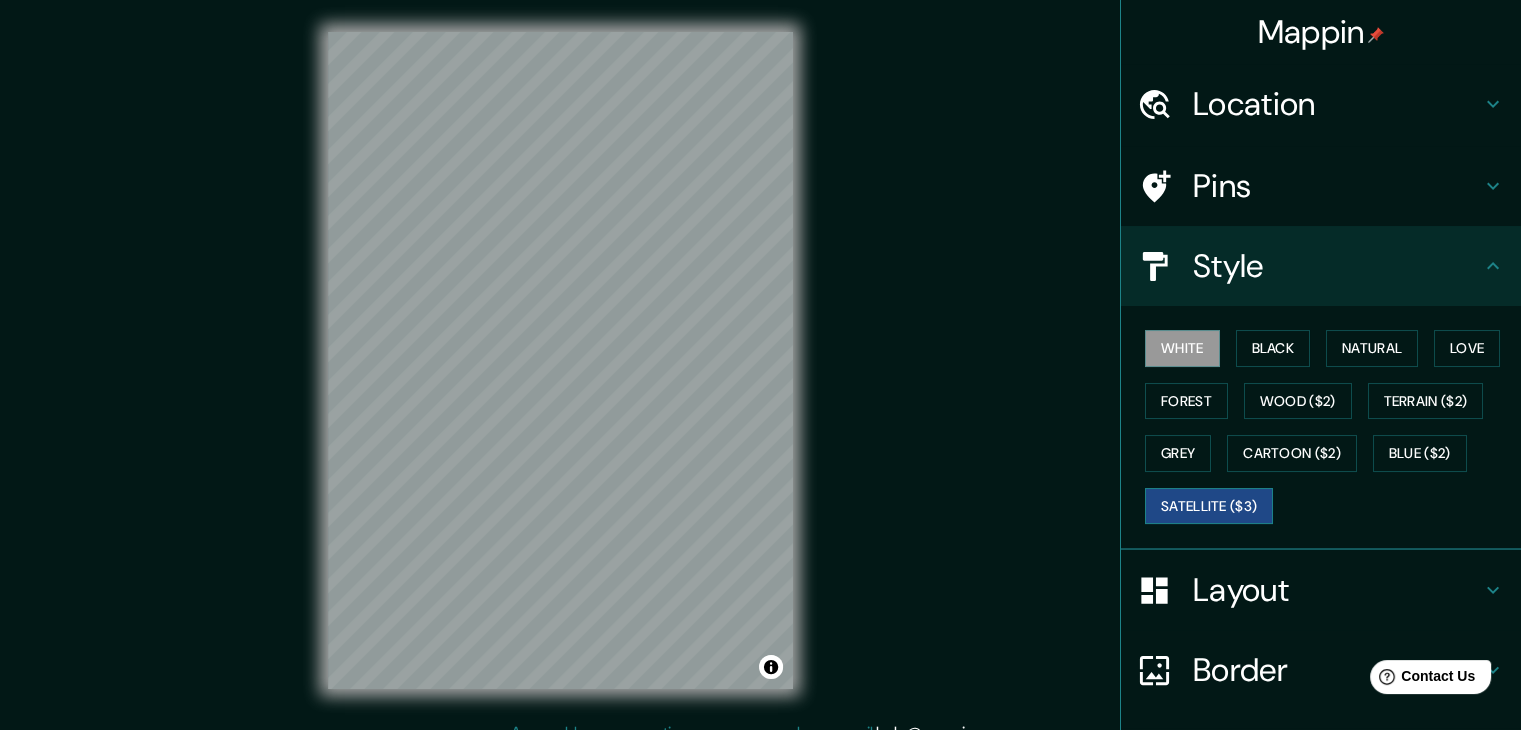 click on "Satellite ($3)" at bounding box center (1209, 506) 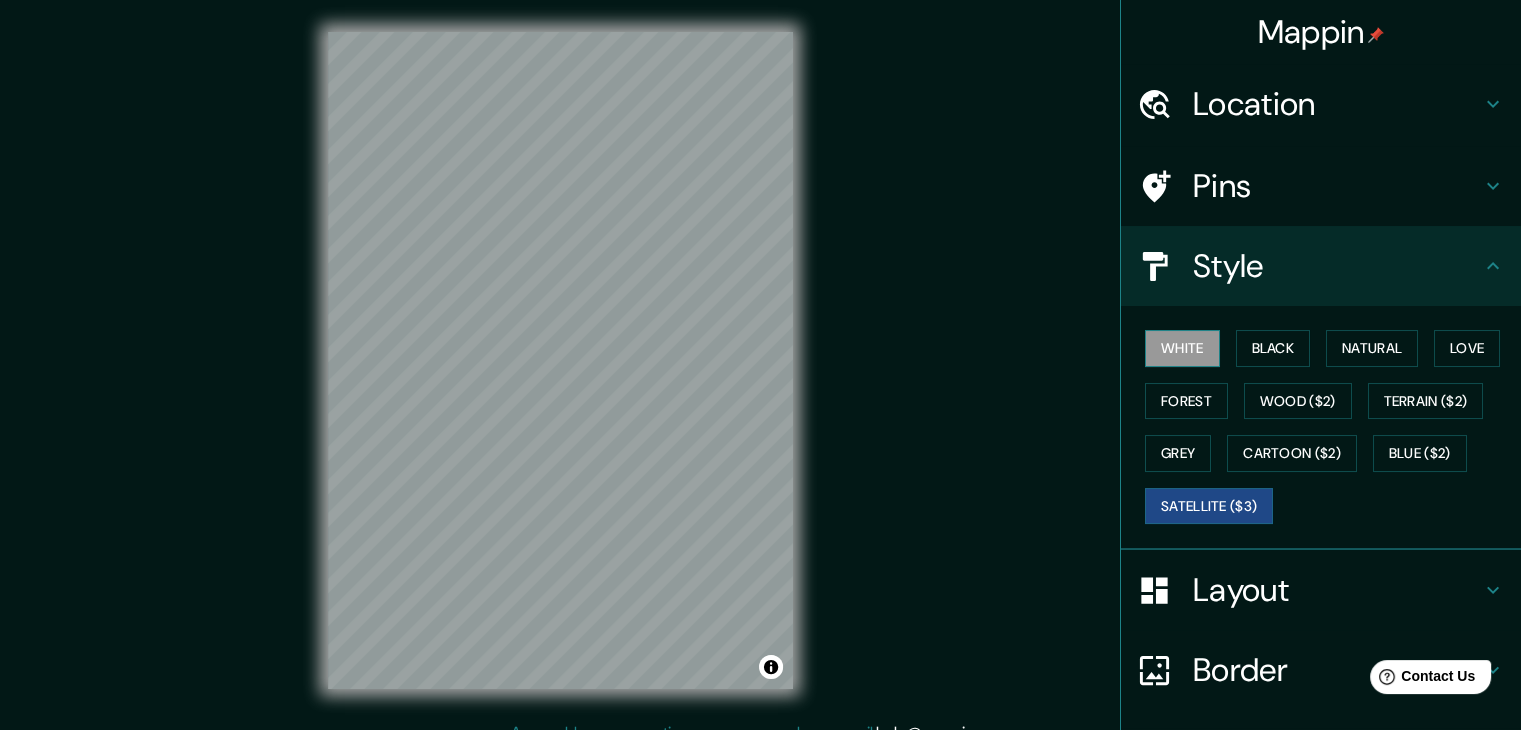 click on "White" at bounding box center [1182, 348] 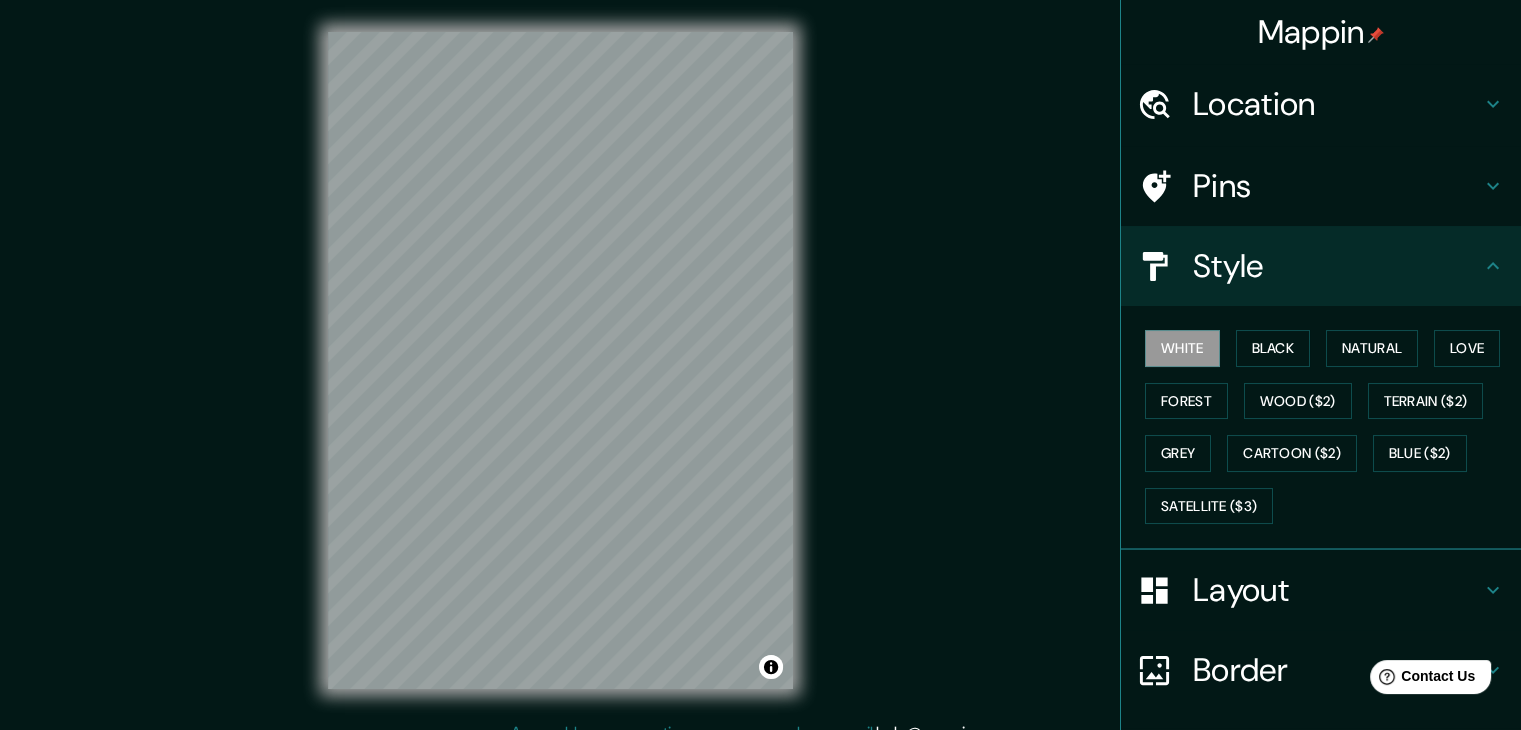 click on "Layout" at bounding box center [1337, 590] 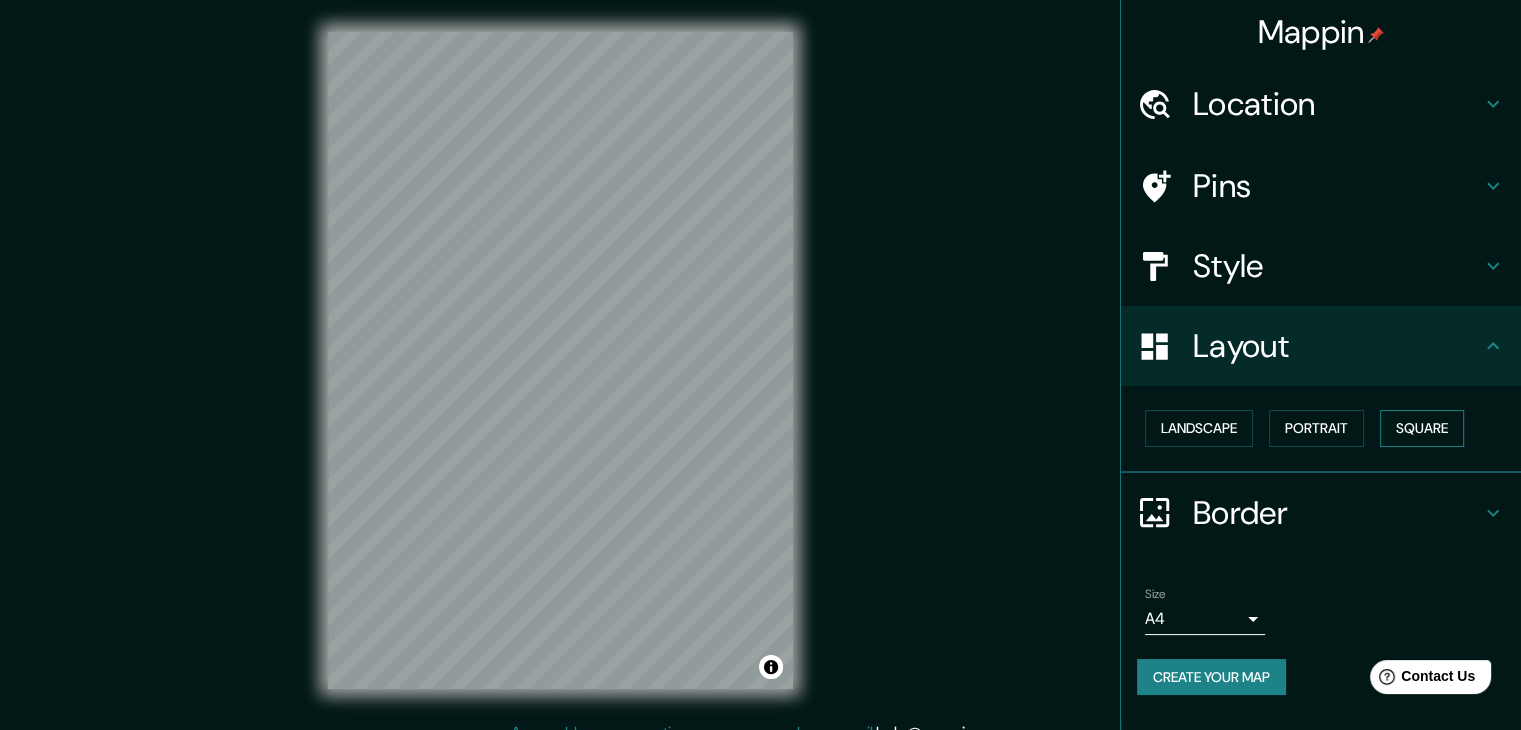 click on "Square" at bounding box center [1422, 428] 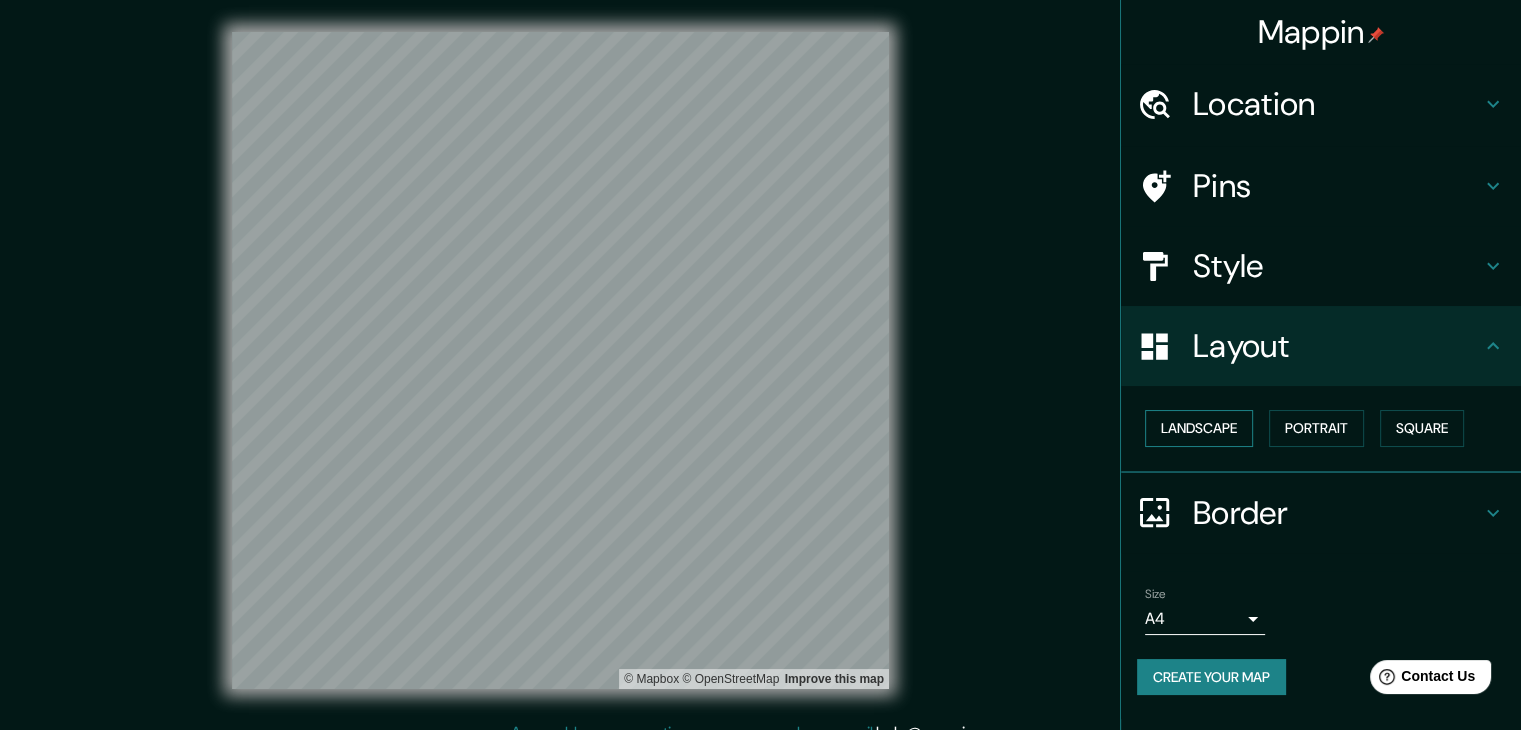 click on "Landscape" at bounding box center [1199, 428] 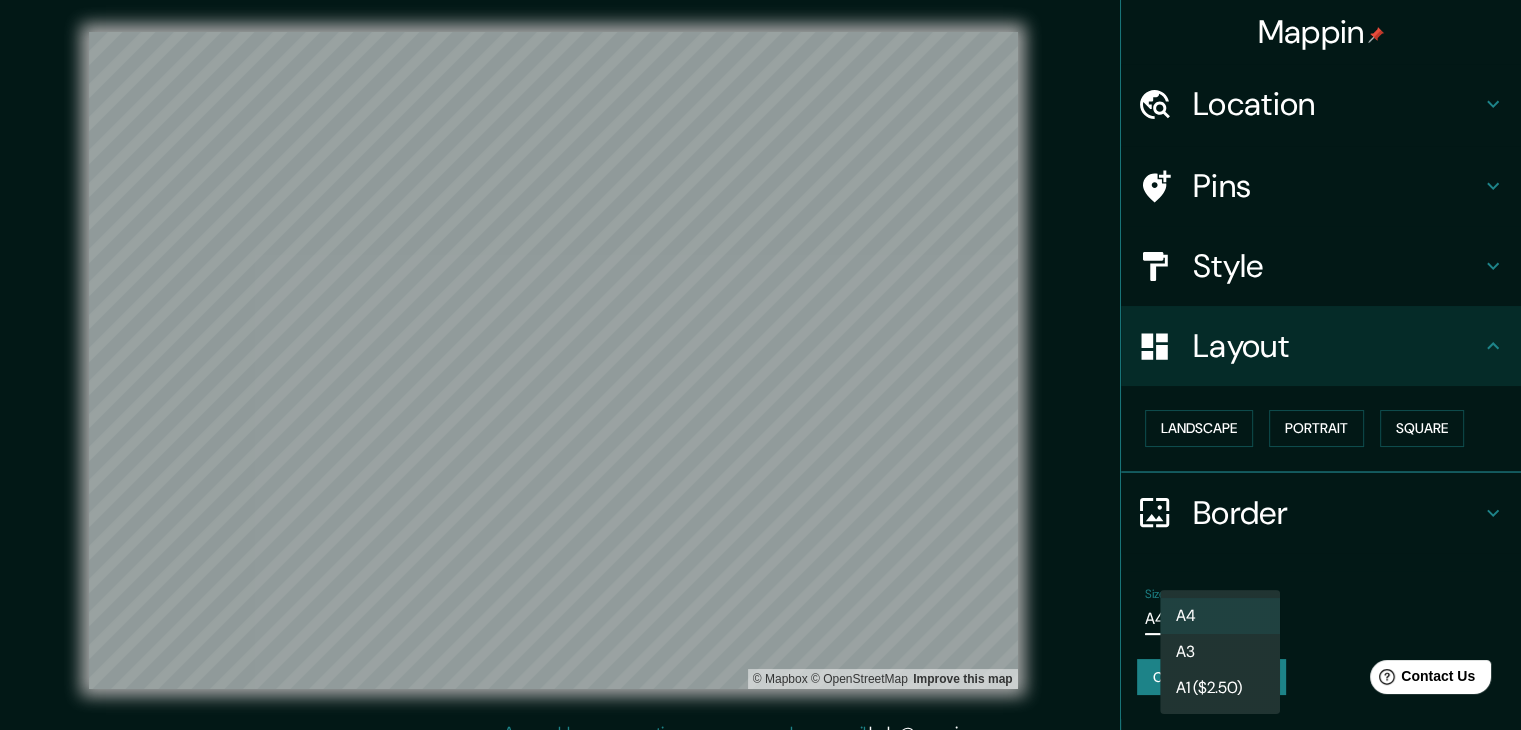 click on "Mappin Location Travesía [STREET_NAME] [NUMBER] [NUMBER], [POSTAL_CODE] A [CITY], provincia de [PROVINCE], España Pins Style Layout Border Choose a border. Hint : you can make layers of the frame opaque to create some cool effects. None Simple Transparent Fancy Size A4 single Create your map © Mapbox © OpenStreetMap Improve this map Any problems, suggestions, or concerns please email help@example.com . . ." at bounding box center [760, 365] 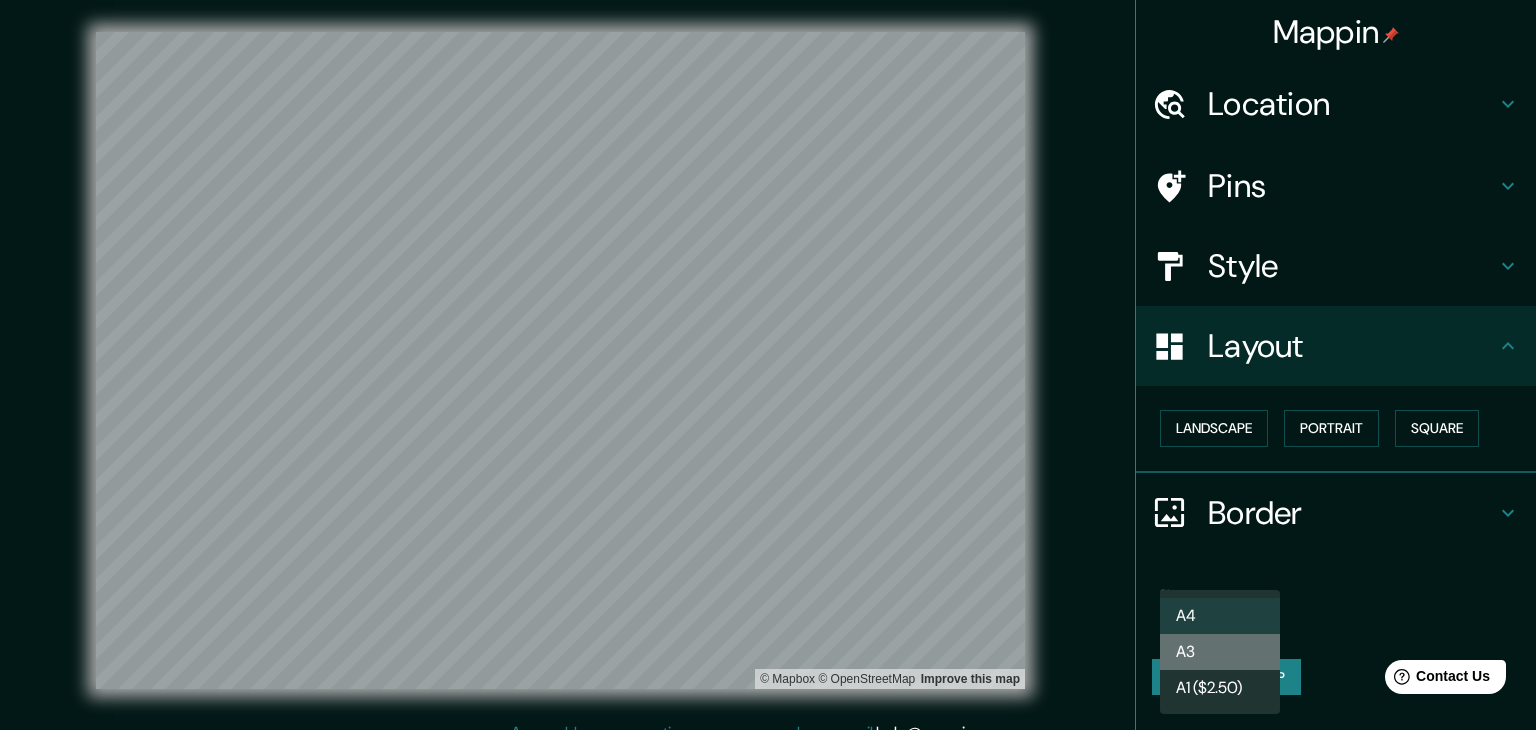 click on "A3" at bounding box center (1220, 652) 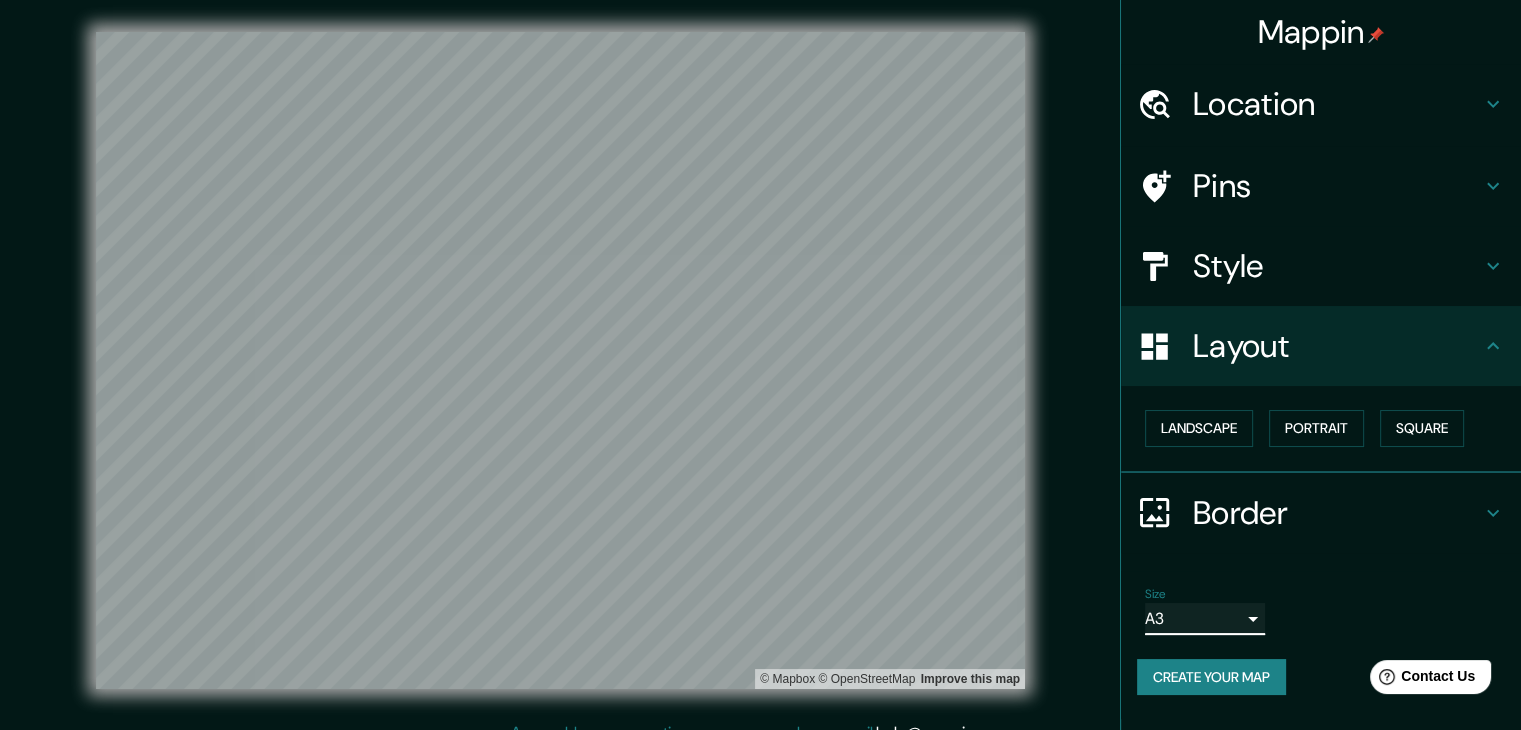 scroll, scrollTop: 23, scrollLeft: 0, axis: vertical 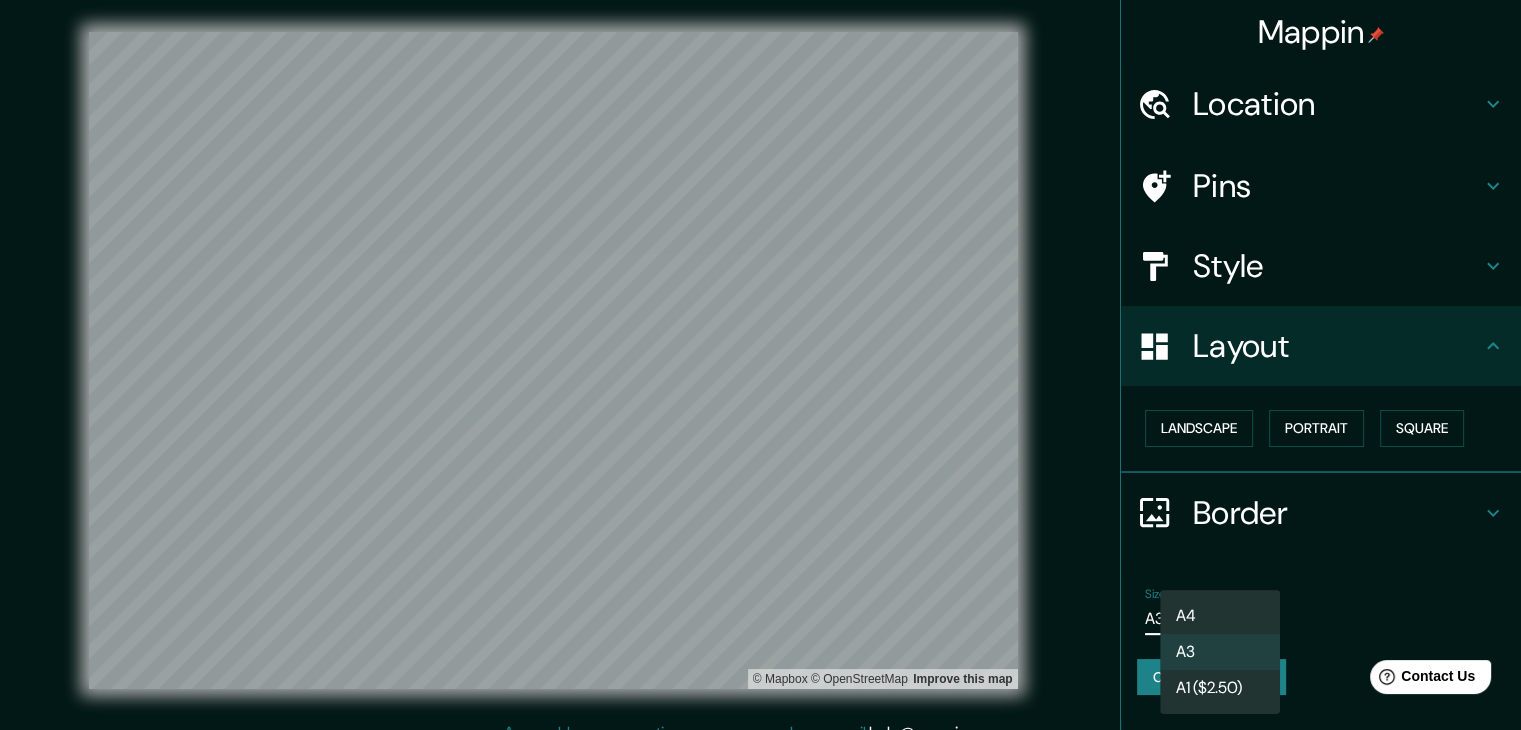 click on "Mappin Location Travesía Matadoiro 3 28, 36681 A Estrada, provincia de Pontevedra, España Pins Style Layout Landscape Portrait Square Border Choose a border.  Hint : you can make layers of the frame opaque to create some cool effects. None Simple Transparent Fancy Size A3 single Create your map © Mapbox   © OpenStreetMap   Improve this map Any problems, suggestions, or concerns please email    help@mappin.pro . . . A4 A3 A1 ($2.50)" at bounding box center (760, 365) 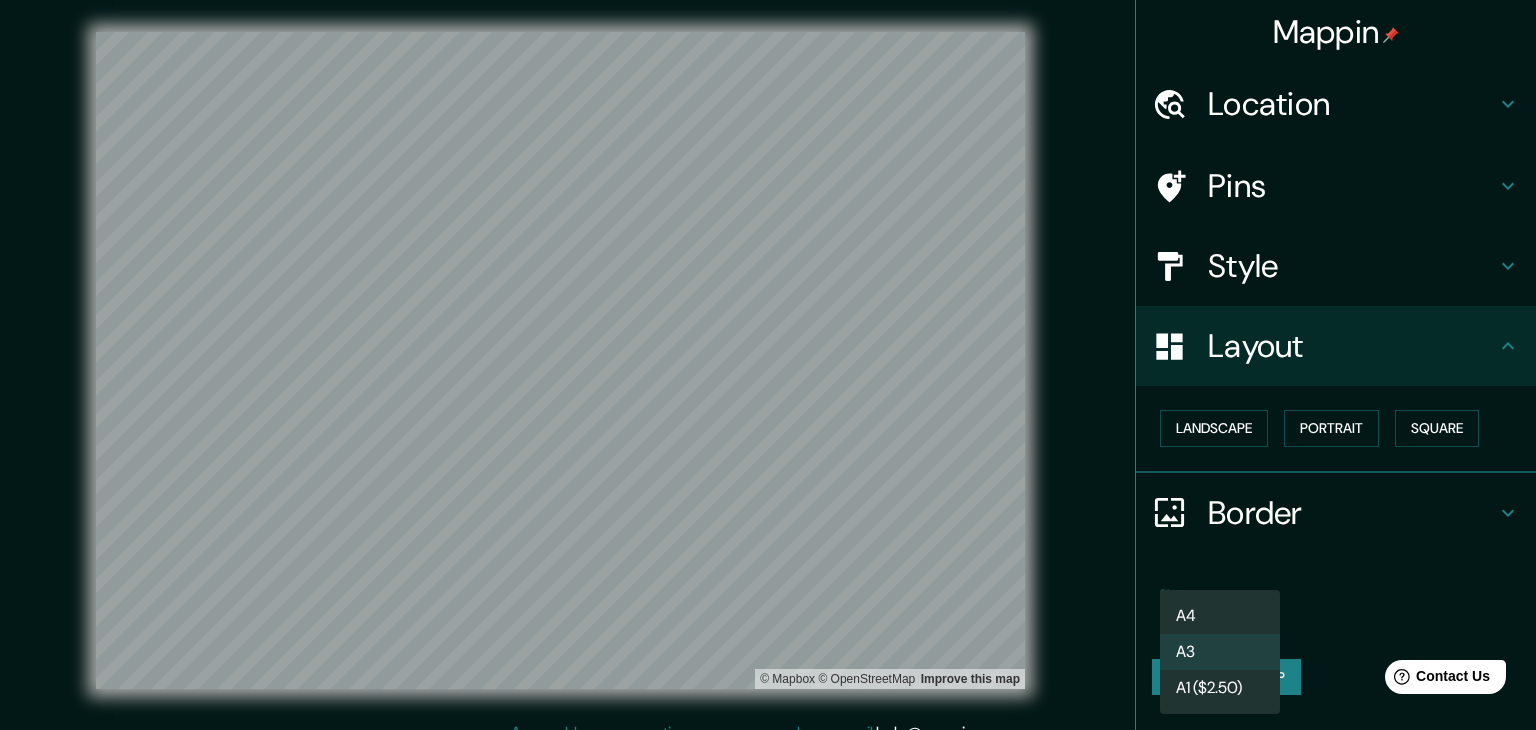 click on "A4" at bounding box center [1220, 616] 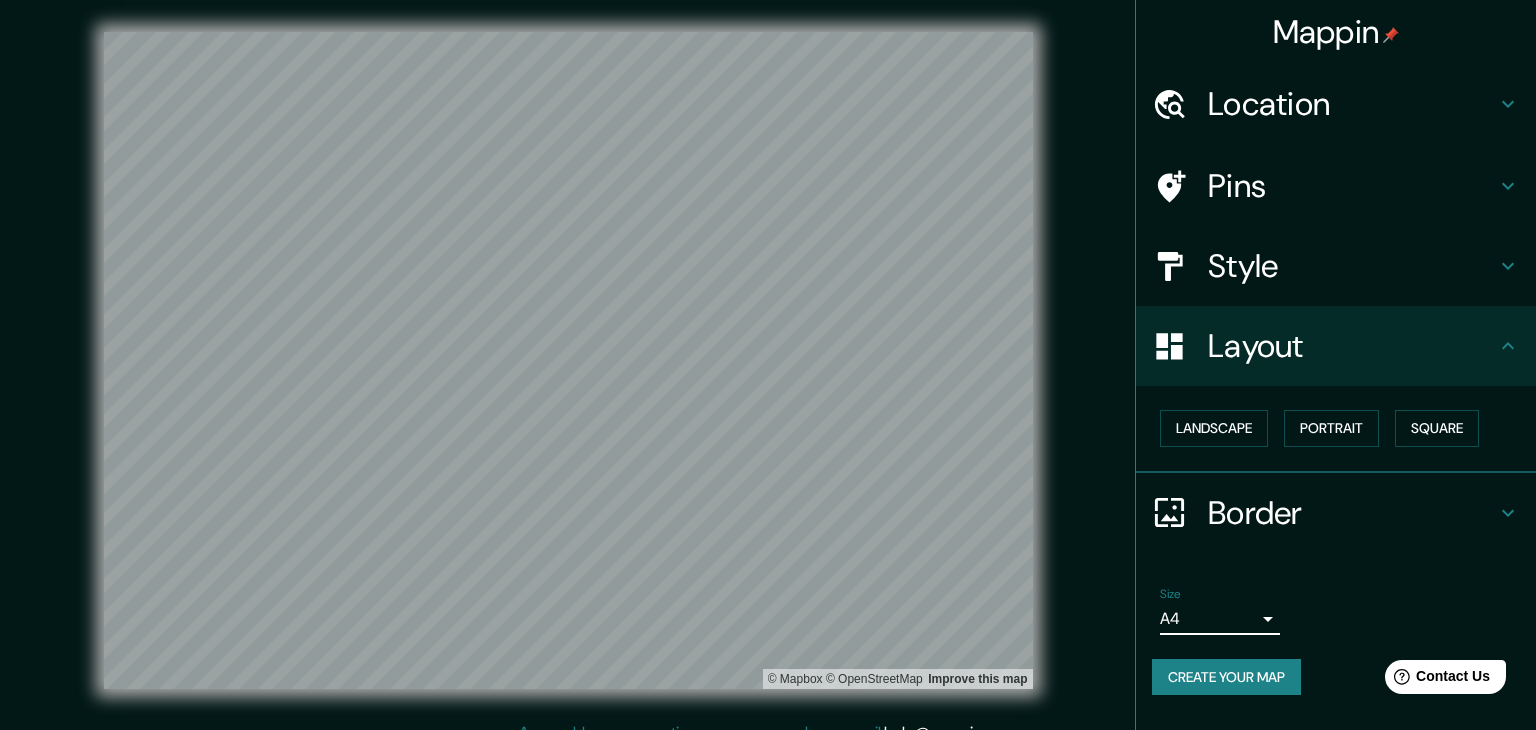 click on "Mappin Location Travesía Matadoiro 3 28, 36681 A Estrada, provincia de Pontevedra, España Pins Style Layout Landscape Portrait Square Border Choose a border.  Hint : you can make layers of the frame opaque to create some cool effects. None Simple Transparent Fancy Size A4 single Create your map © Mapbox   © OpenStreetMap   Improve this map Any problems, suggestions, or concerns please email    help@mappin.pro . . ." at bounding box center [768, 365] 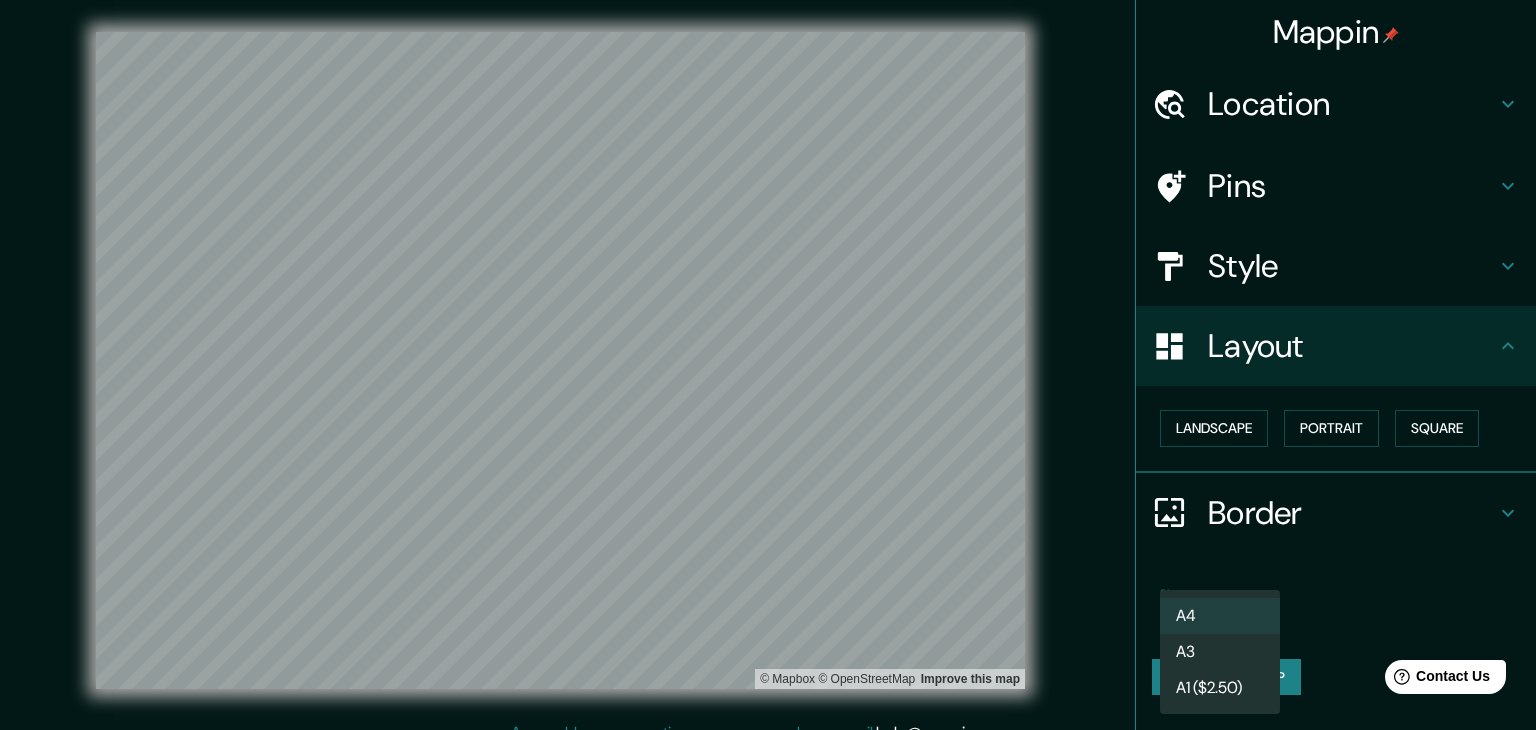 click on "A3" at bounding box center [1220, 652] 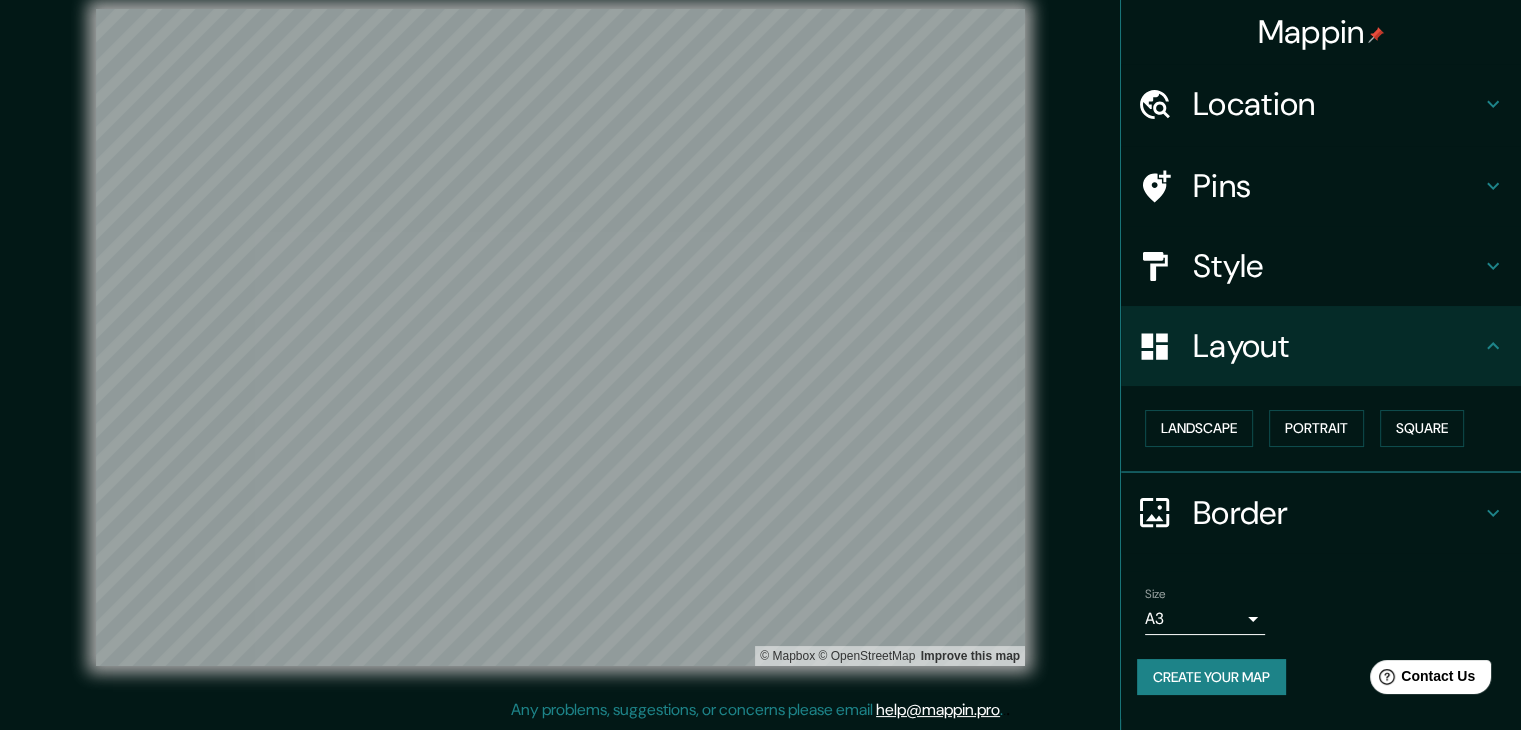 scroll, scrollTop: 0, scrollLeft: 0, axis: both 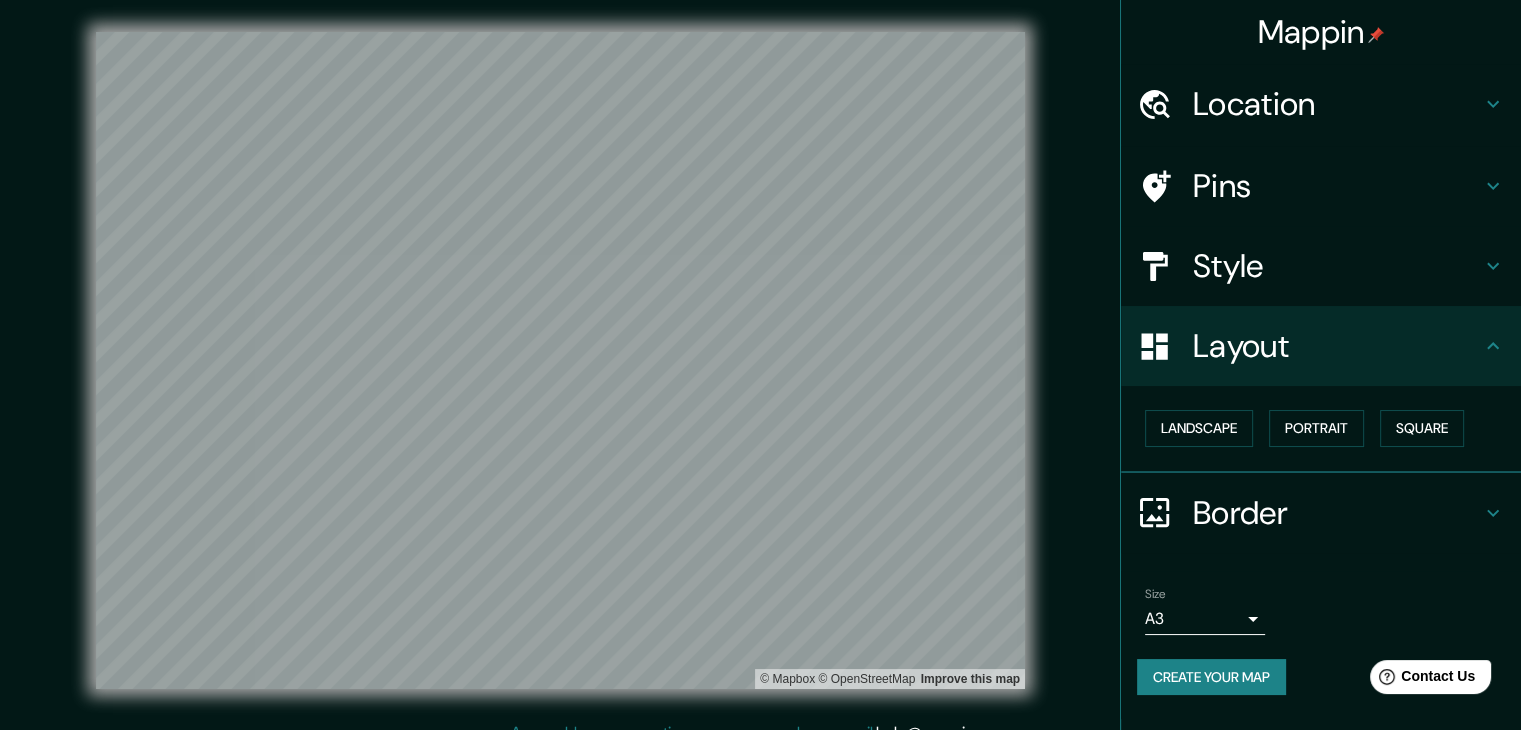 click 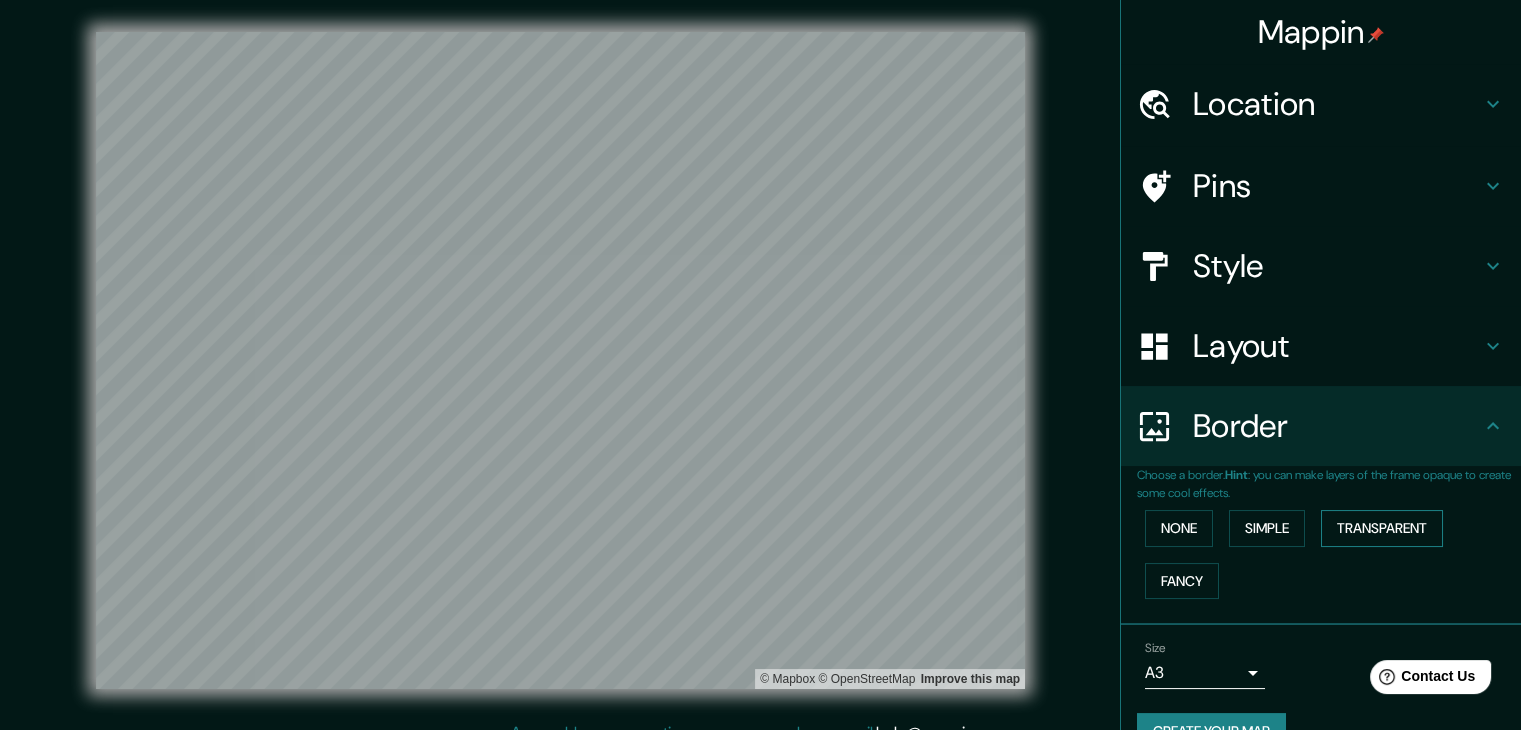 click on "Transparent" at bounding box center (1382, 528) 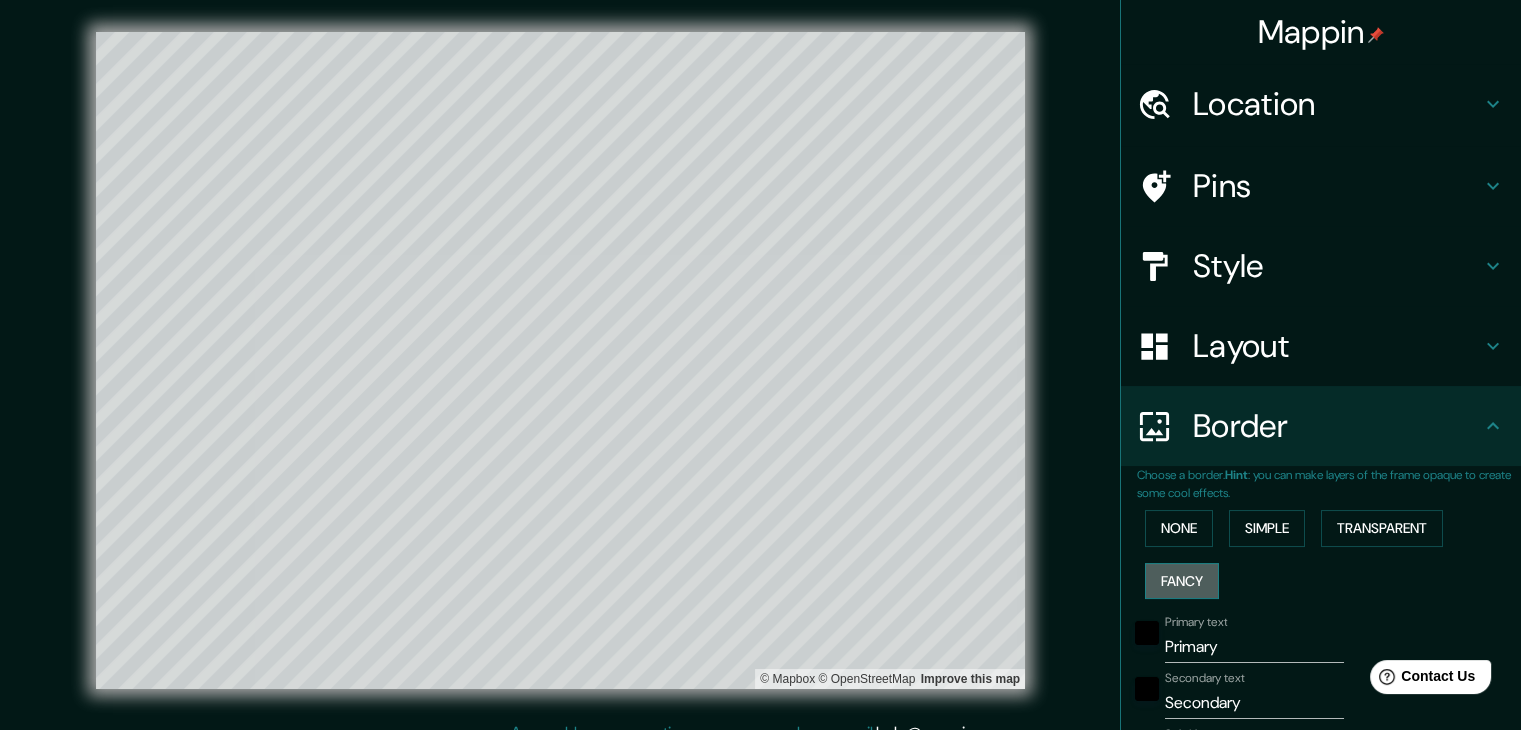 click on "Fancy" at bounding box center [1182, 581] 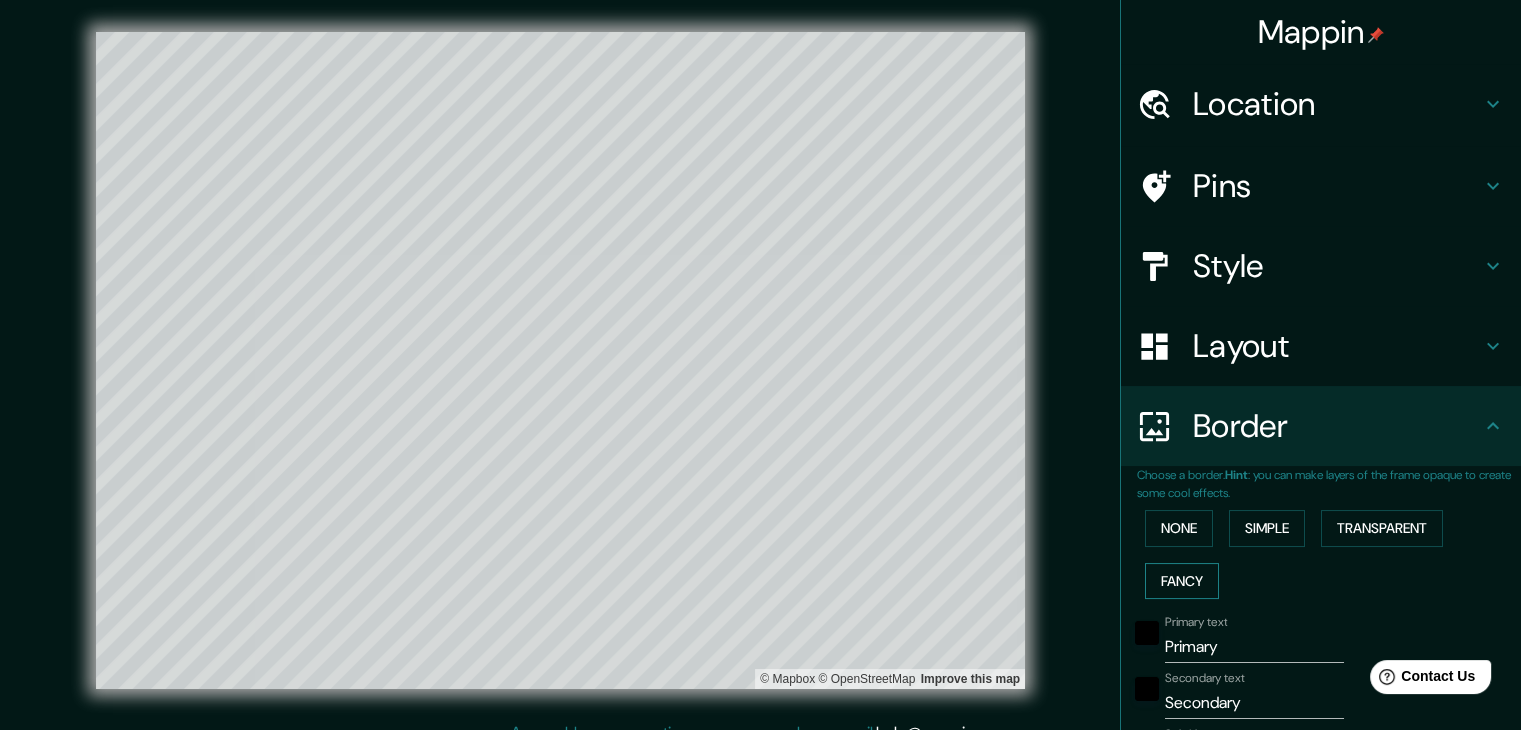click on "Fancy" at bounding box center [1182, 581] 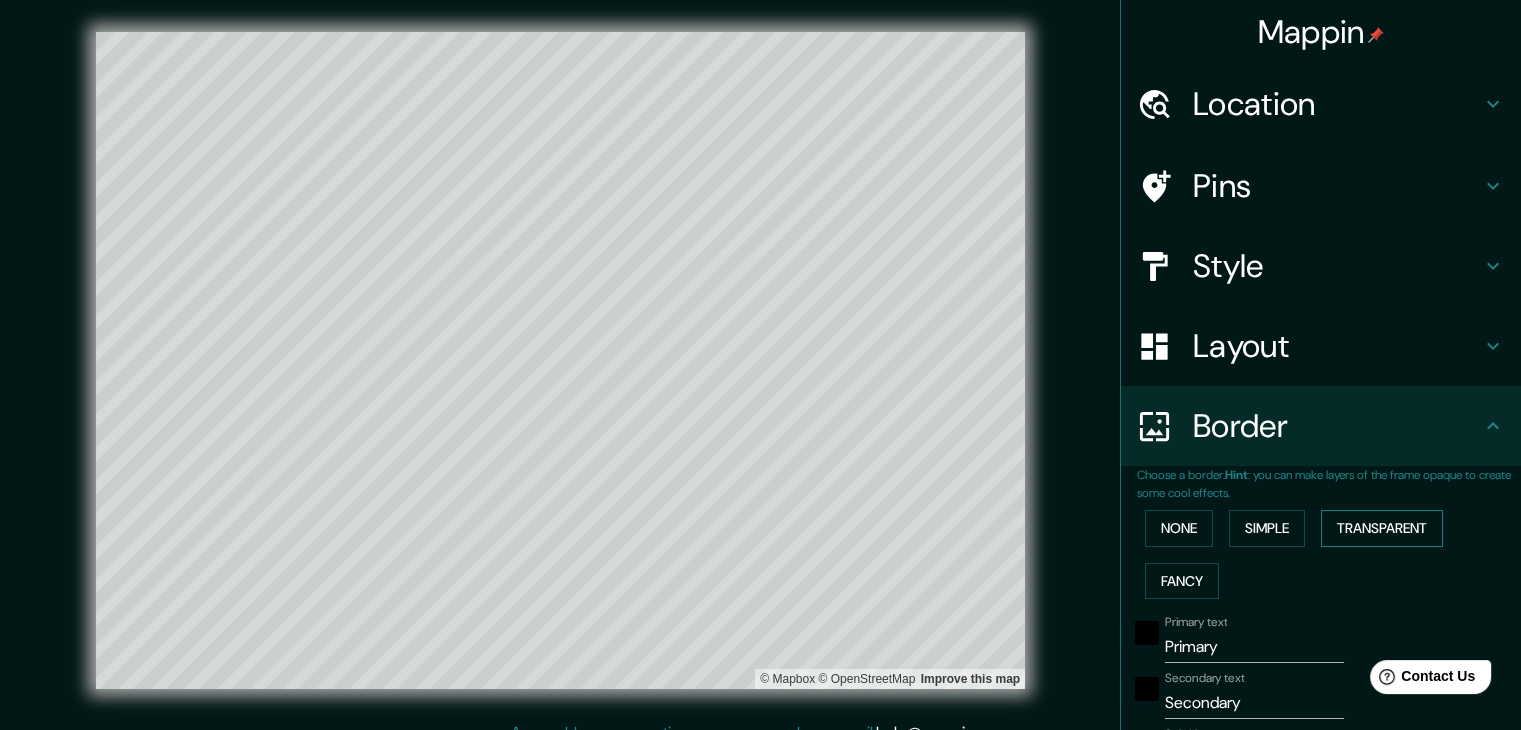 click on "Transparent" at bounding box center [1382, 528] 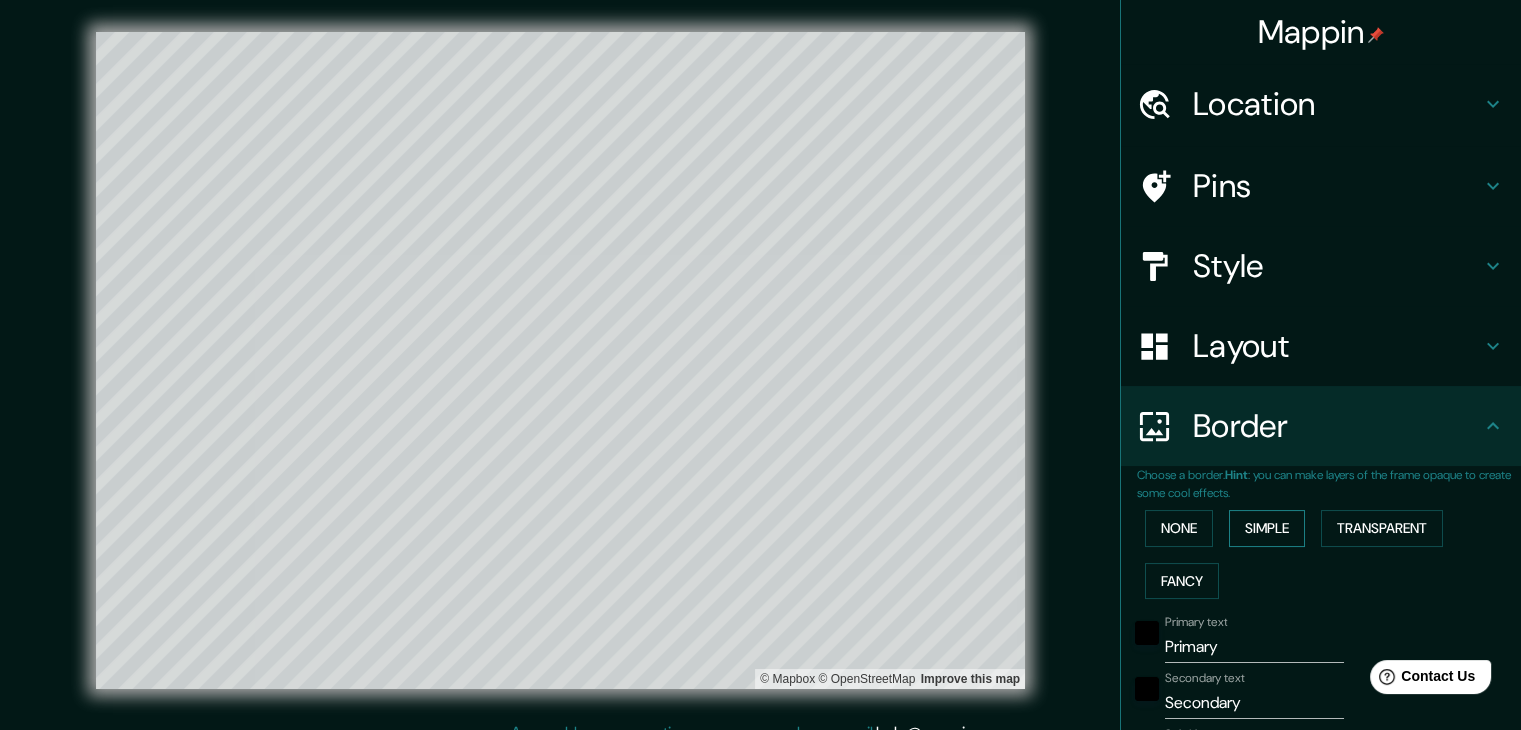click on "Simple" at bounding box center (1267, 528) 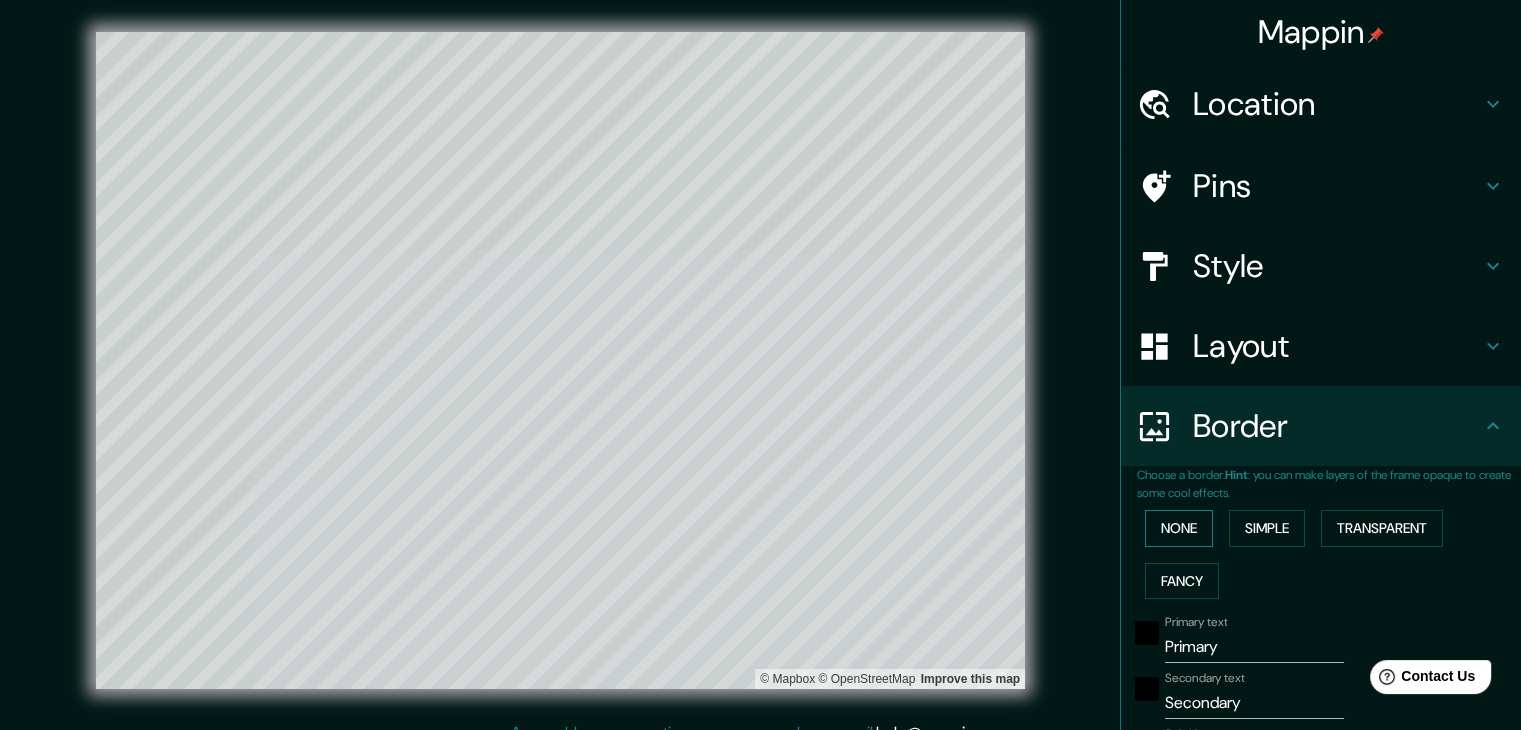 click on "None" at bounding box center [1179, 528] 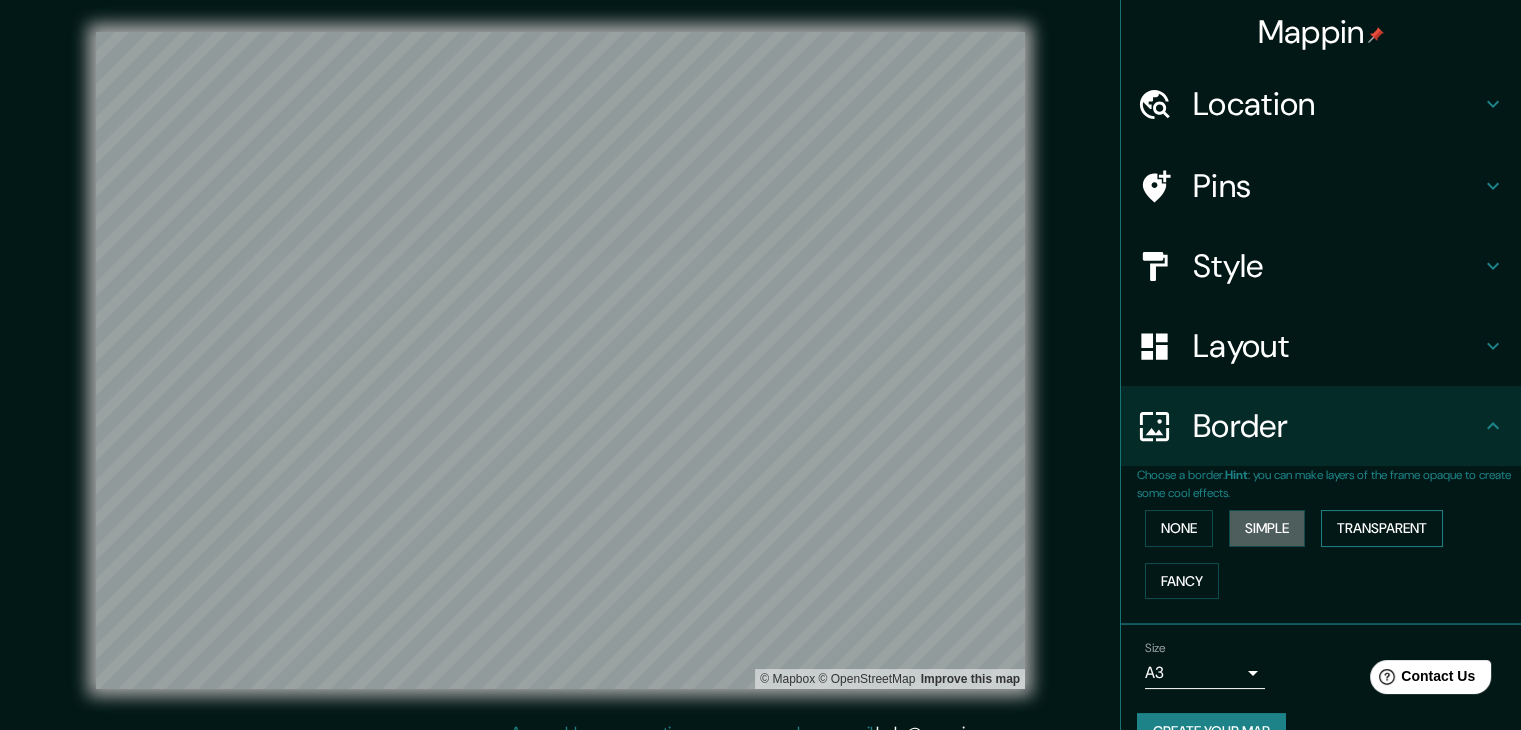 drag, startPoint x: 1263, startPoint y: 532, endPoint x: 1368, endPoint y: 525, distance: 105.23308 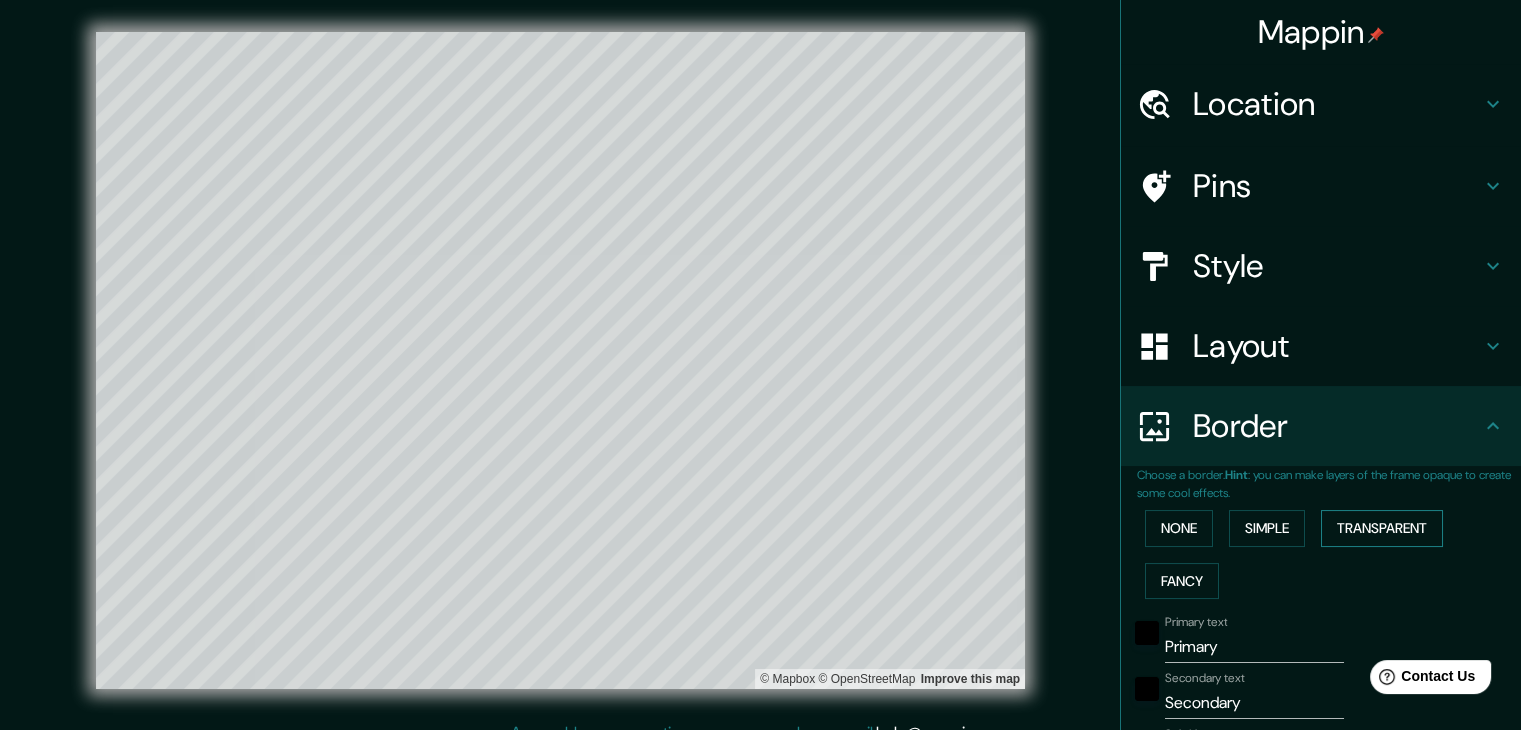 click on "Transparent" at bounding box center [1382, 528] 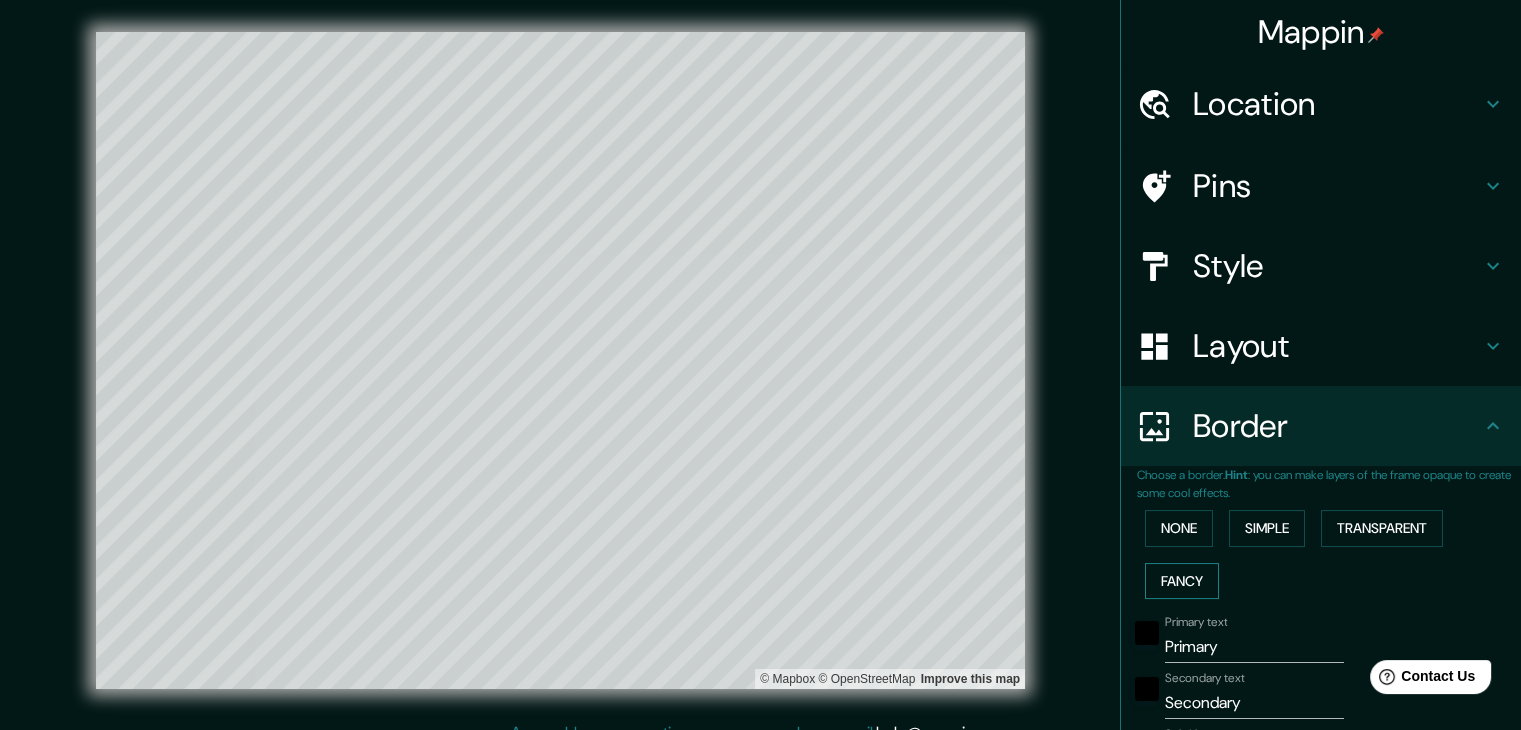 click on "Fancy" at bounding box center (1182, 581) 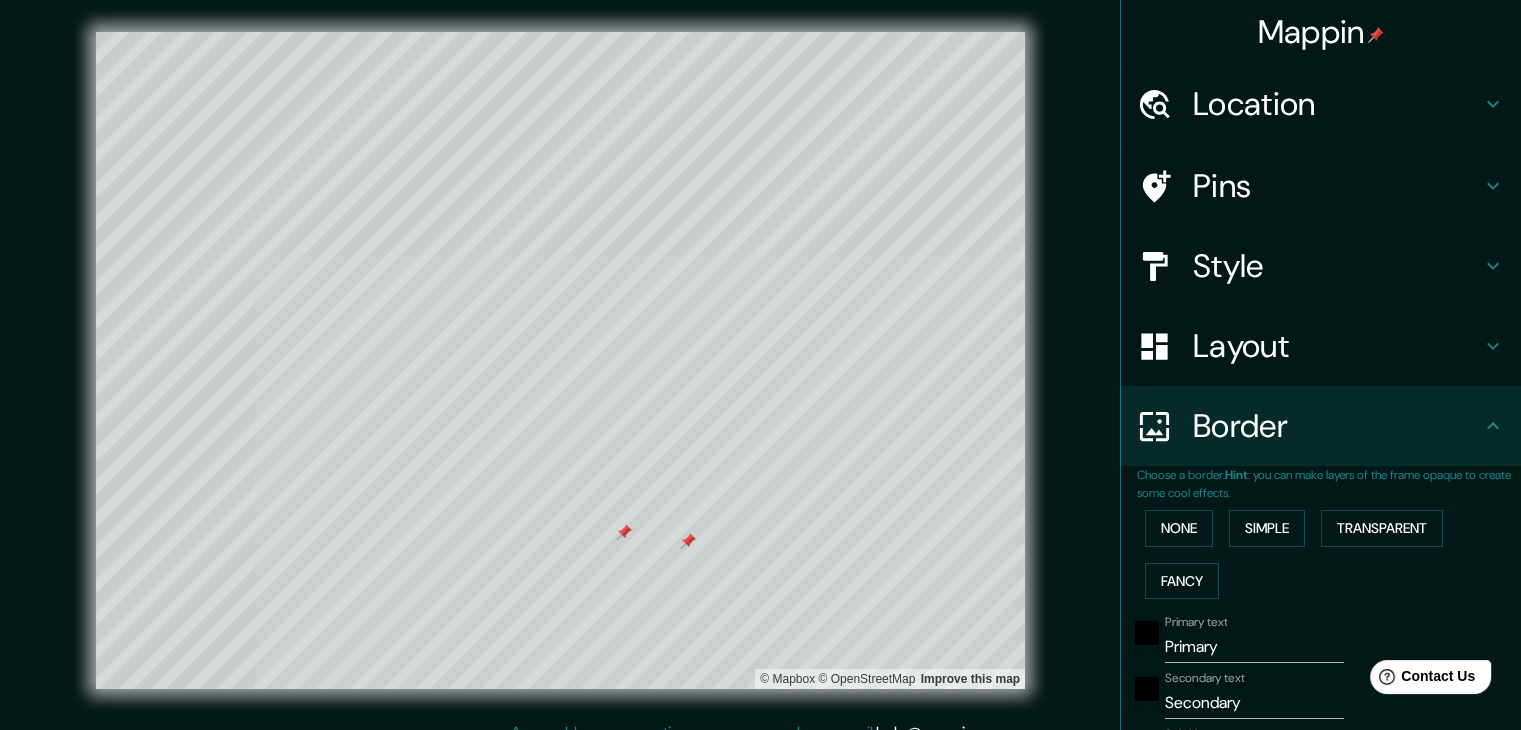 click on "Pins" at bounding box center (1337, 186) 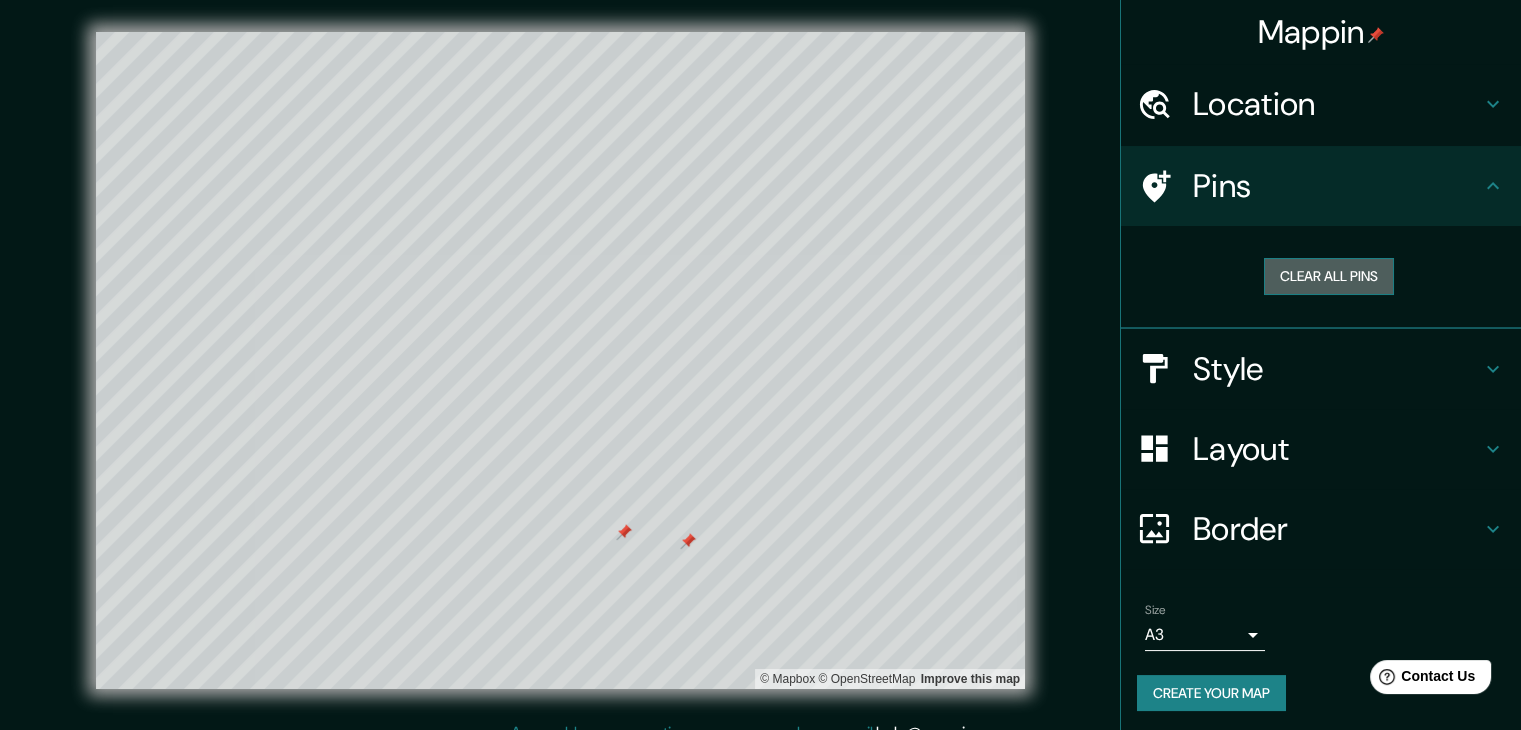 click on "Clear all pins" at bounding box center (1329, 276) 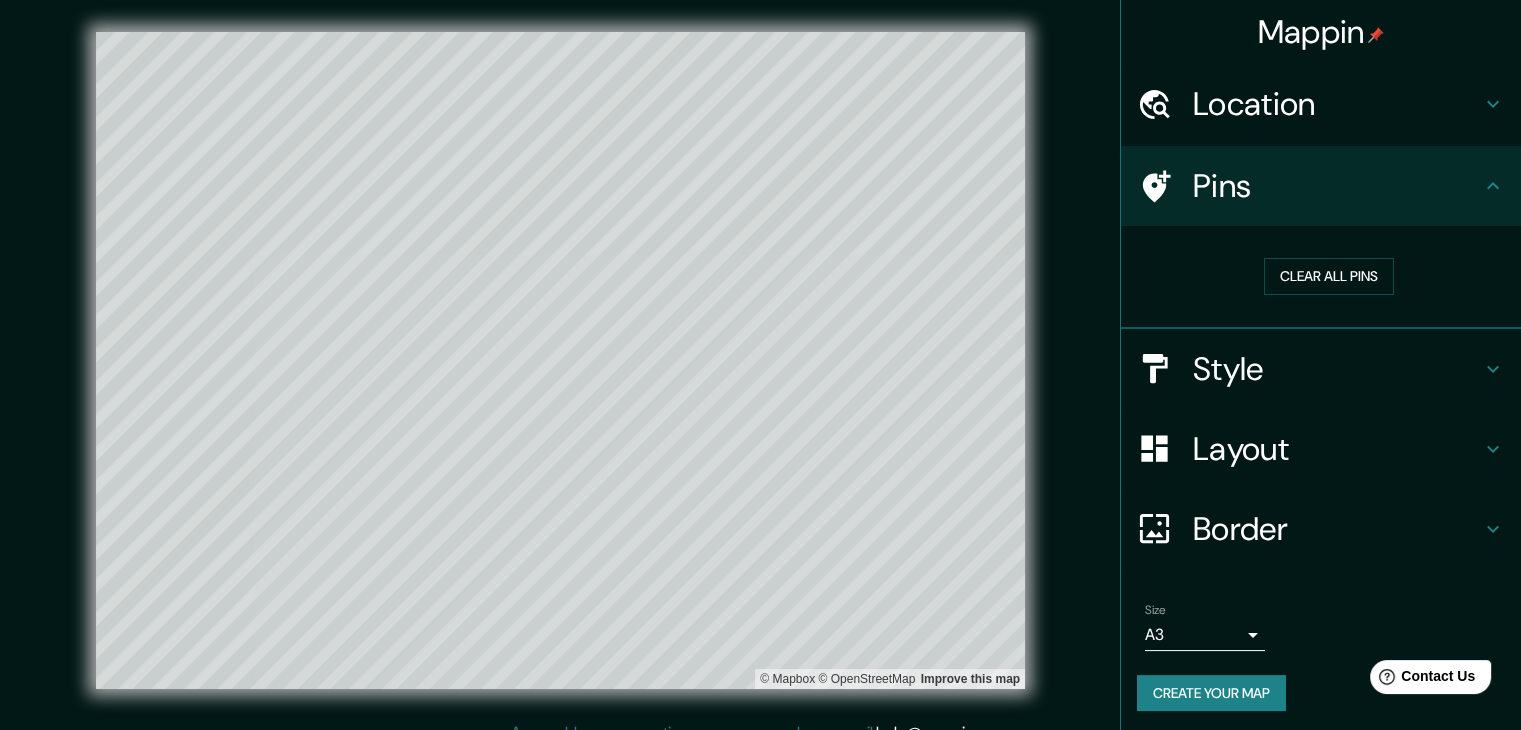 scroll, scrollTop: 4, scrollLeft: 0, axis: vertical 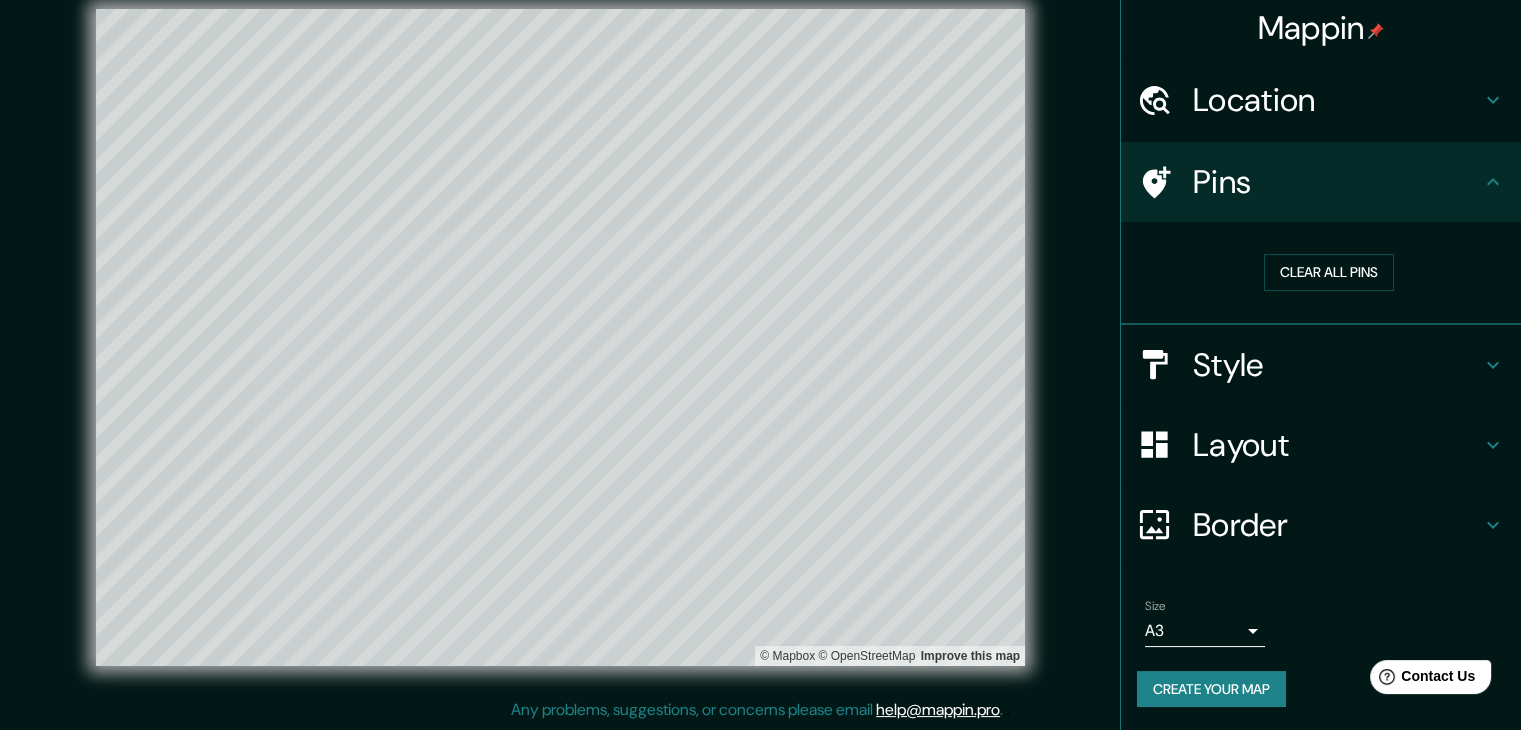 click on "Border" at bounding box center (1337, 525) 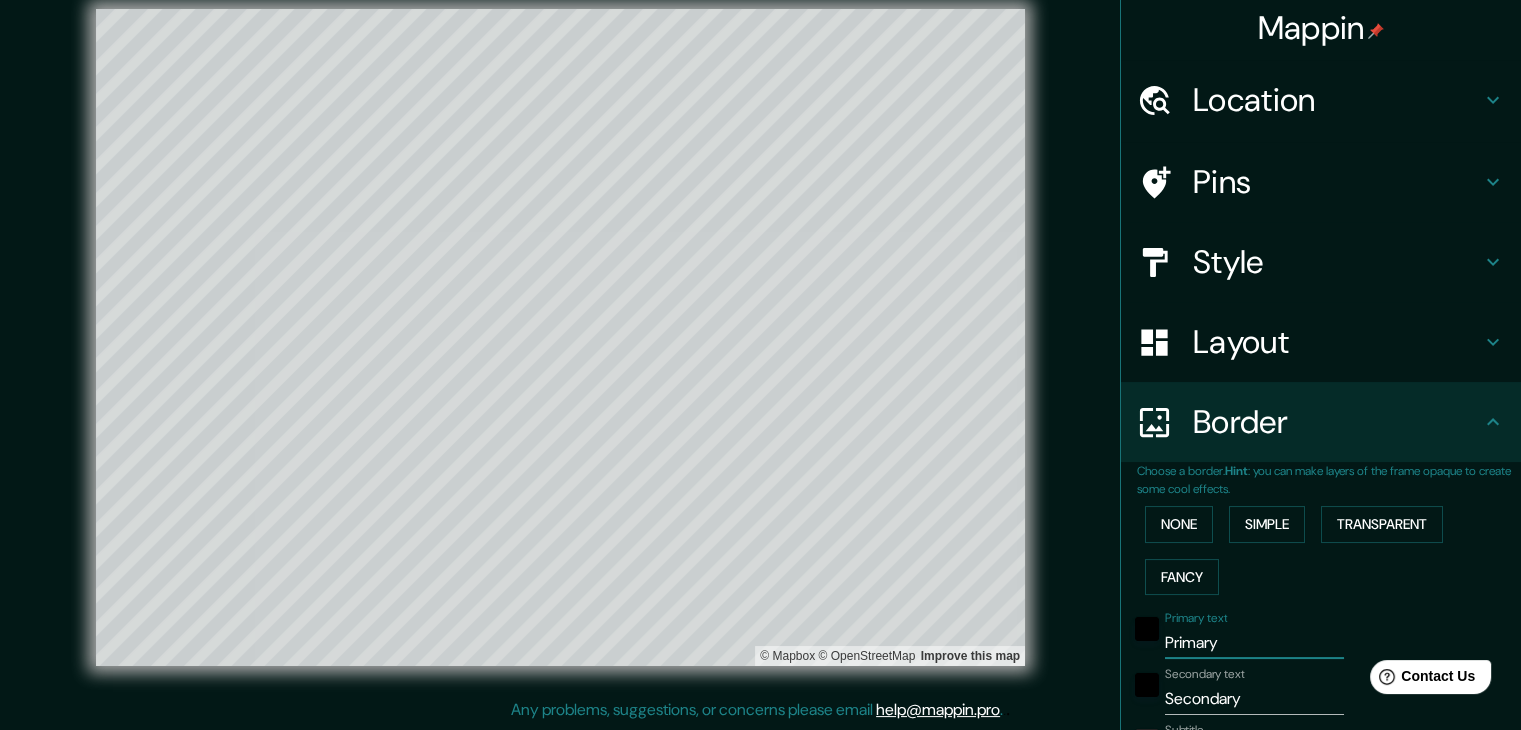 click on "Primary" at bounding box center (1254, 643) 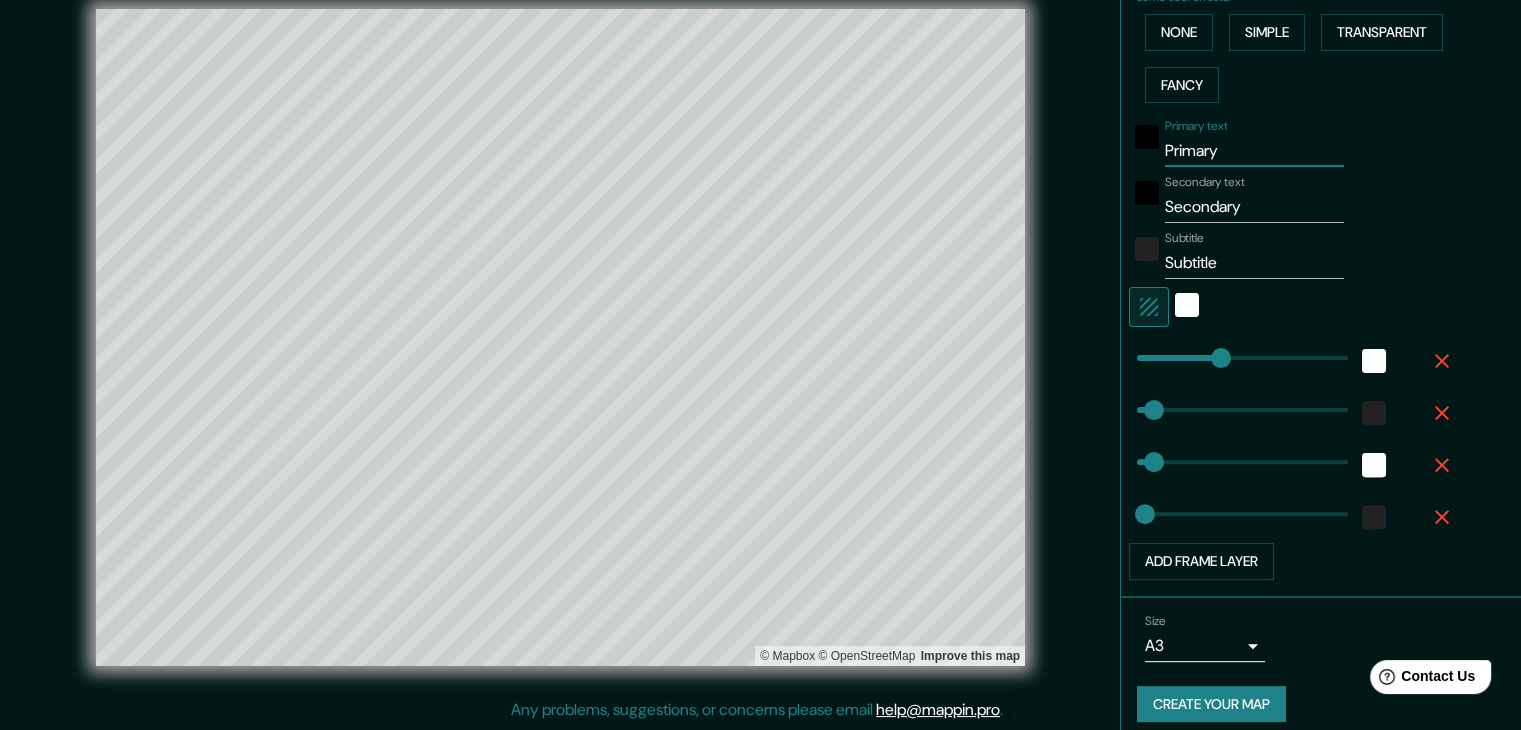 scroll, scrollTop: 504, scrollLeft: 0, axis: vertical 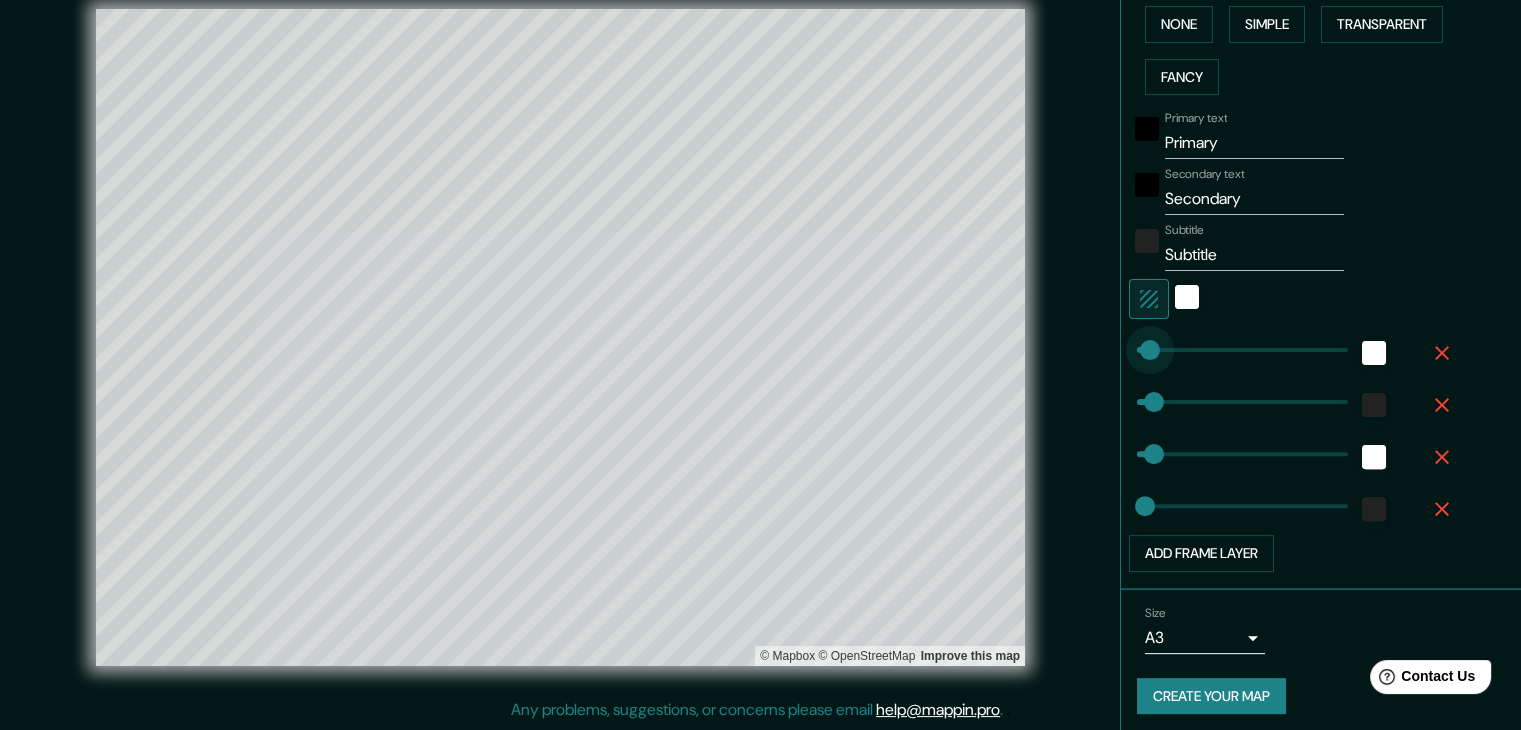 type on "28" 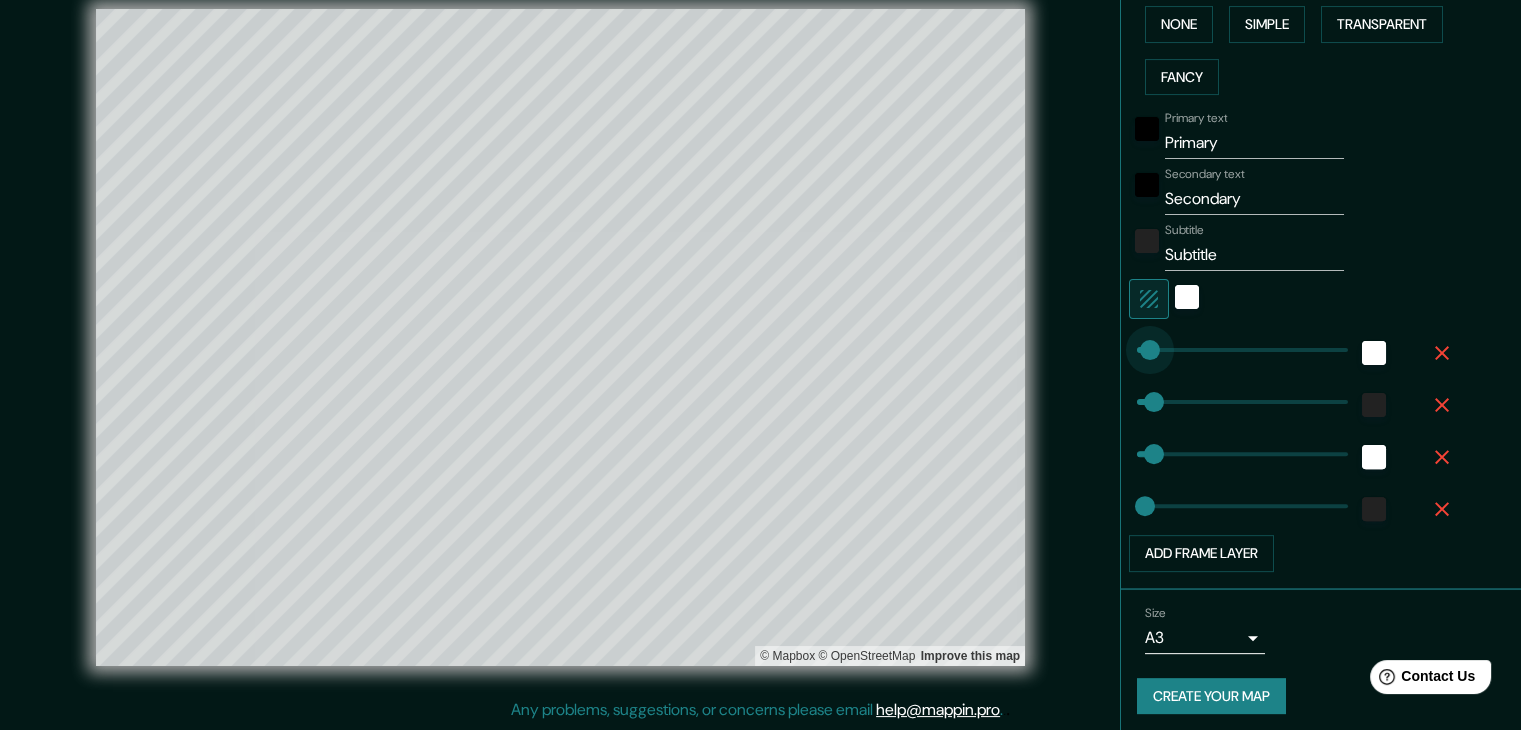 drag, startPoint x: 1212, startPoint y: 351, endPoint x: 1128, endPoint y: 352, distance: 84.00595 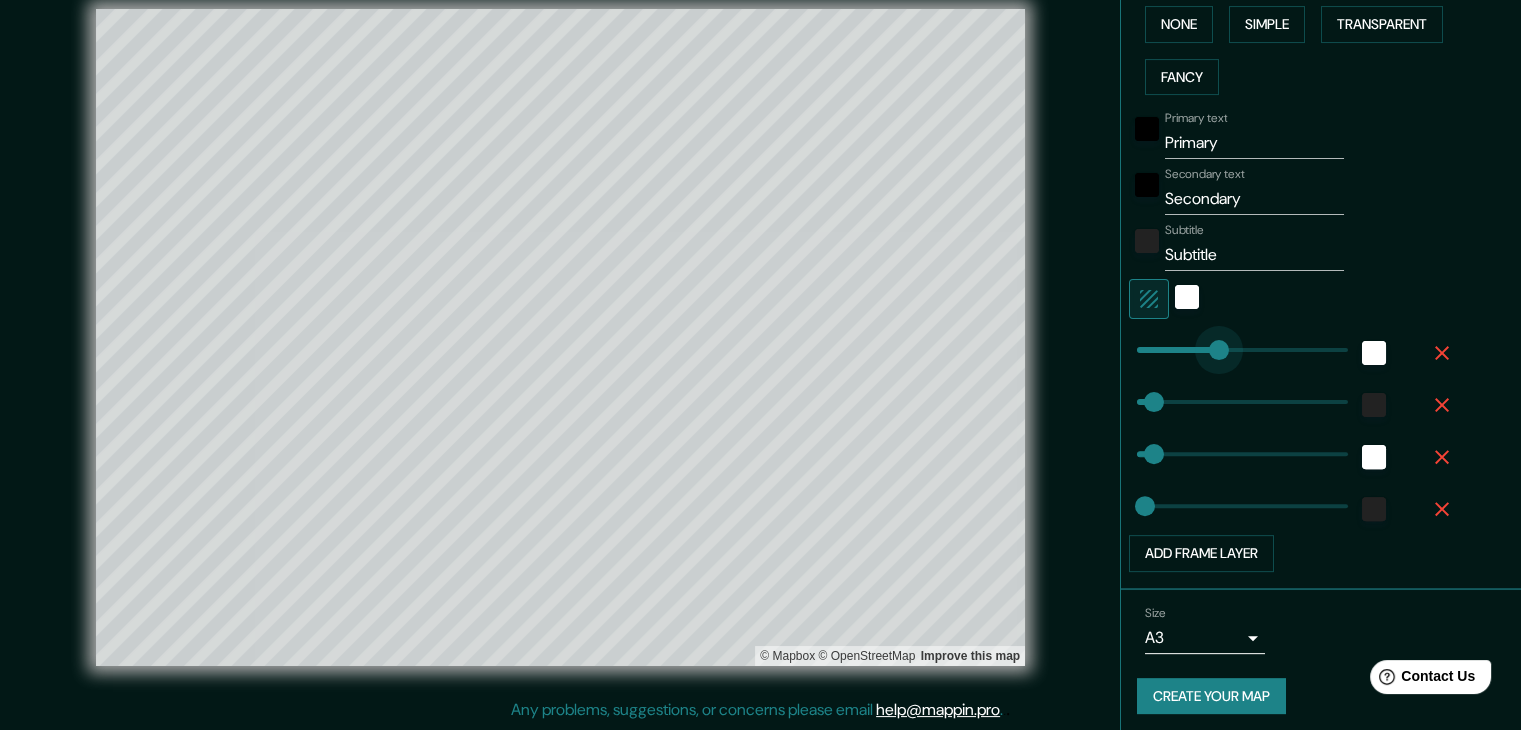 type on "328" 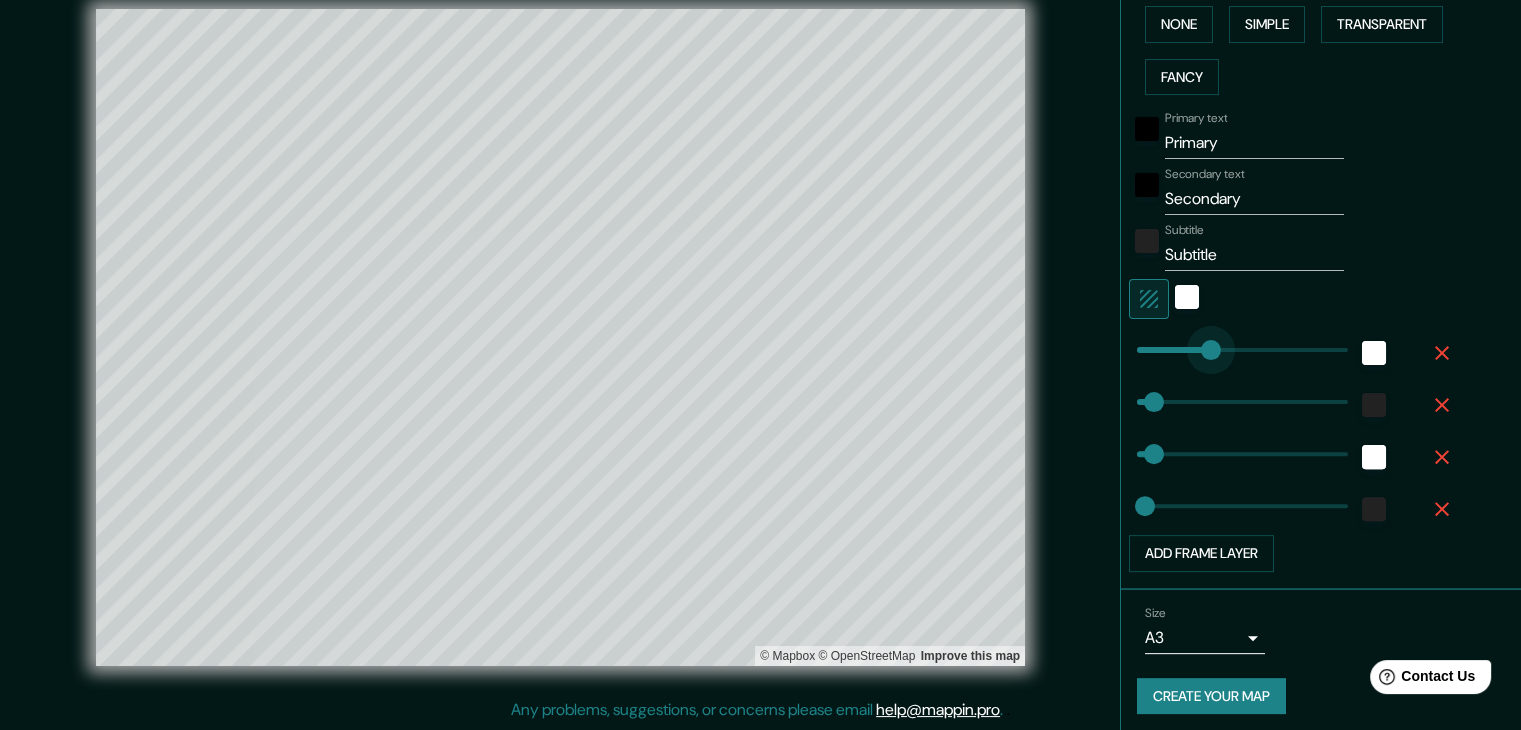 drag, startPoint x: 1137, startPoint y: 348, endPoint x: 1196, endPoint y: 346, distance: 59.03389 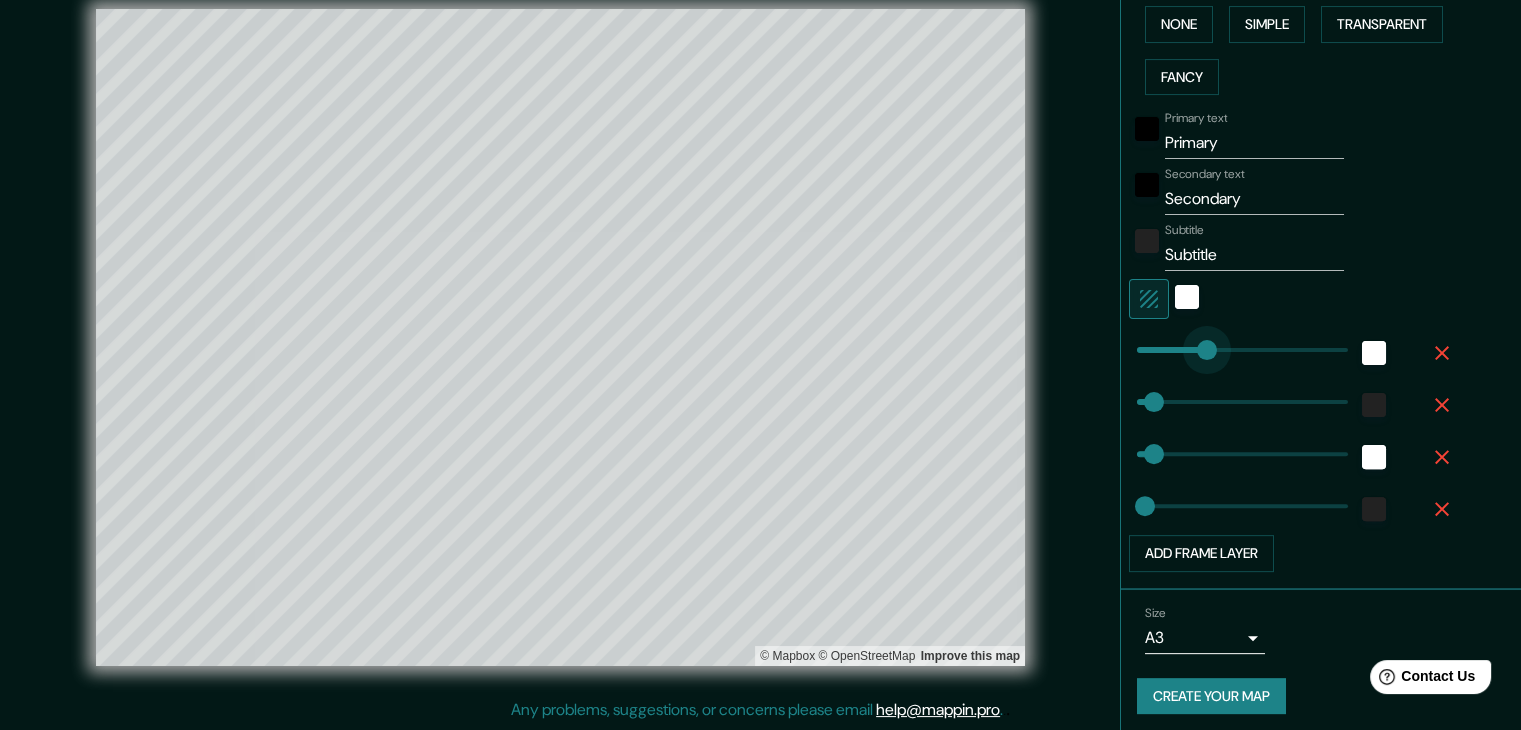 type on "275" 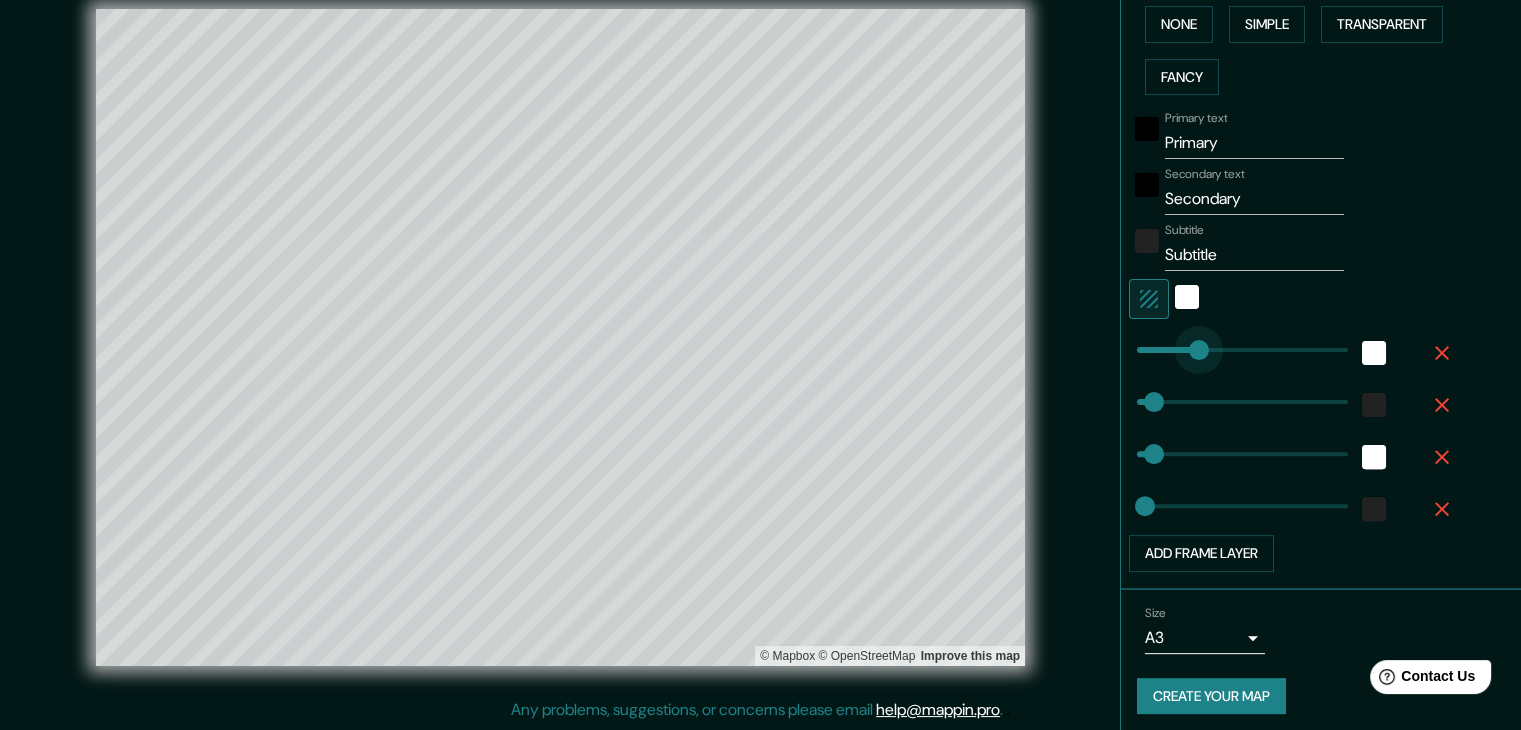 drag, startPoint x: 1196, startPoint y: 346, endPoint x: 1184, endPoint y: 346, distance: 12 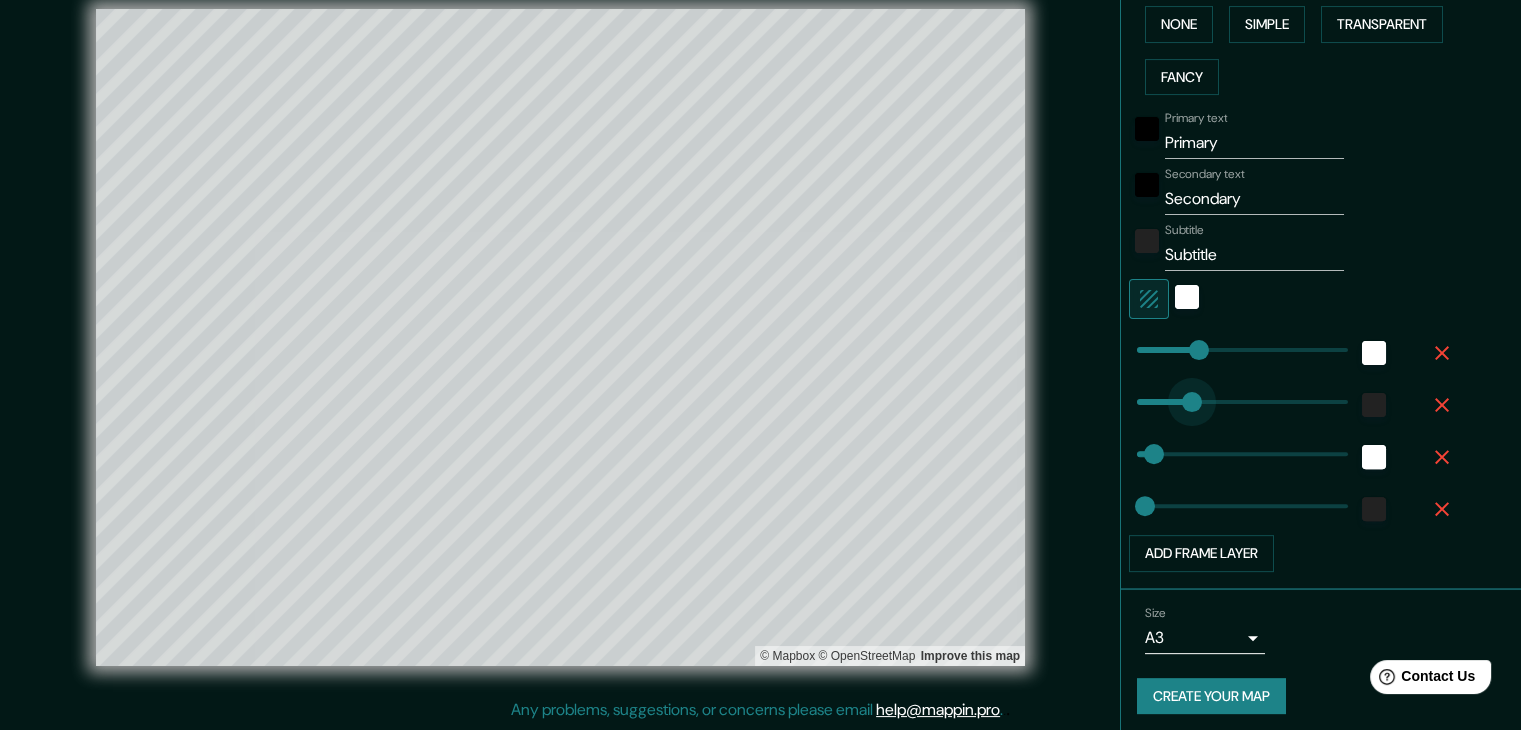 type on "368" 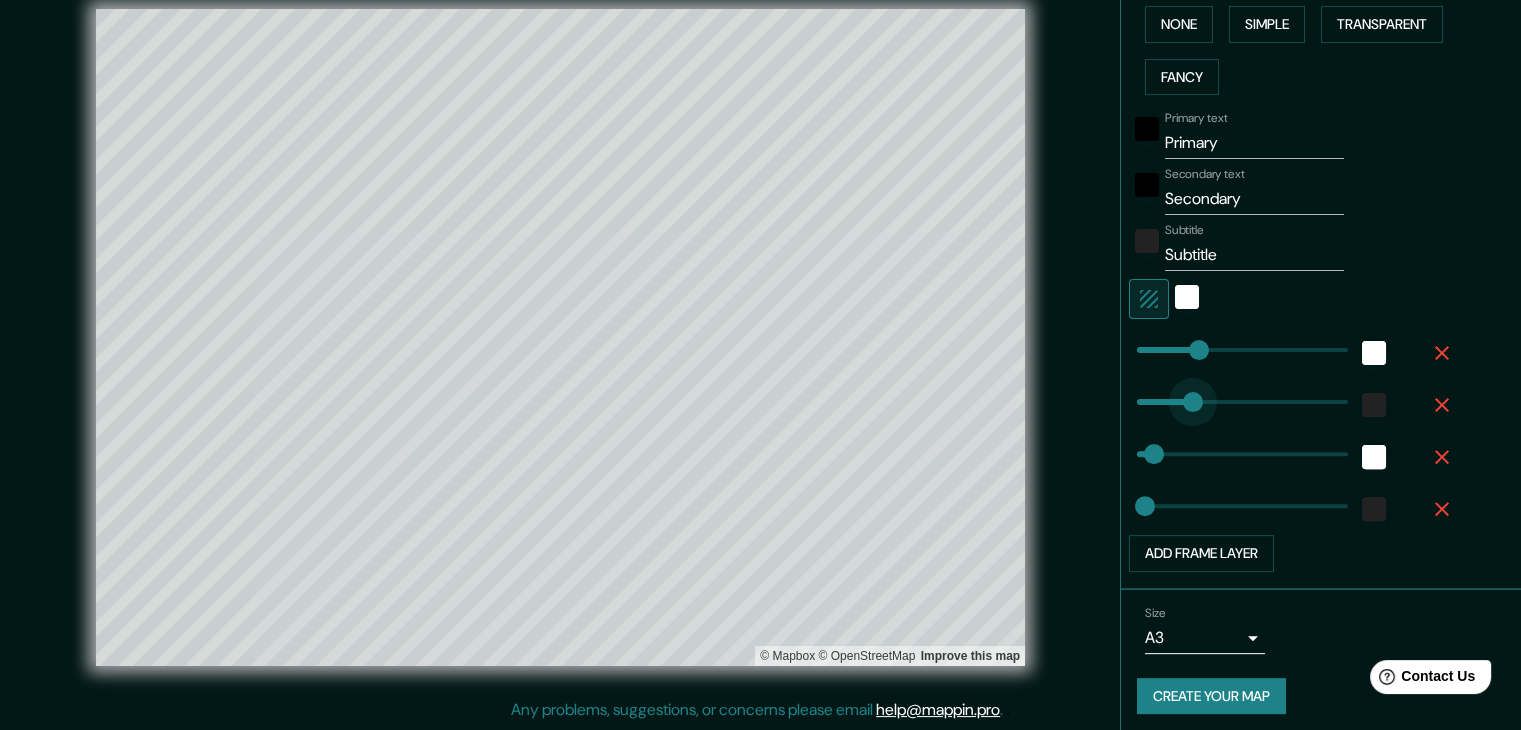 type on "125" 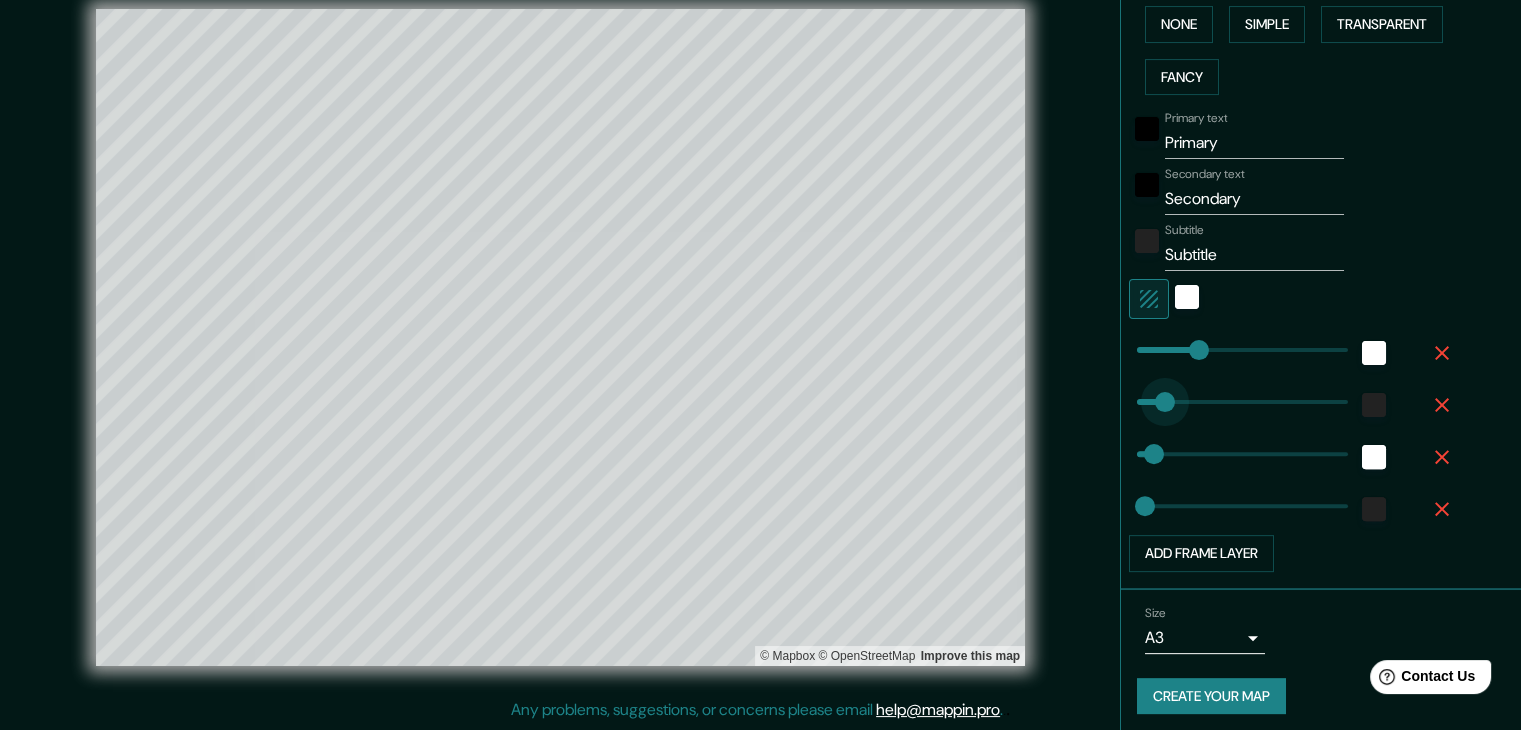 drag, startPoint x: 1205, startPoint y: 398, endPoint x: 1150, endPoint y: 396, distance: 55.03635 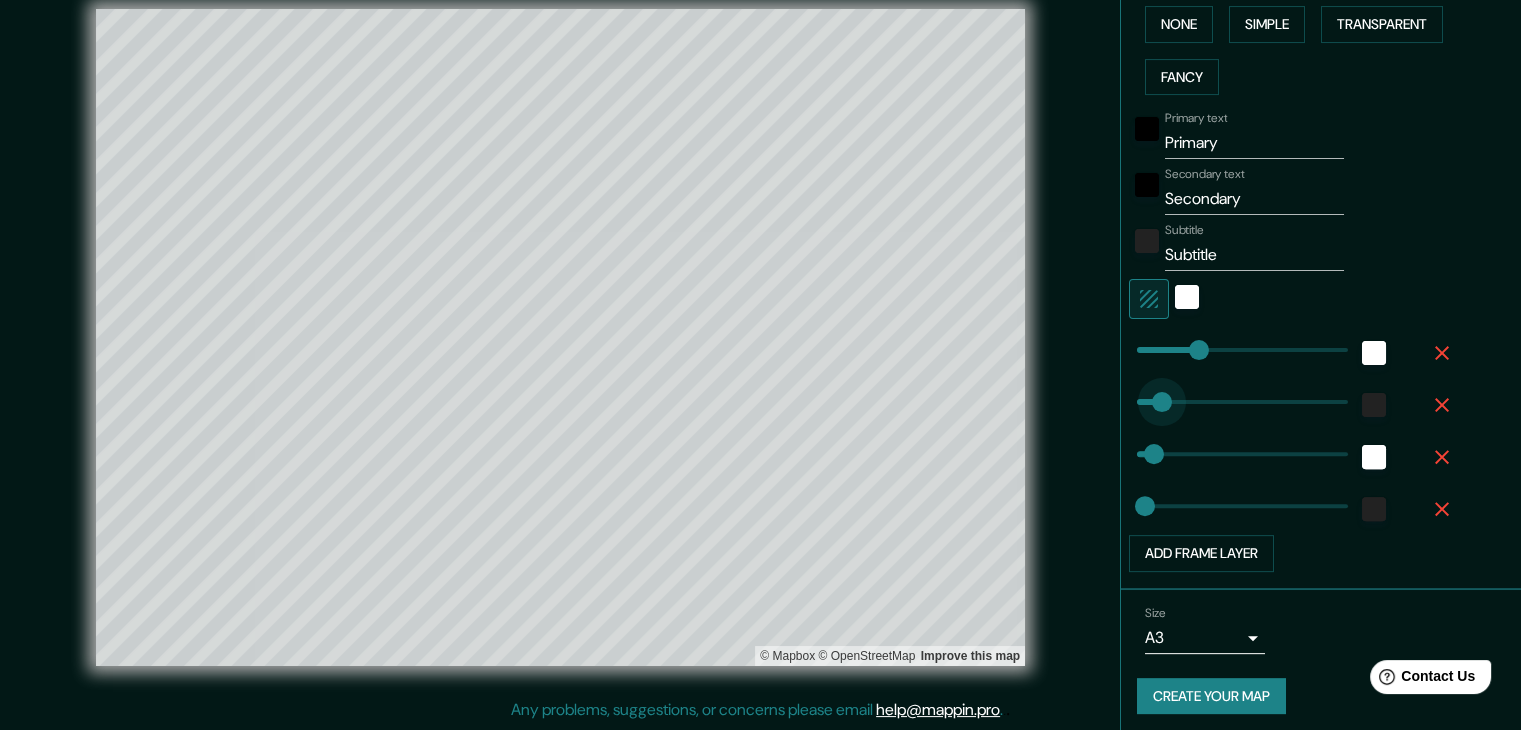 type on "77" 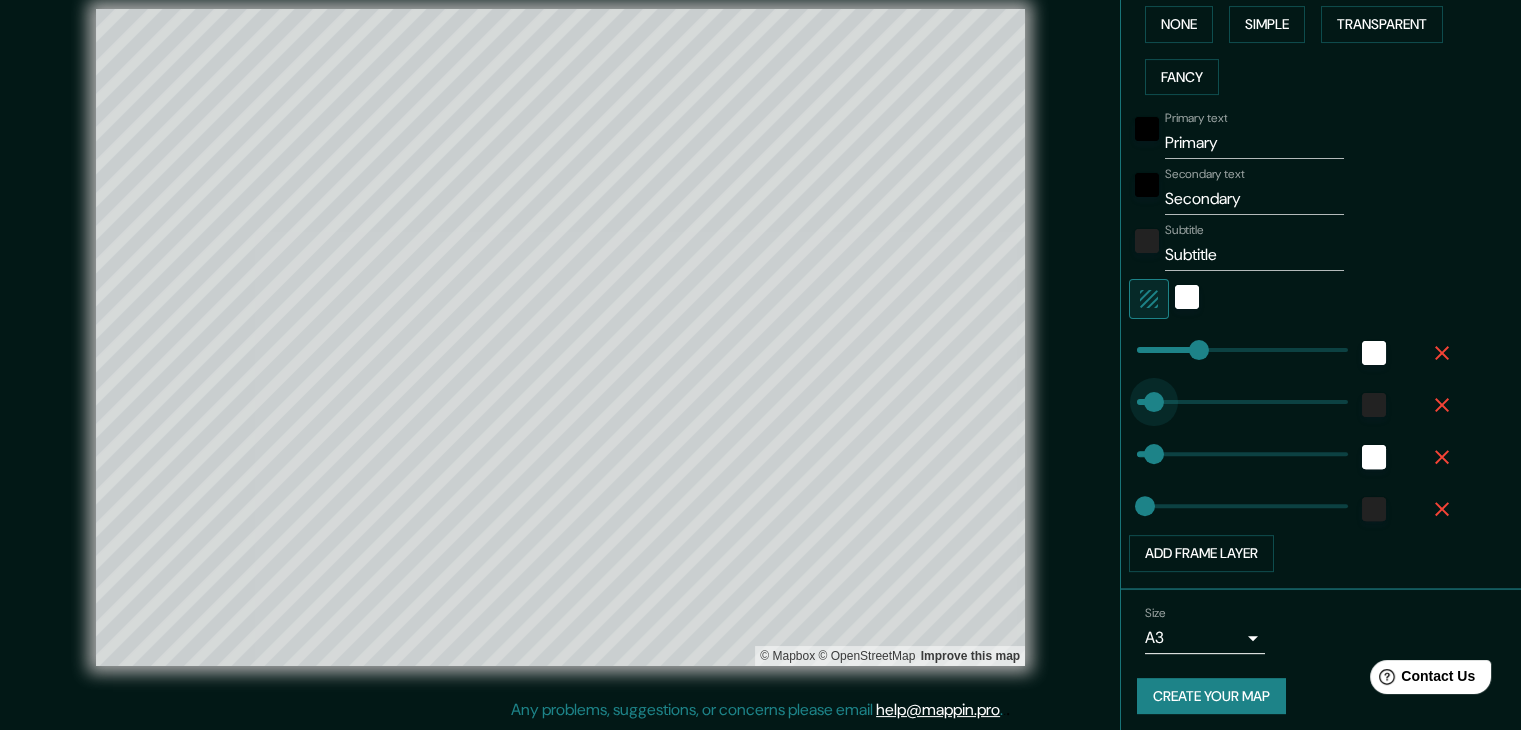 drag, startPoint x: 1150, startPoint y: 396, endPoint x: 1139, endPoint y: 394, distance: 11.18034 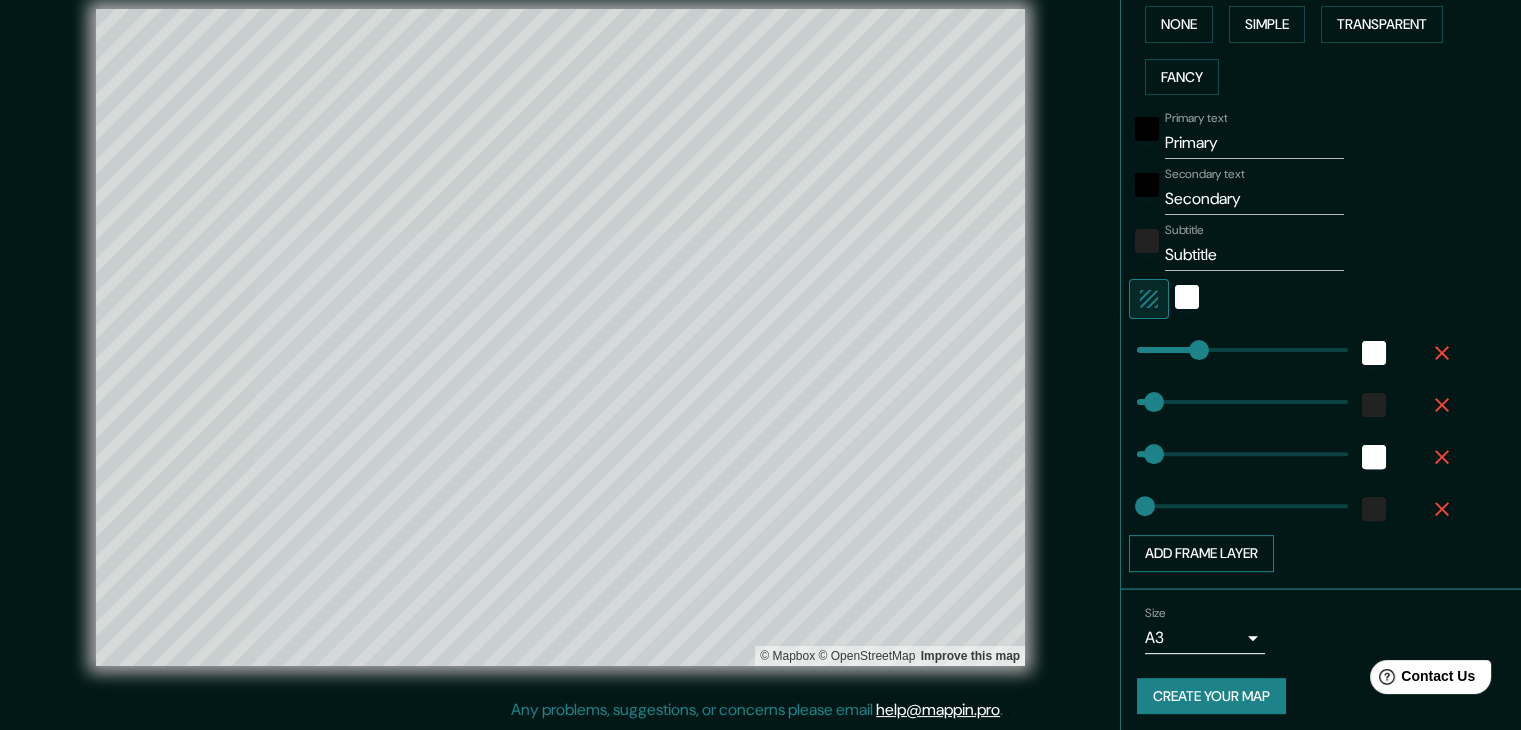 click on "Add frame layer" at bounding box center [1201, 553] 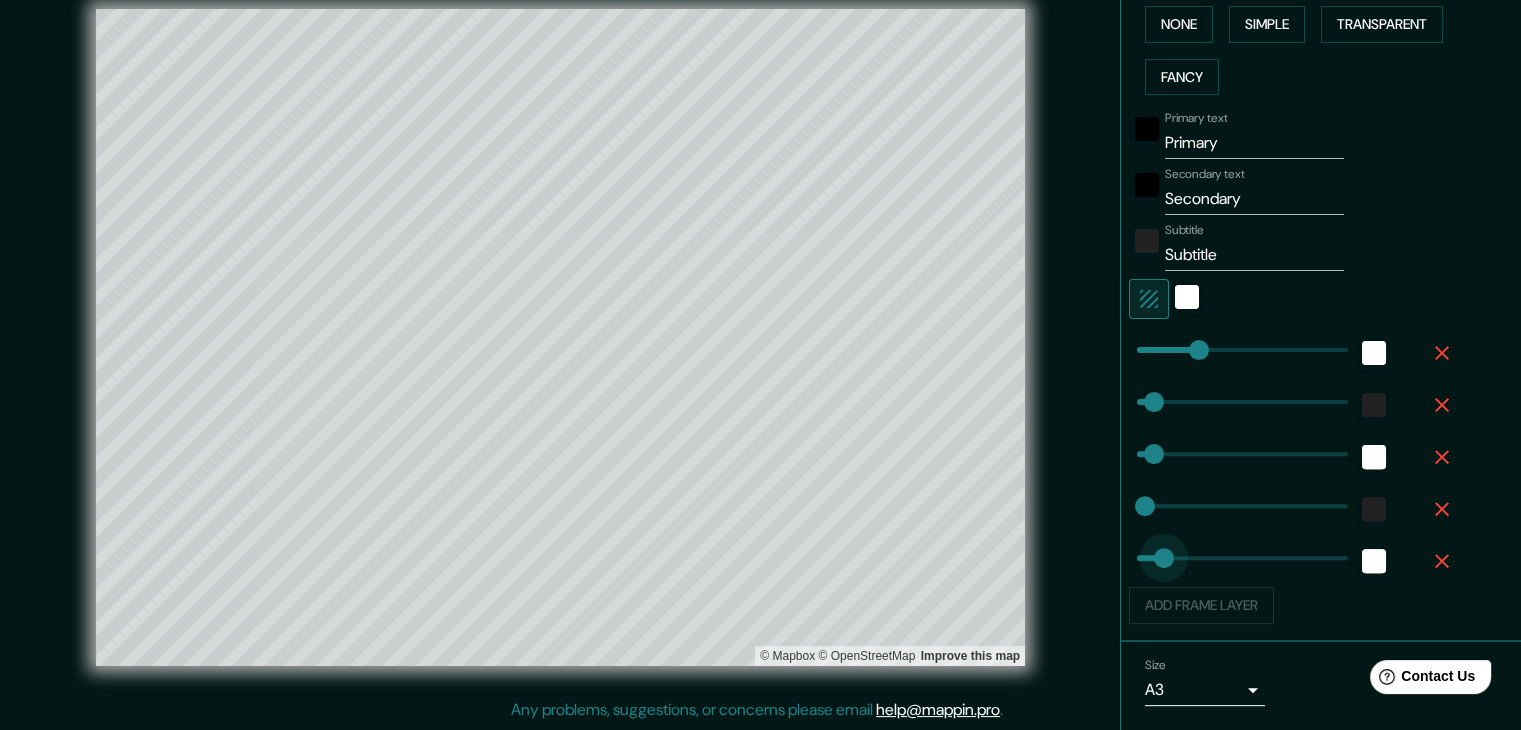 type on "86" 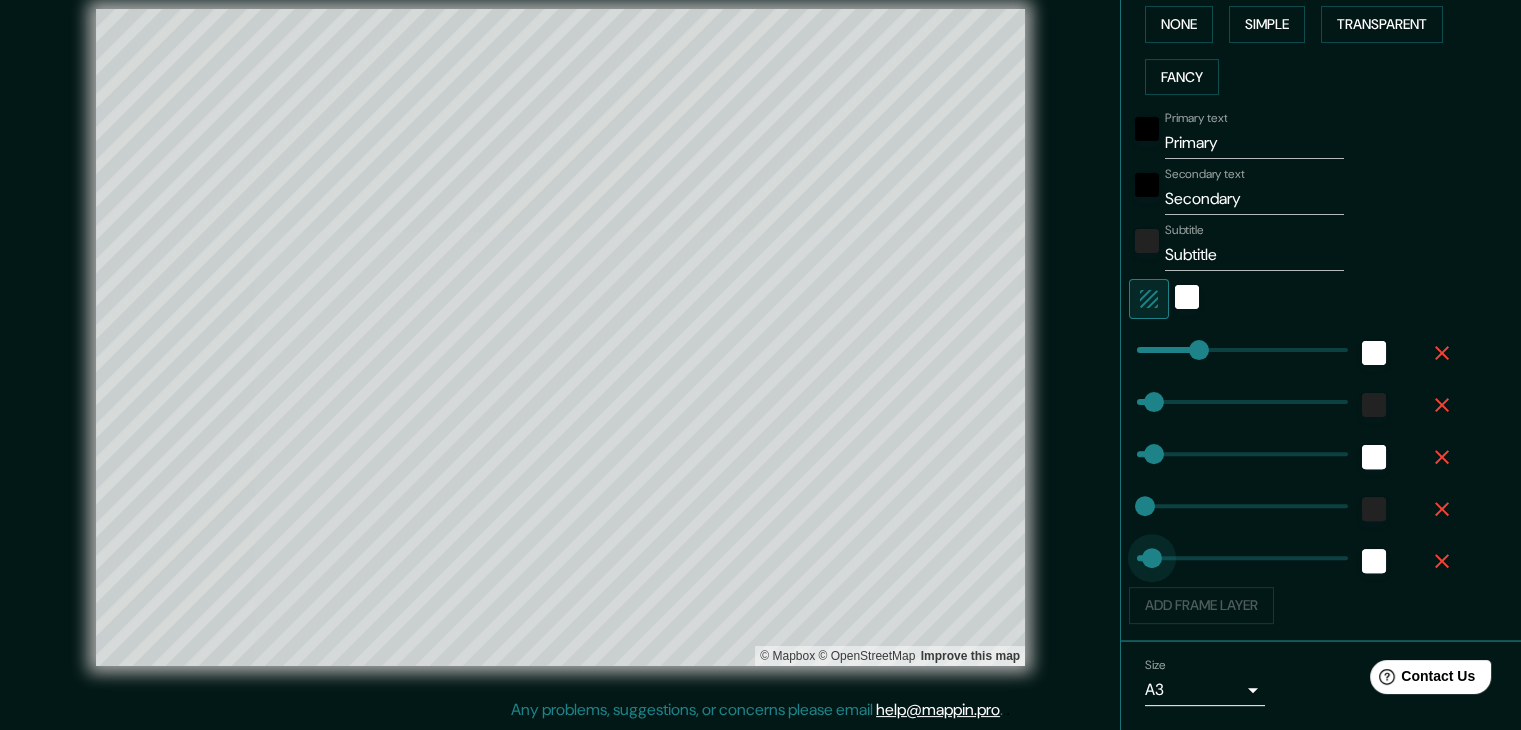 type on "0" 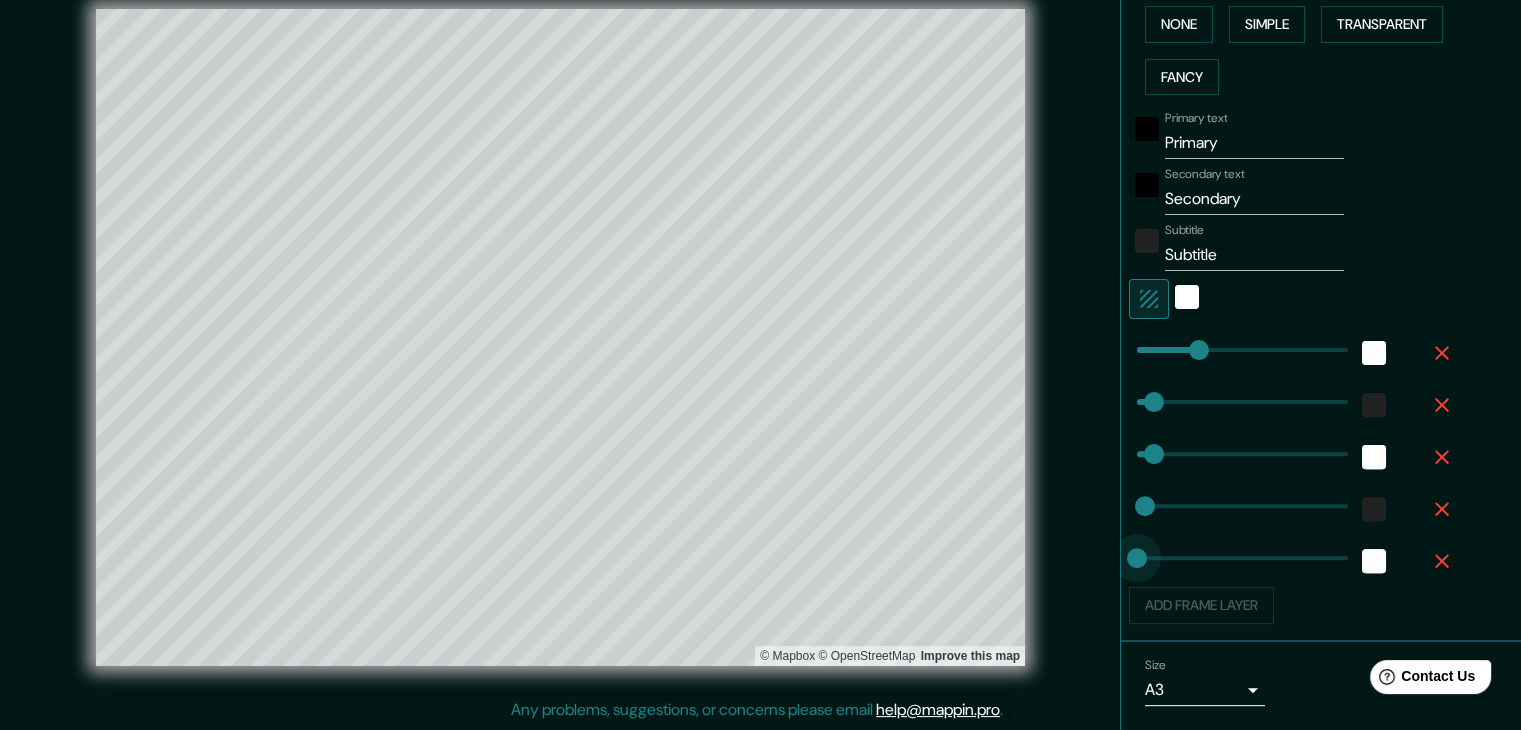 drag, startPoint x: 1143, startPoint y: 557, endPoint x: 1088, endPoint y: 557, distance: 55 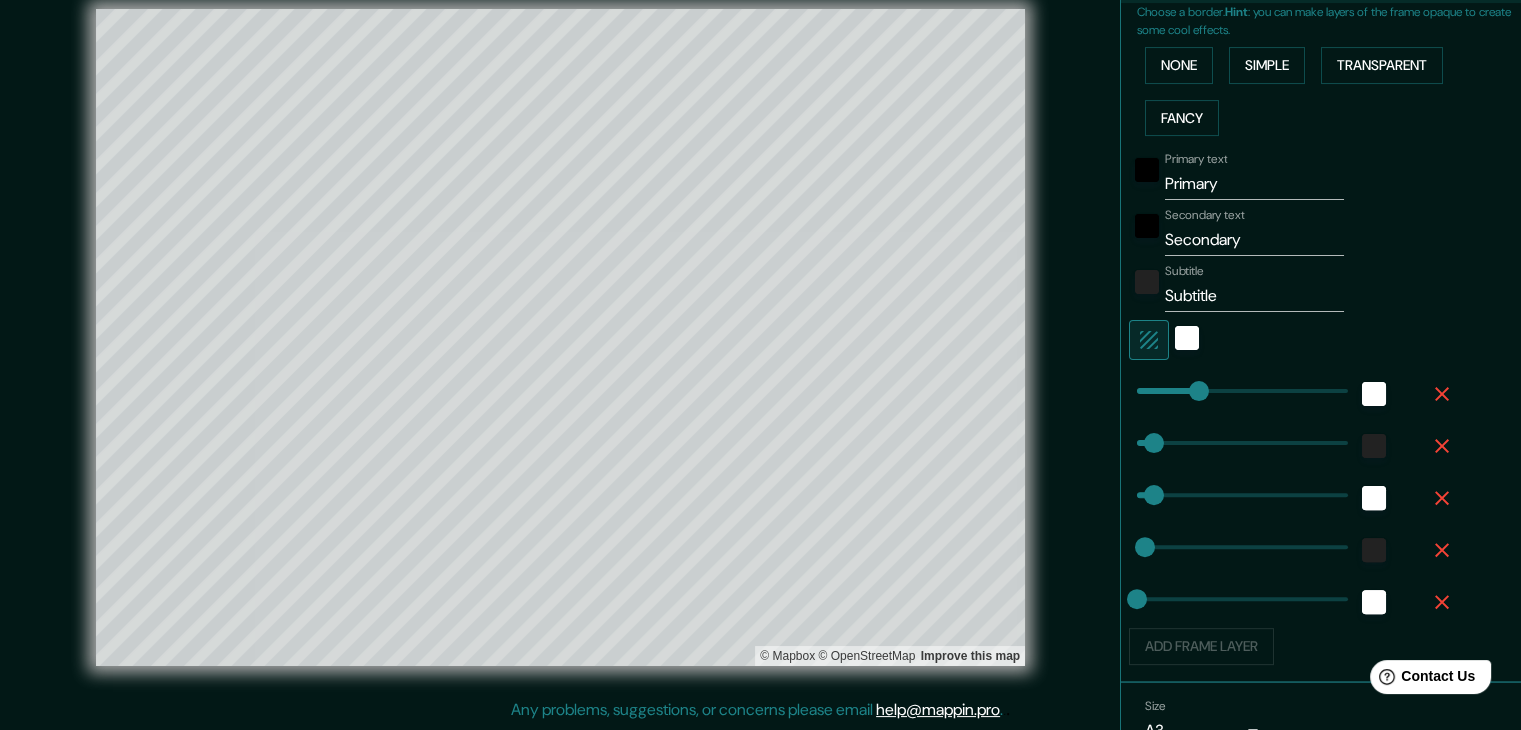 scroll, scrollTop: 461, scrollLeft: 0, axis: vertical 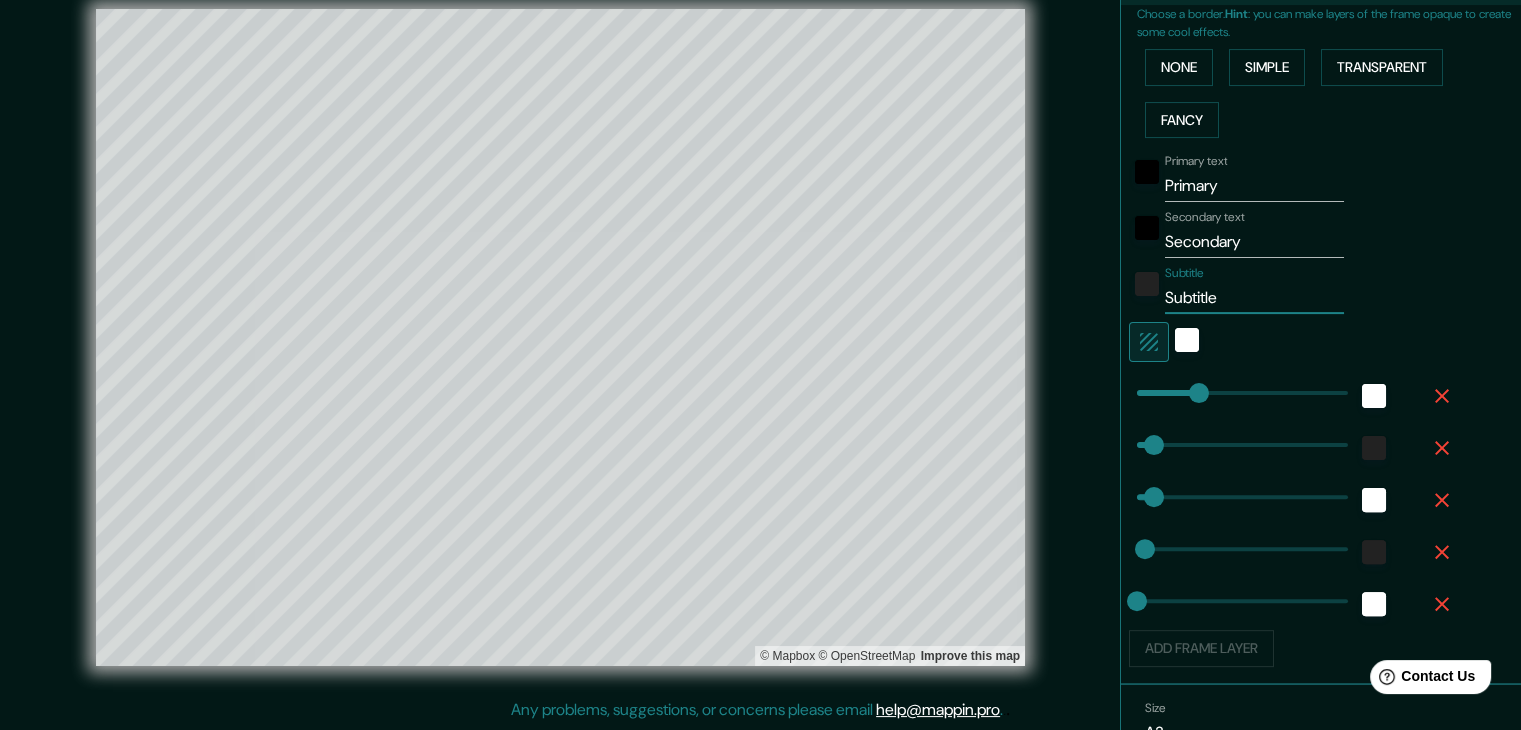 drag, startPoint x: 1219, startPoint y: 293, endPoint x: 1092, endPoint y: 297, distance: 127.06297 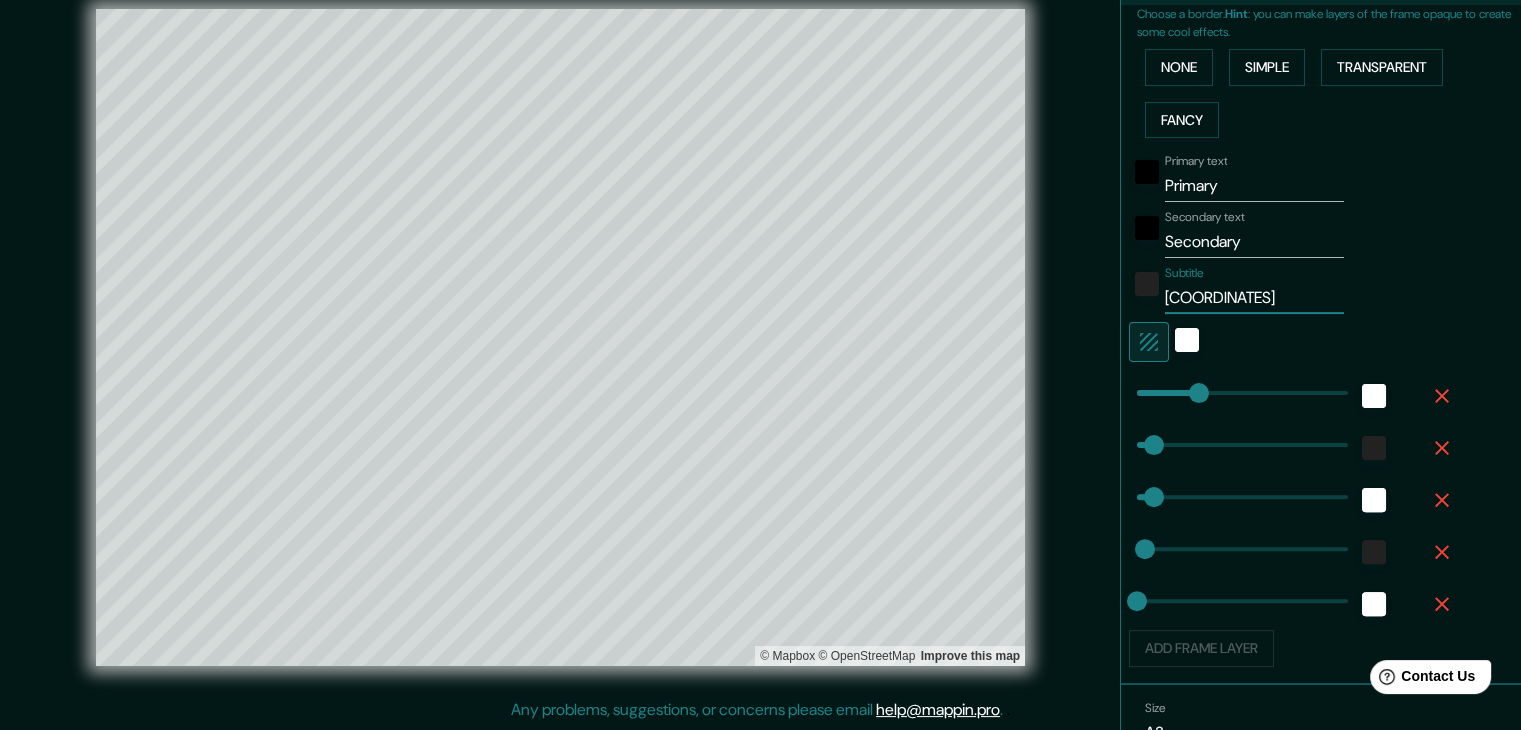 type on "74" 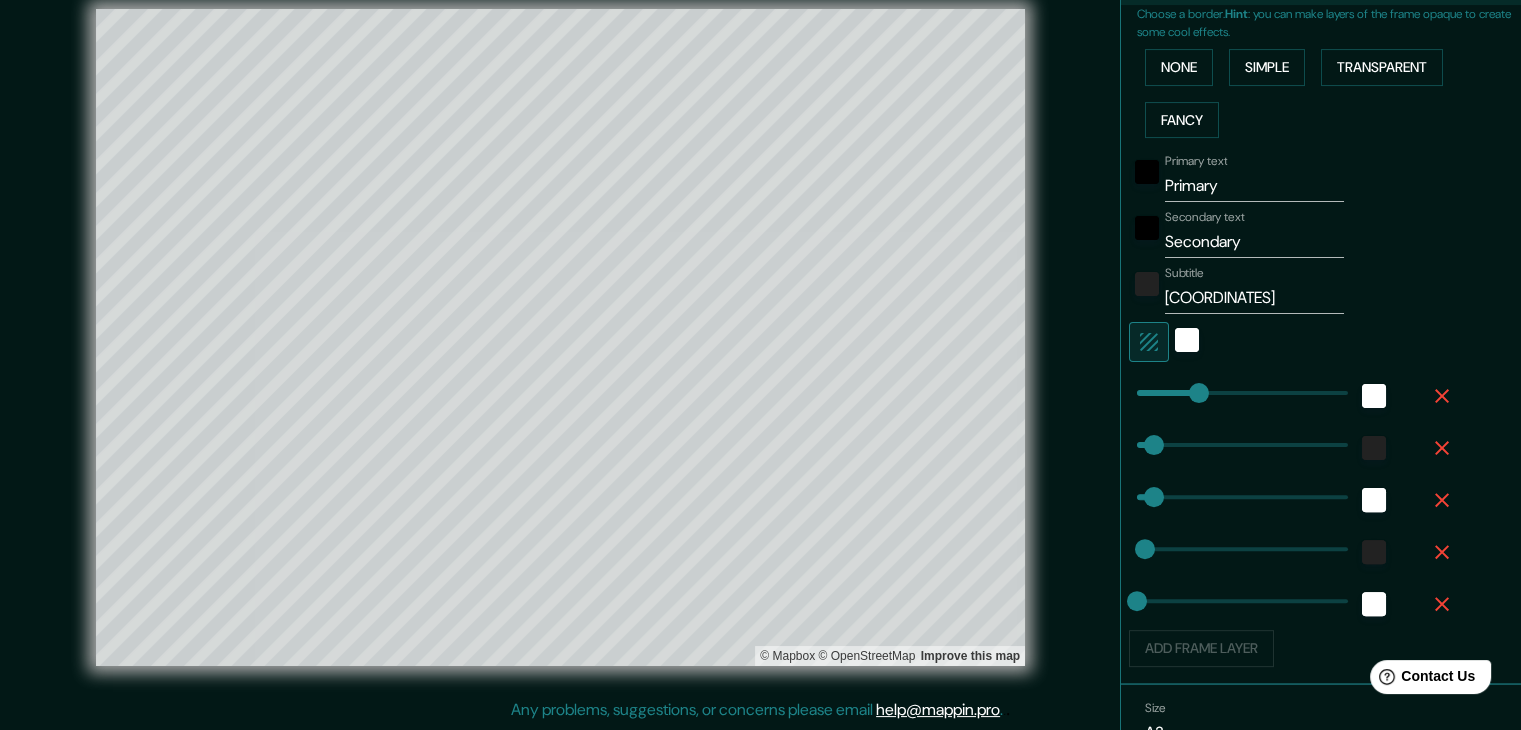 scroll, scrollTop: 0, scrollLeft: 0, axis: both 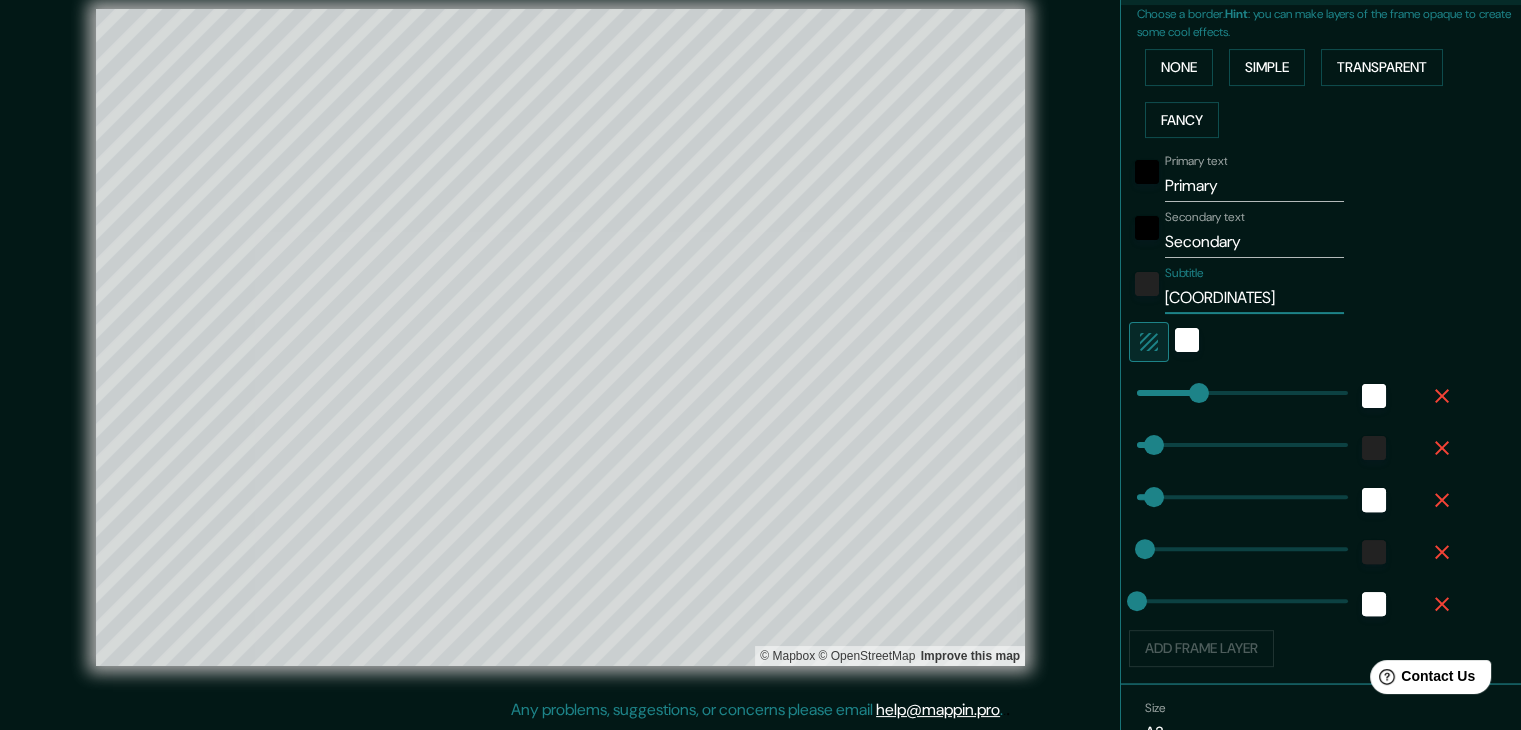 drag, startPoint x: 1297, startPoint y: 297, endPoint x: 1200, endPoint y: 297, distance: 97 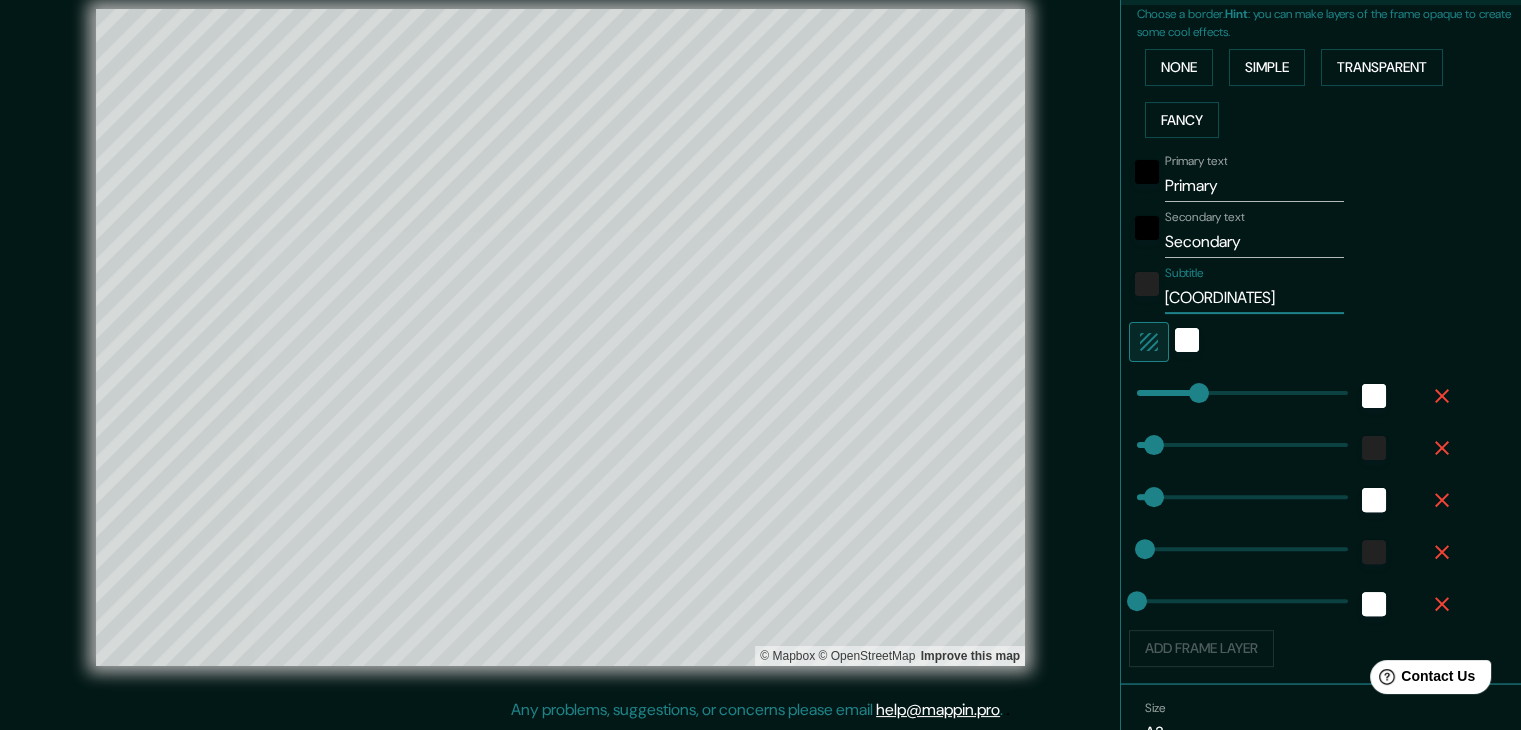click on "42.68700508013314, -8.48749895359685" at bounding box center (1254, 298) 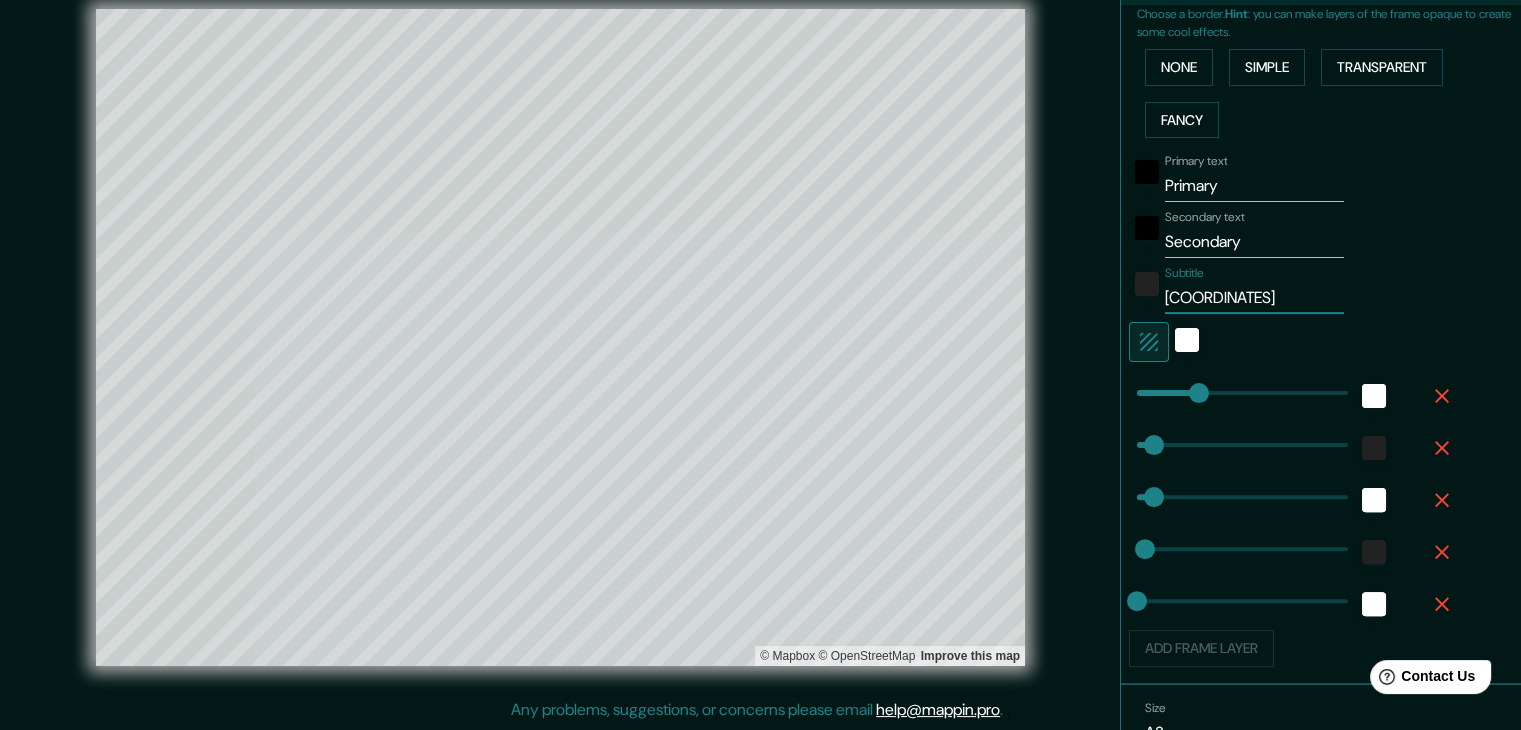 type on "42.68700508013314, -8.48749895359685" 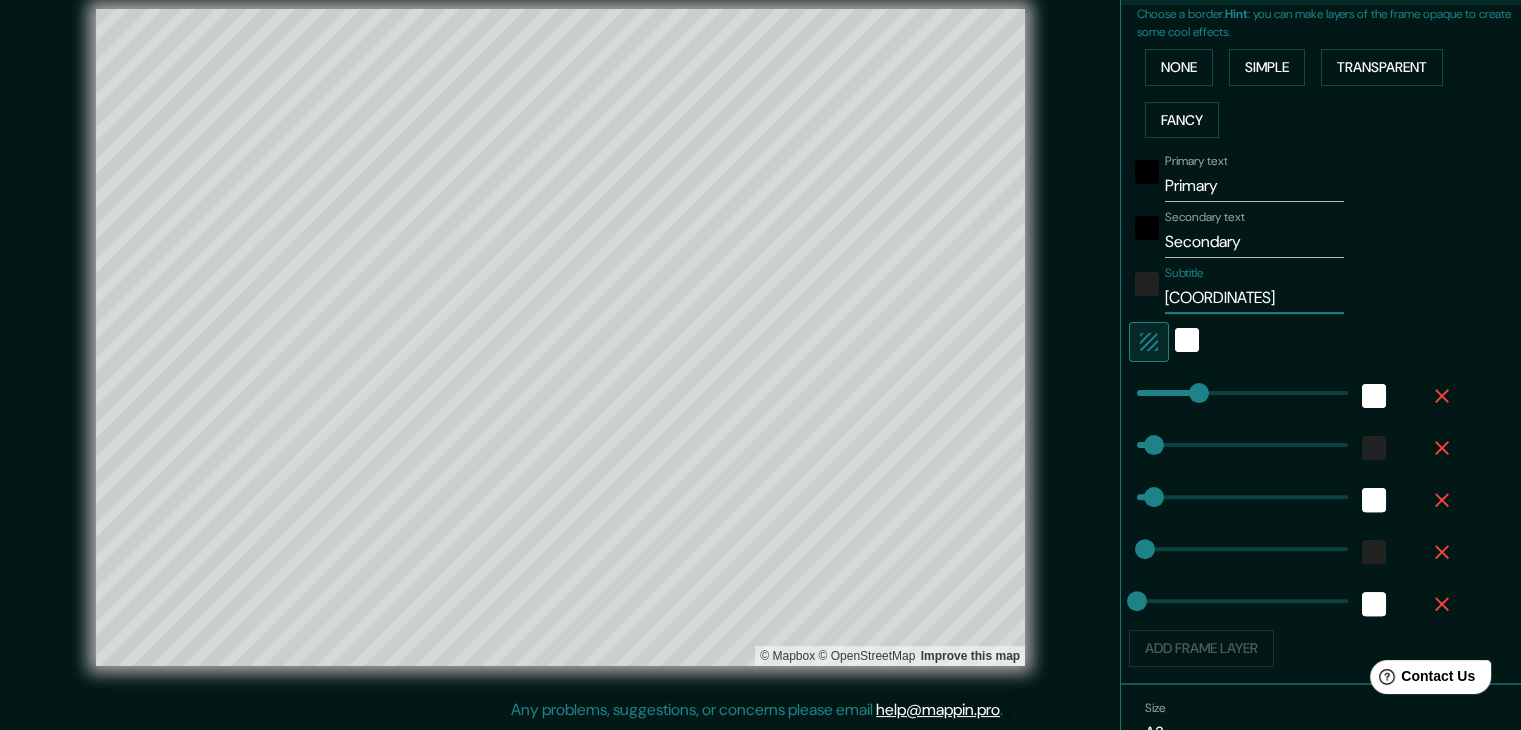 type on "74" 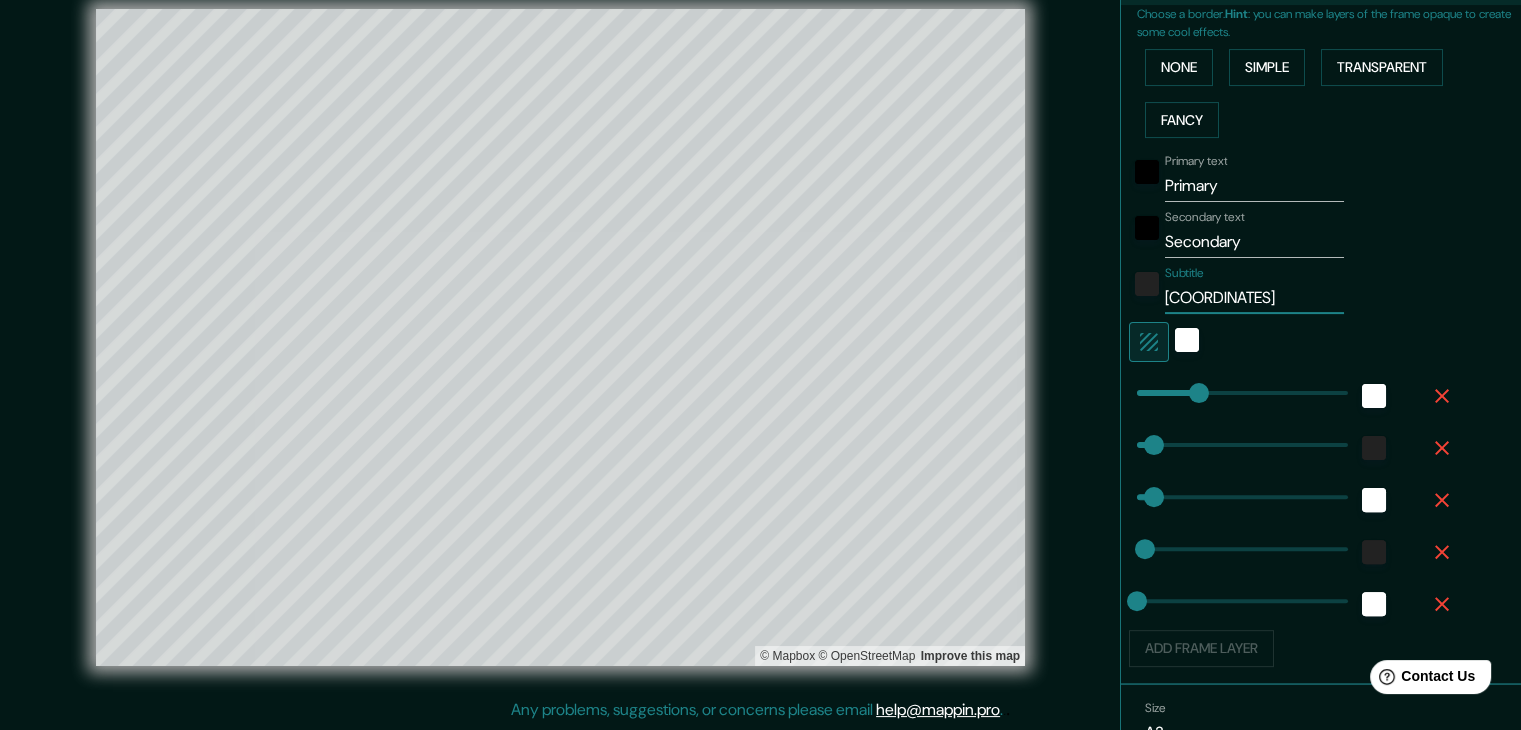 drag, startPoint x: 1272, startPoint y: 297, endPoint x: 1327, endPoint y: 297, distance: 55 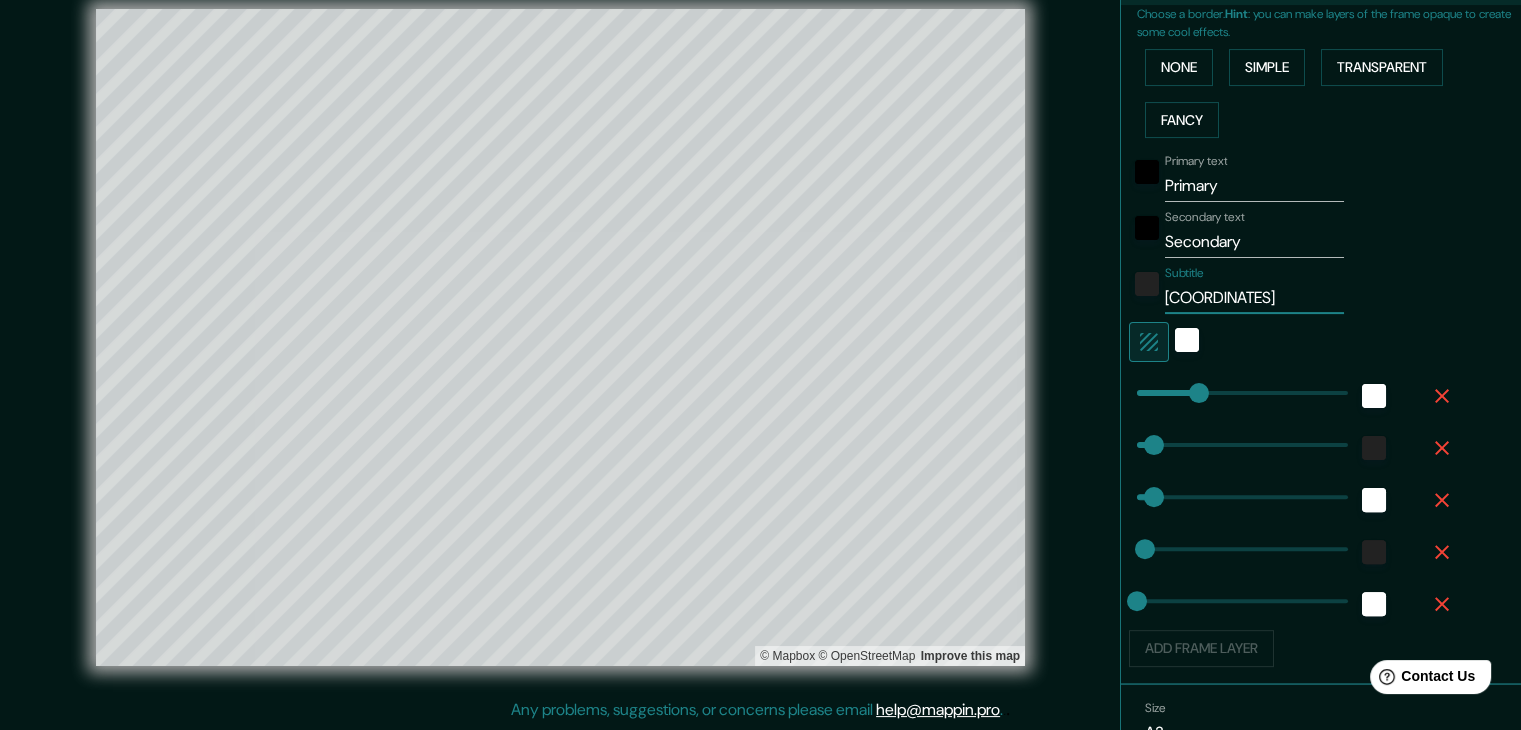 click on "Subtitle 42.687005080, -8.48749895359685" at bounding box center (1293, 290) 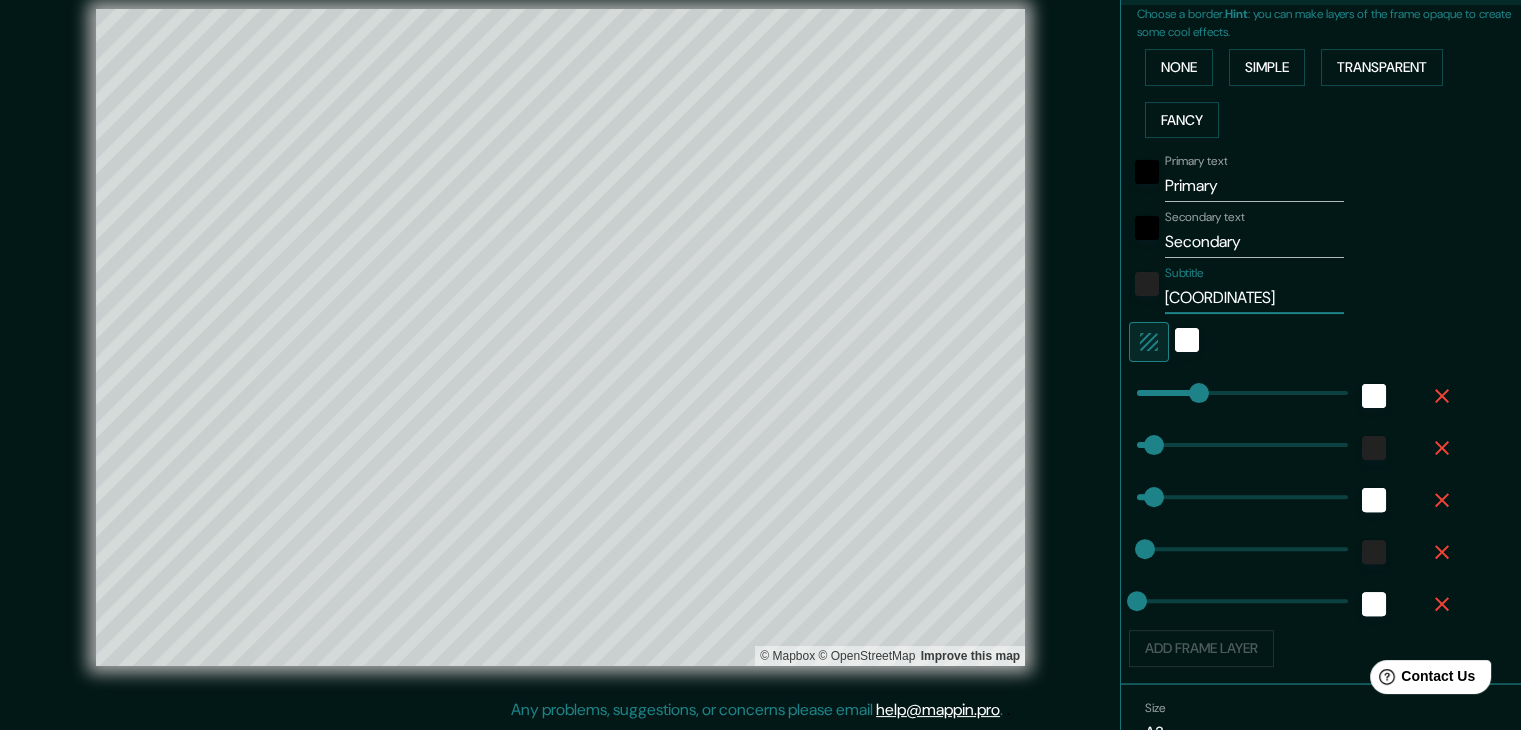 type on "42.687005080, -8.487498953" 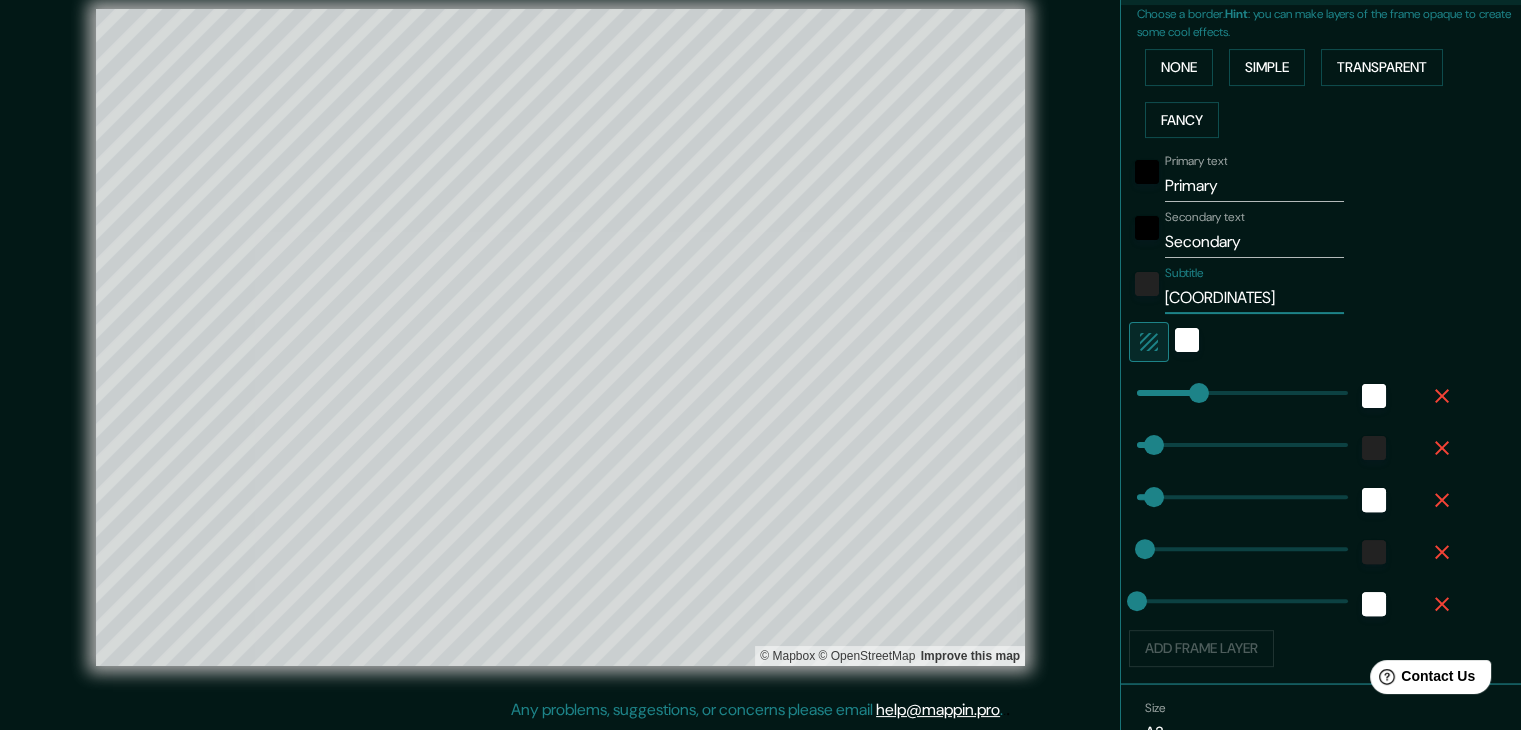 scroll, scrollTop: 0, scrollLeft: 0, axis: both 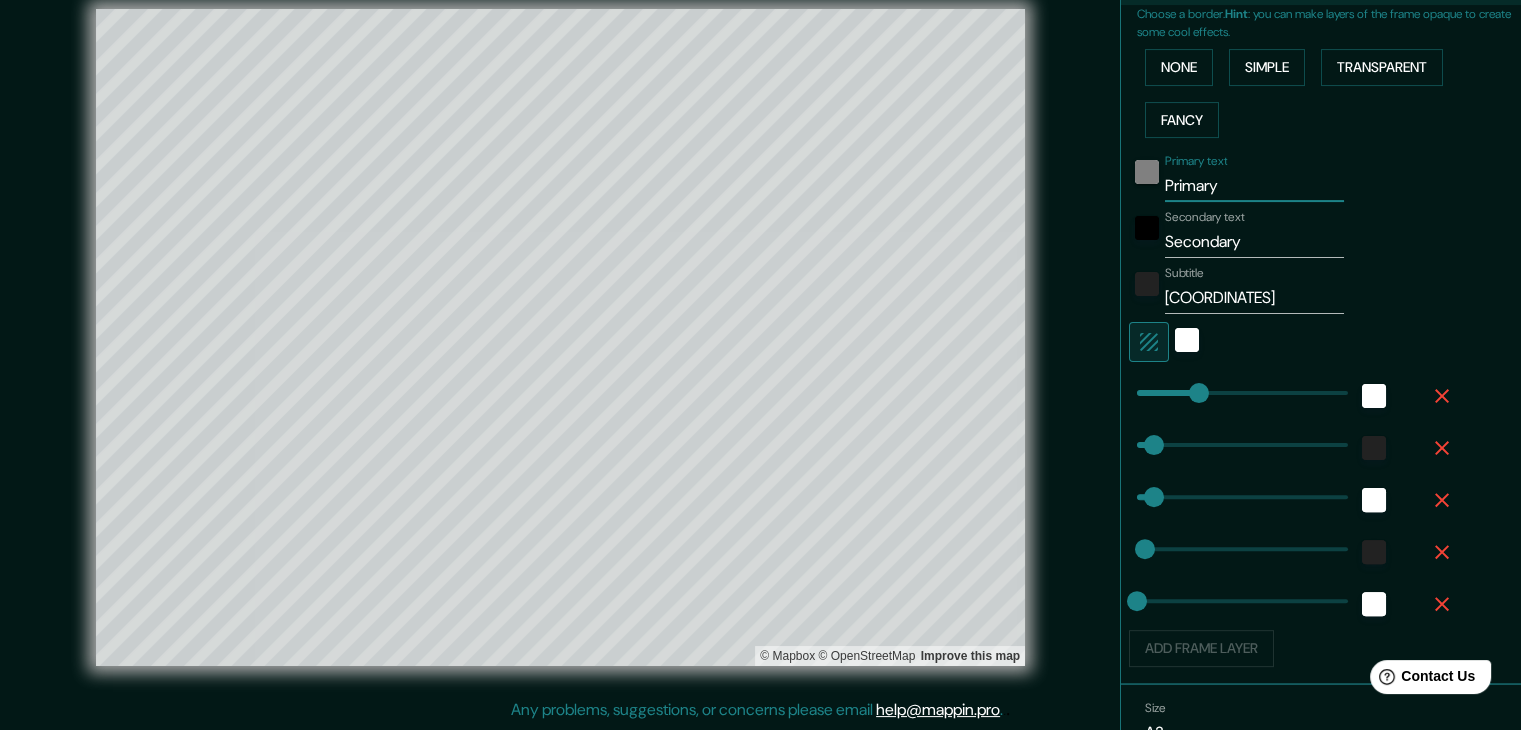 drag, startPoint x: 1215, startPoint y: 176, endPoint x: 1120, endPoint y: 170, distance: 95.189285 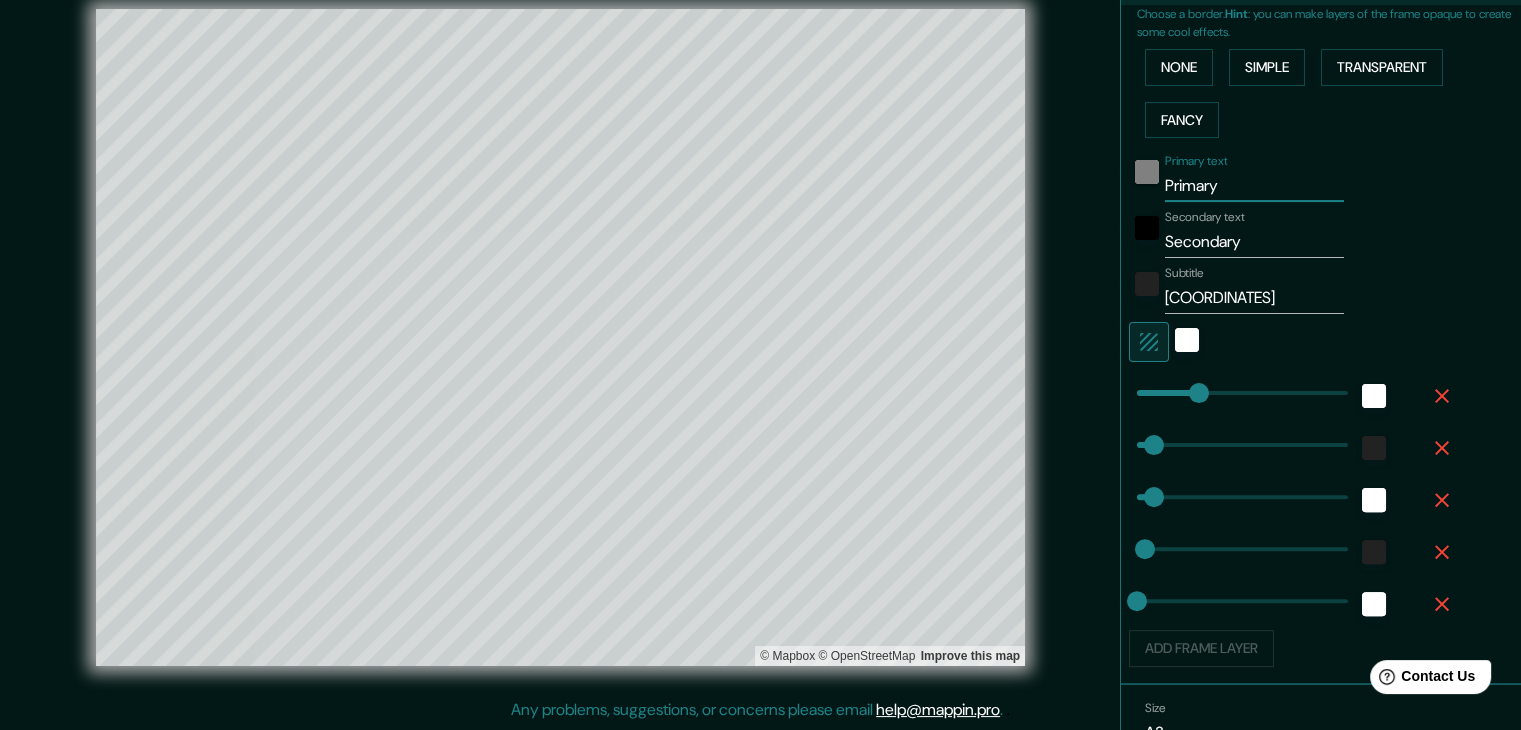 click on "Primary text Primary" at bounding box center [1293, 178] 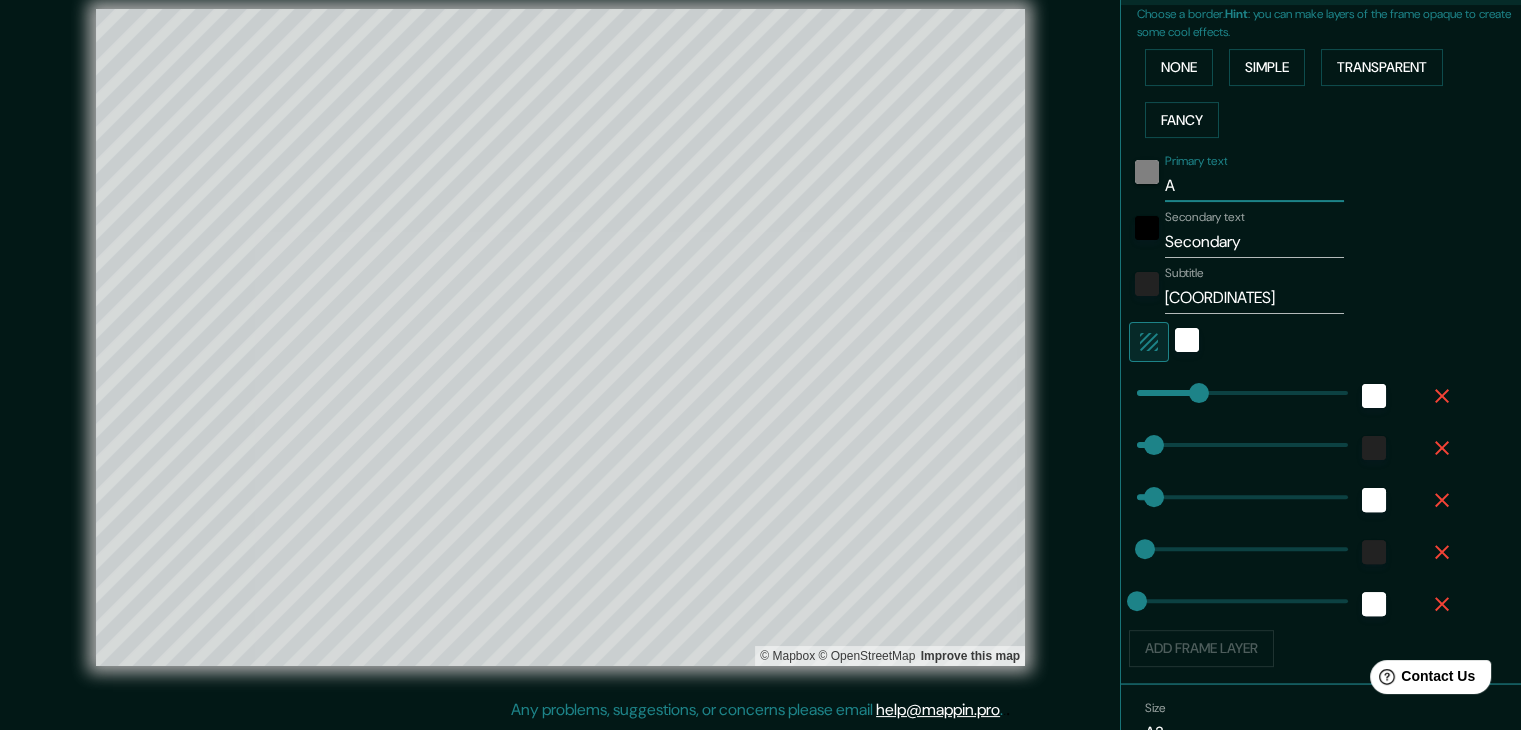 type on "74" 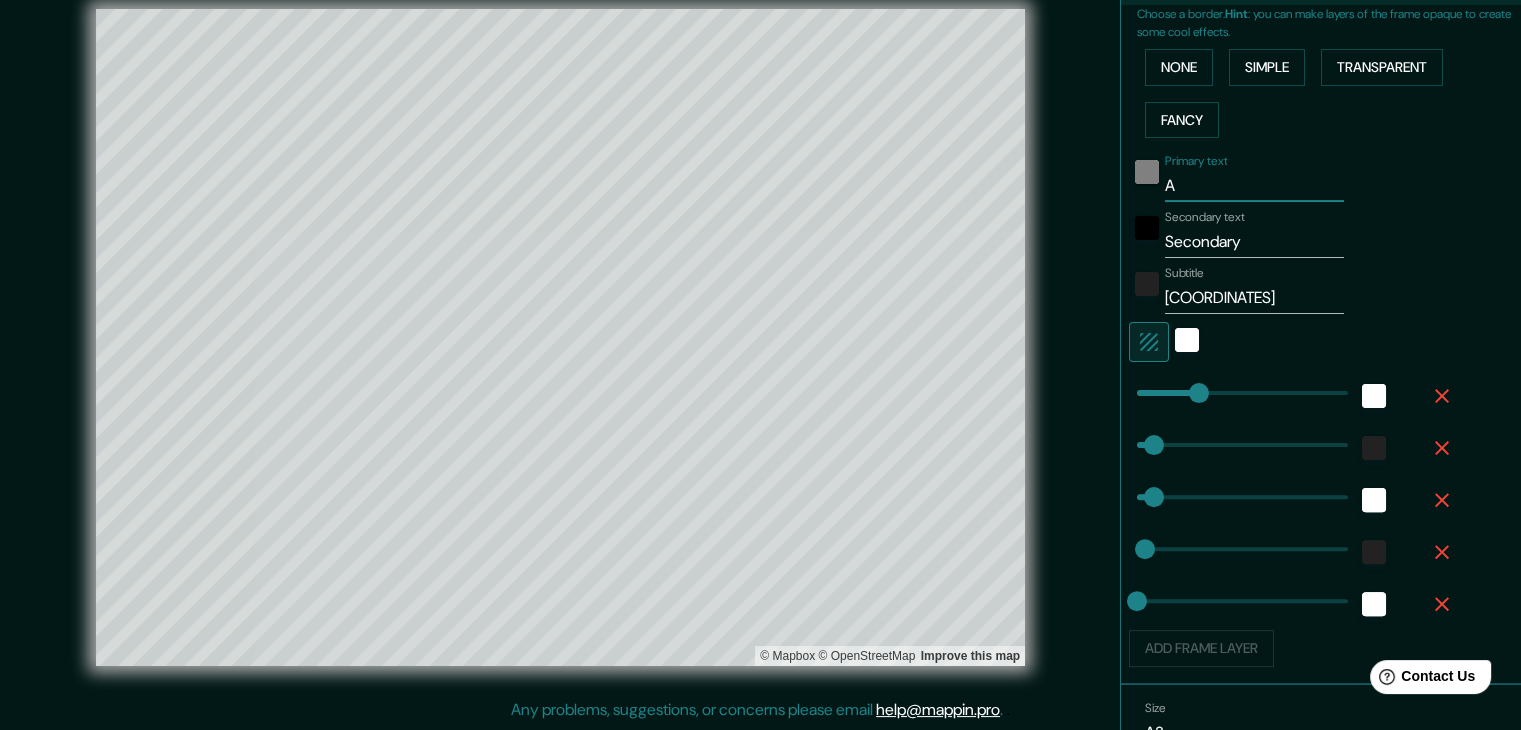 type on "A" 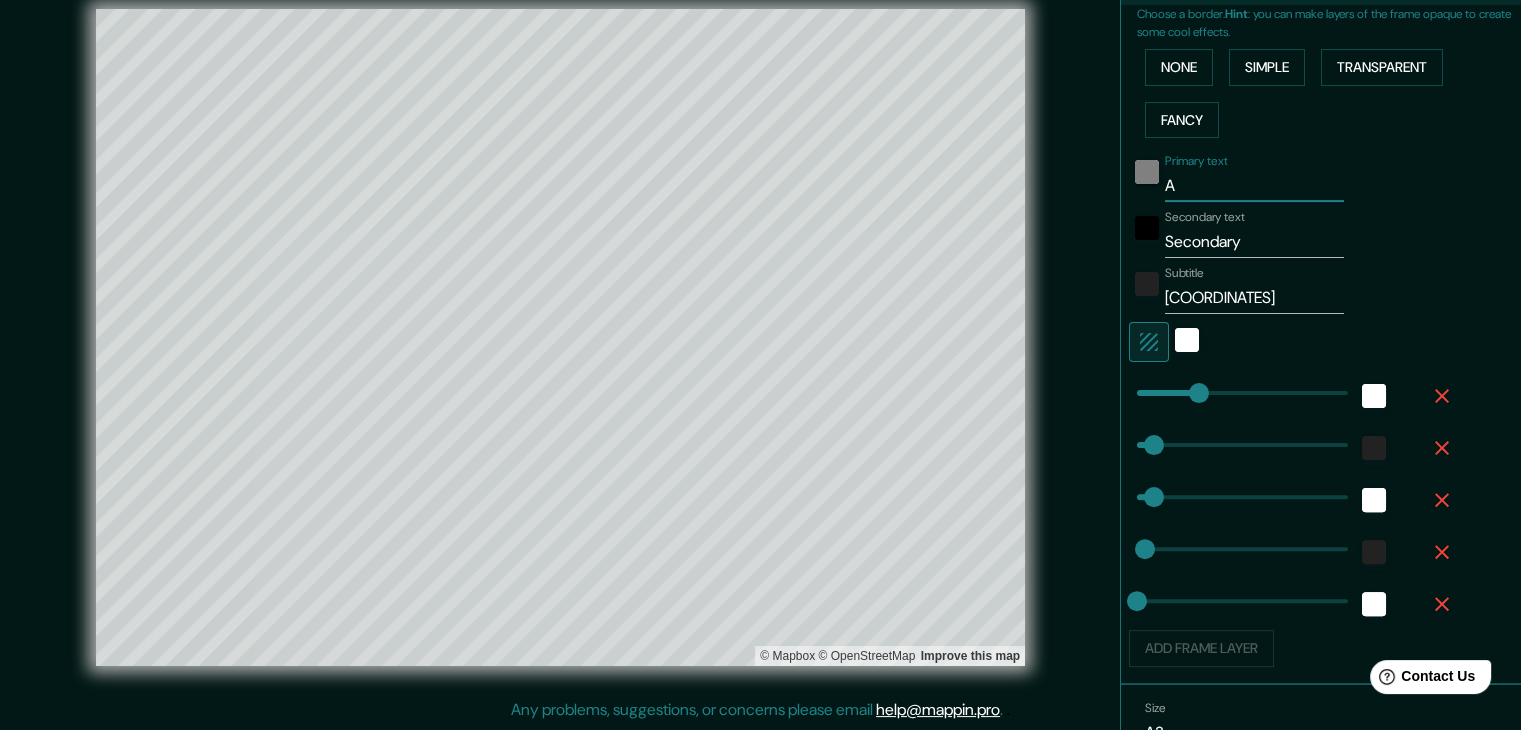 type on "74" 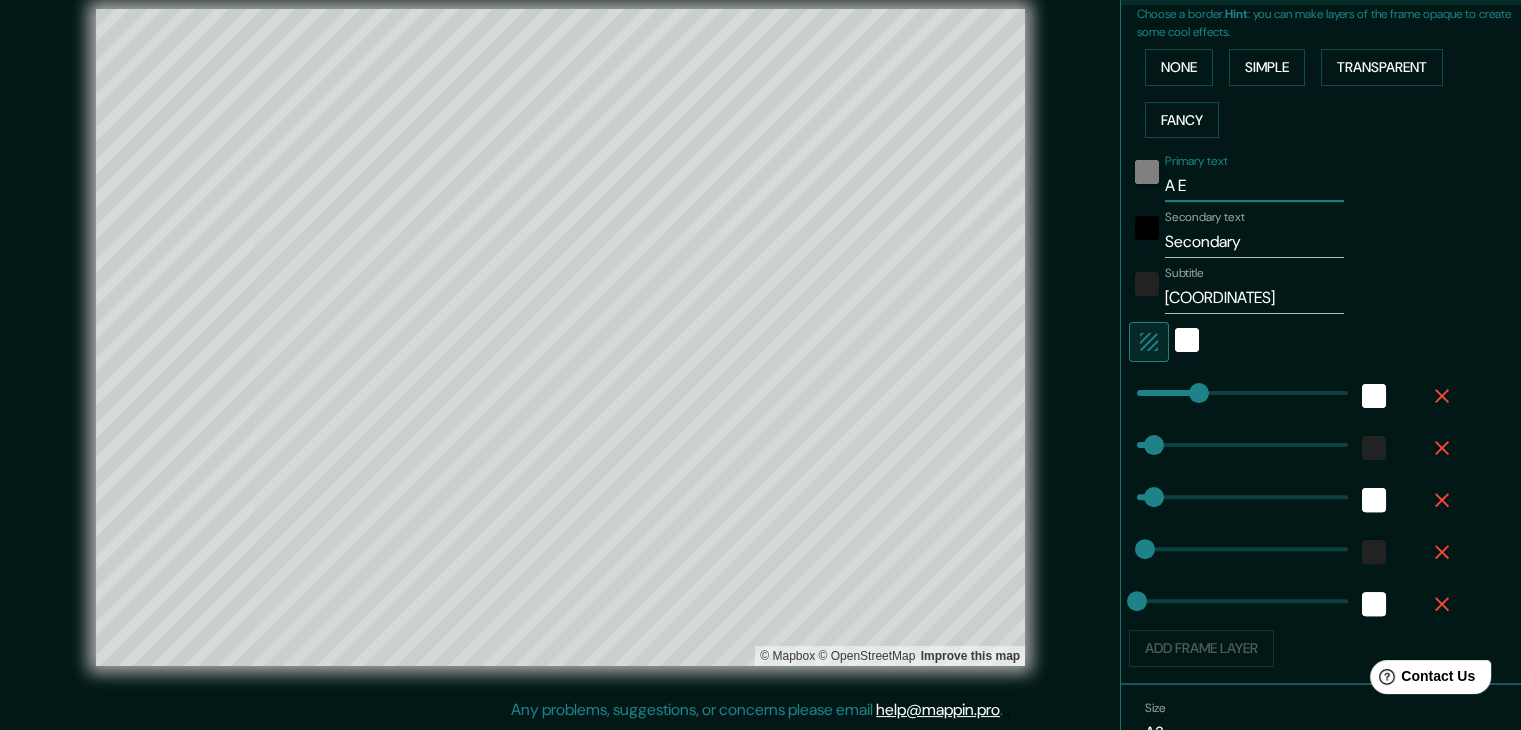 type on "74" 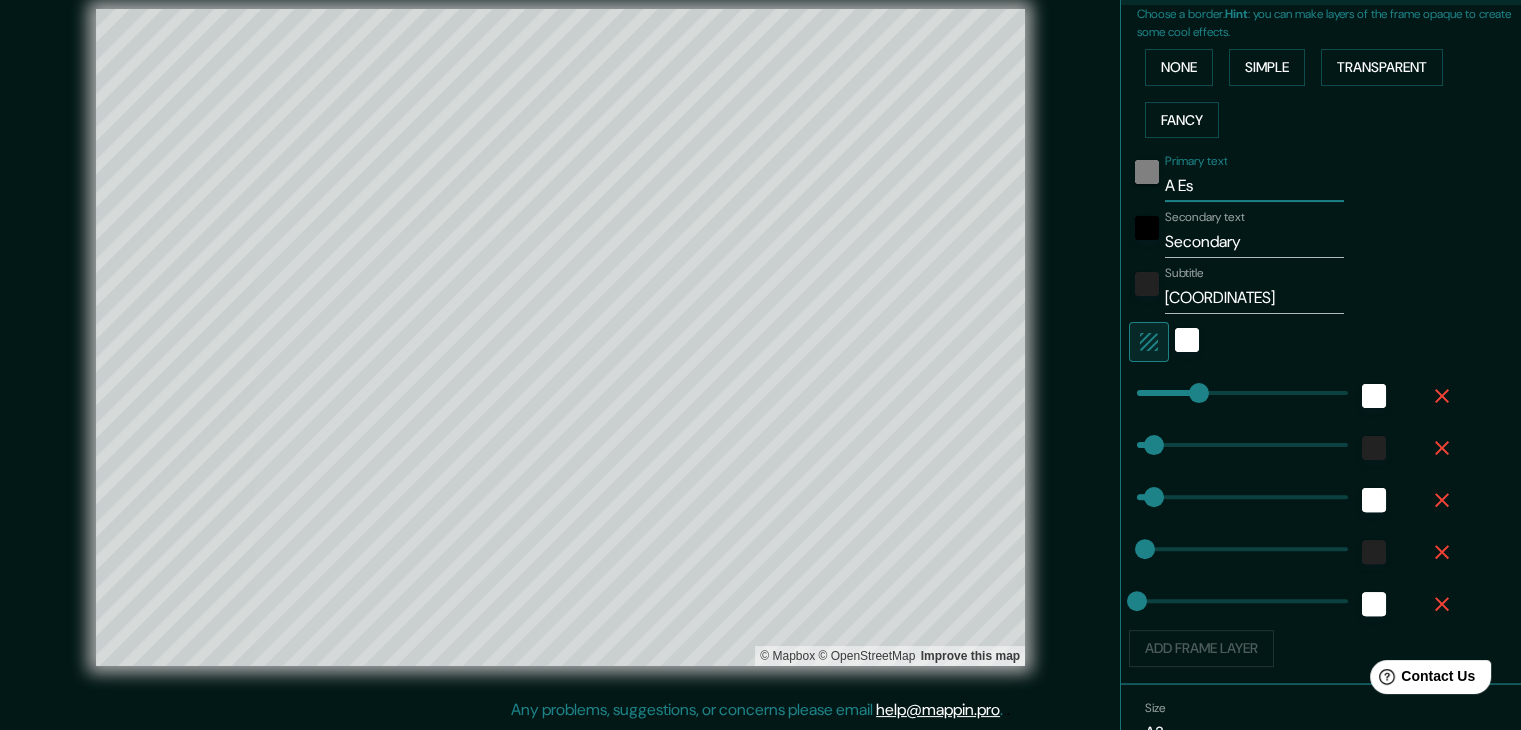 type on "74" 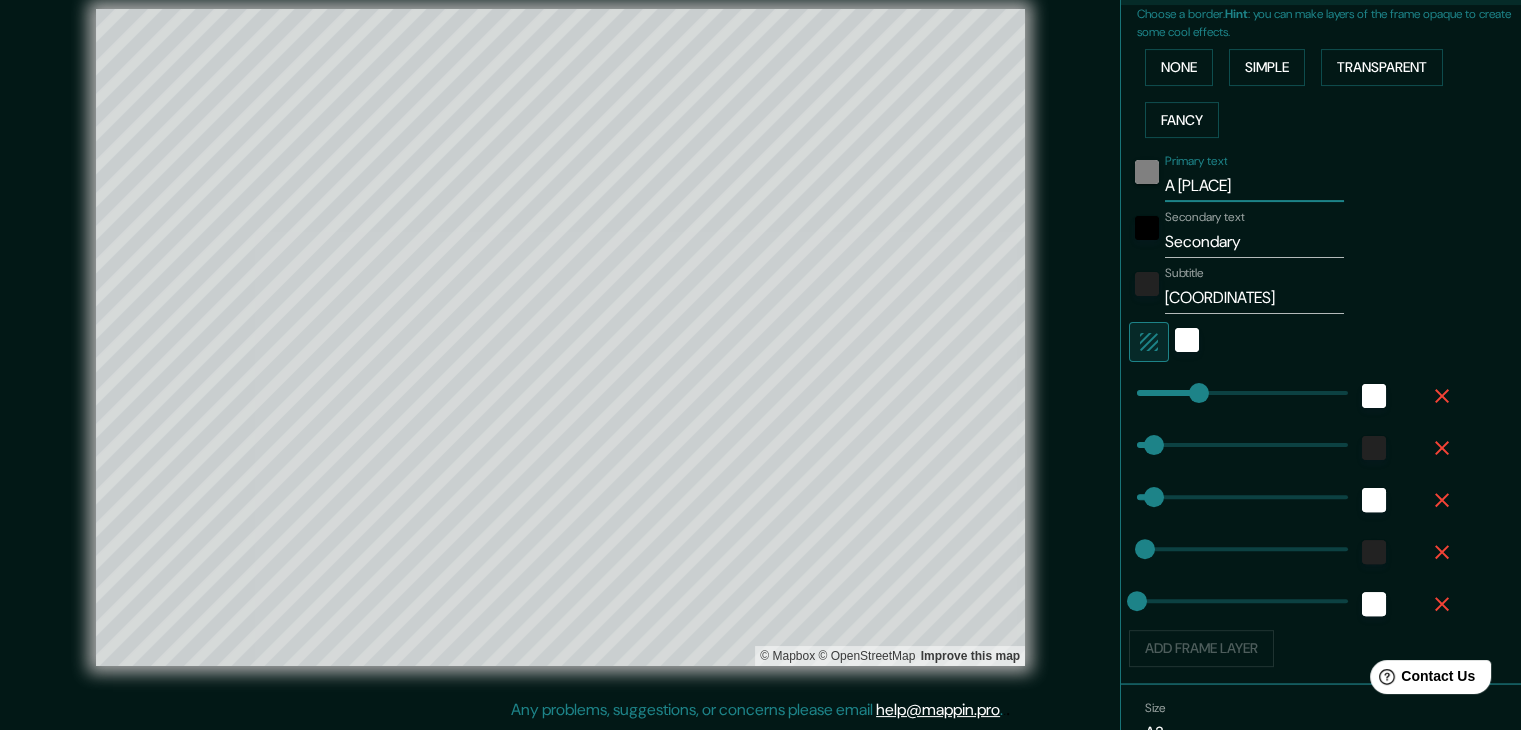type on "74" 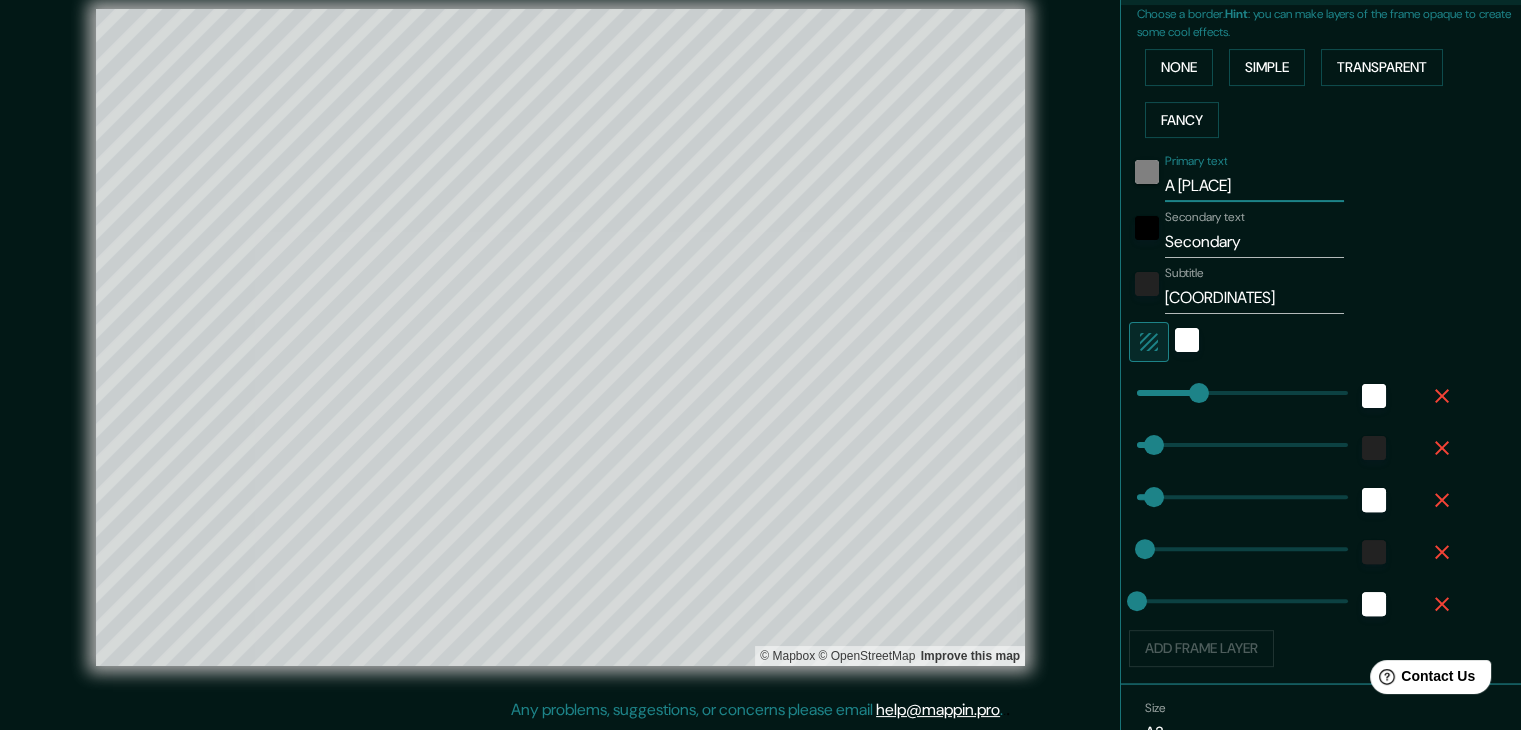 type on "A EsTRA" 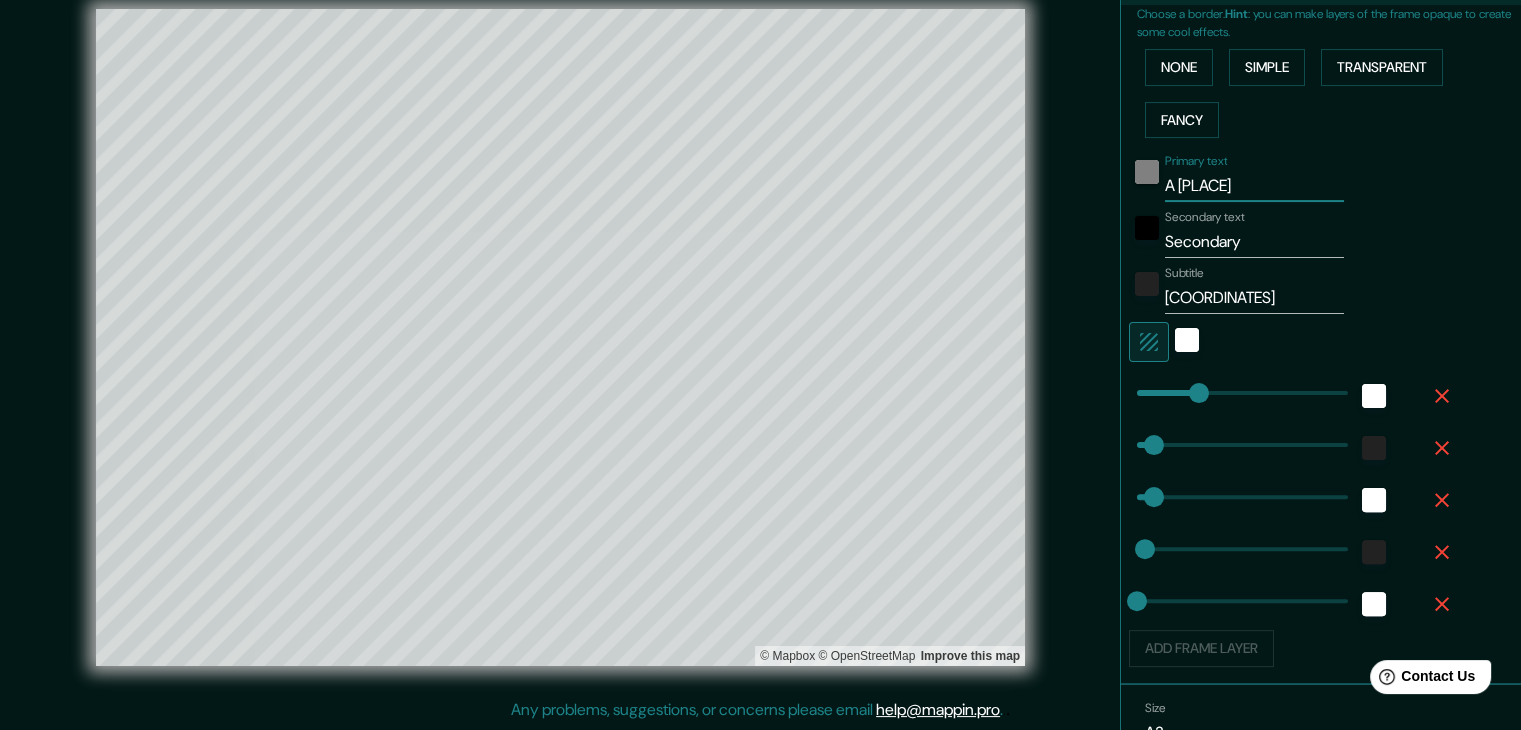 type on "74" 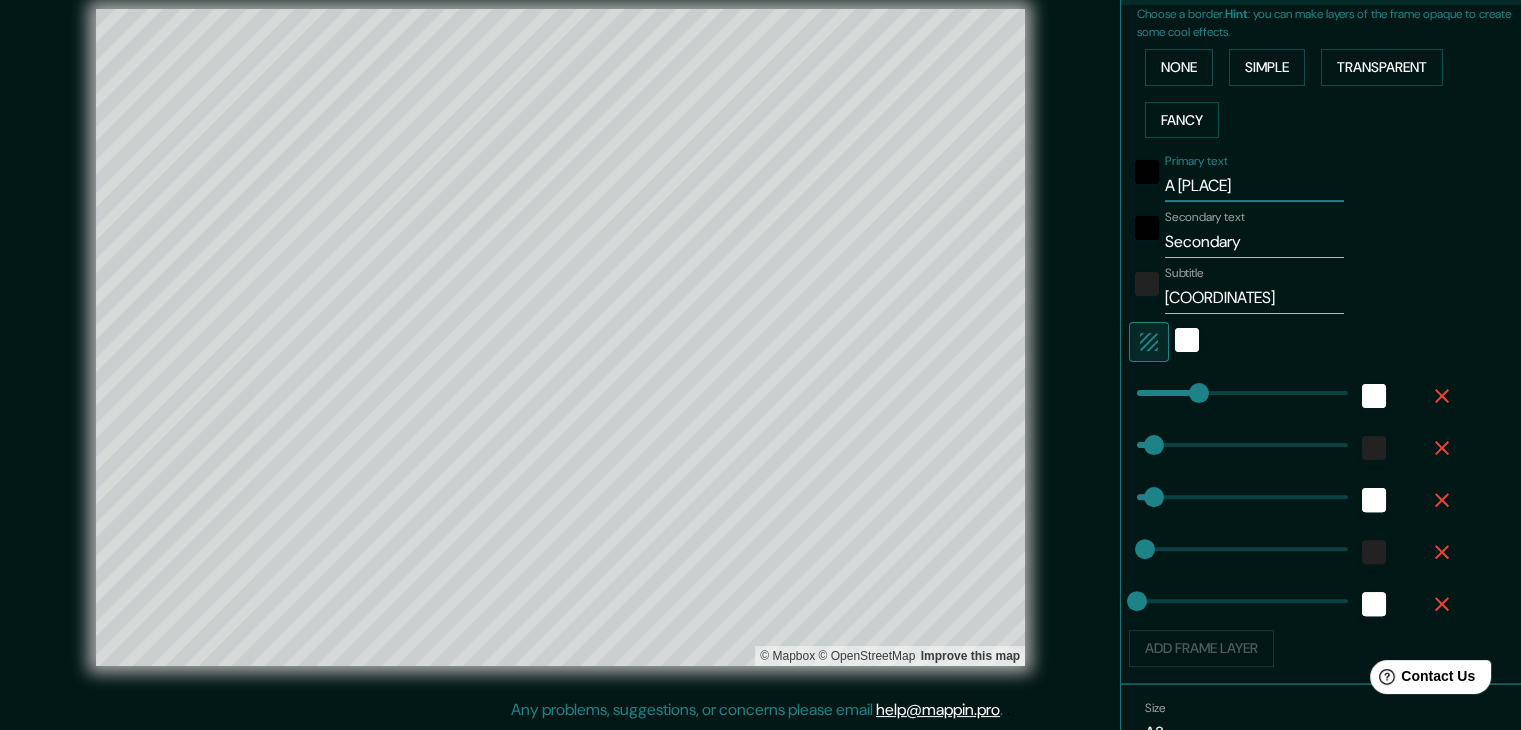 type on "A EsTRADA" 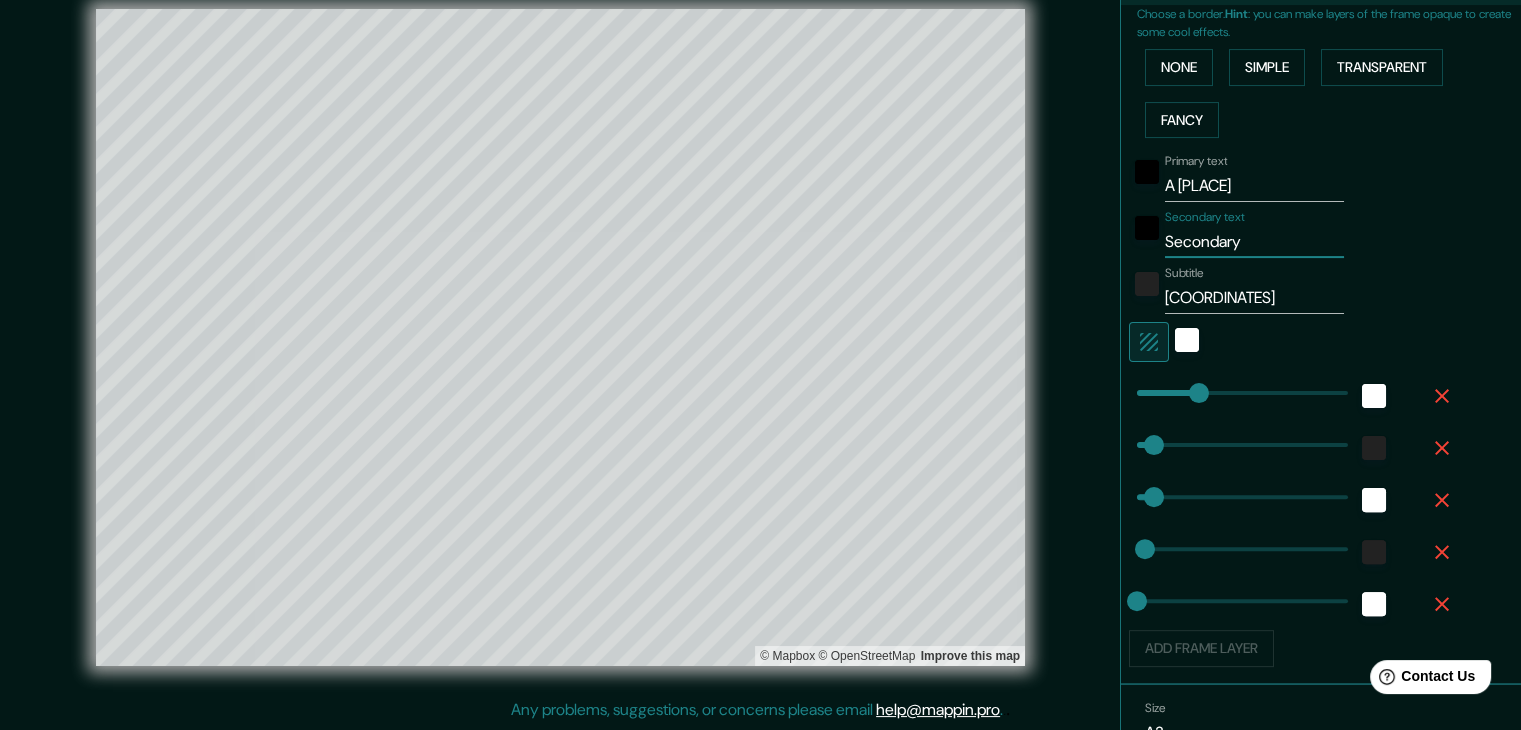 type on "P" 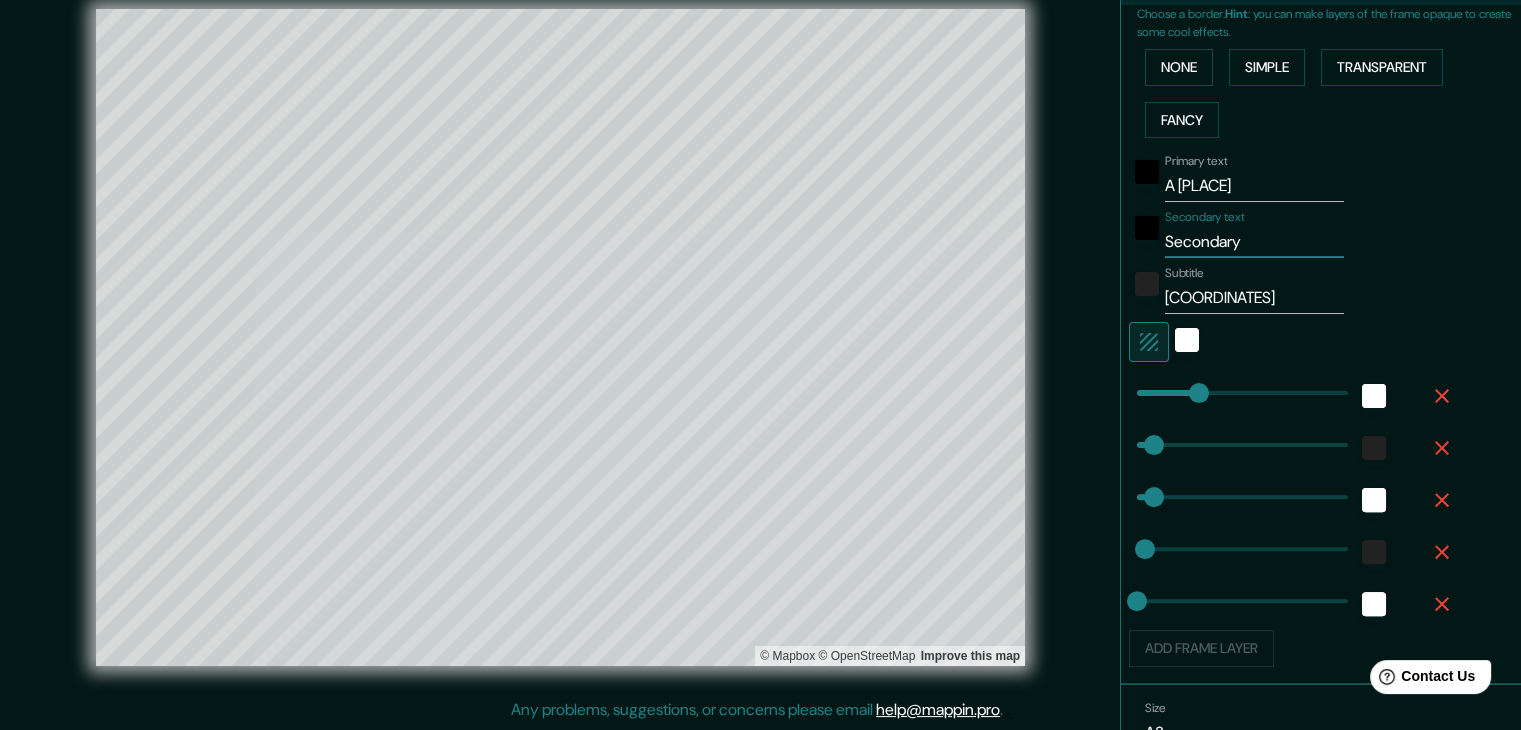 type on "74" 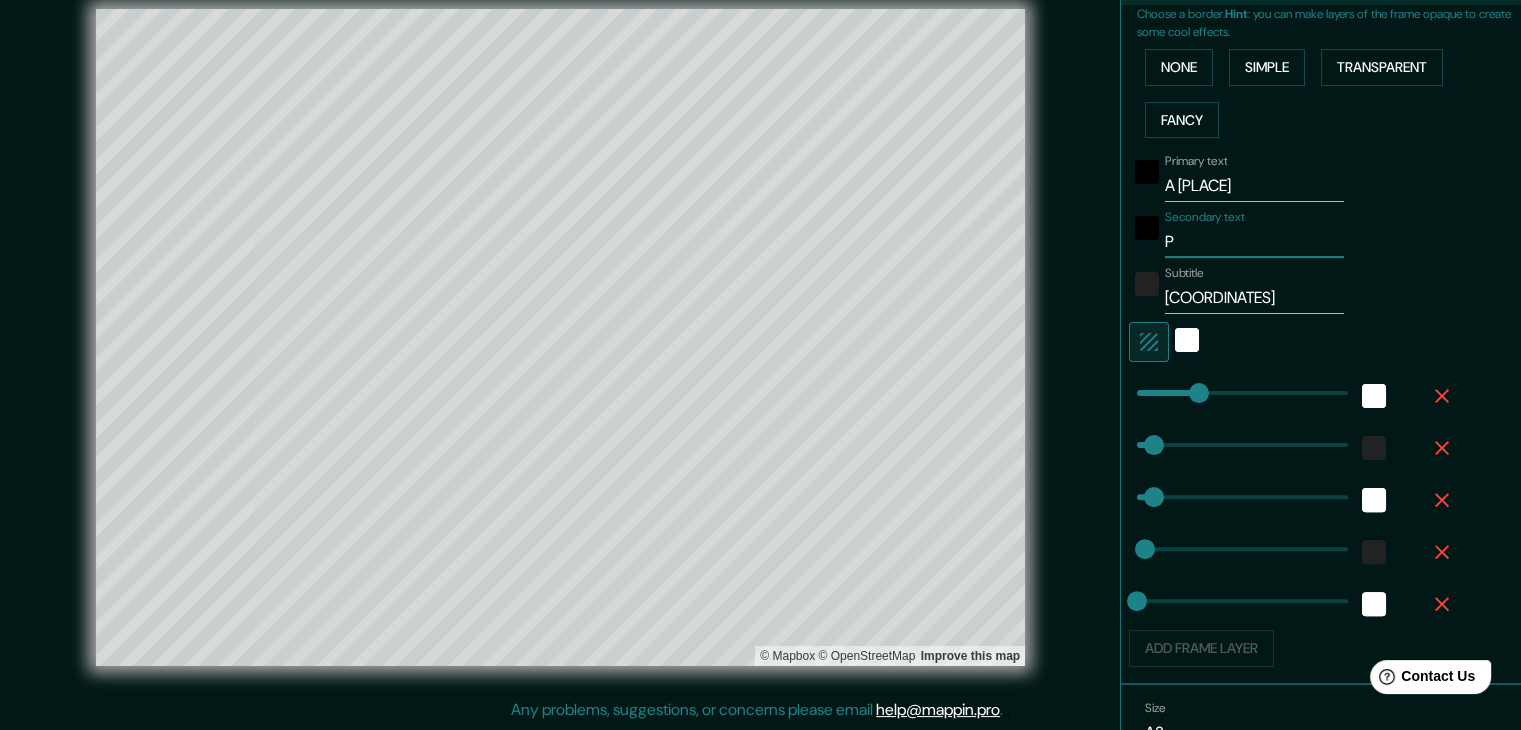 type on "Po" 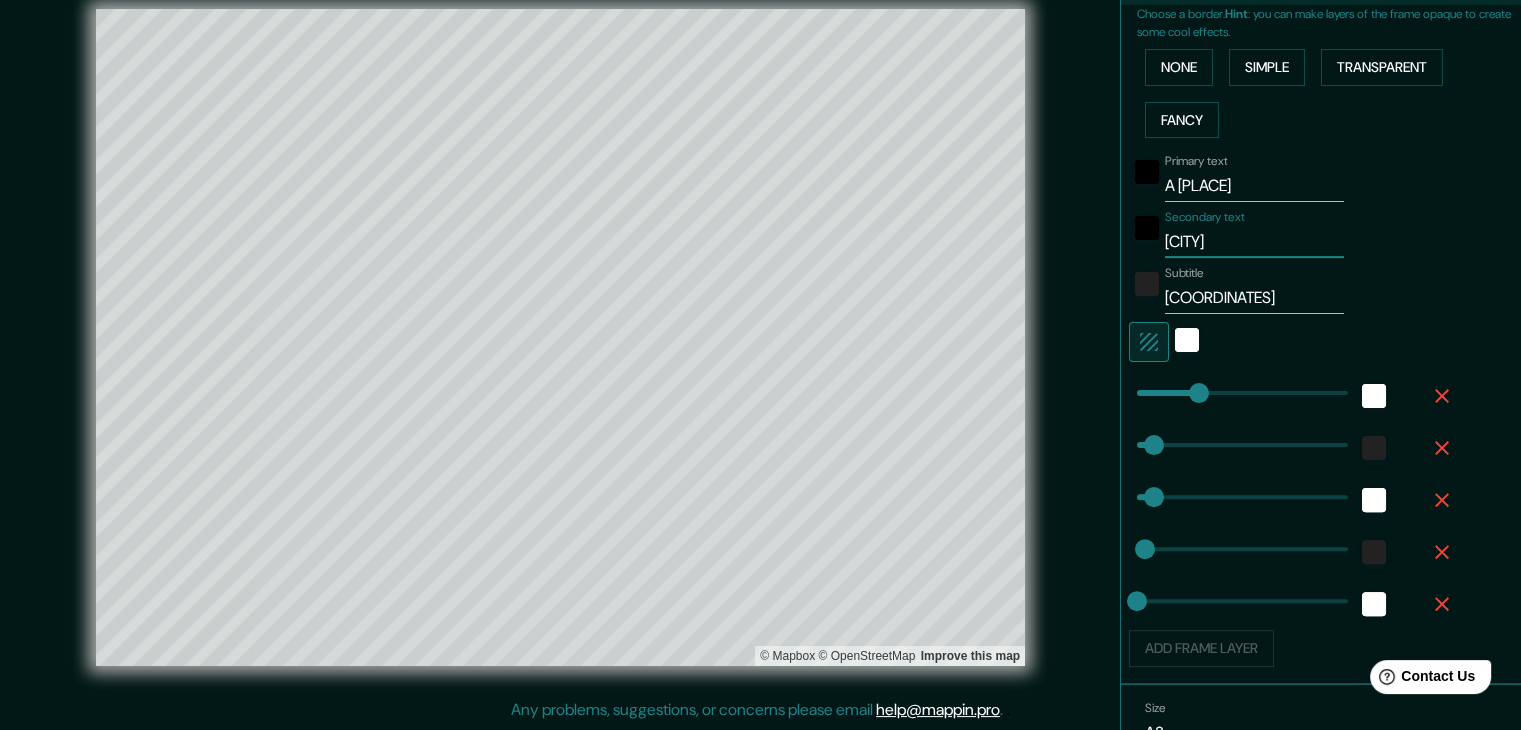 type on "74" 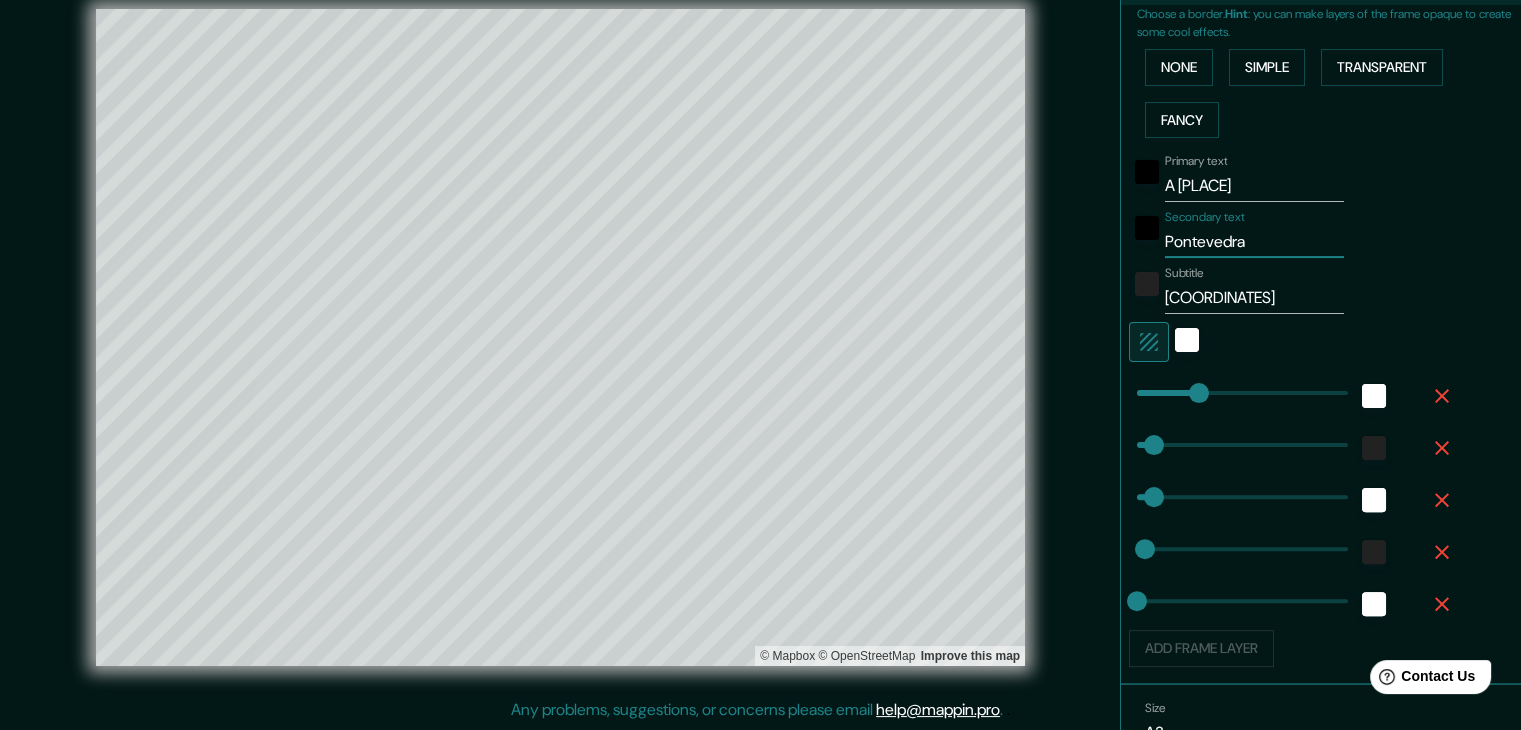 type on "74" 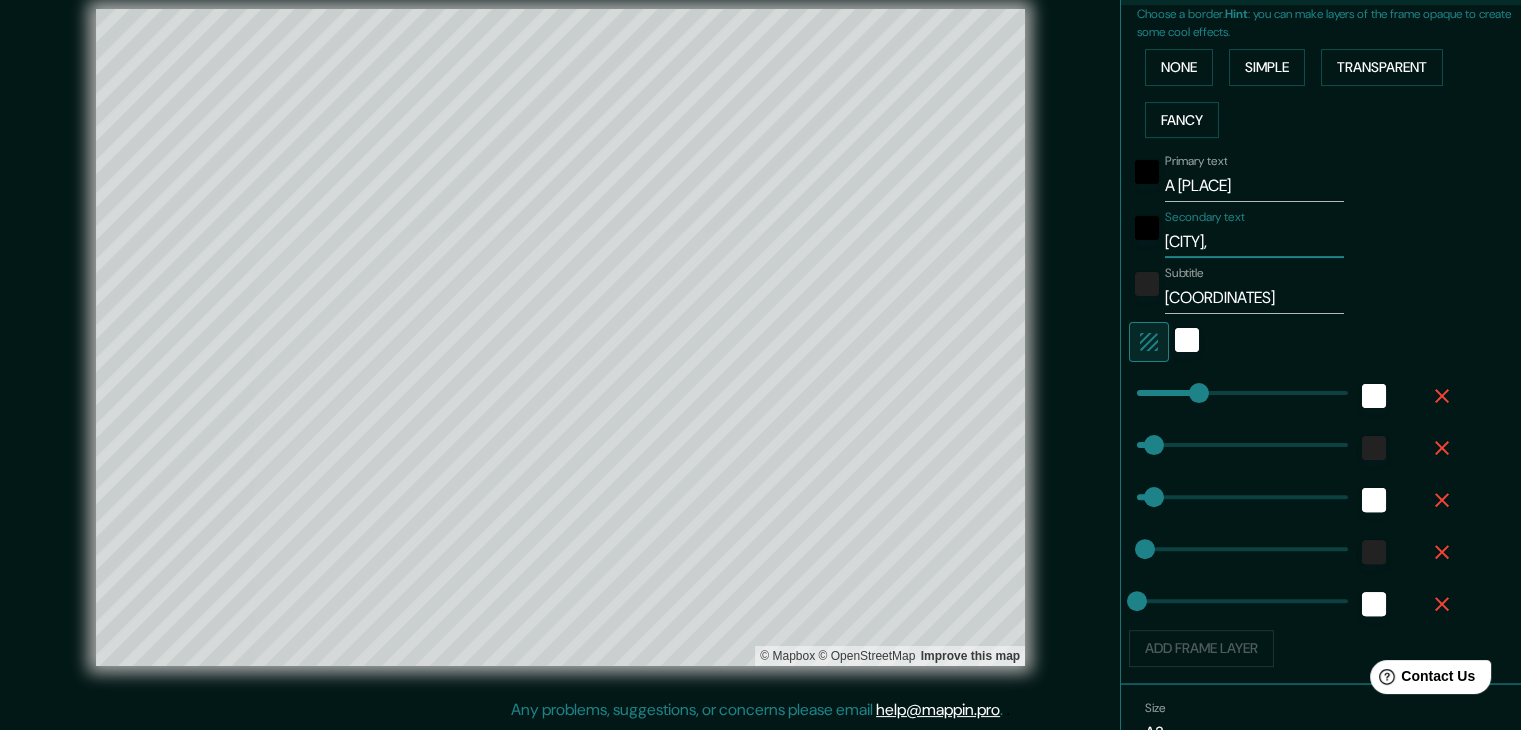 type on "Pontevedra," 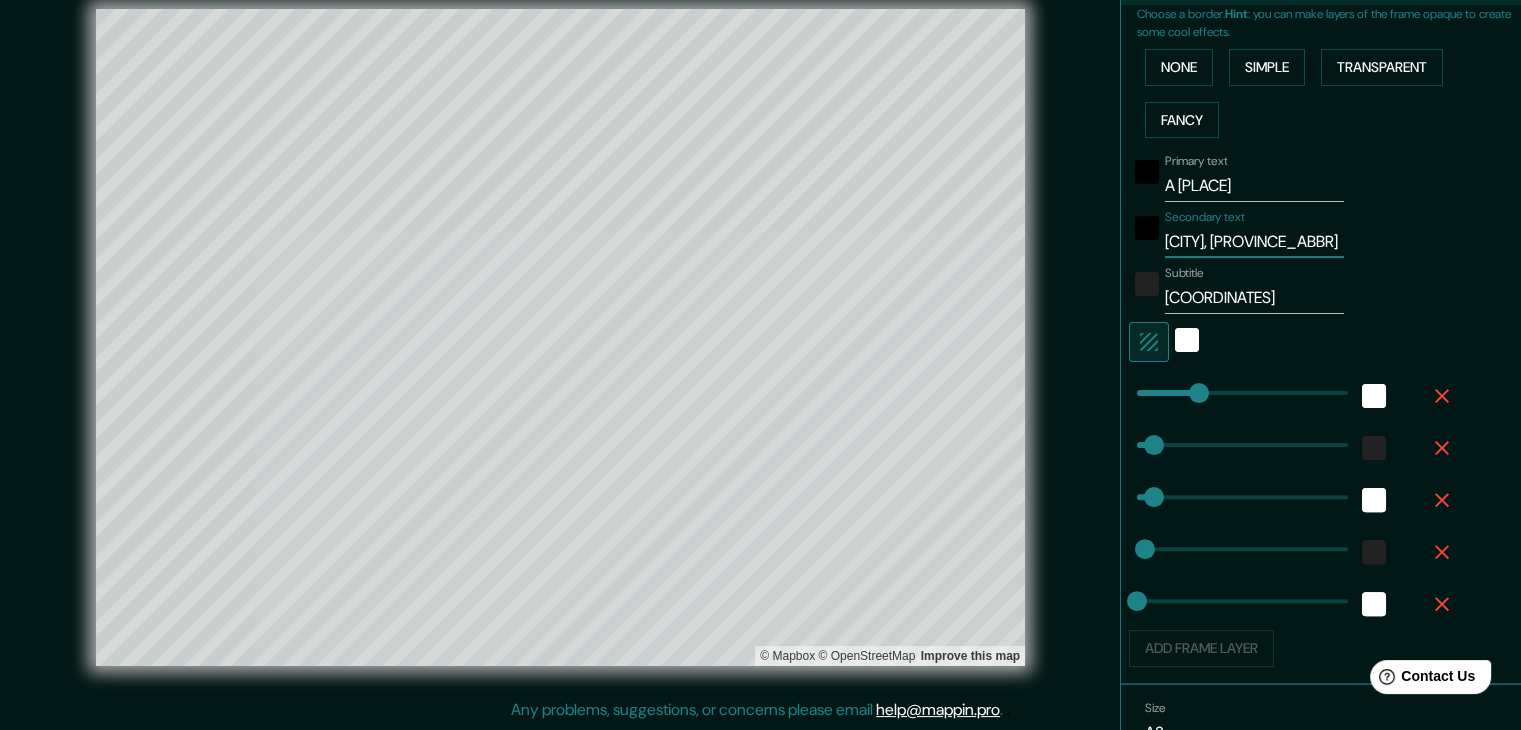 type on "Pontevedra, Ga" 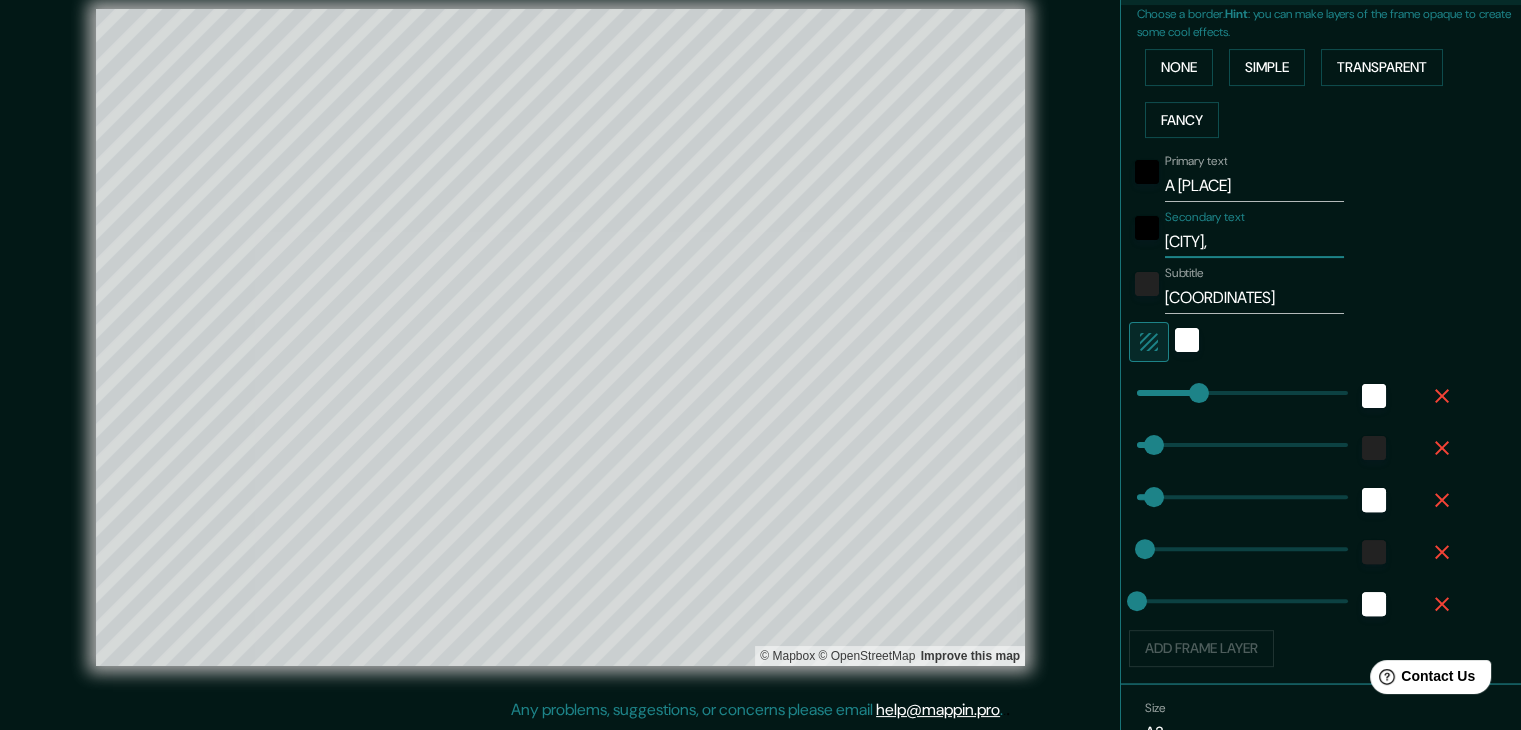 type on "Pontevedra," 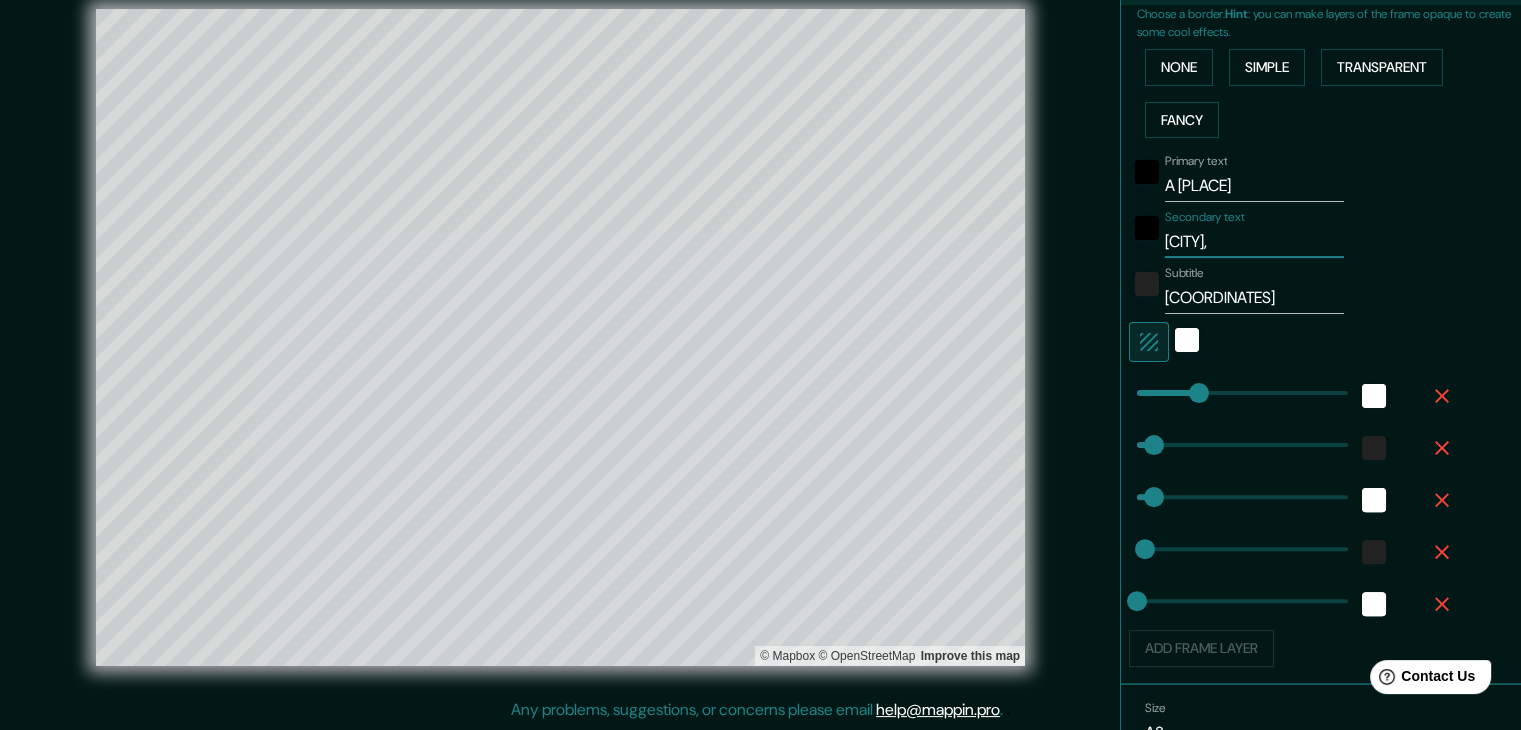 type on "74" 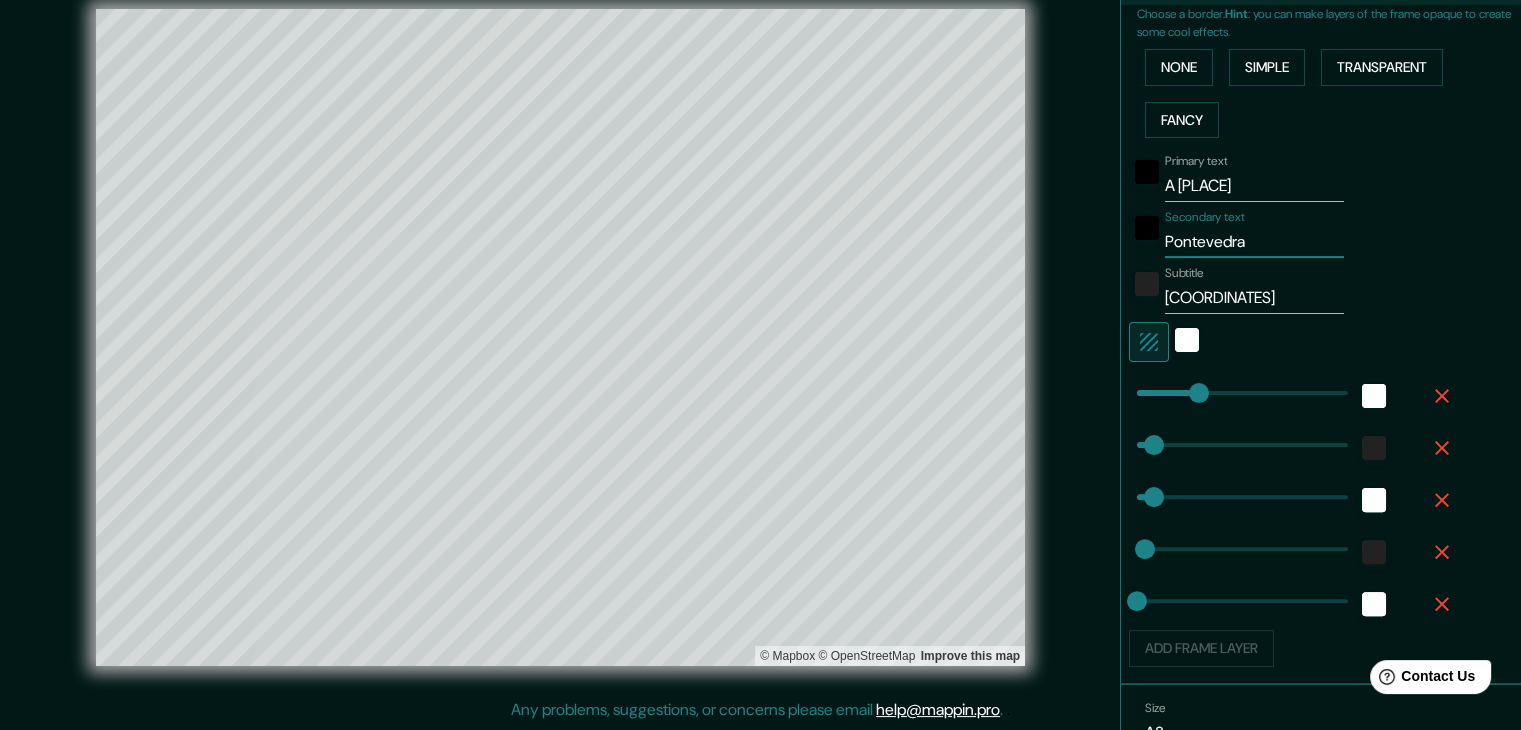 type on "74" 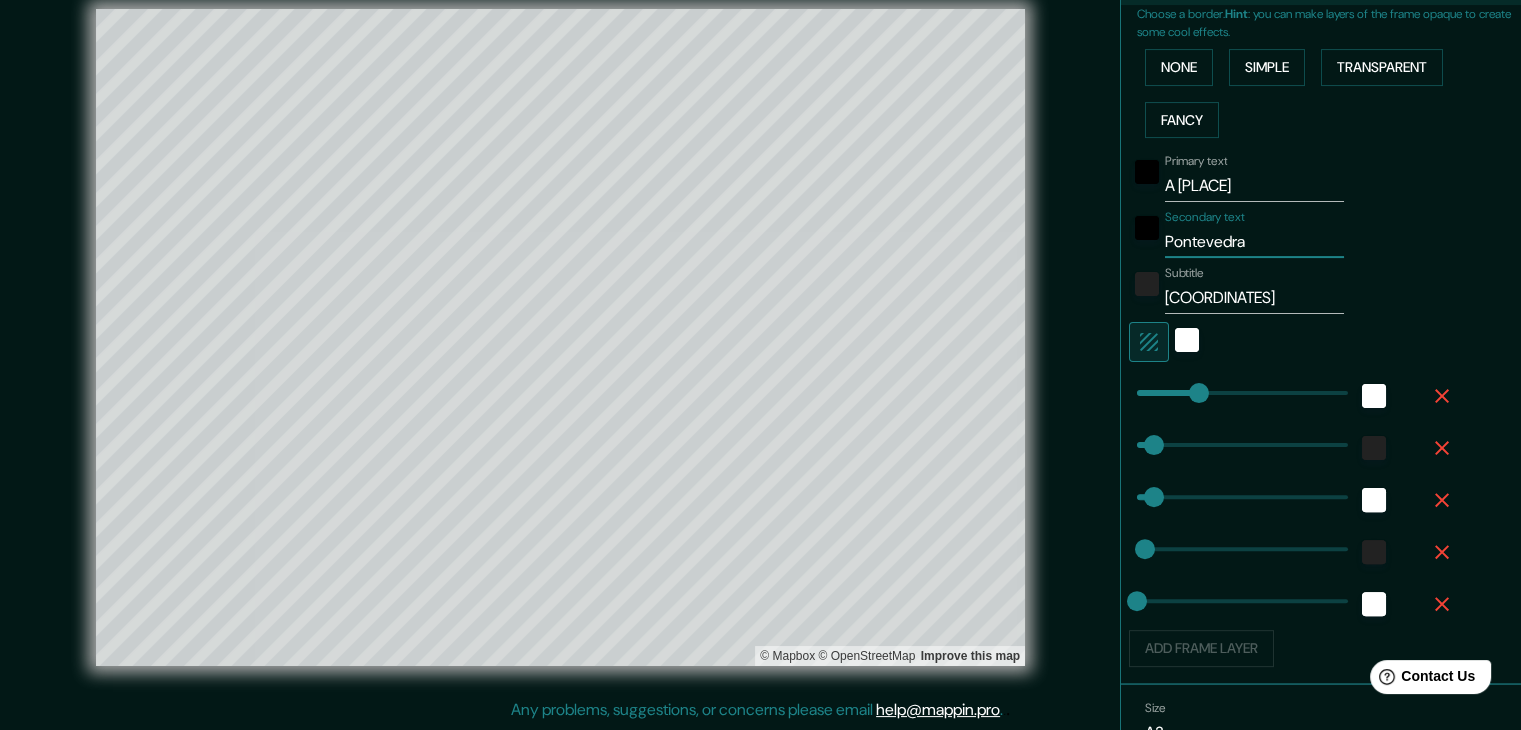 type on "Pontevedra" 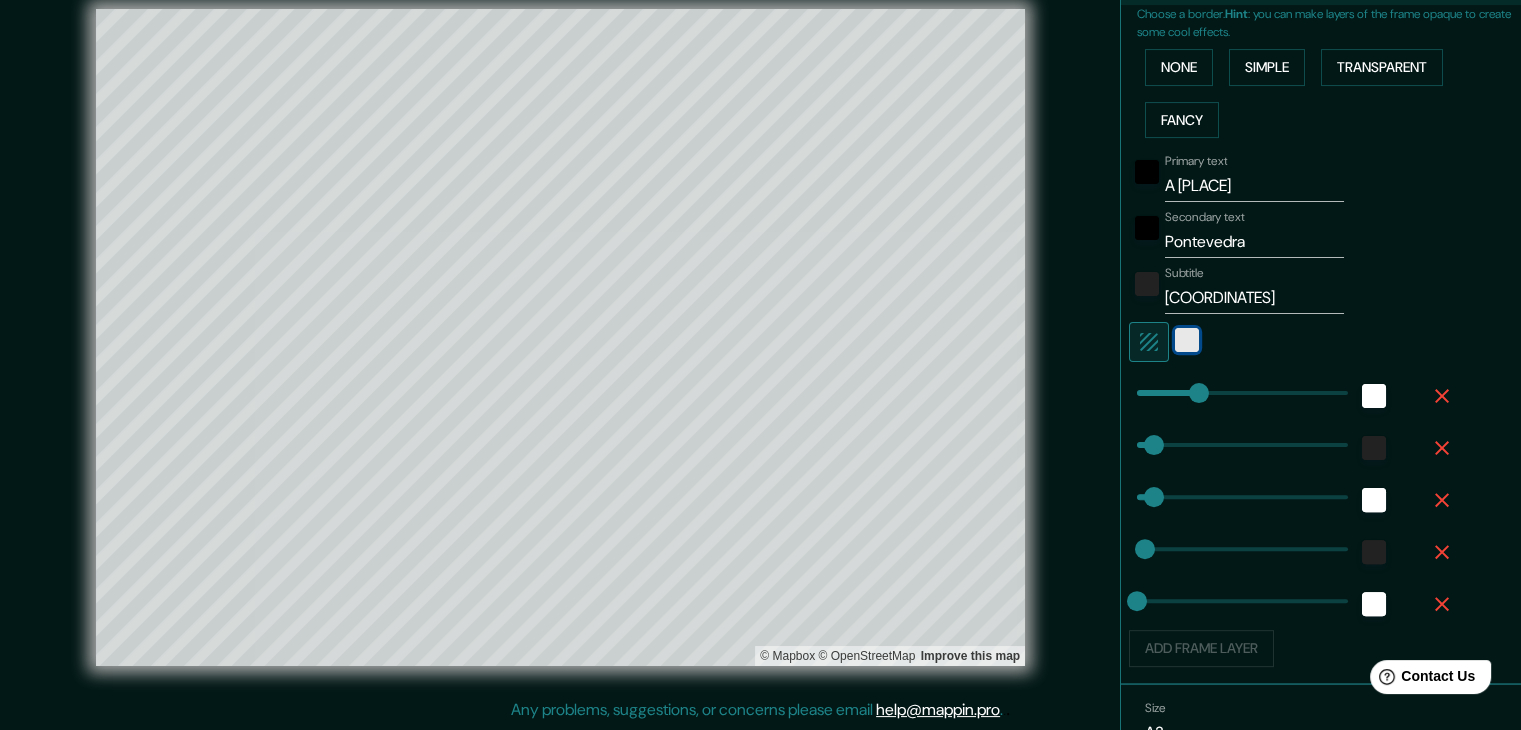 click at bounding box center (1187, 340) 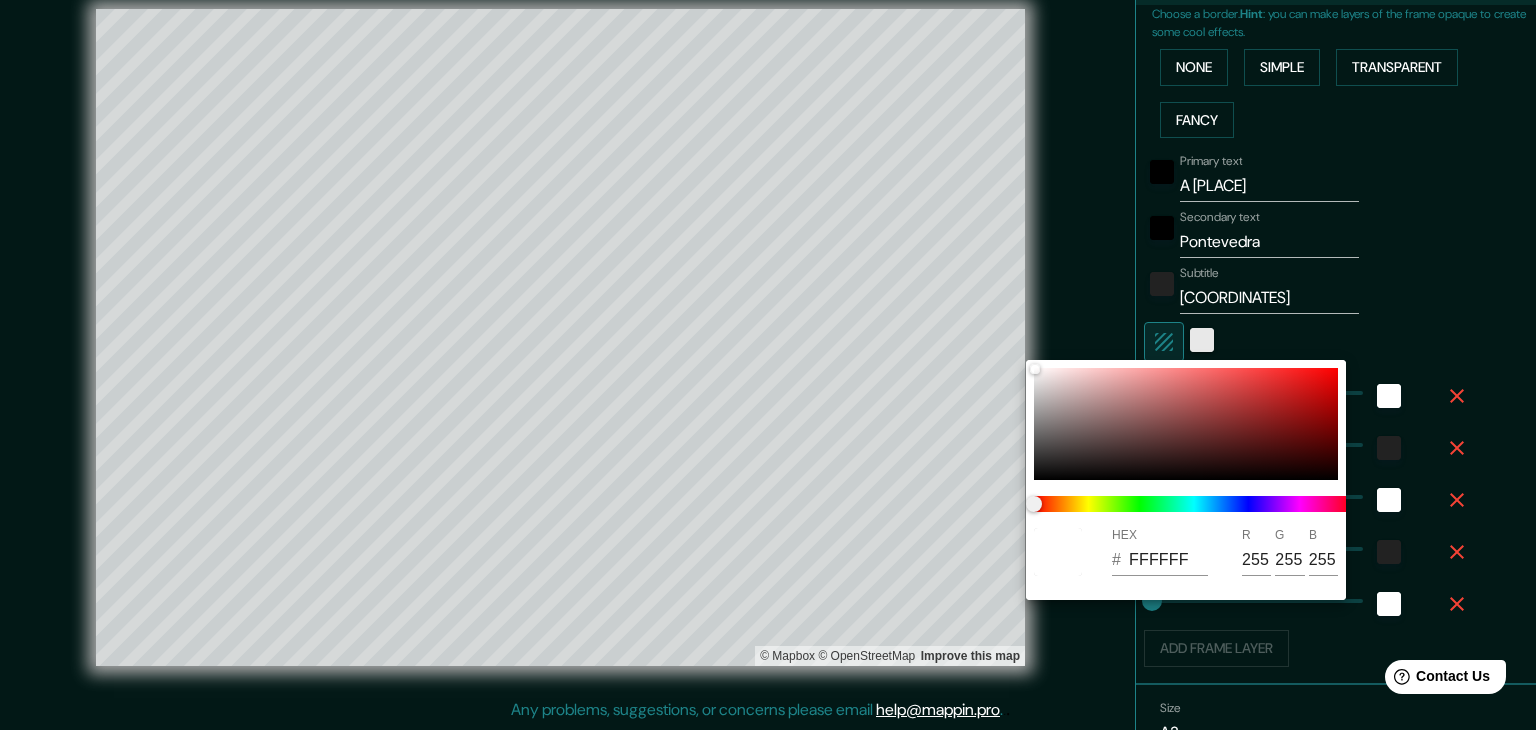 click at bounding box center (768, 365) 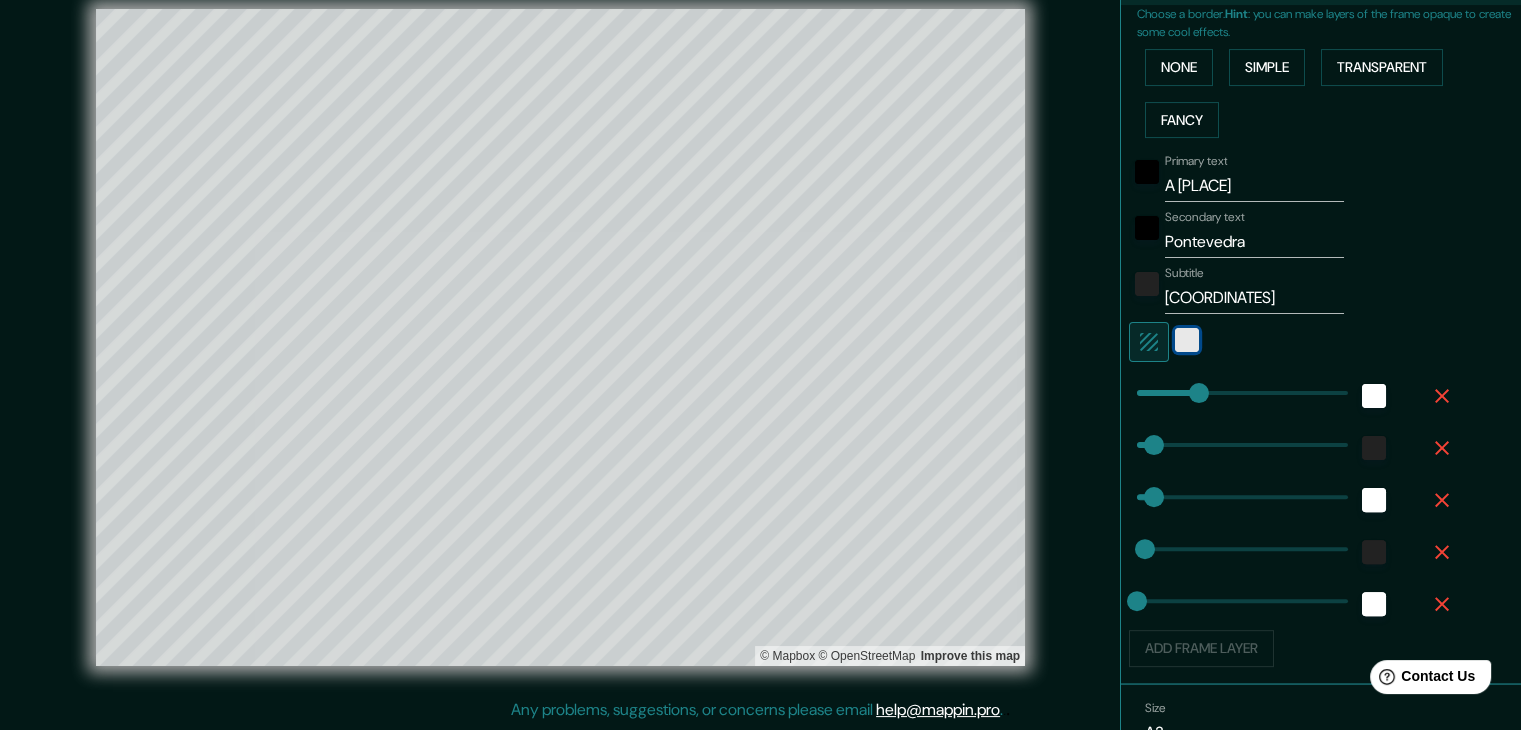 click at bounding box center (1187, 340) 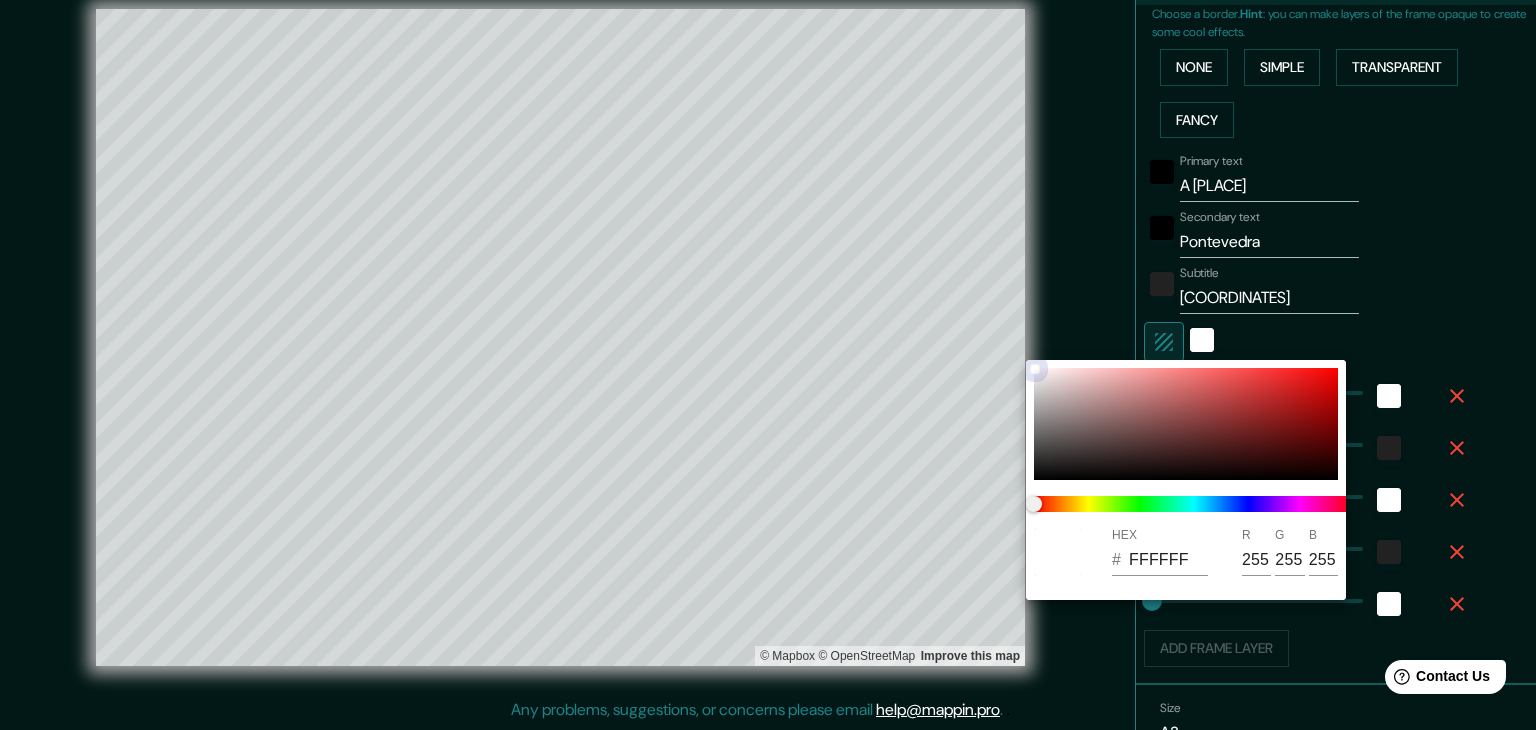 click at bounding box center (1186, 424) 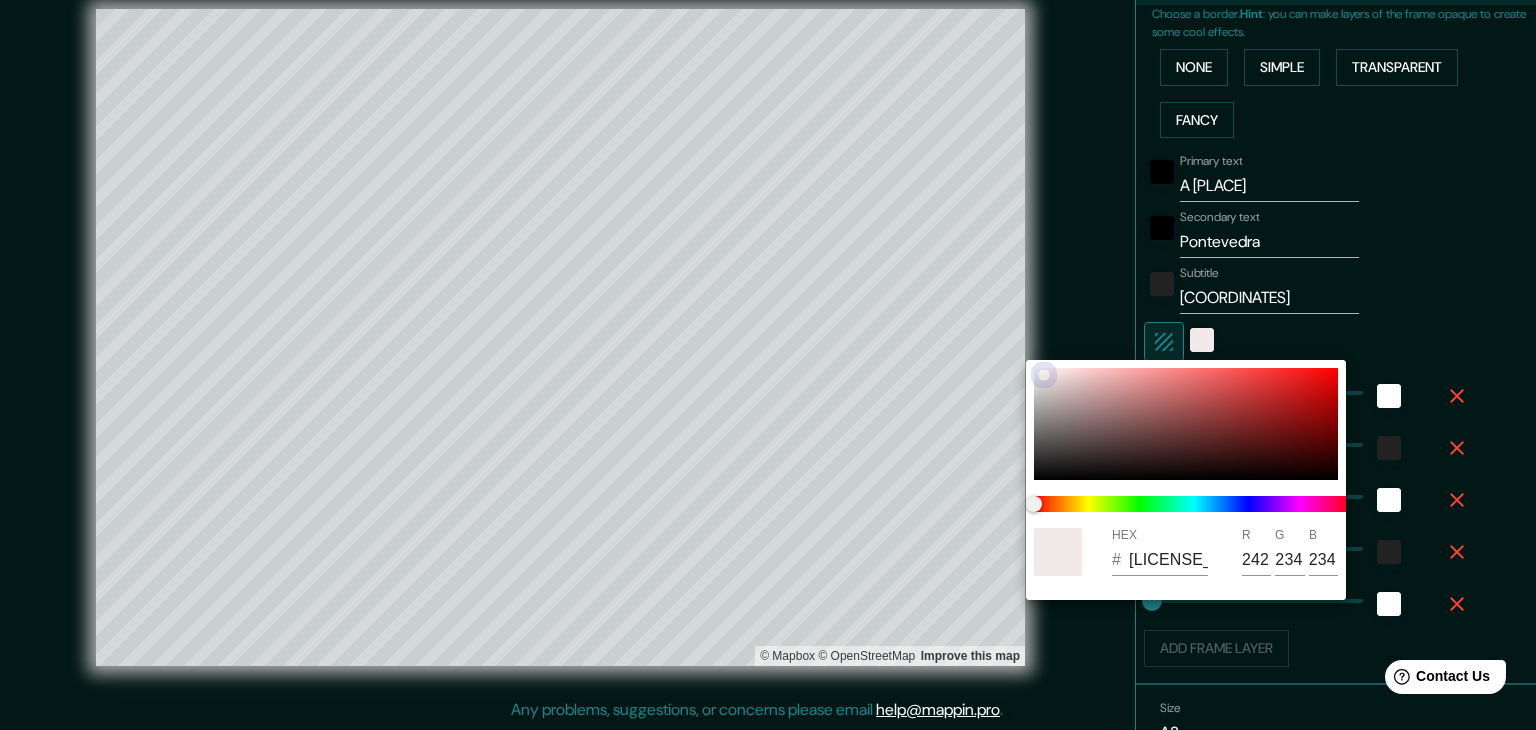 click at bounding box center (1044, 375) 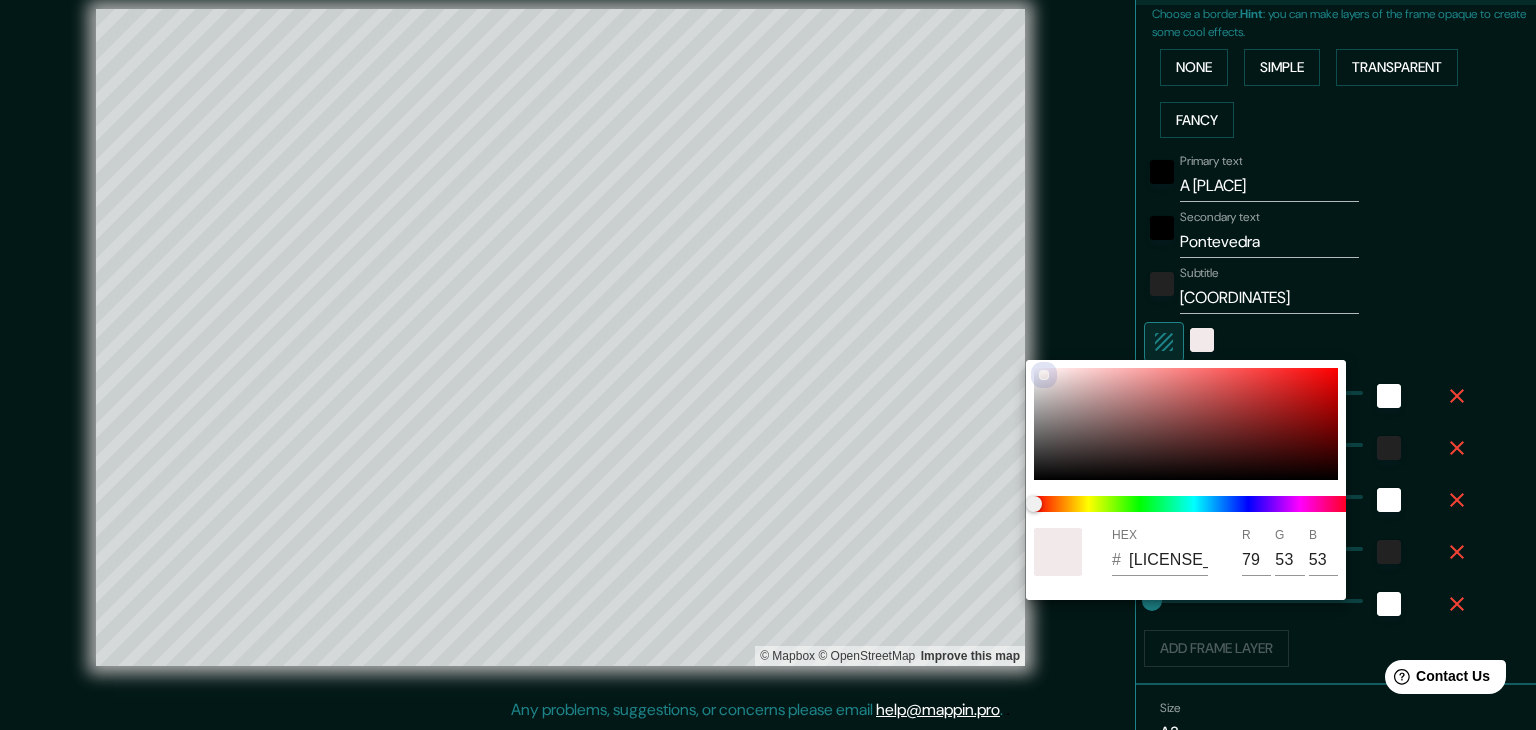 drag, startPoint x: 1044, startPoint y: 374, endPoint x: 1245, endPoint y: 398, distance: 202.42776 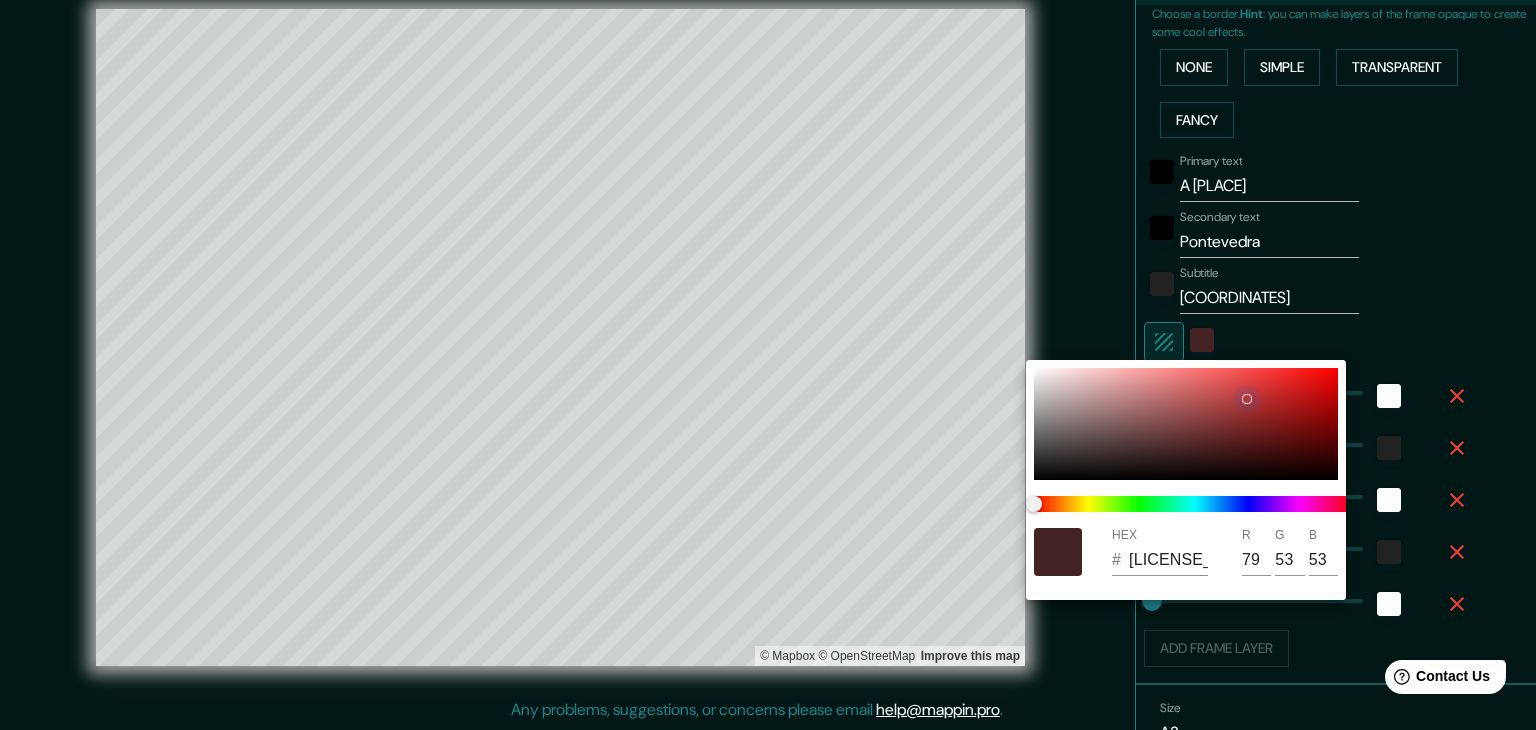type on "74" 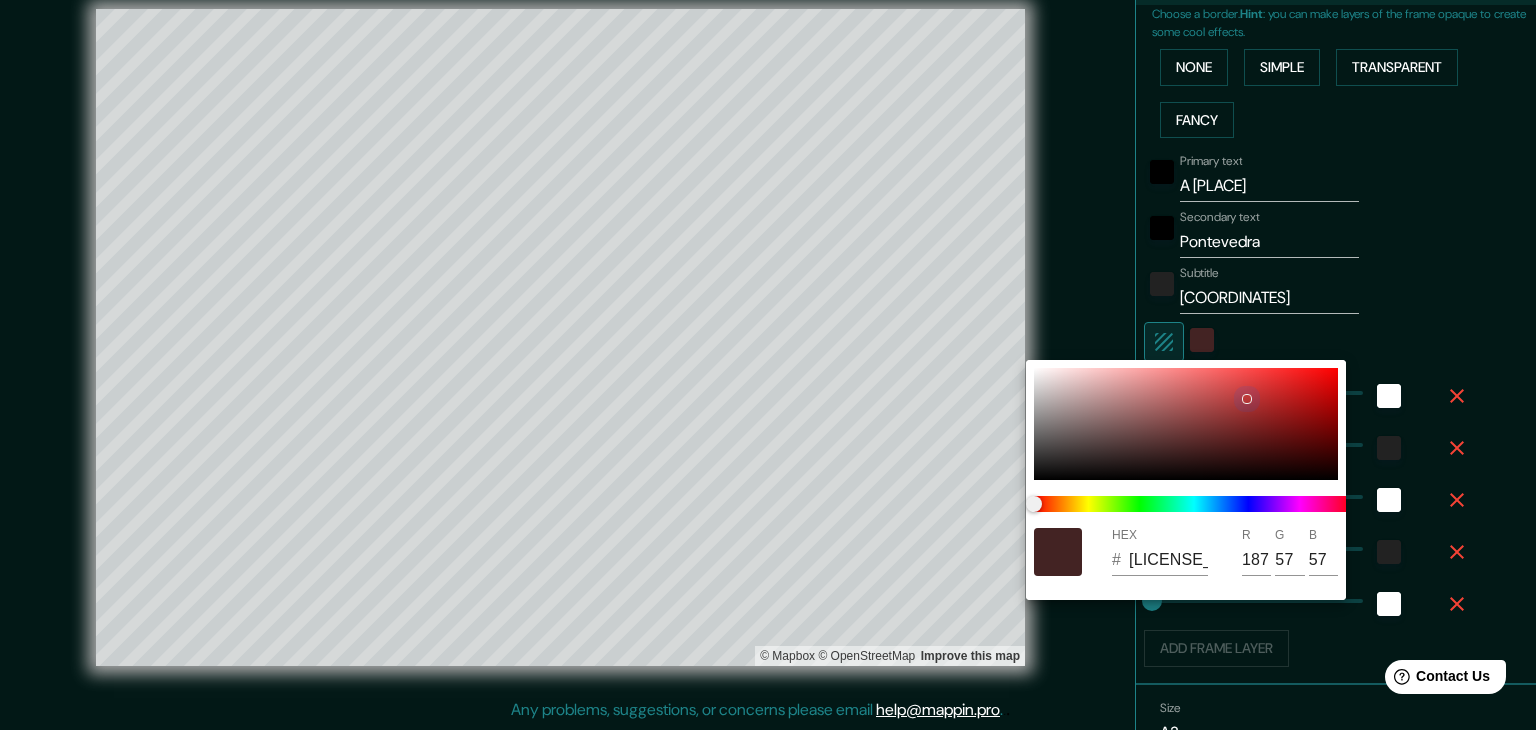 drag, startPoint x: 1245, startPoint y: 398, endPoint x: 1155, endPoint y: 398, distance: 90 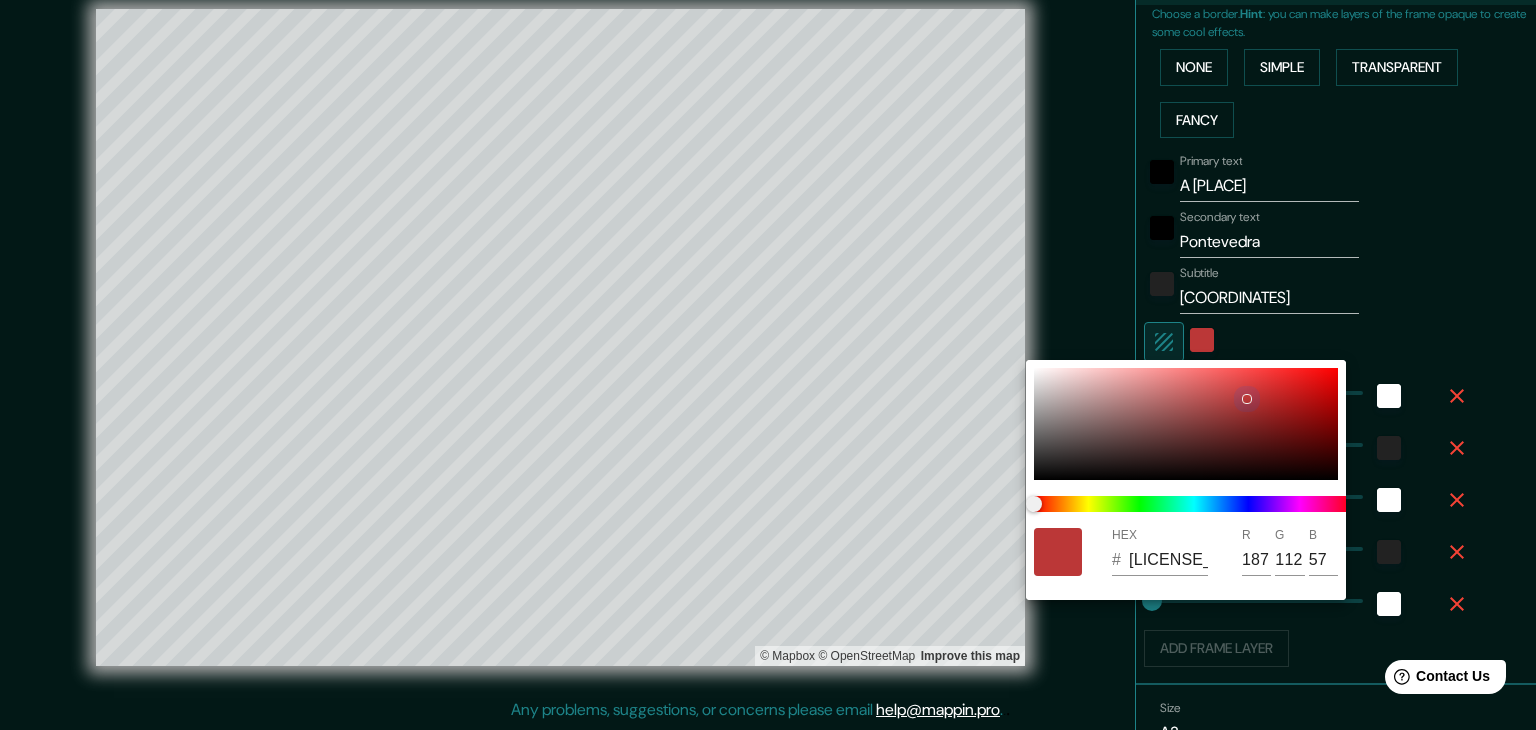 type on "112" 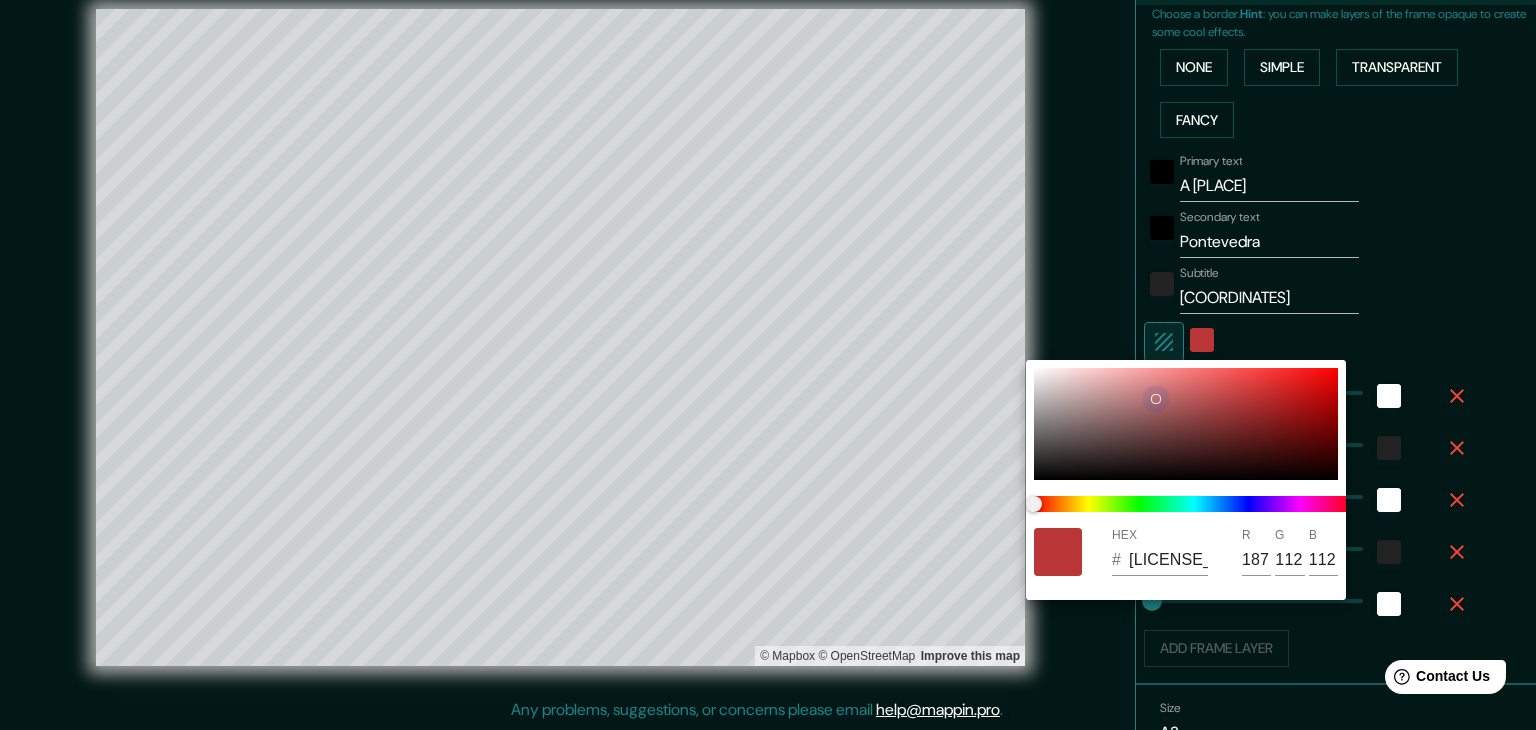 type on "74" 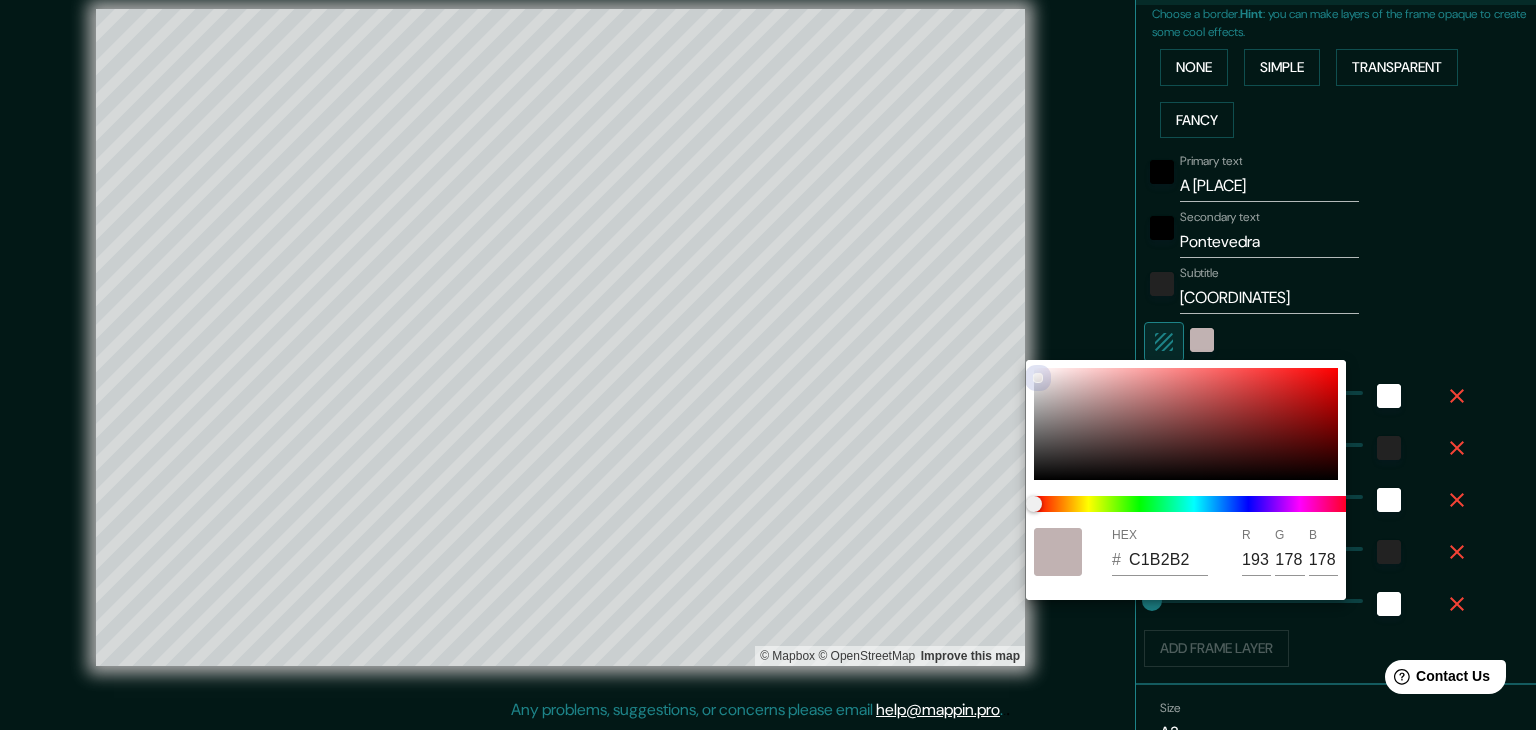type on "74" 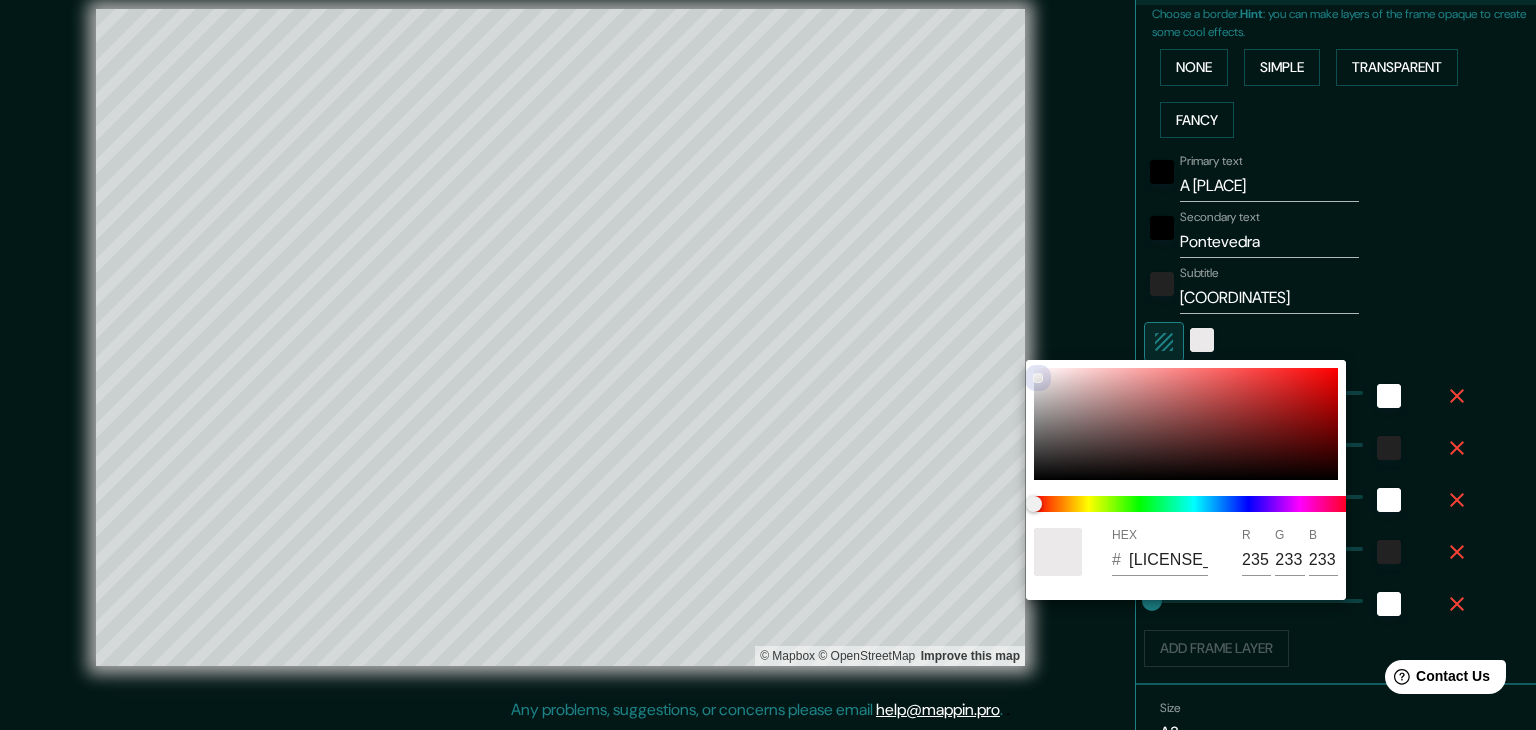 drag, startPoint x: 1155, startPoint y: 398, endPoint x: 1029, endPoint y: 365, distance: 130.24976 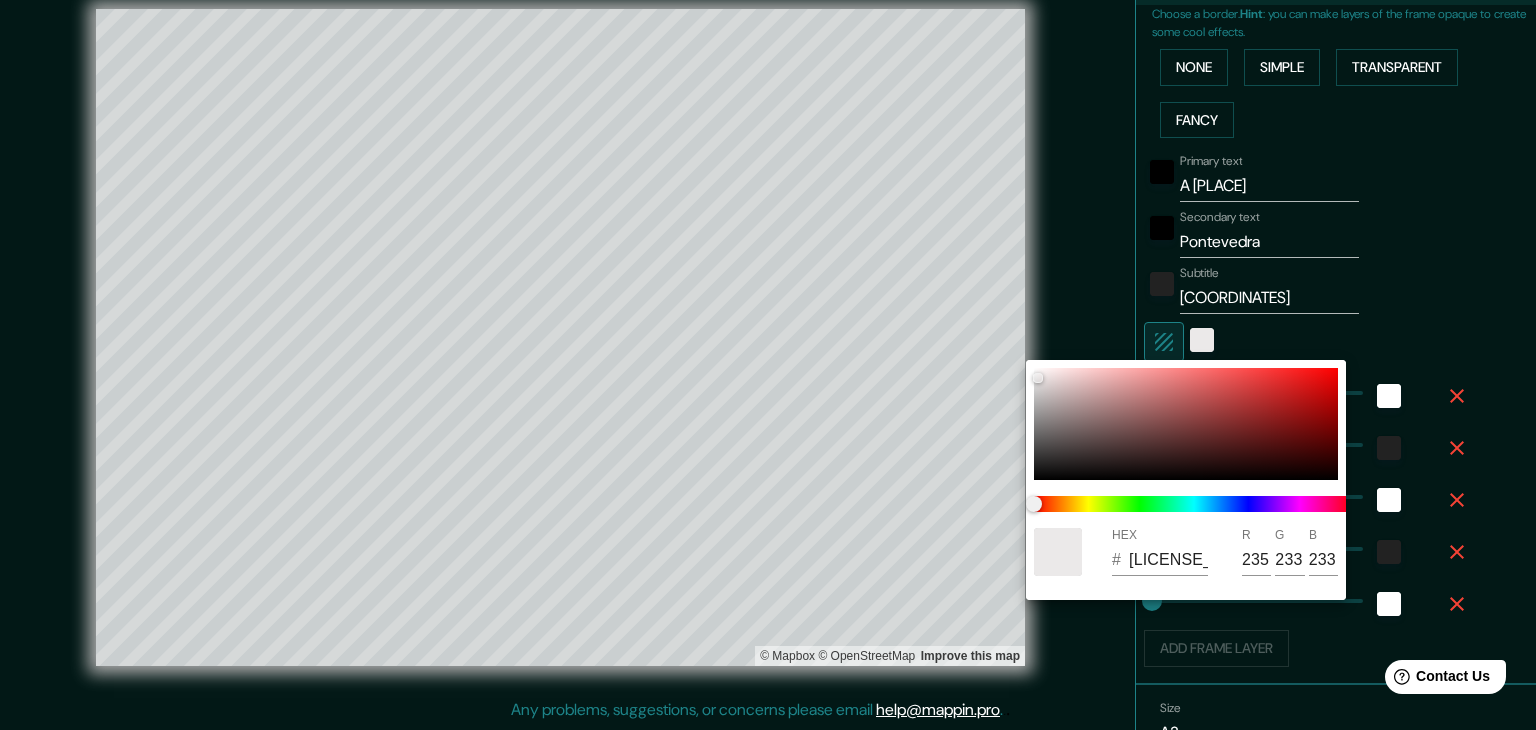 click at bounding box center [768, 365] 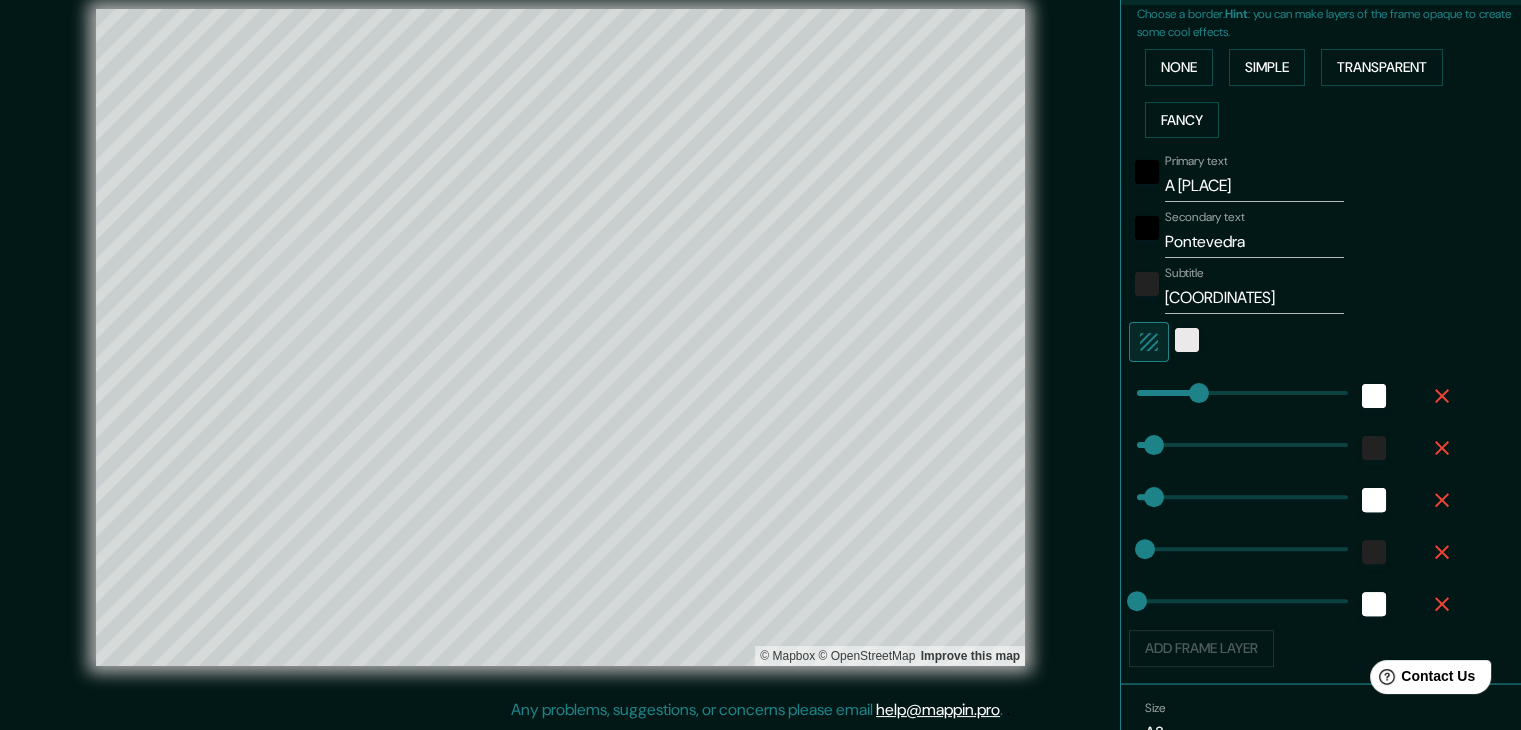 click on "HEX # EBE9E9 R 235 G 233 B 233" at bounding box center [760, 365] 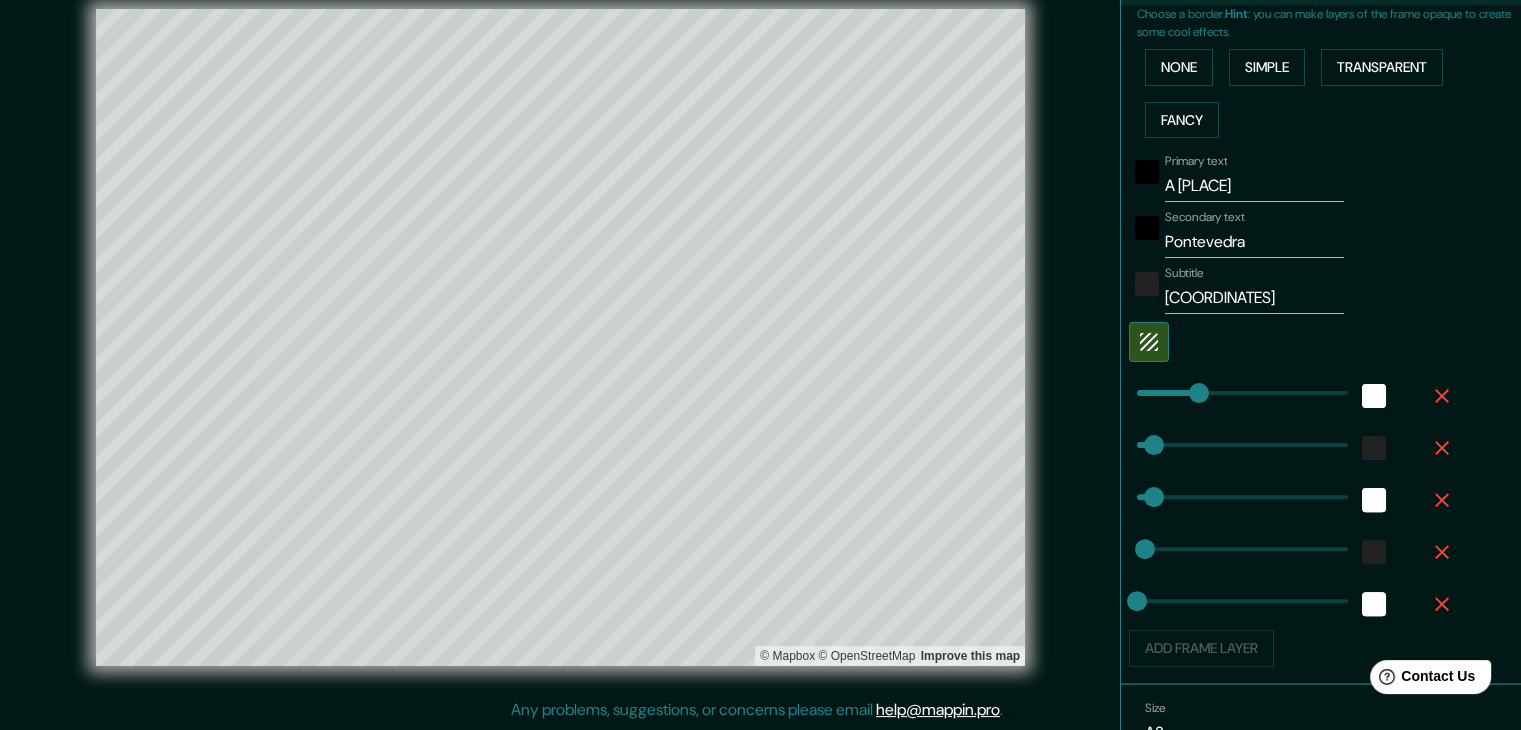 click at bounding box center [1293, 342] 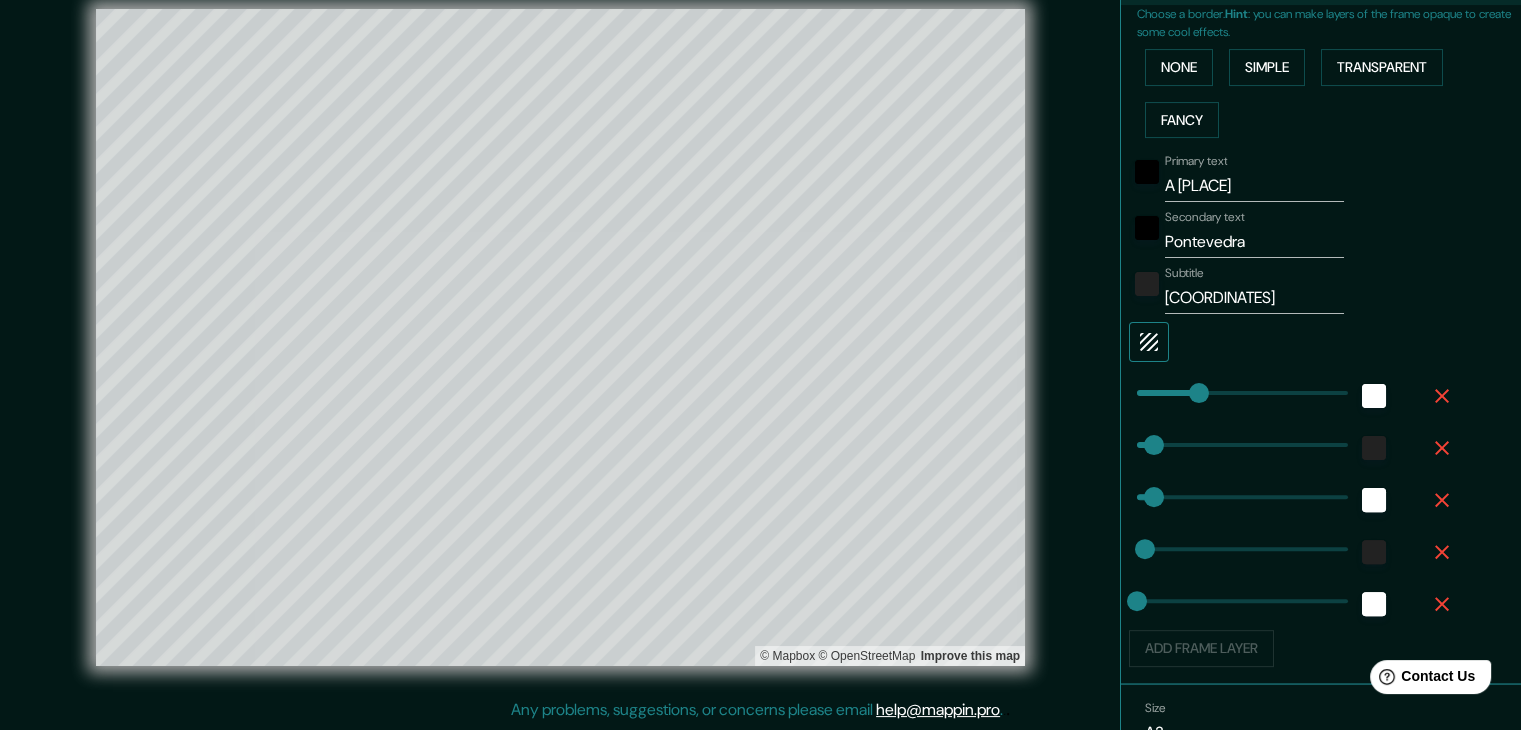 click 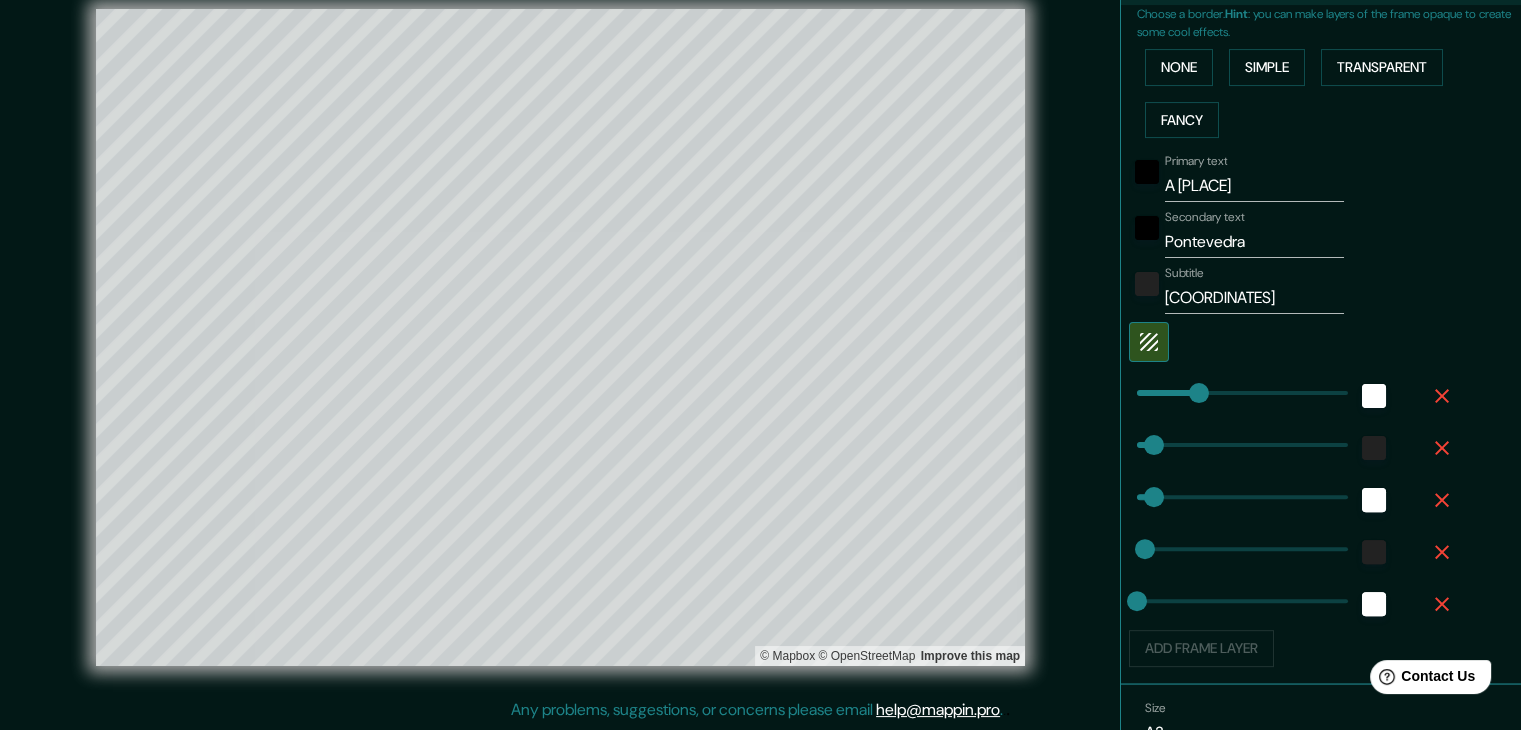 click at bounding box center (1293, 342) 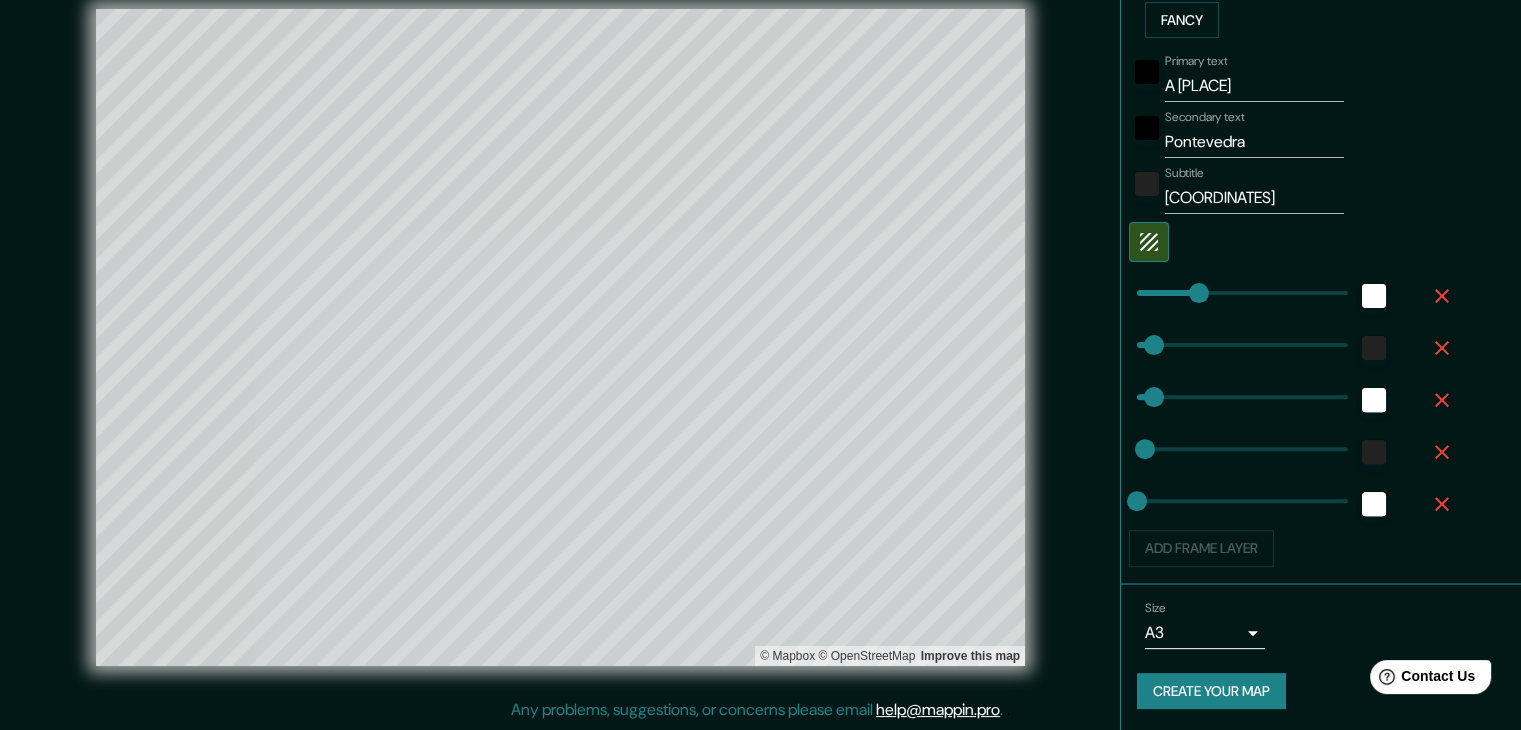 scroll, scrollTop: 361, scrollLeft: 0, axis: vertical 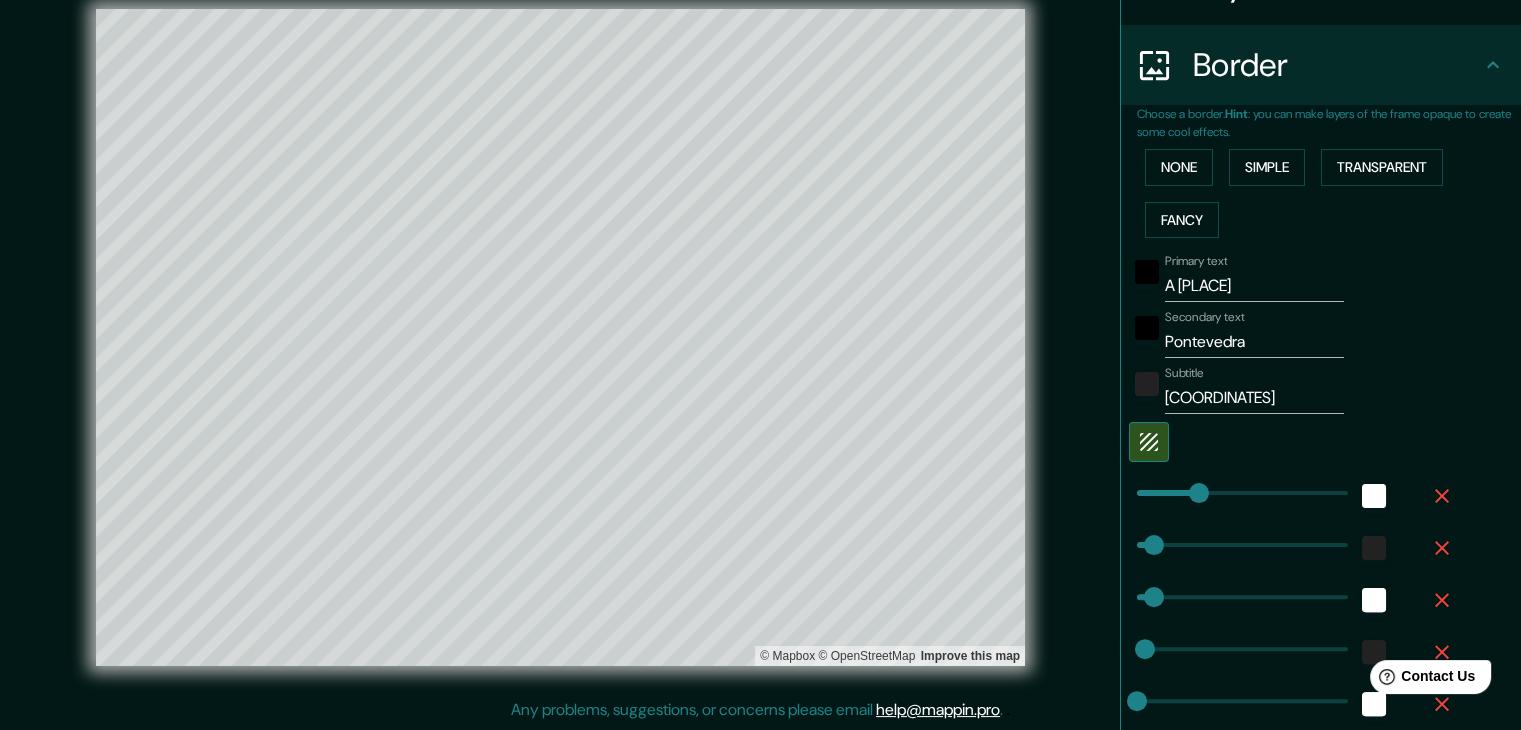 type on "Pontevedra," 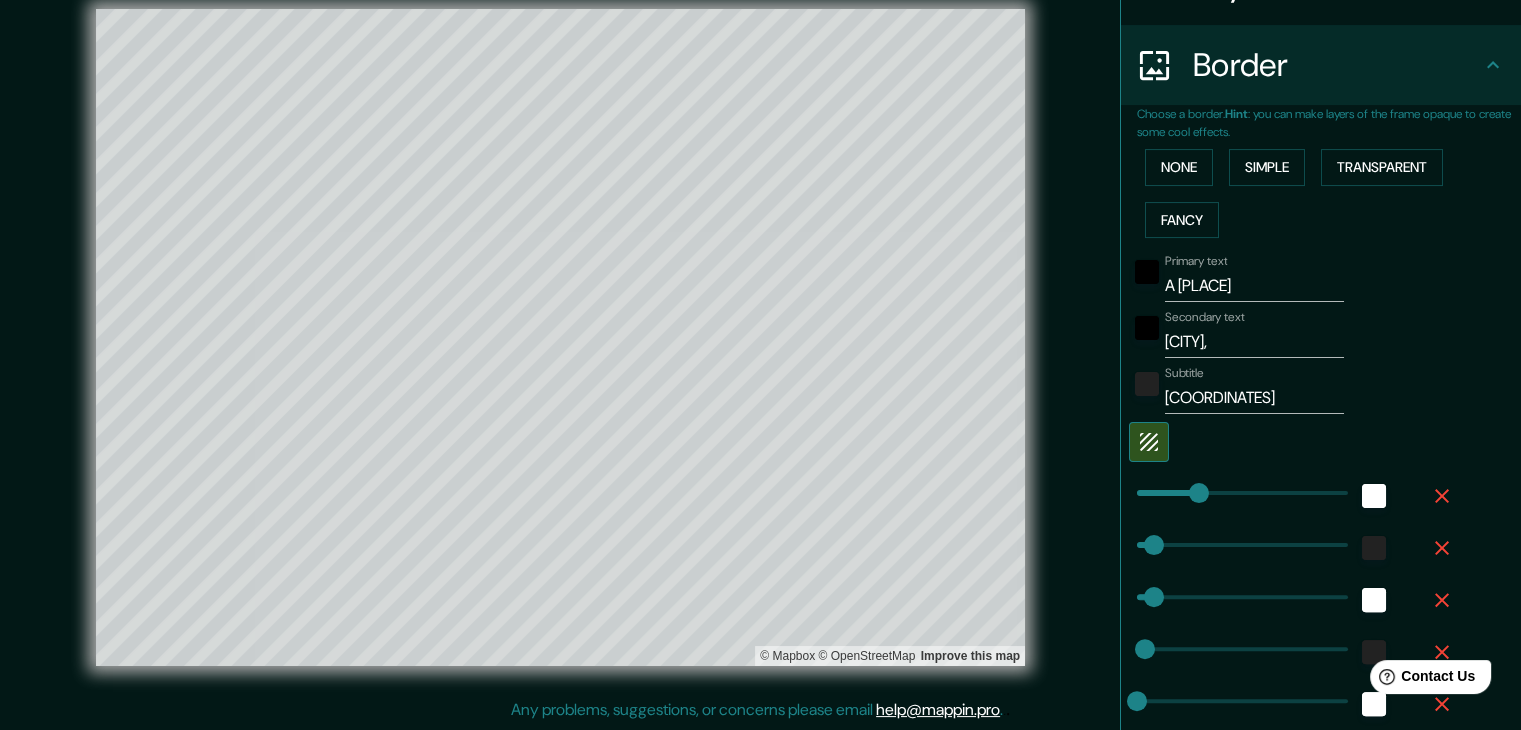 type on "74" 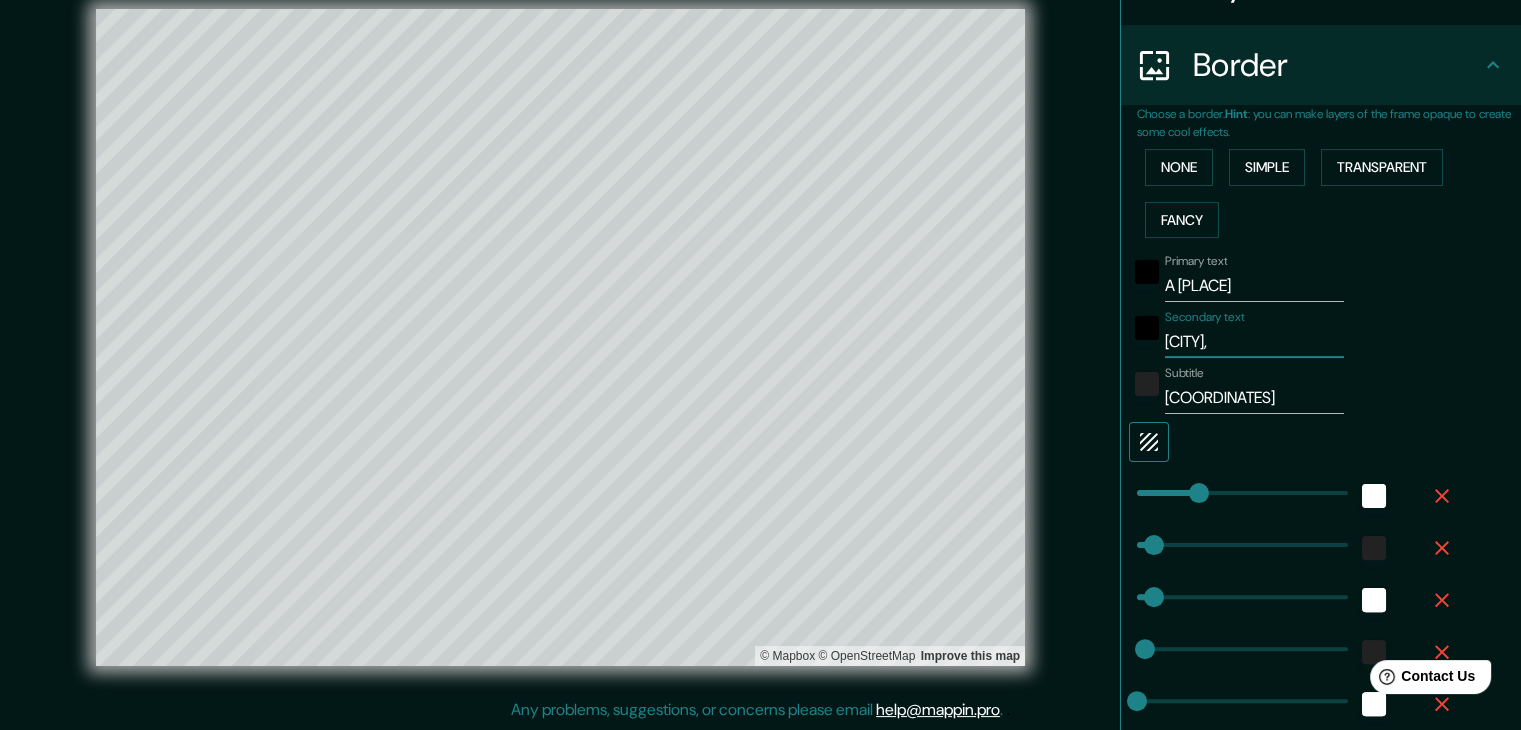 type on "Pontevedra," 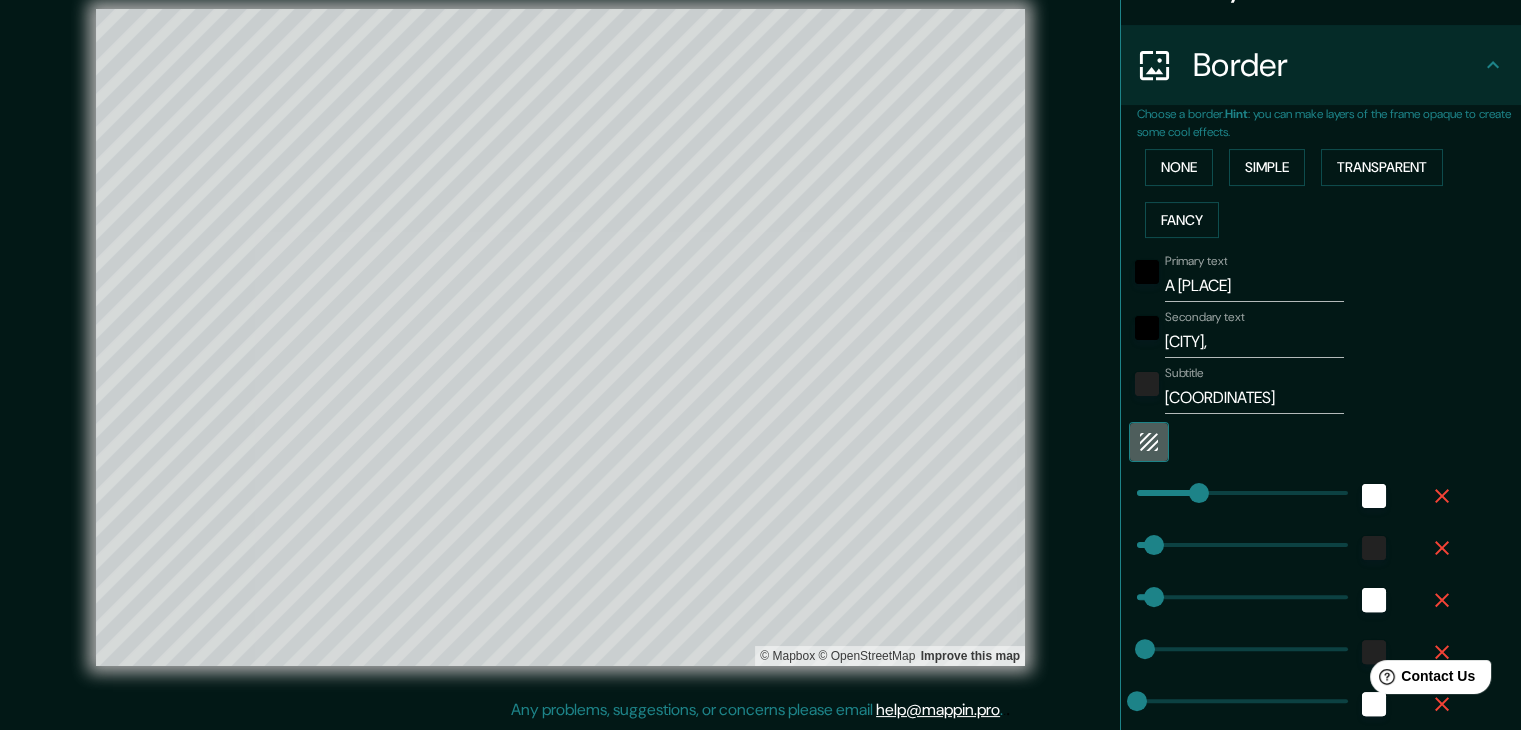 click 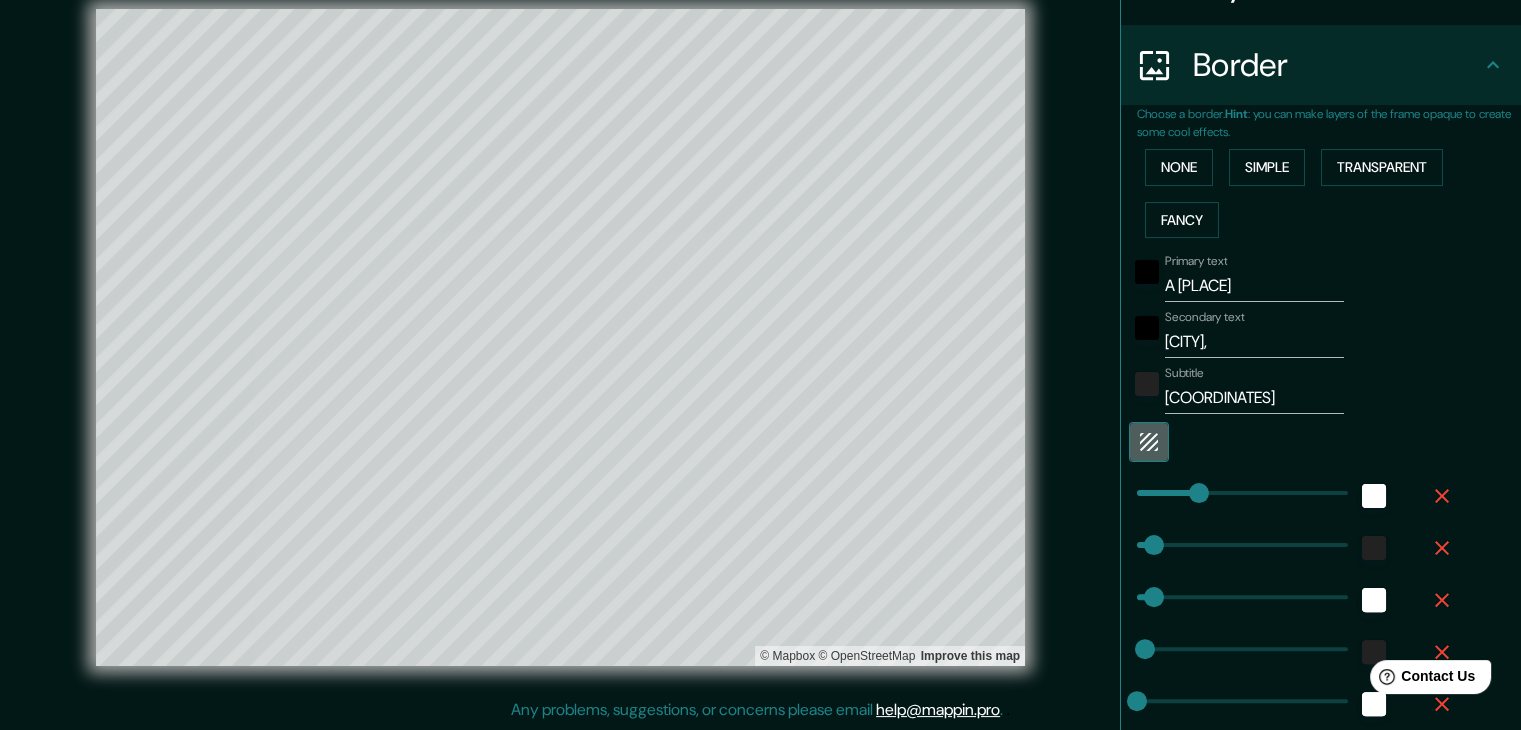 type on "74" 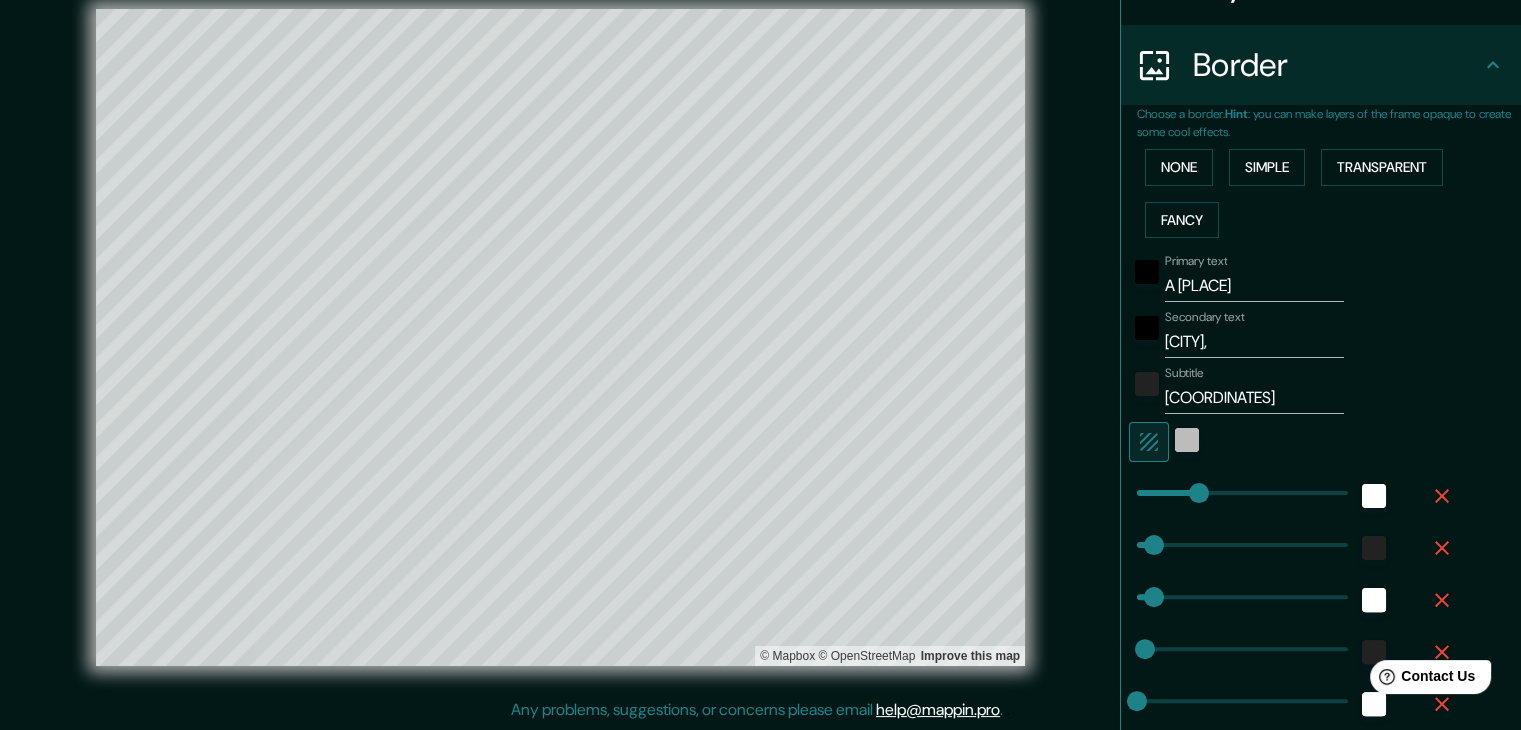 click at bounding box center (1187, 440) 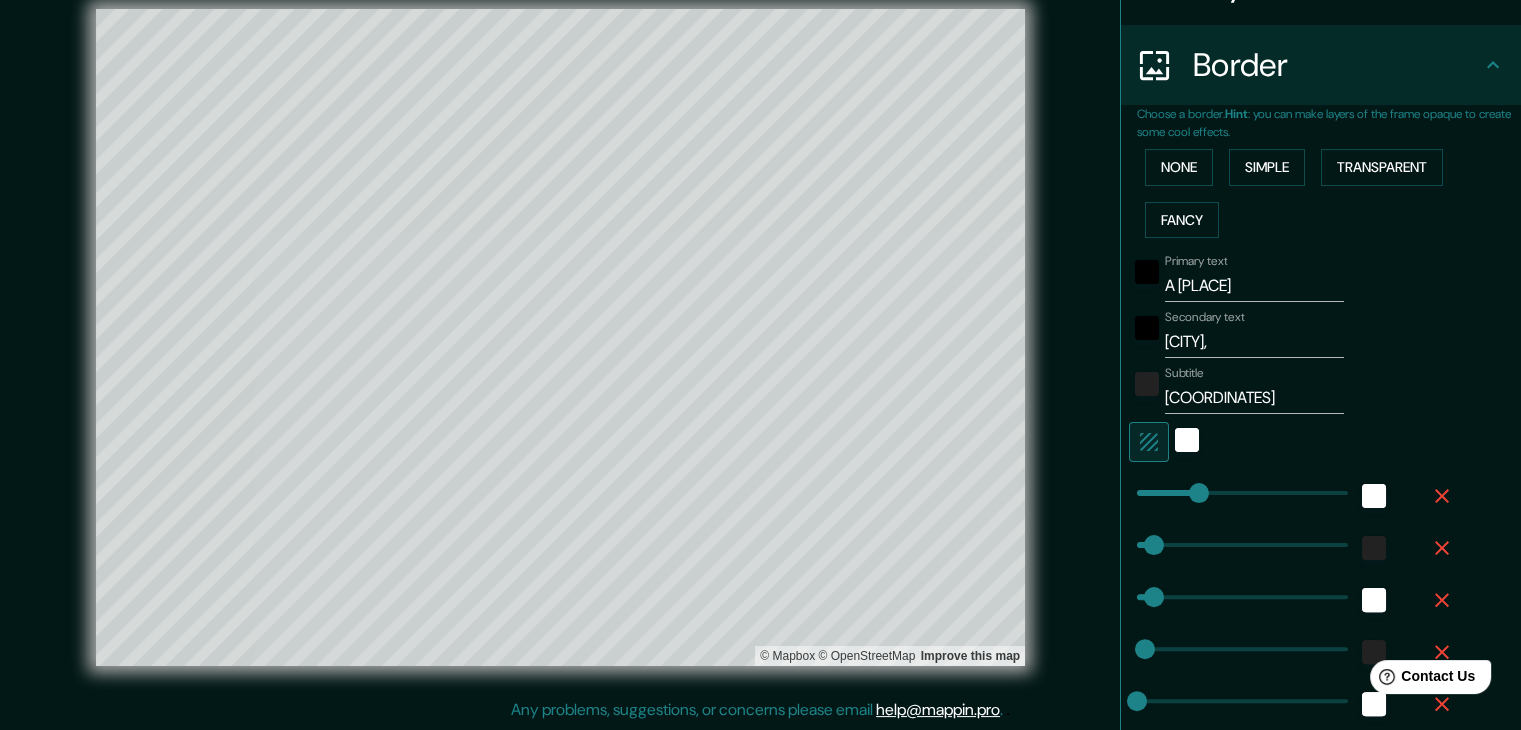 click on "HEX # FFFFFF R 255 G 255 B 255" at bounding box center (760, 365) 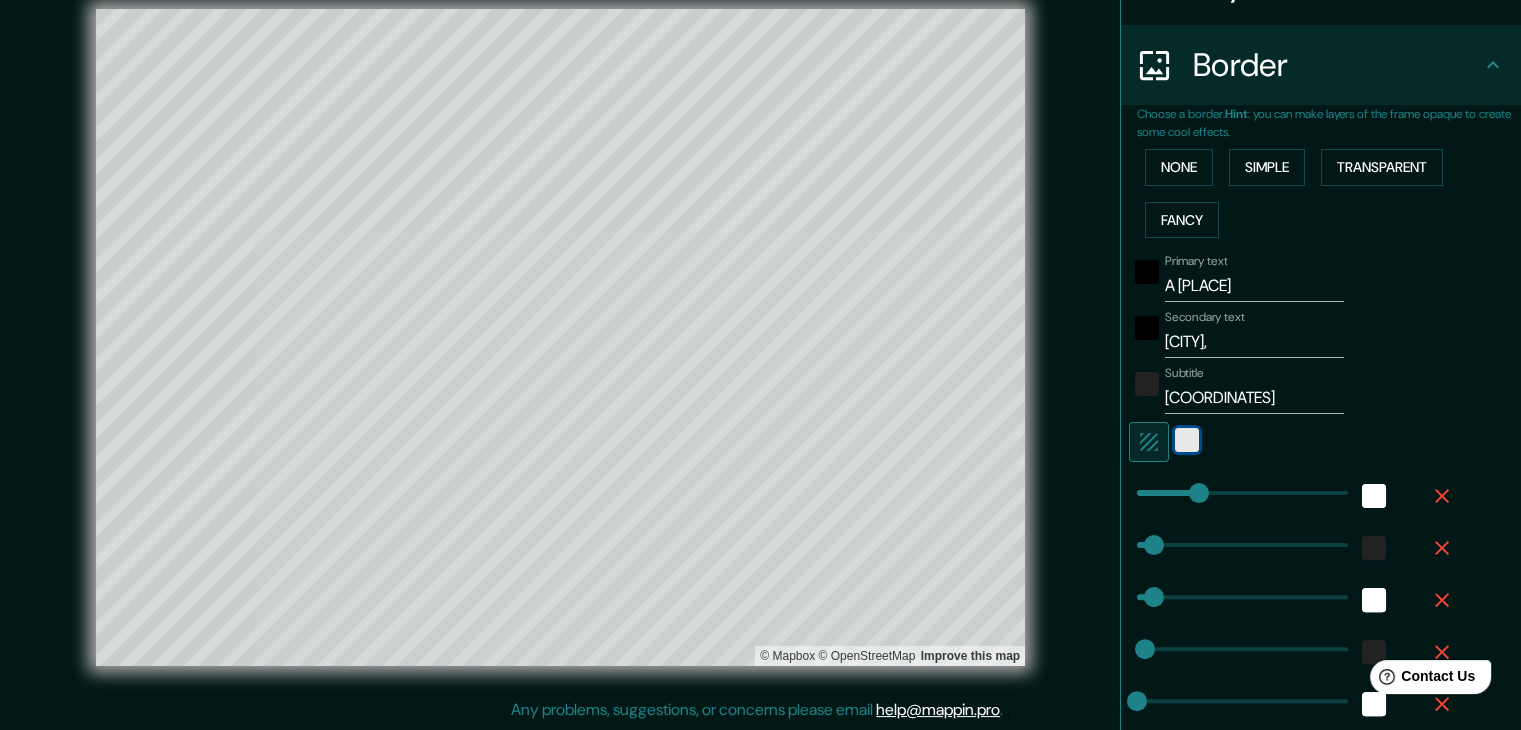 click at bounding box center [1187, 440] 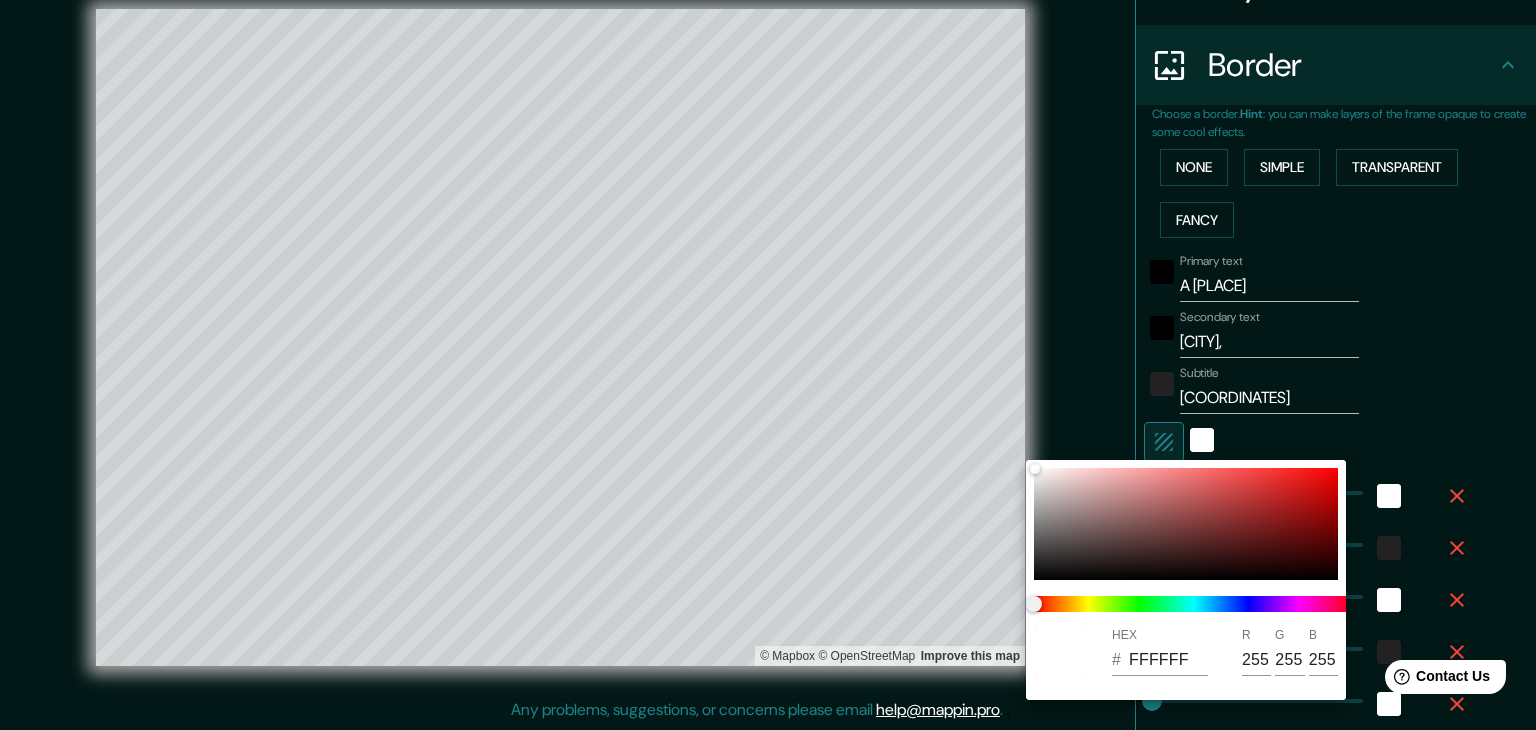 click at bounding box center (768, 365) 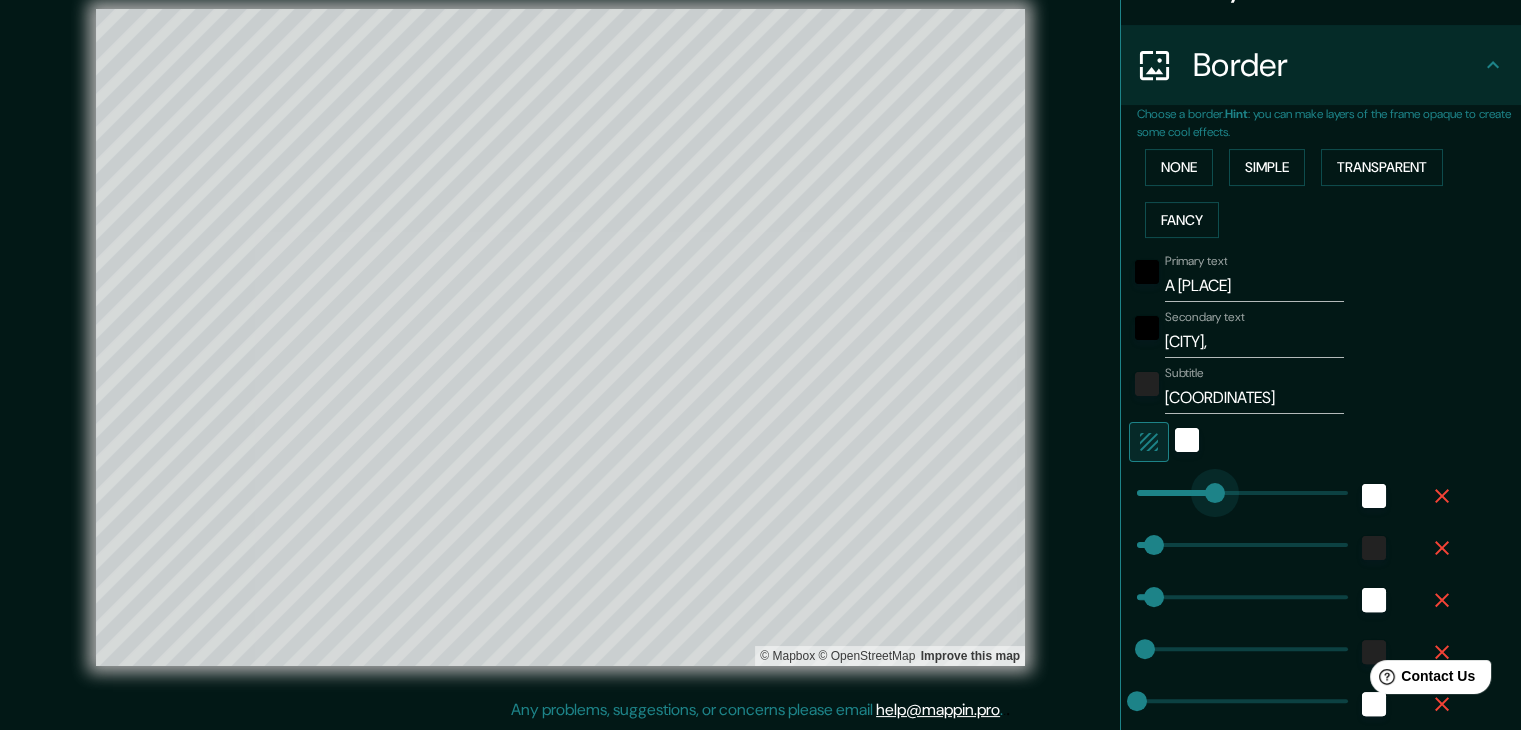 type on "350" 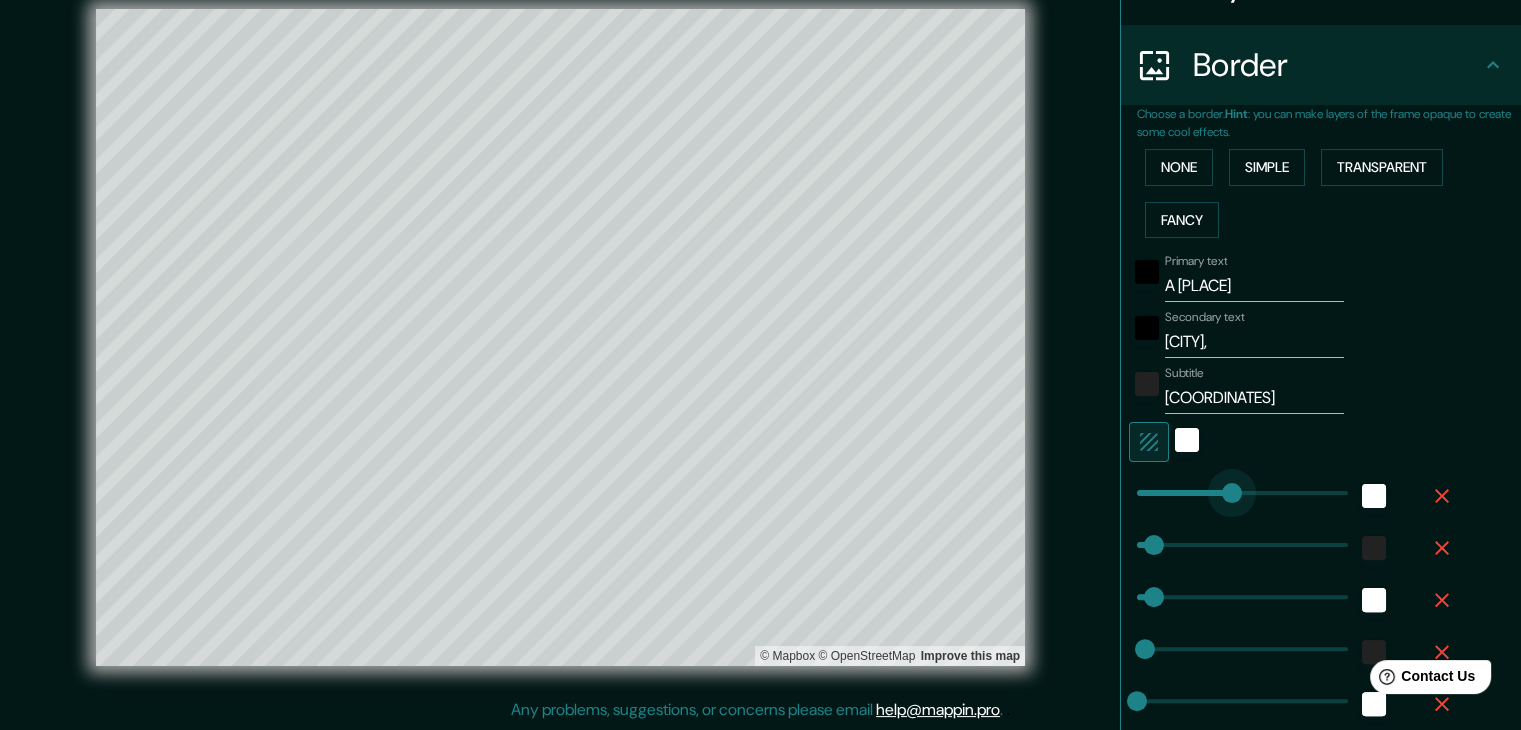 type on "518" 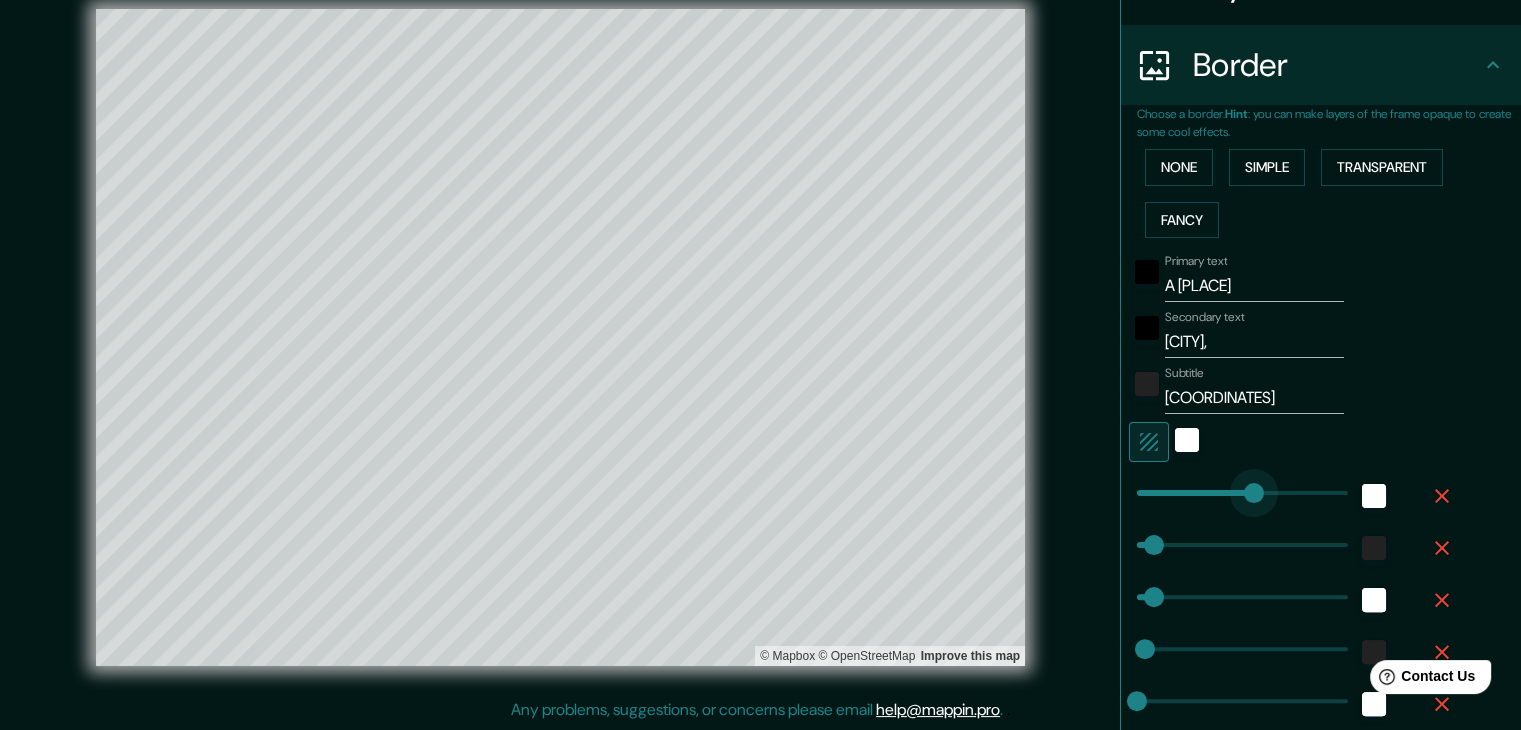 type on "94" 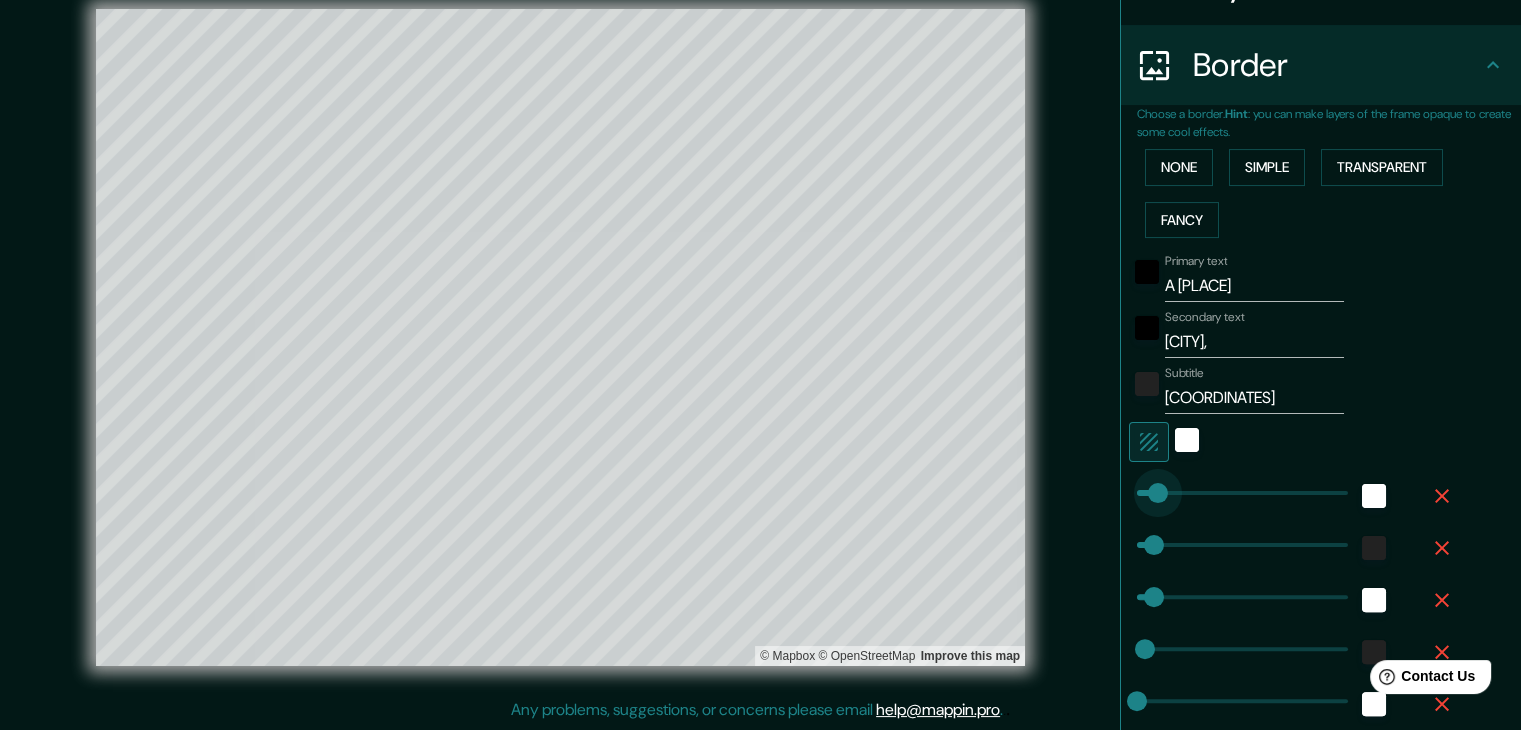 drag, startPoint x: 1239, startPoint y: 486, endPoint x: 1143, endPoint y: 484, distance: 96.02083 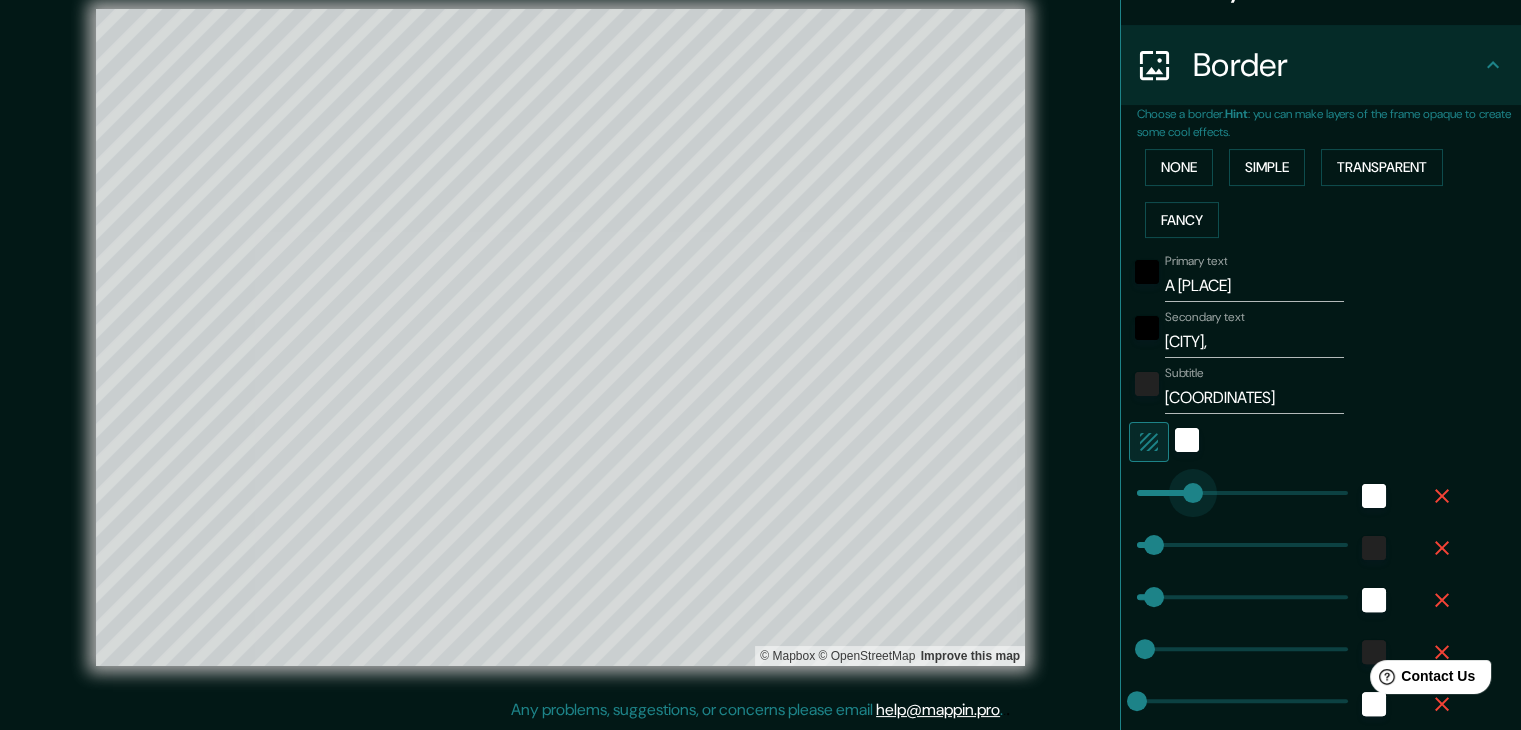 type on "258" 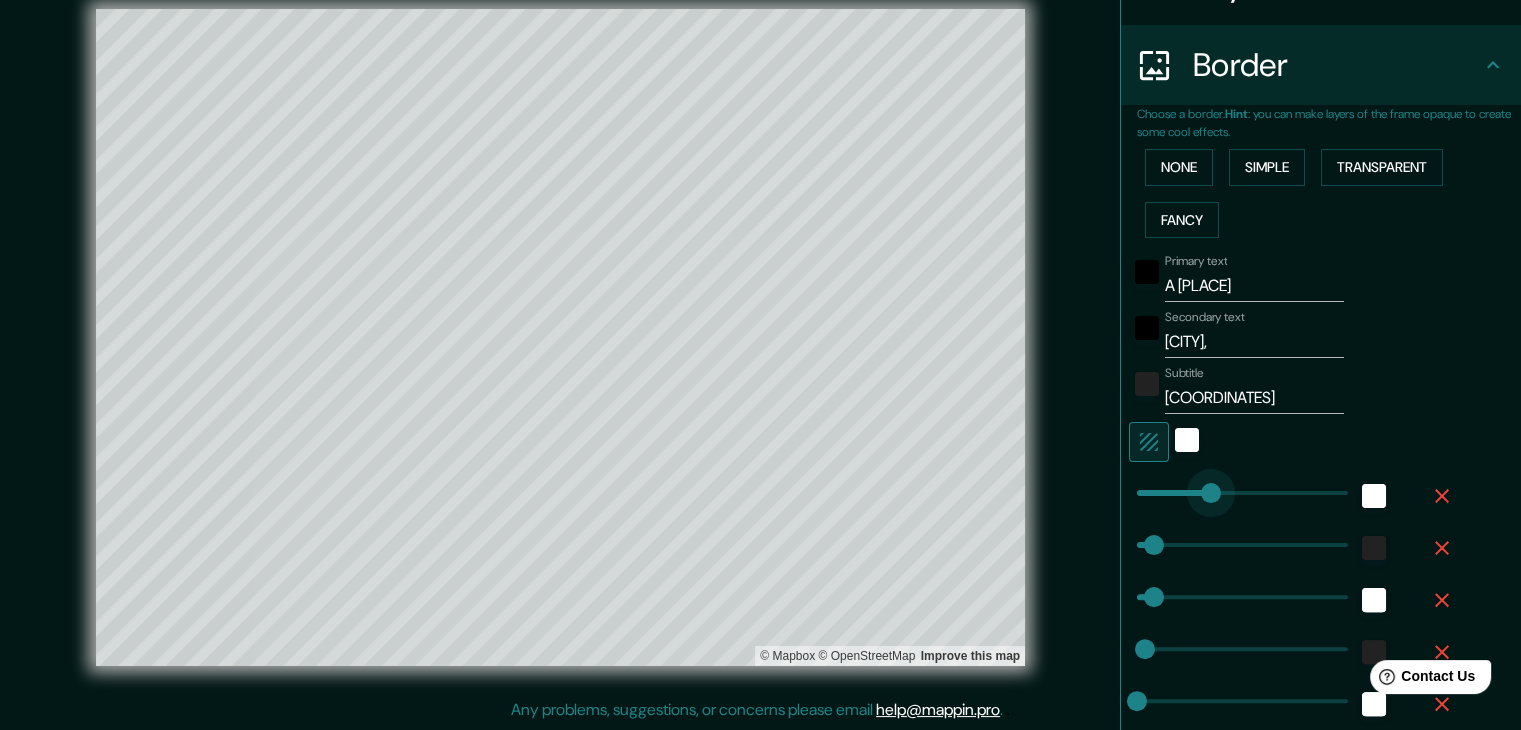 type on "434" 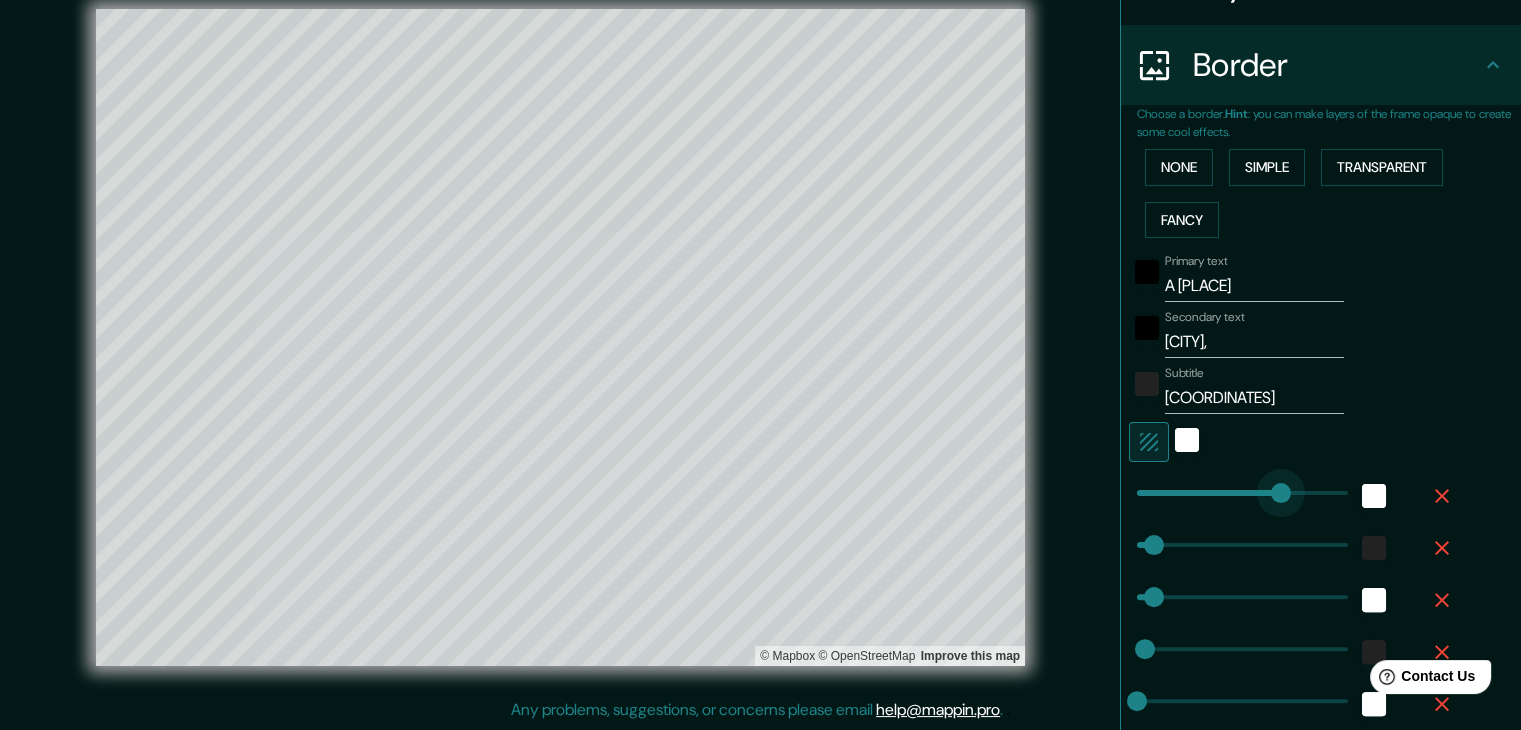 type on "637" 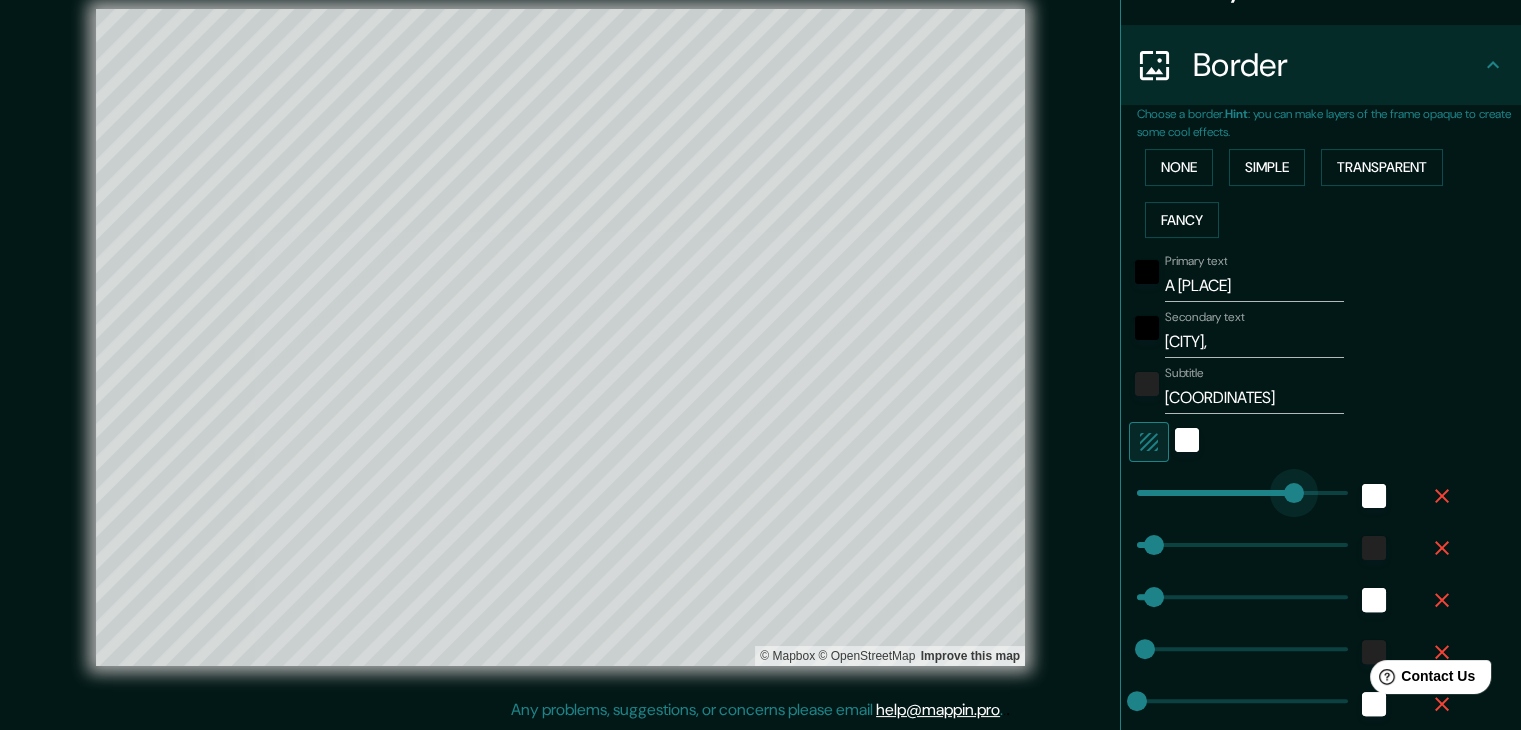 type on "929" 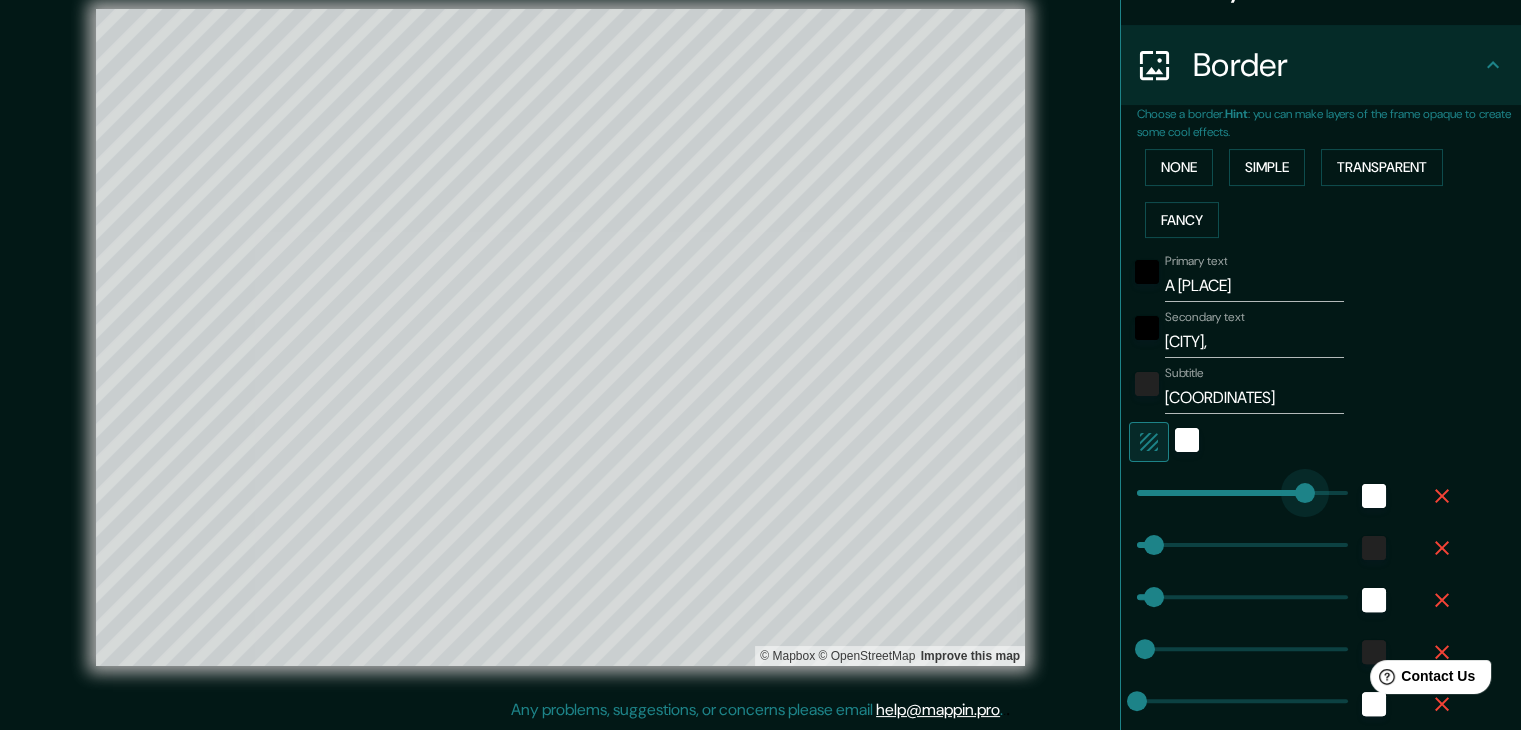 drag, startPoint x: 1324, startPoint y: 484, endPoint x: 1290, endPoint y: 484, distance: 34 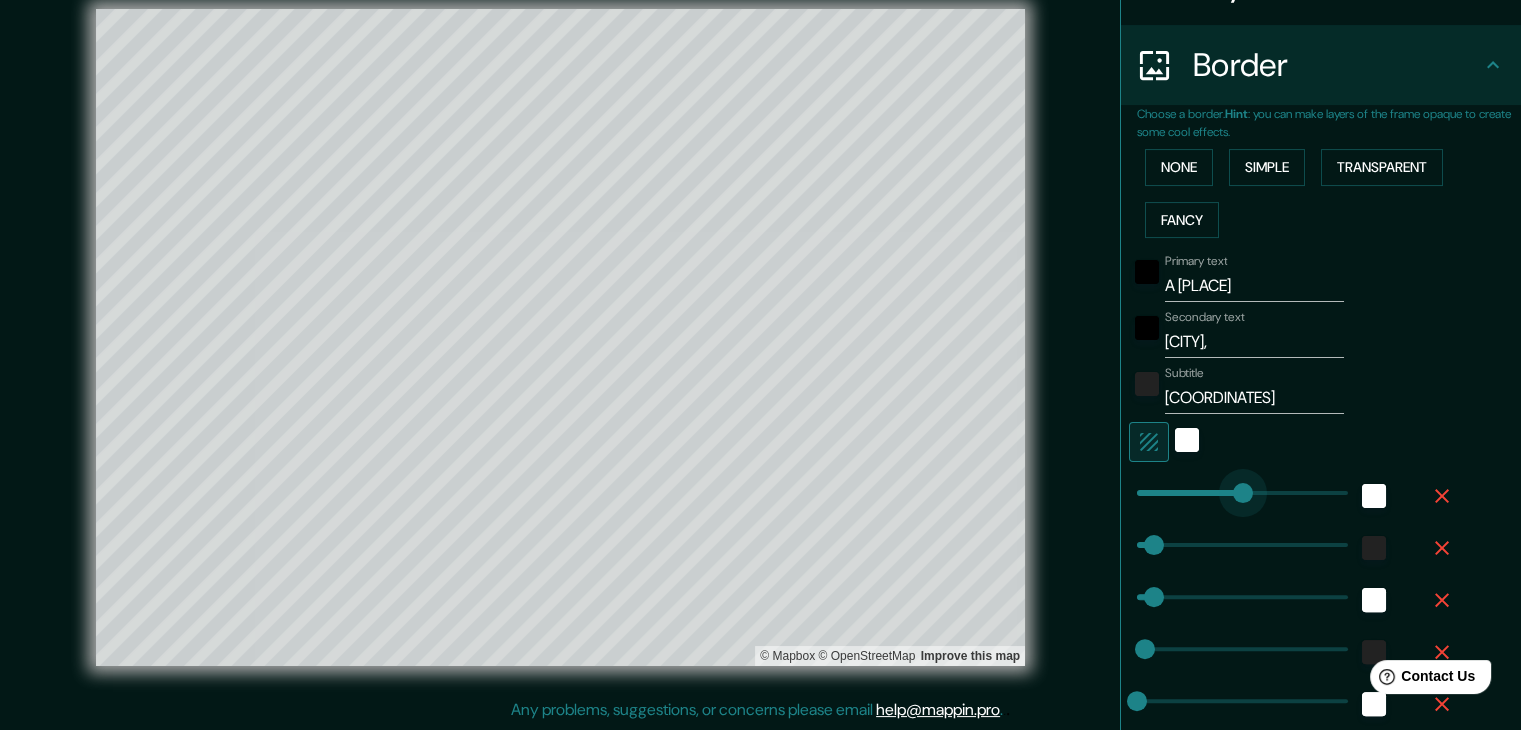 drag, startPoint x: 1284, startPoint y: 485, endPoint x: 1228, endPoint y: 486, distance: 56.008926 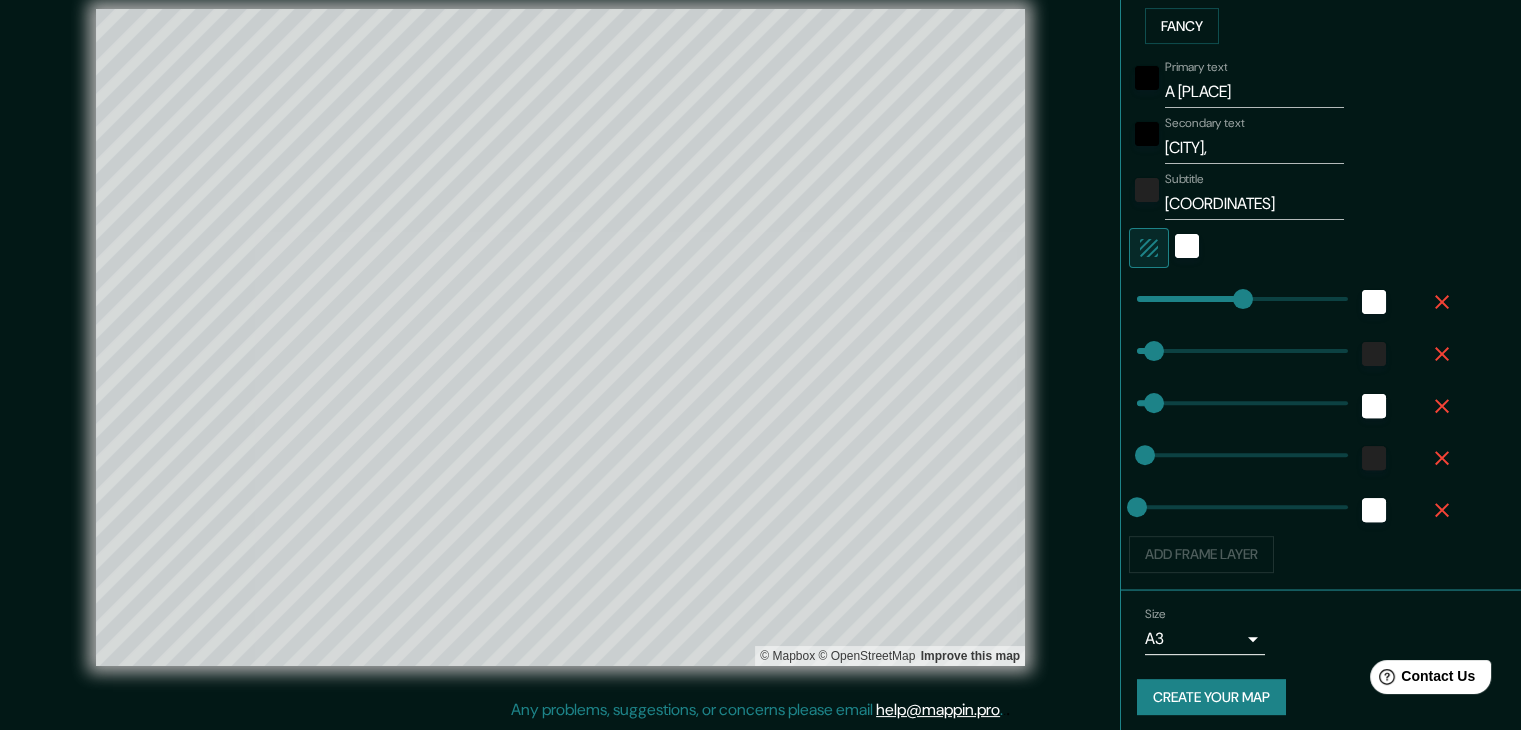 scroll, scrollTop: 561, scrollLeft: 0, axis: vertical 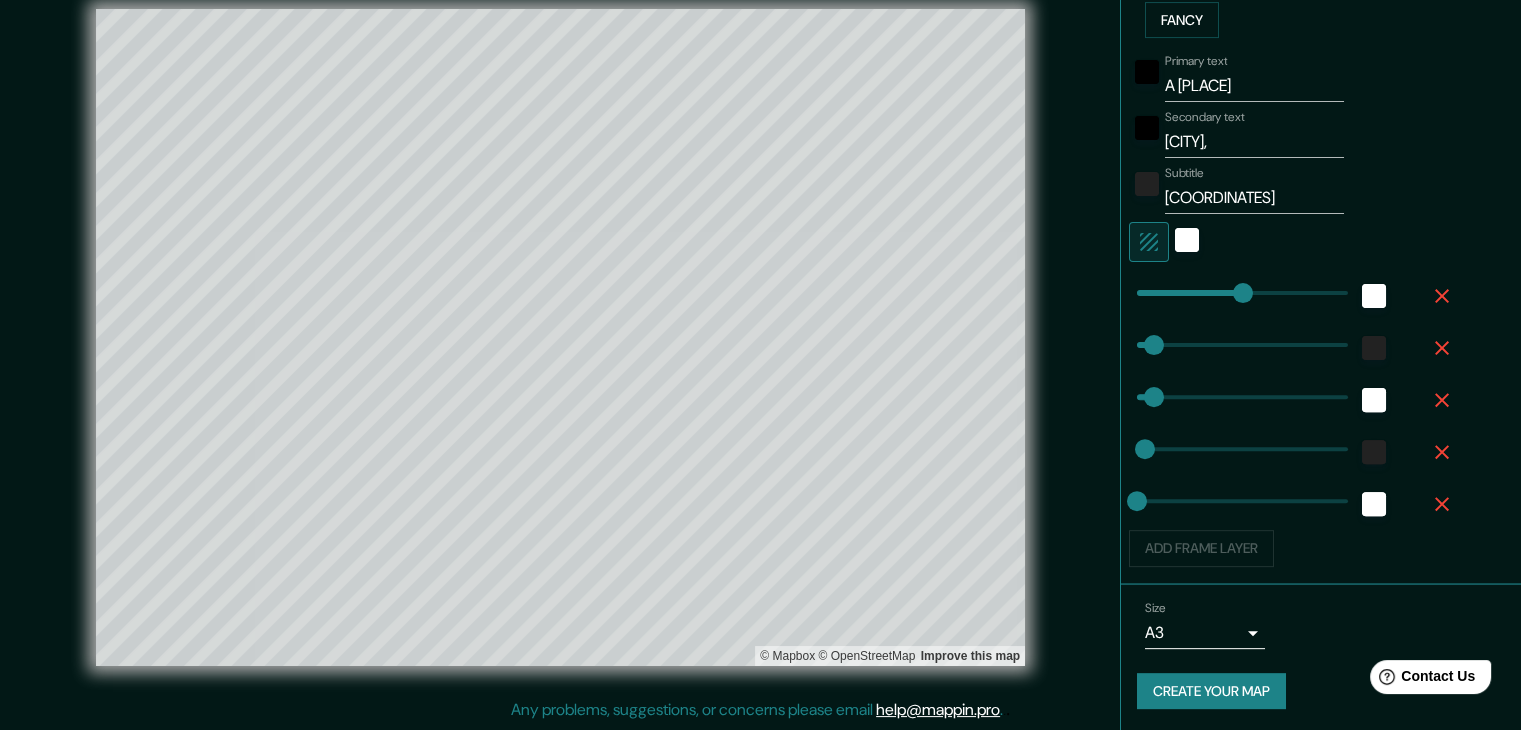 click on "Mappin Location Travesía Matadoiro 3 28, 36681 A Estrada, provincia de Pontevedra, España Pins Style Layout Border Choose a border.  Hint : you can make layers of the frame opaque to create some cool effects. None Simple Transparent Fancy Primary text A EsTRADA Secondary text Pontevedra, Subtitle 42.687005080, -8.487498953 Add frame layer Size A3 single Create your map © Mapbox   © OpenStreetMap   Improve this map Any problems, suggestions, or concerns please email    help@mappin.pro . . ." at bounding box center [760, 342] 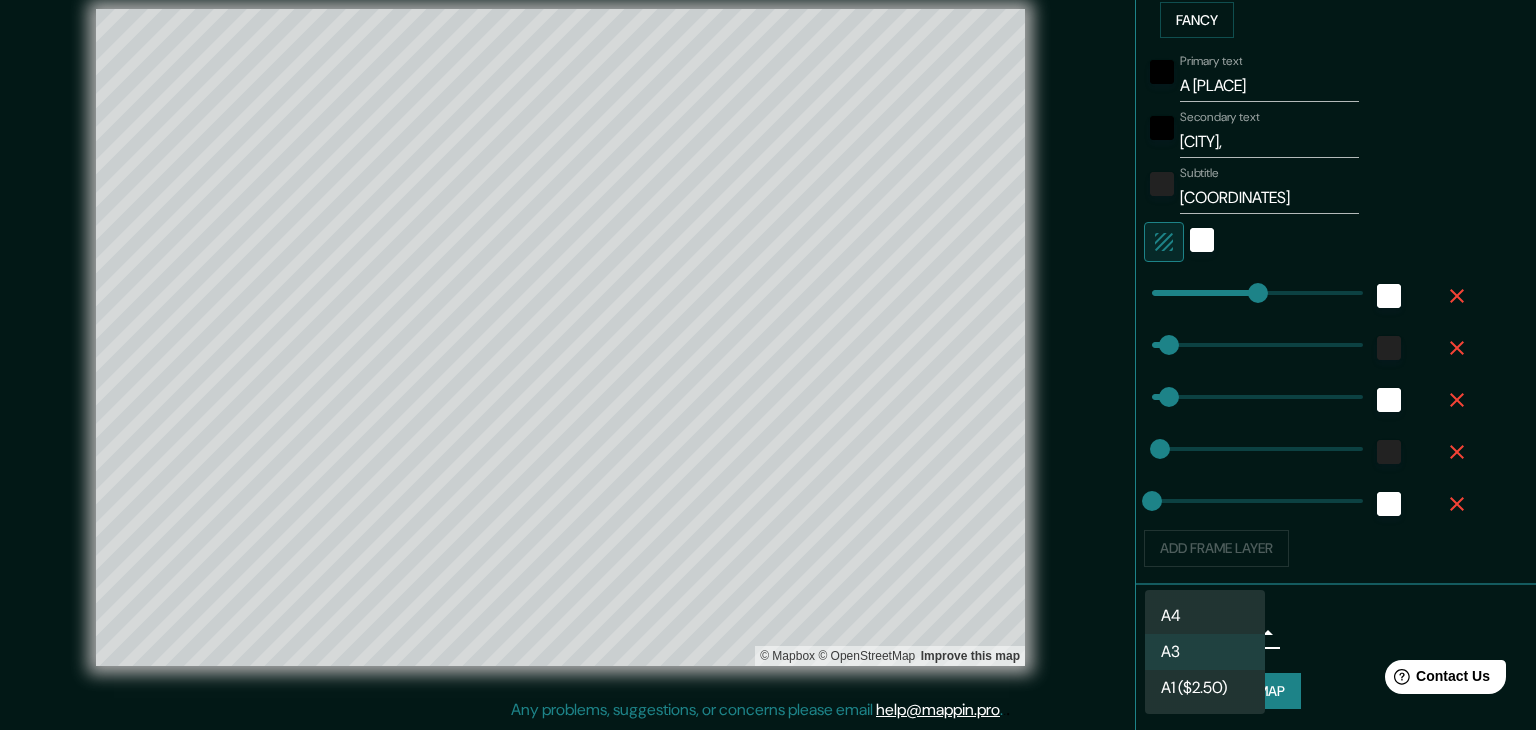 click on "A4" at bounding box center (1205, 616) 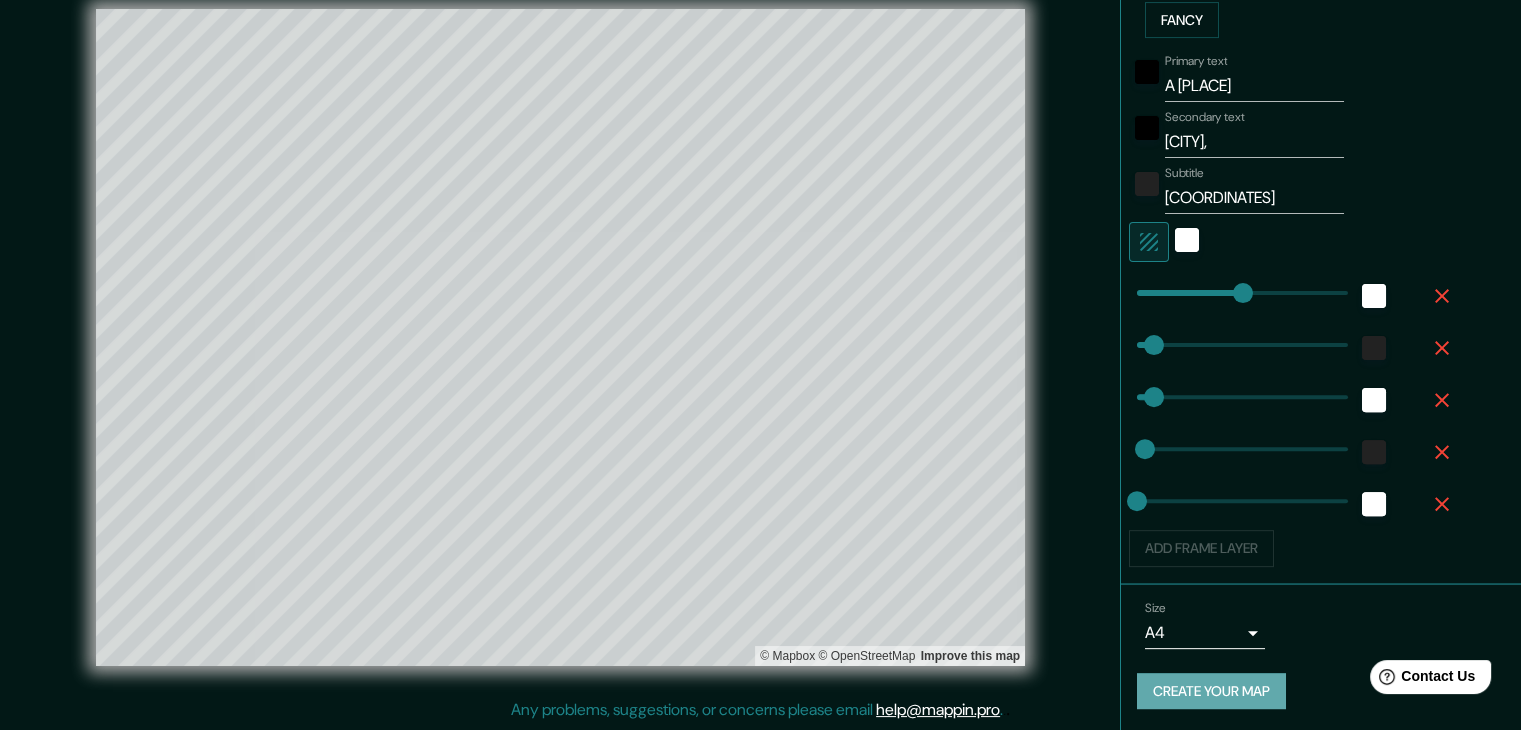 click on "Create your map" at bounding box center (1211, 691) 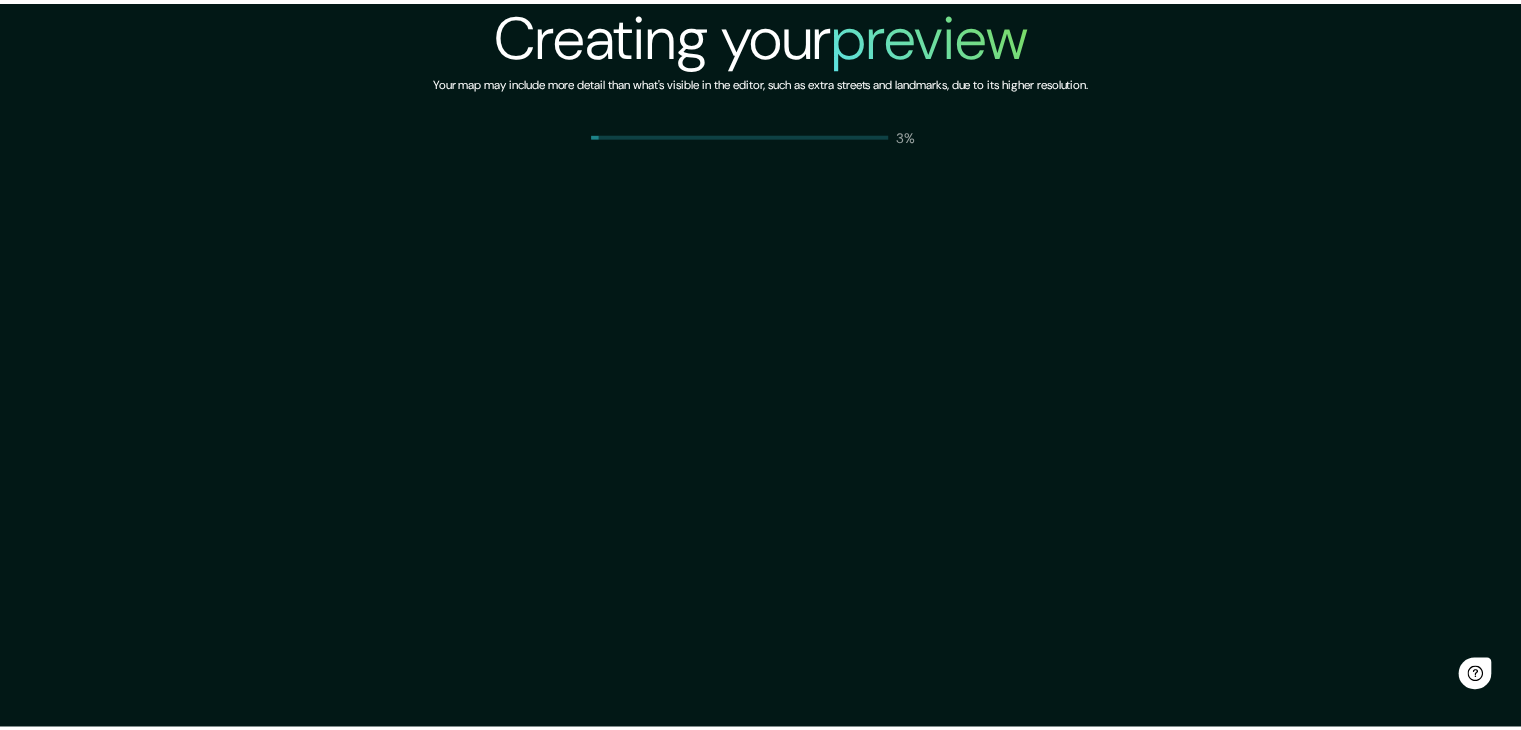 scroll, scrollTop: 0, scrollLeft: 0, axis: both 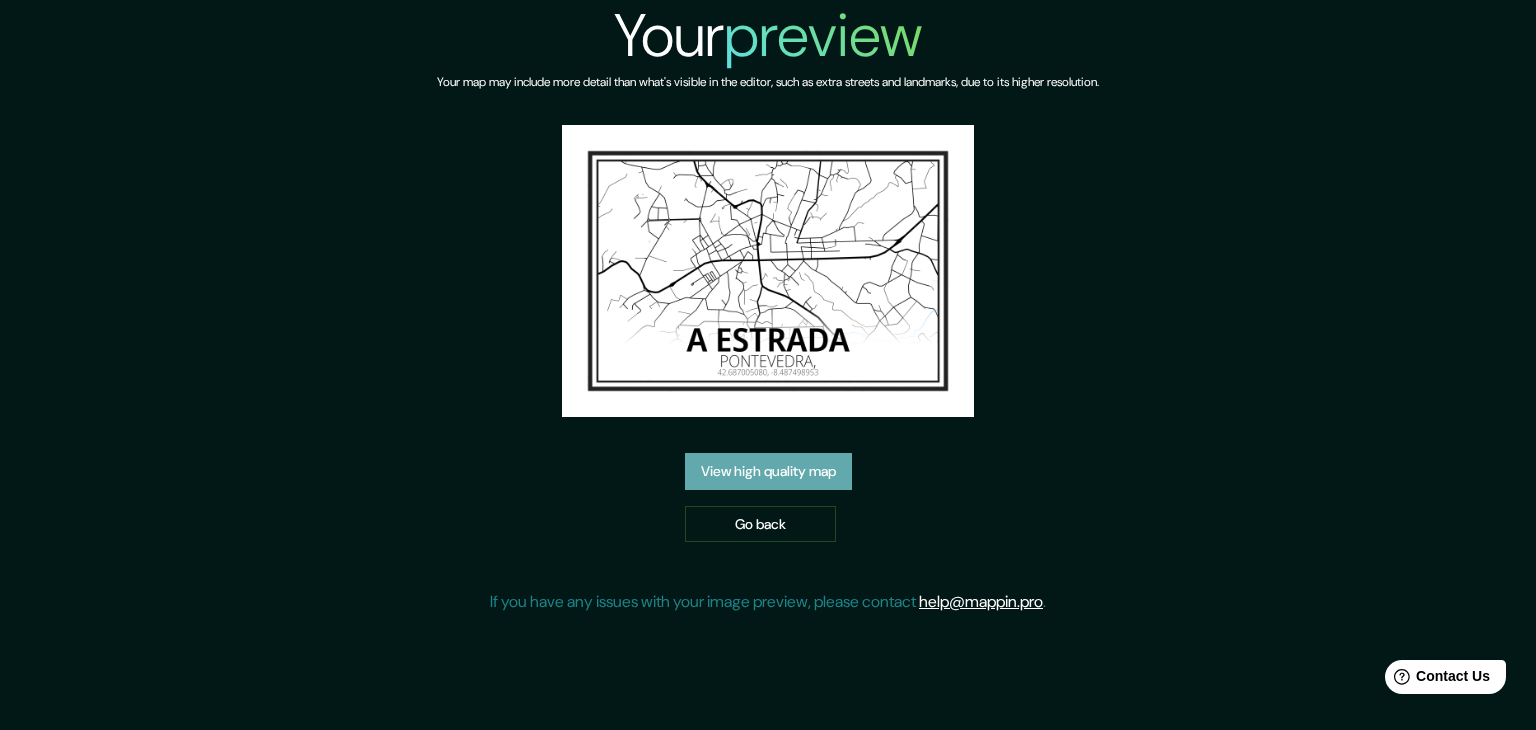 click on "View high quality map" at bounding box center [768, 471] 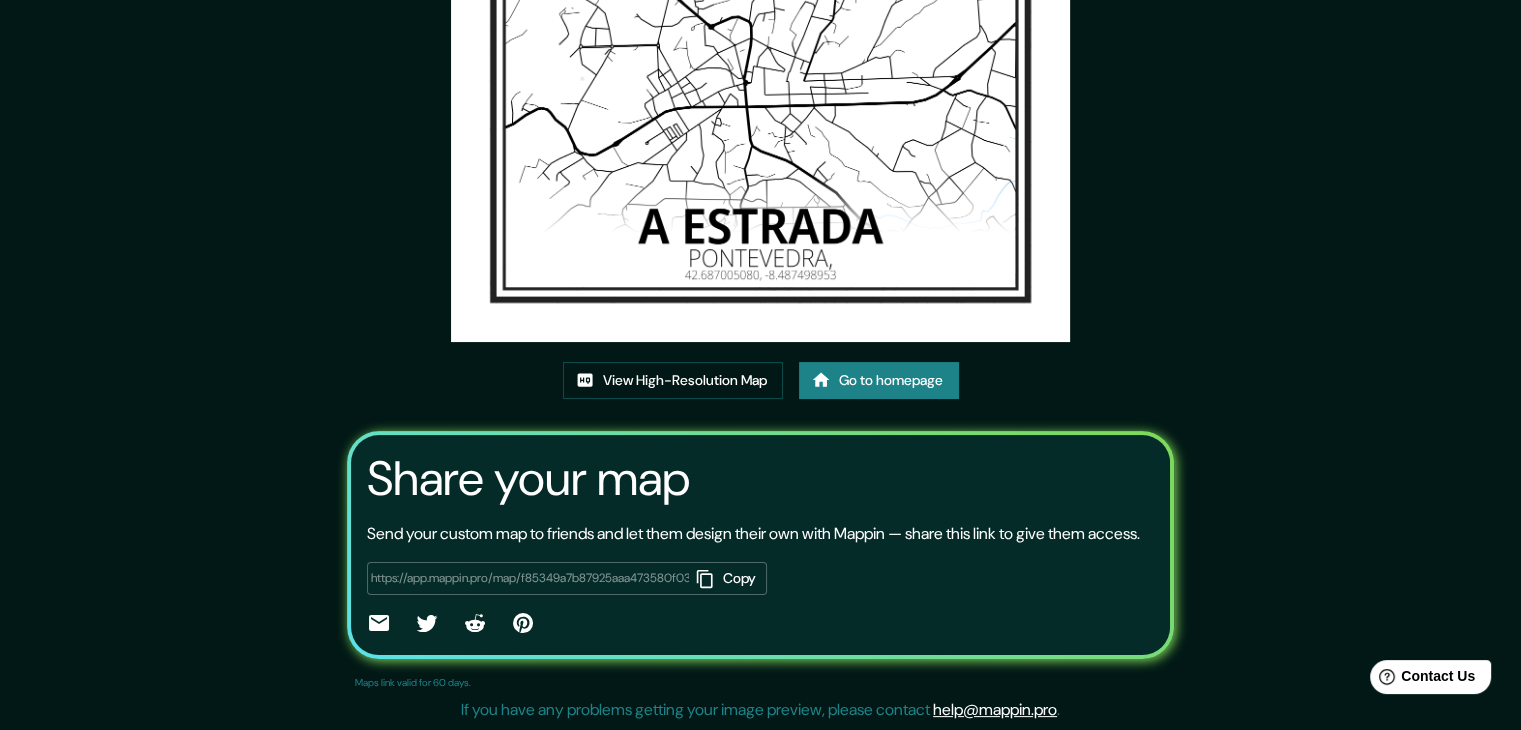 scroll, scrollTop: 208, scrollLeft: 0, axis: vertical 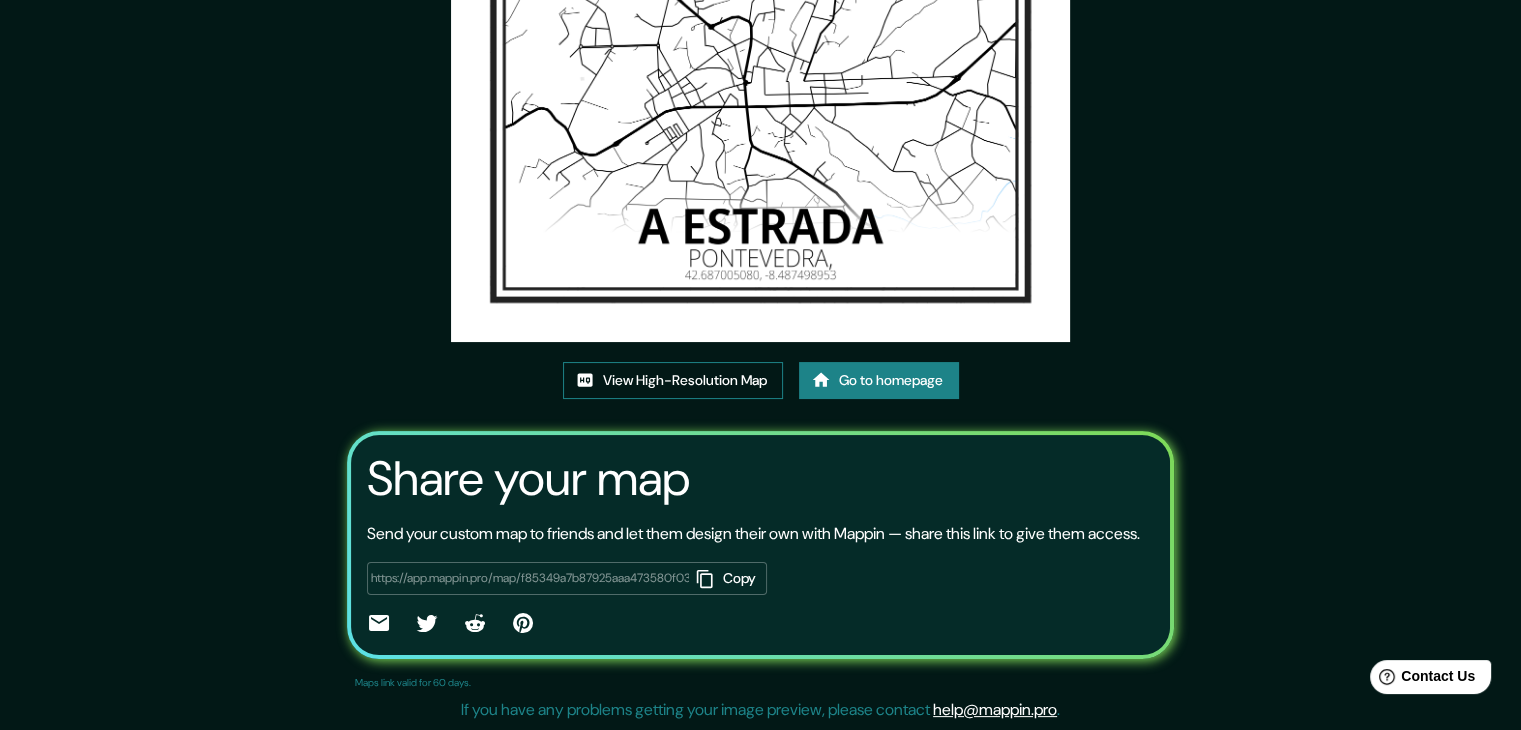 click on "View High-Resolution Map" at bounding box center [673, 380] 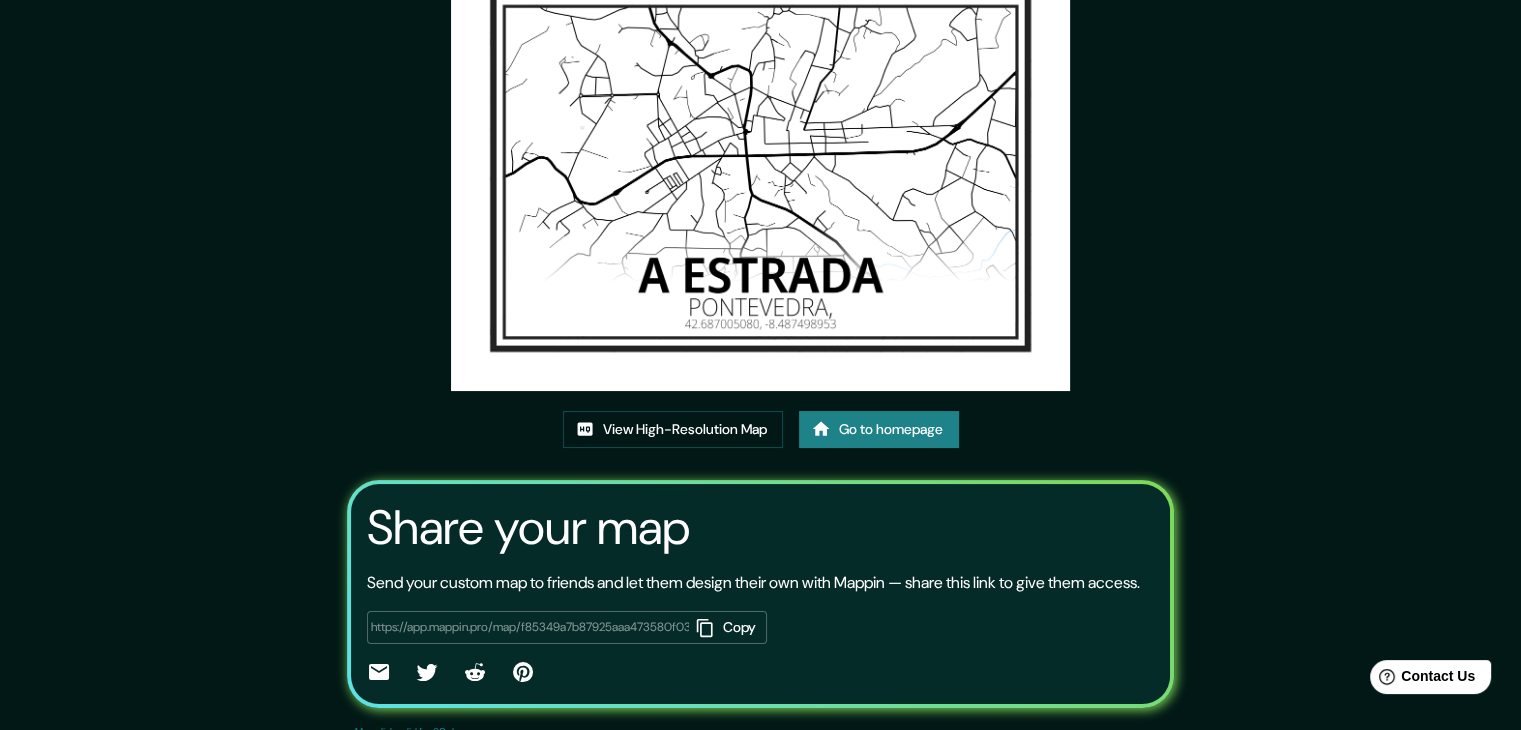 scroll, scrollTop: 108, scrollLeft: 0, axis: vertical 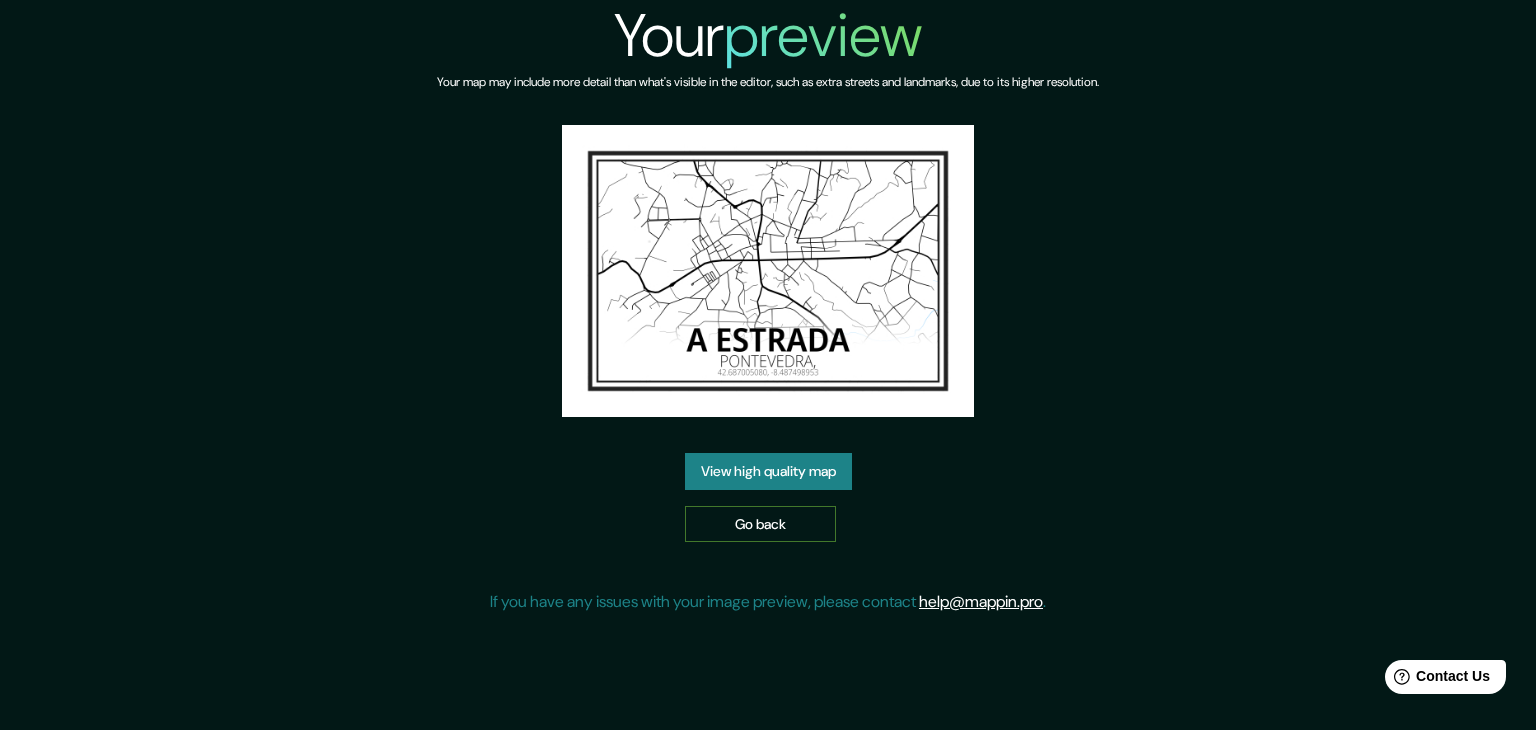click on "Go back" at bounding box center (760, 524) 